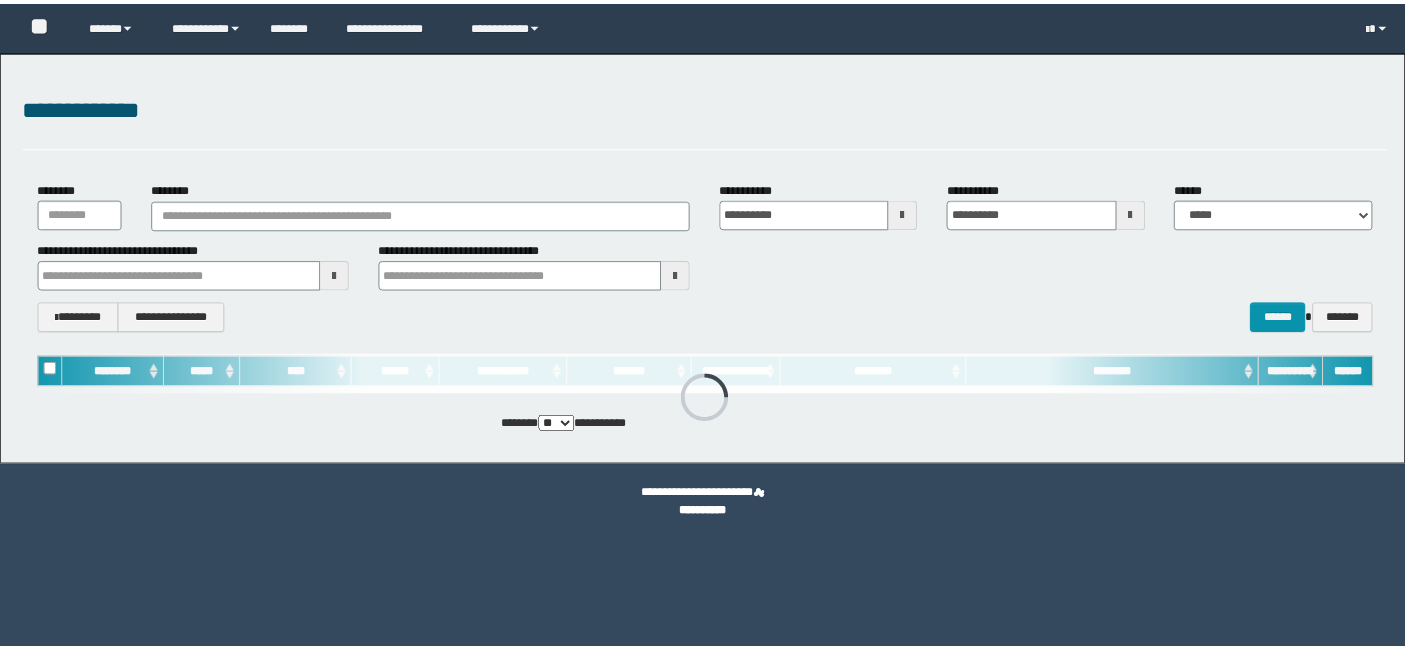 scroll, scrollTop: 0, scrollLeft: 0, axis: both 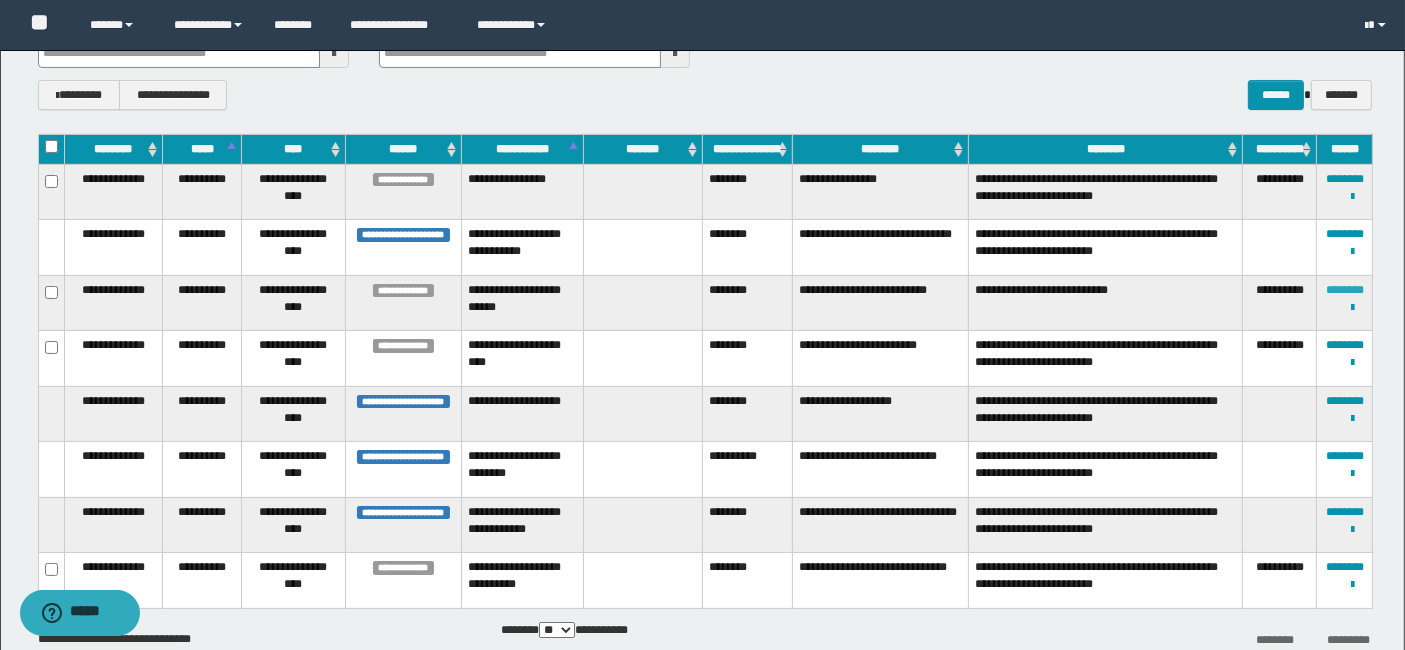 click on "********" at bounding box center [1345, 290] 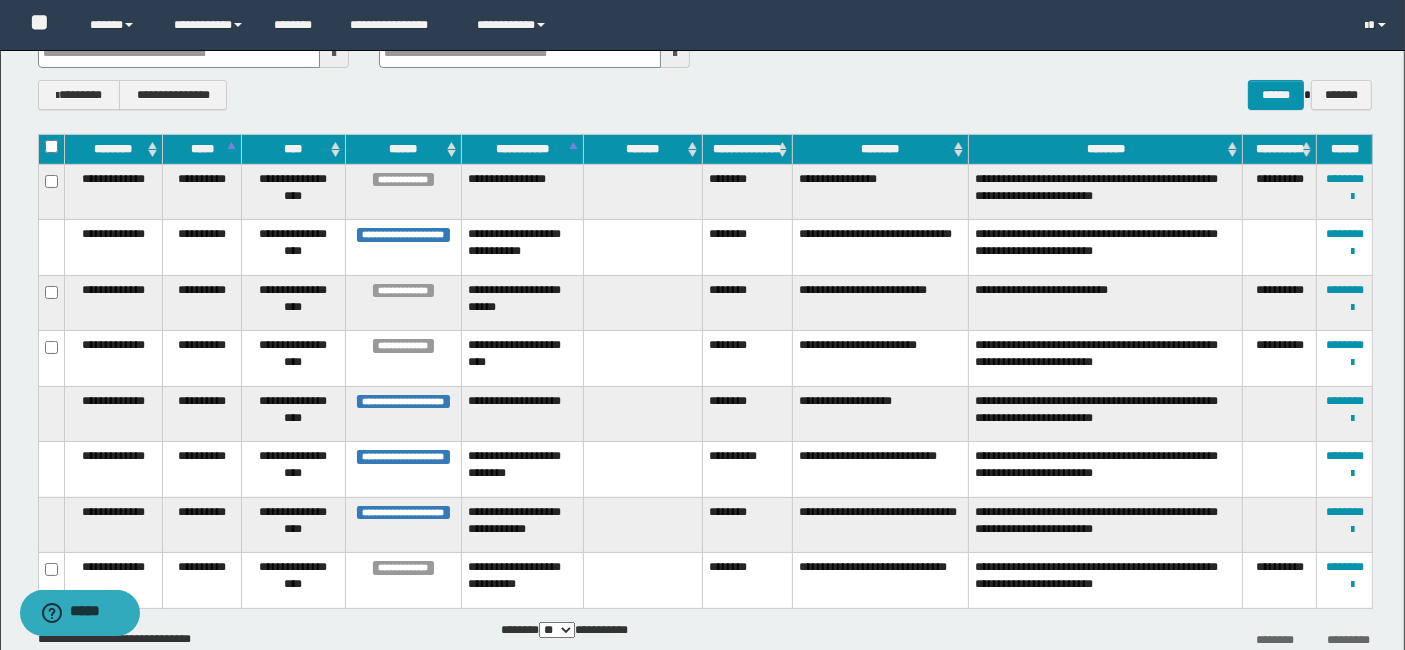 scroll, scrollTop: 333, scrollLeft: 0, axis: vertical 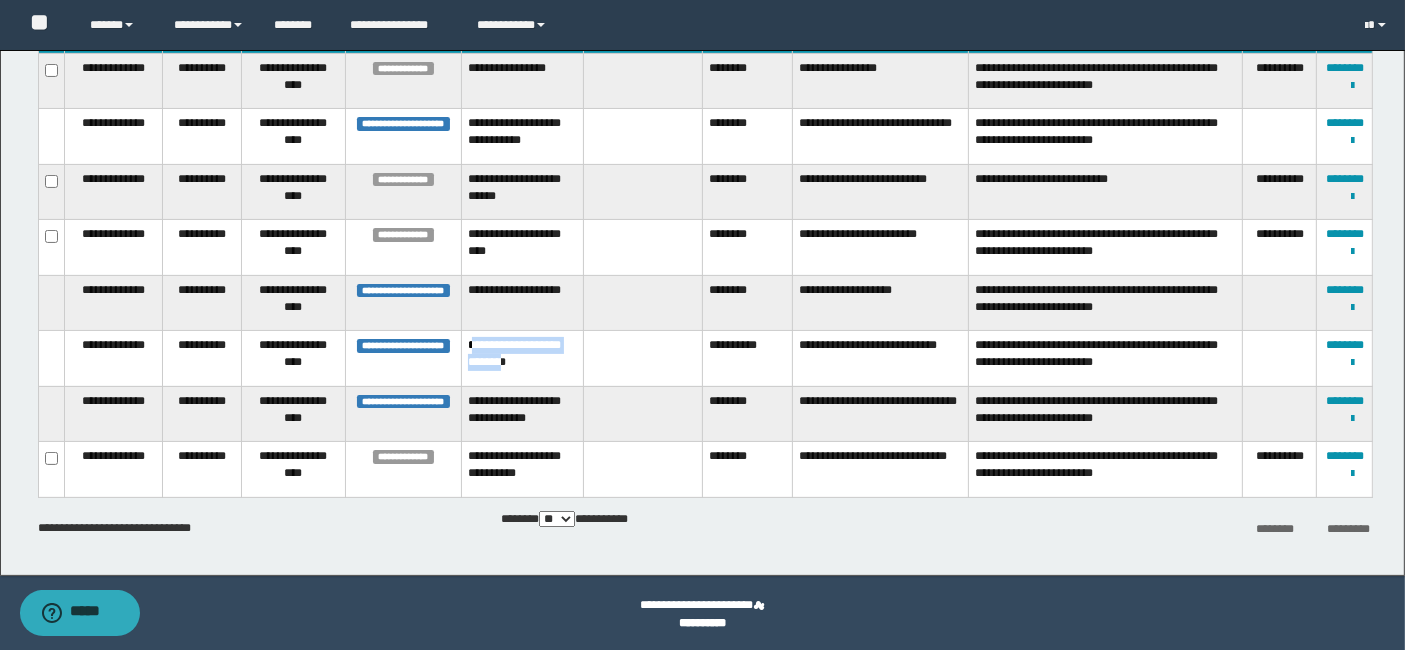 drag, startPoint x: 558, startPoint y: 348, endPoint x: 471, endPoint y: 333, distance: 88.28363 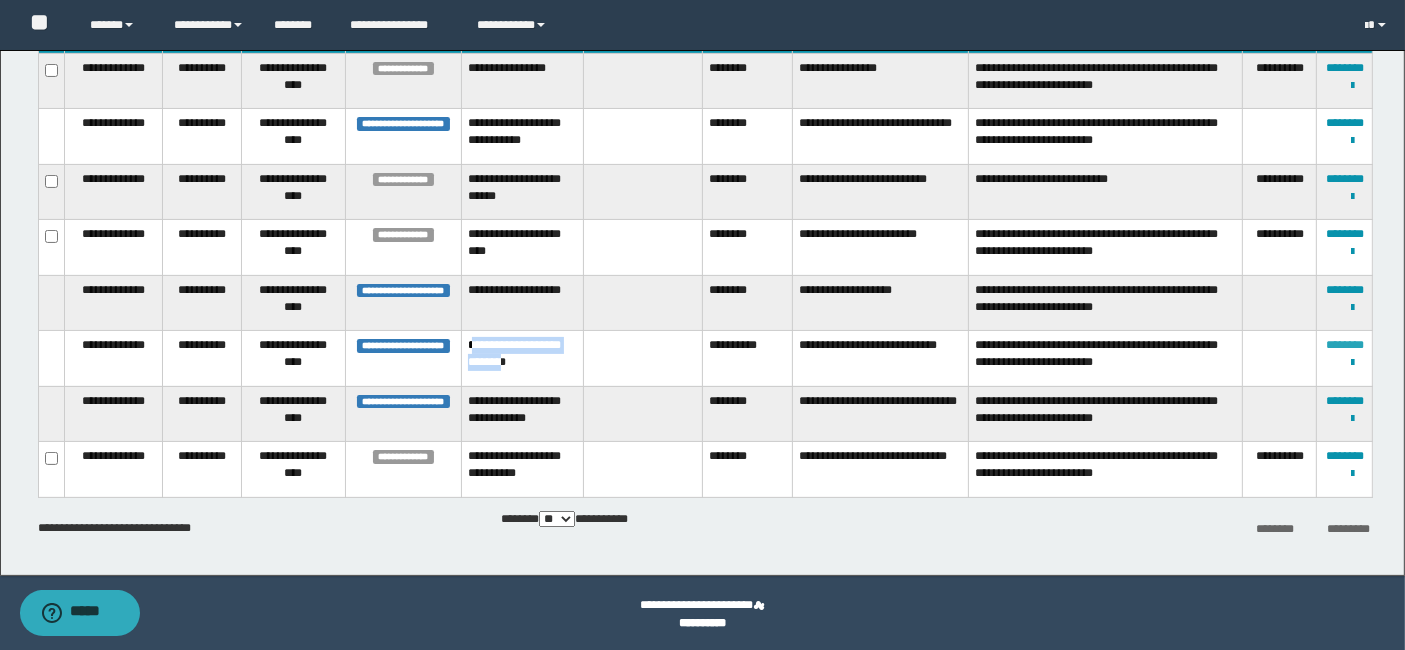 click on "********" at bounding box center [1345, 345] 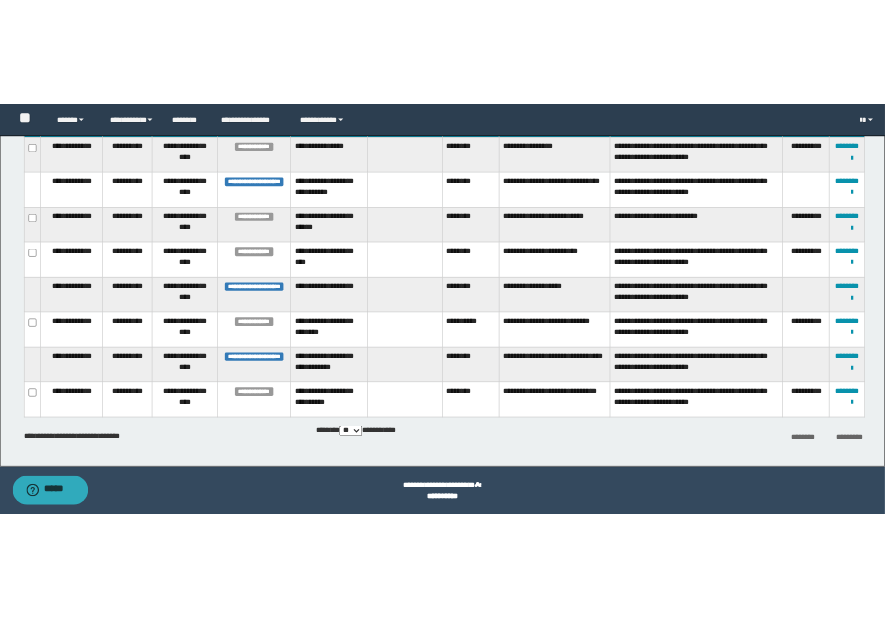 scroll, scrollTop: 222, scrollLeft: 0, axis: vertical 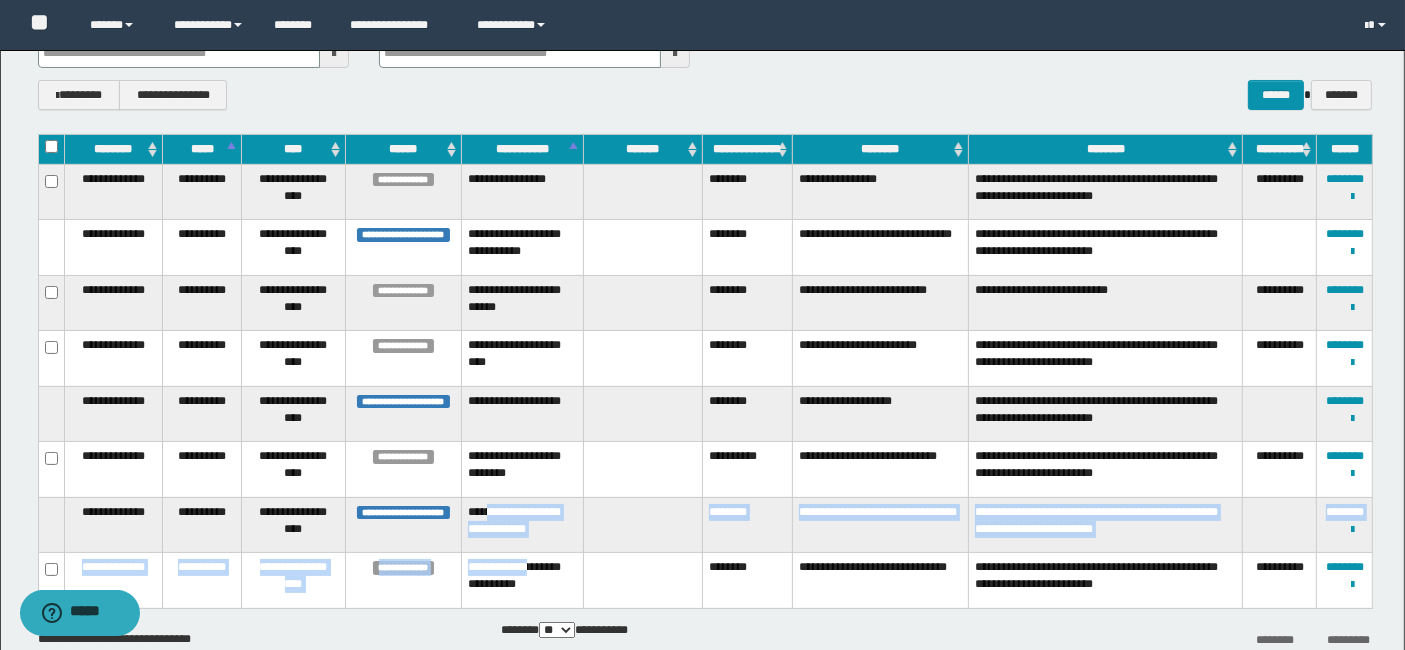 drag, startPoint x: 547, startPoint y: 544, endPoint x: 491, endPoint y: 497, distance: 73.109505 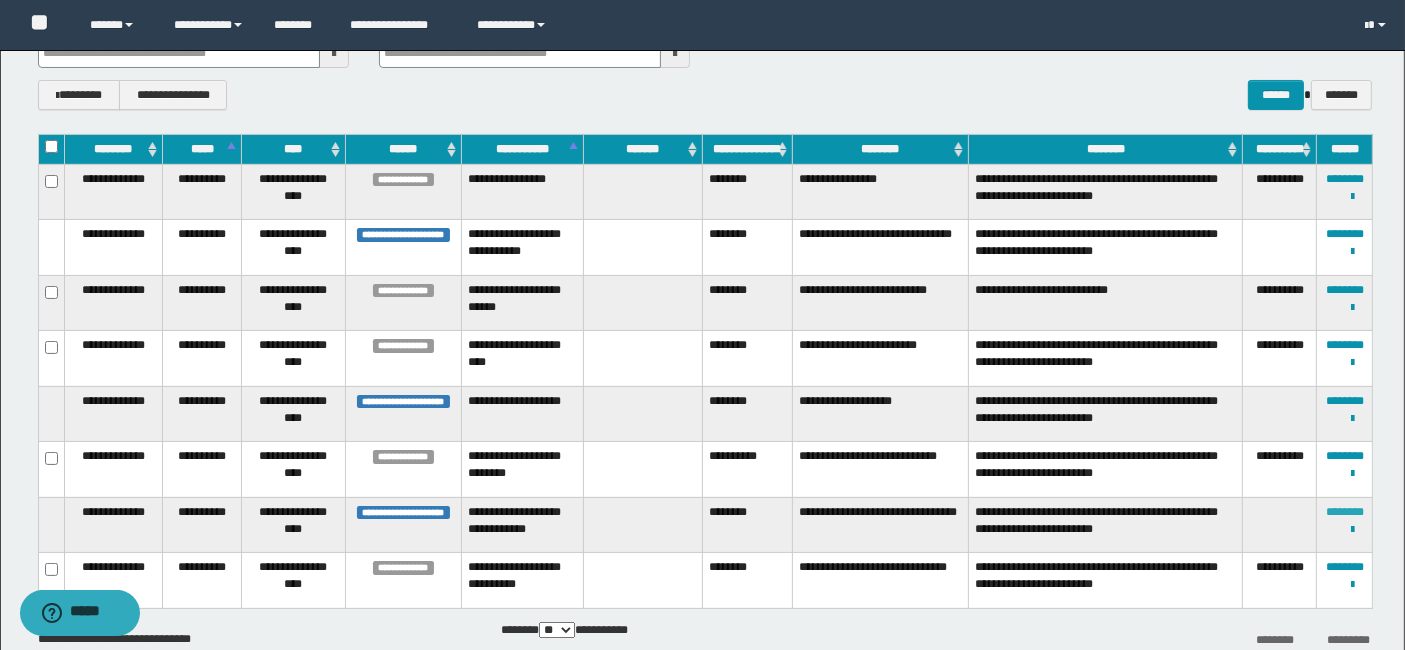 click on "********" at bounding box center [1345, 512] 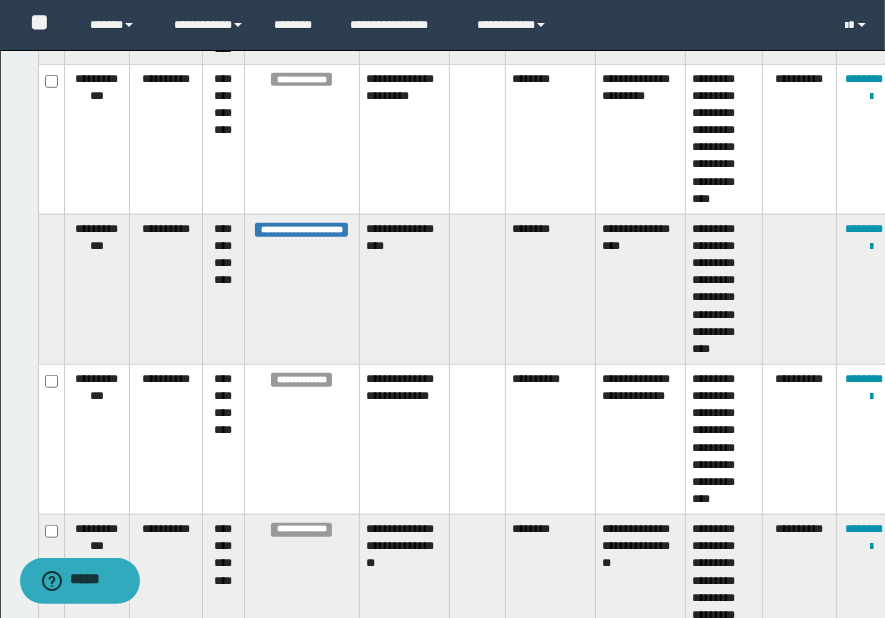 scroll, scrollTop: 1000, scrollLeft: 0, axis: vertical 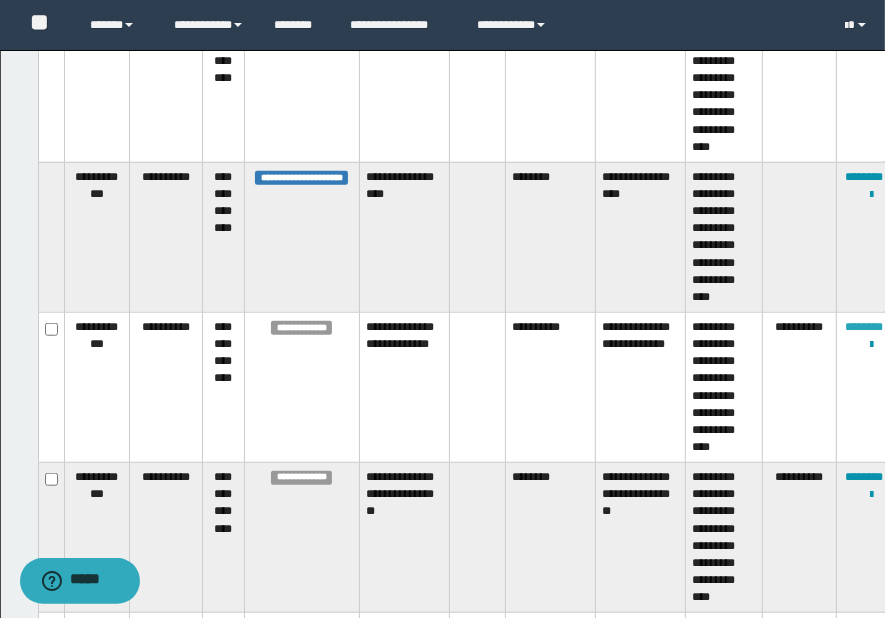 click on "********" at bounding box center [864, 327] 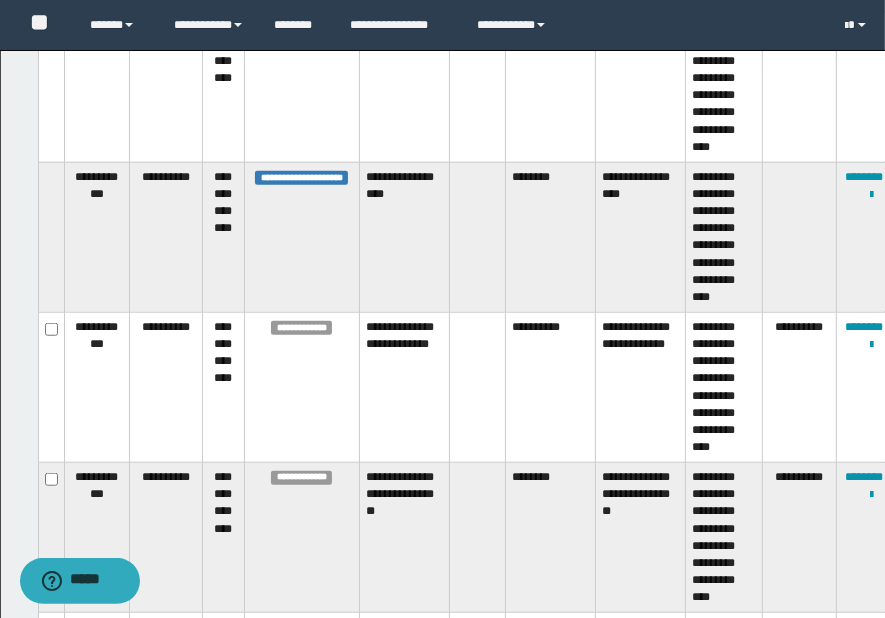 scroll, scrollTop: 602, scrollLeft: 0, axis: vertical 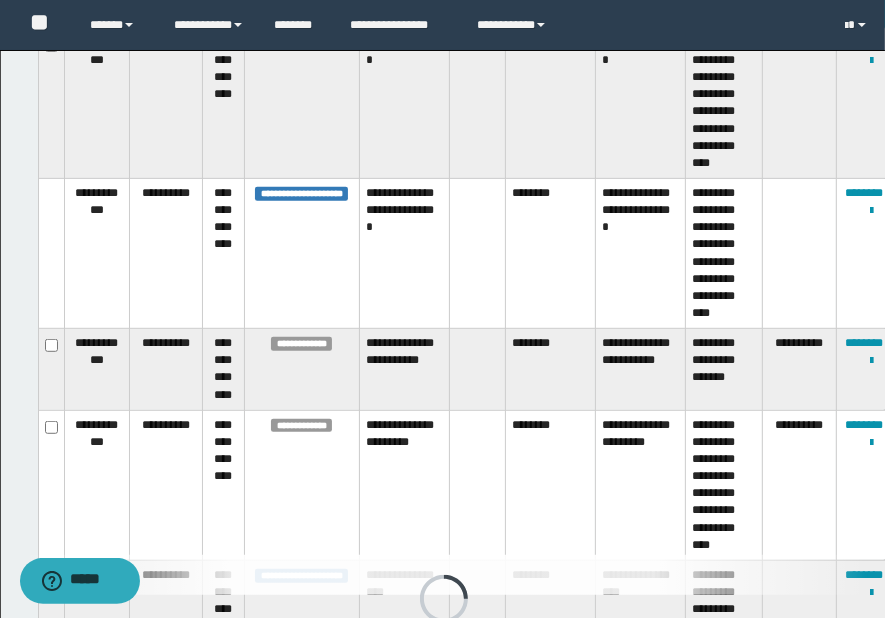 click at bounding box center [478, 254] 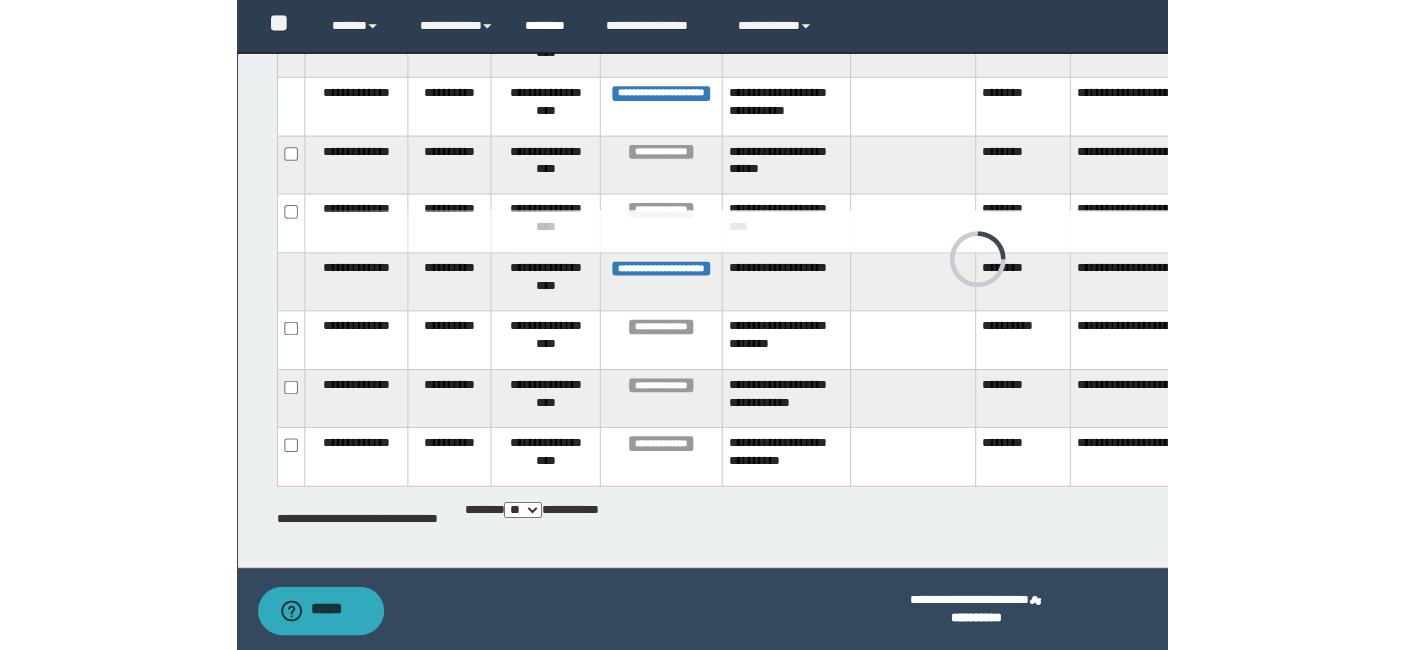 scroll, scrollTop: 335, scrollLeft: 0, axis: vertical 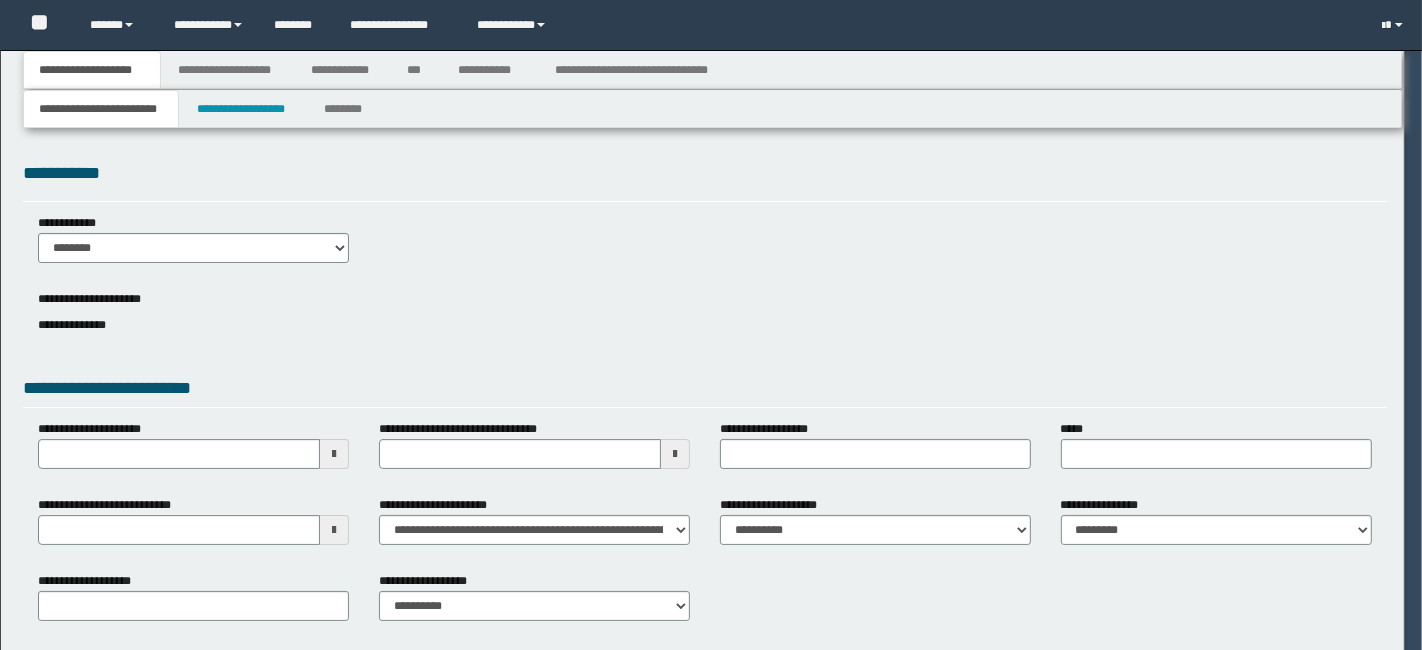 select on "*" 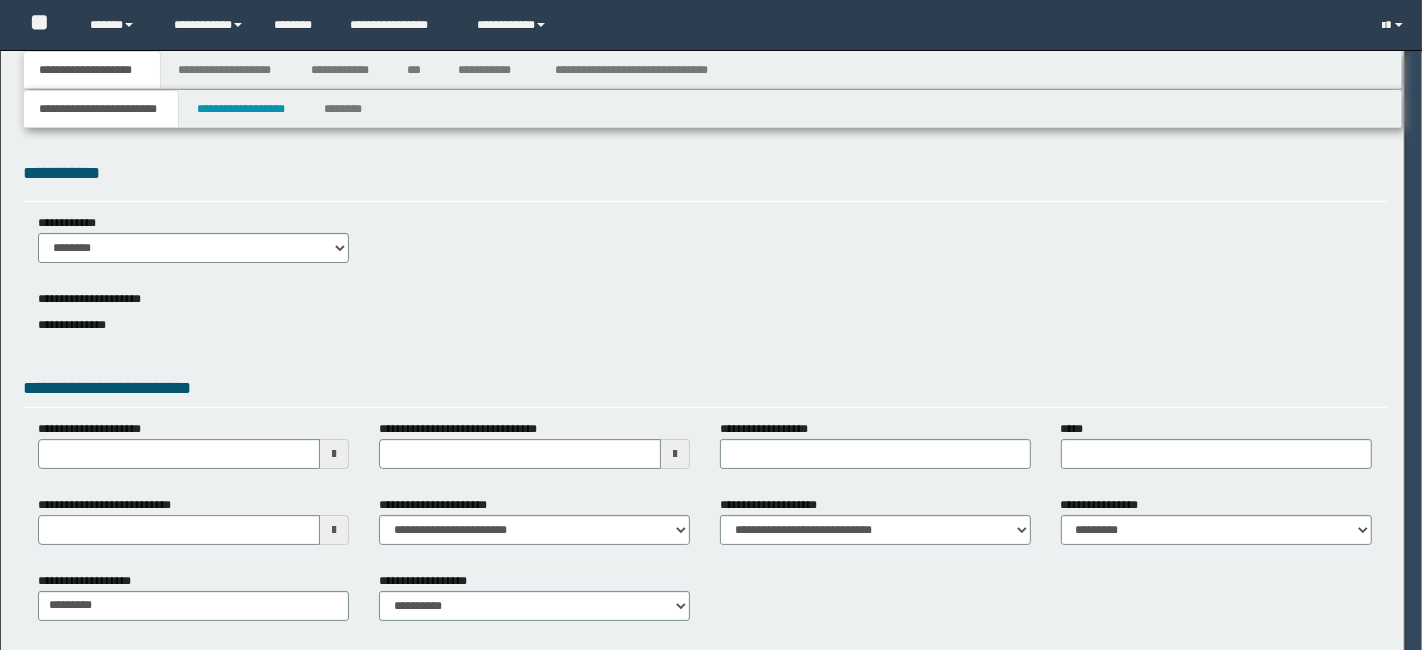 select on "*" 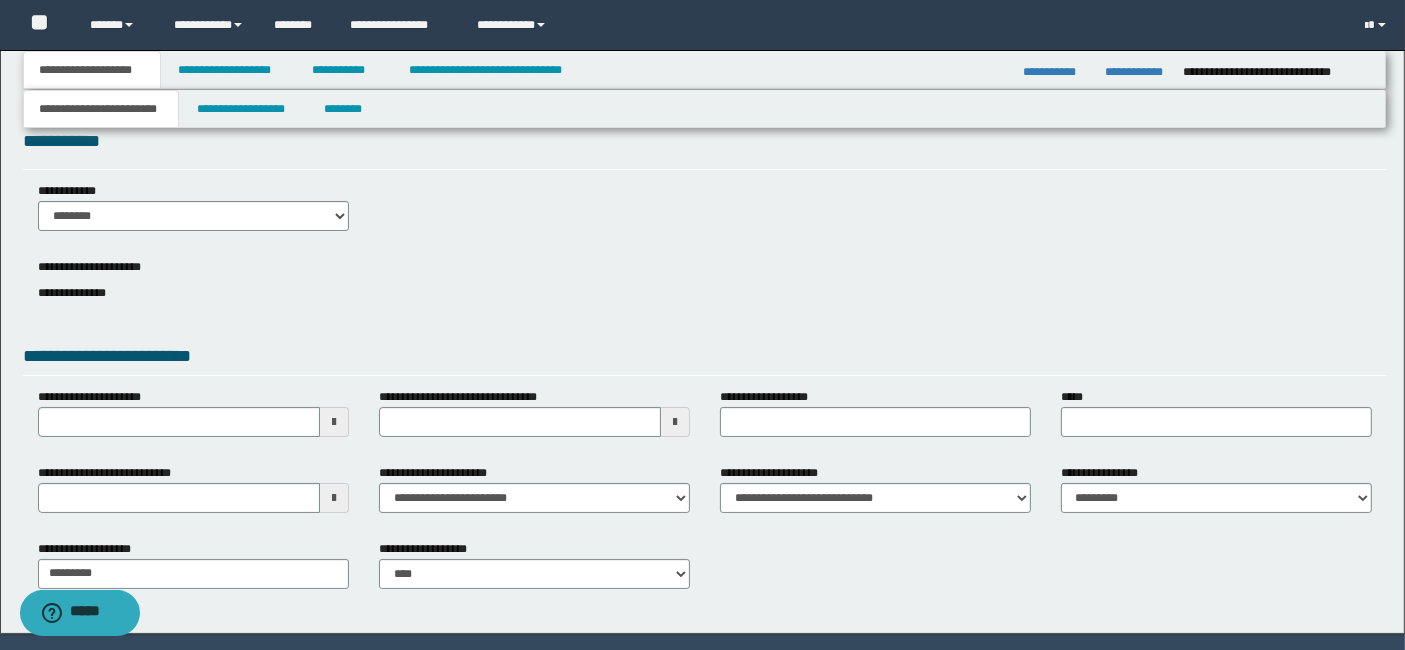 scroll, scrollTop: 0, scrollLeft: 0, axis: both 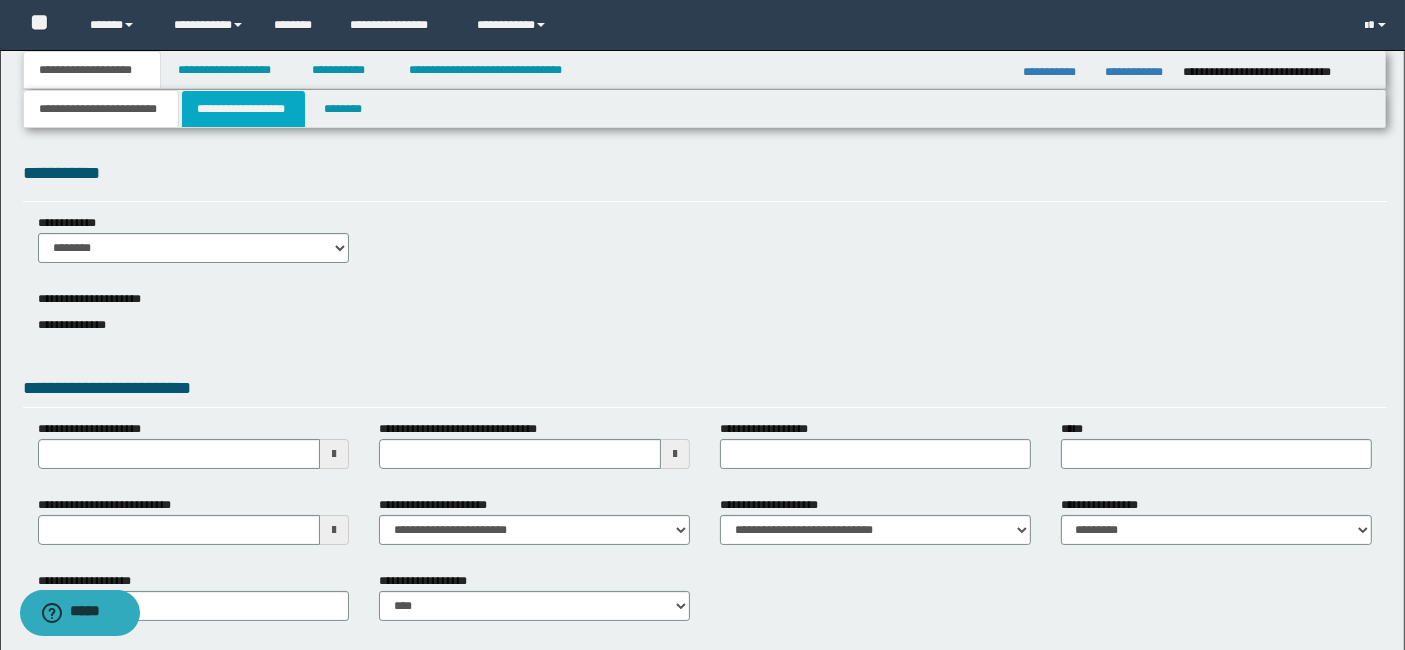 click on "**********" at bounding box center [243, 109] 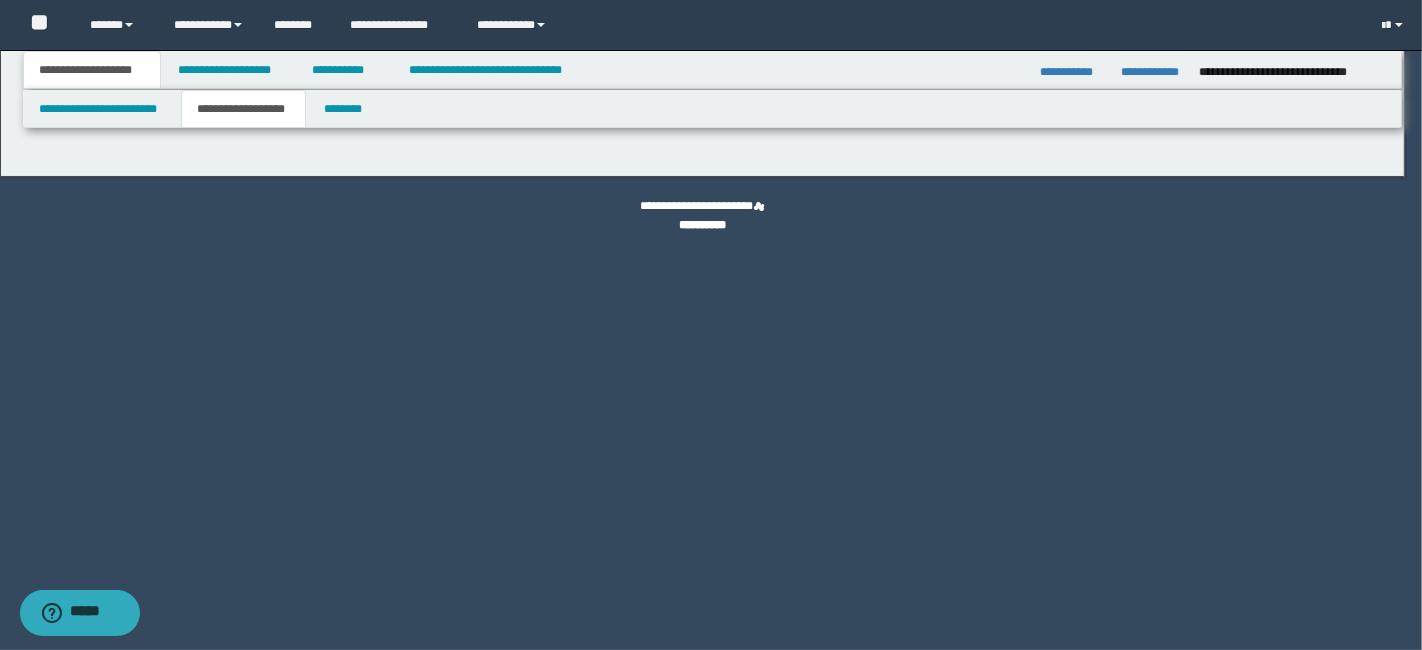 type on "********" 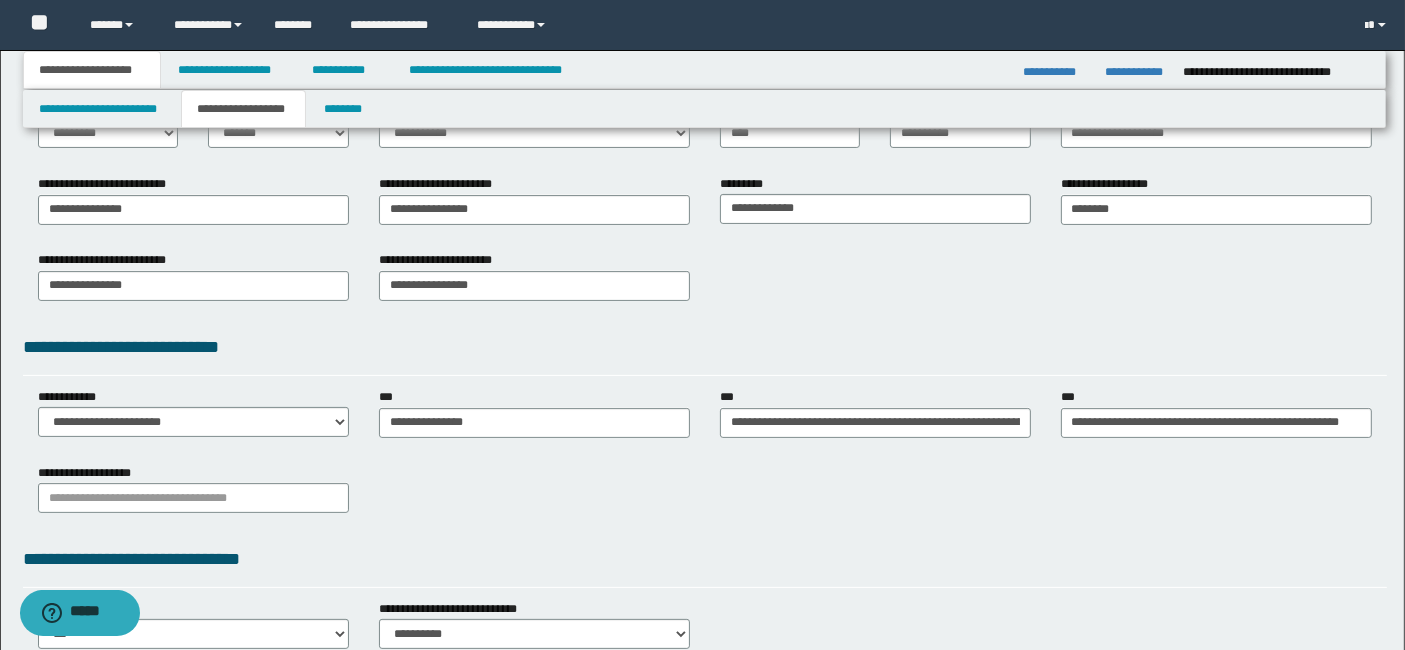 scroll, scrollTop: 0, scrollLeft: 0, axis: both 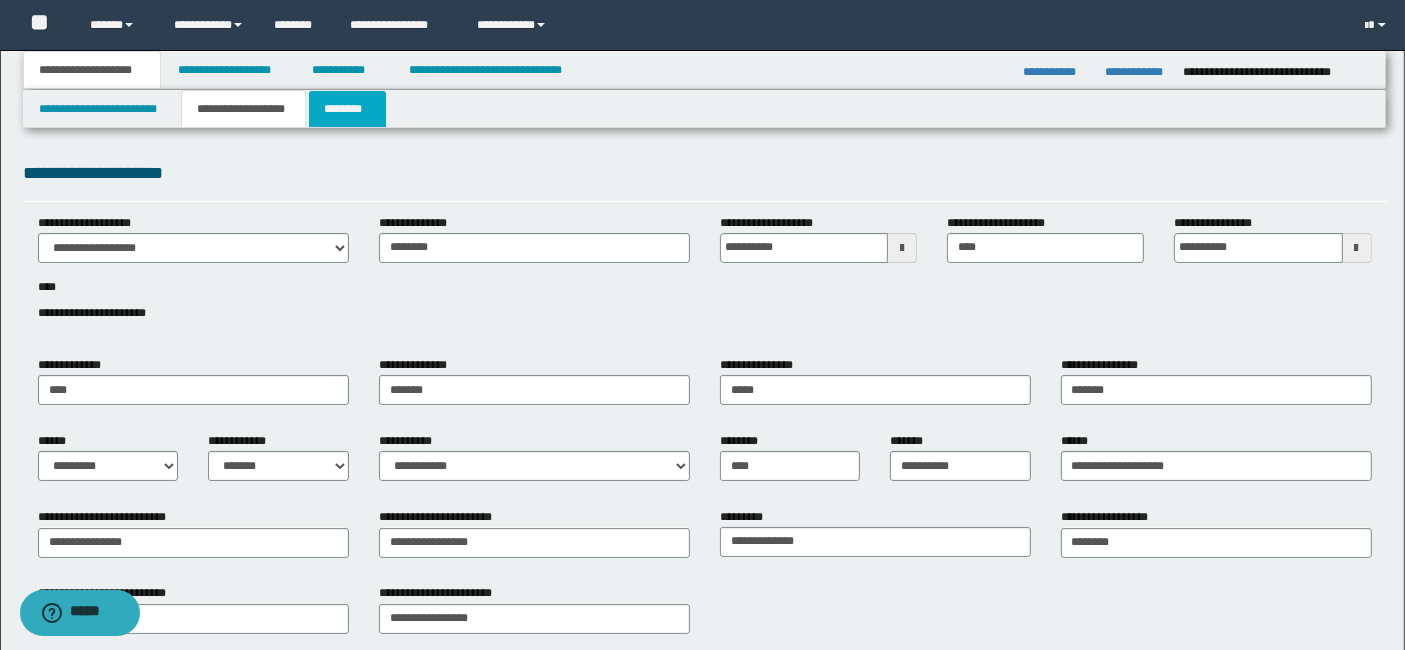 click on "********" at bounding box center [347, 109] 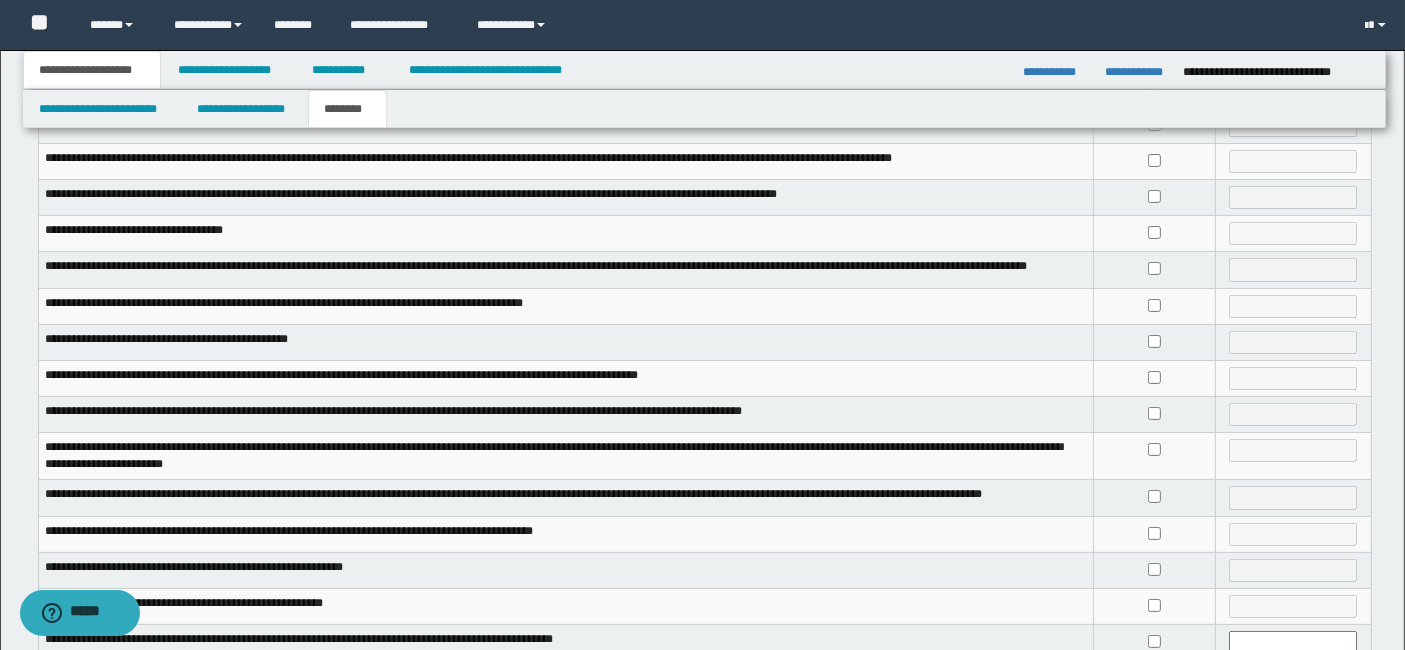 scroll, scrollTop: 452, scrollLeft: 0, axis: vertical 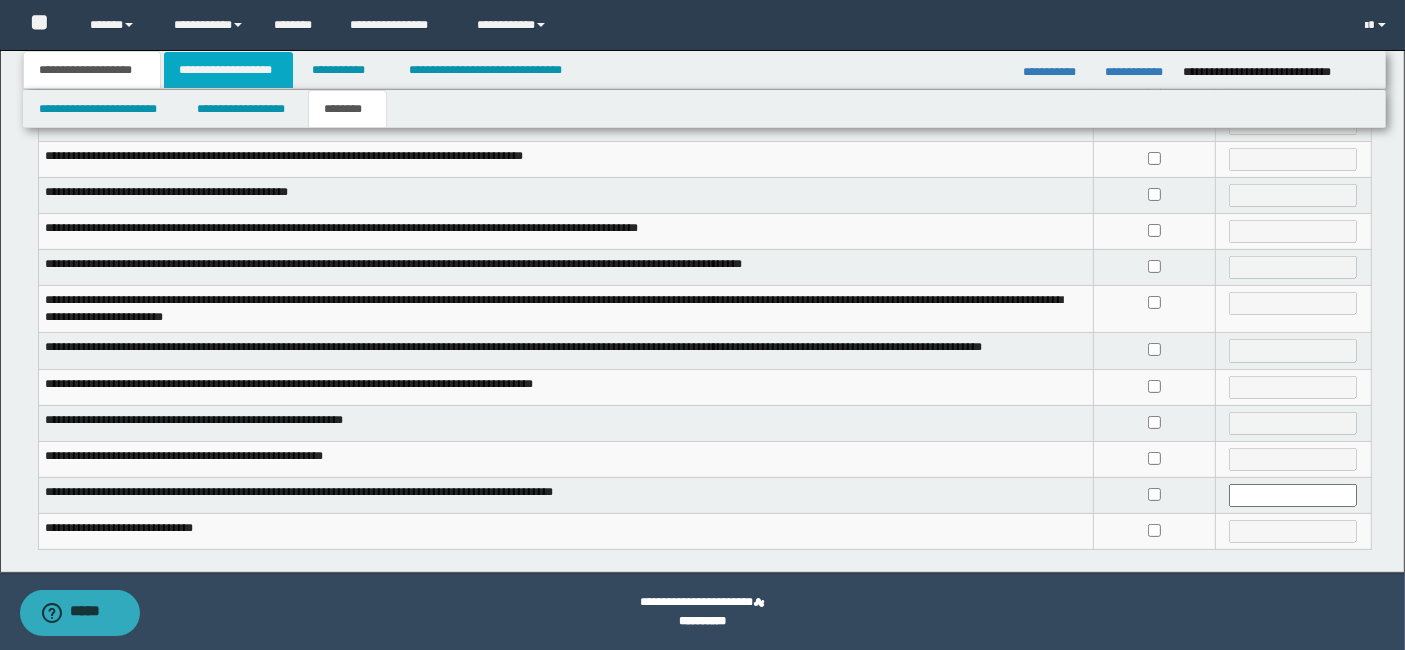 click on "**********" at bounding box center [228, 70] 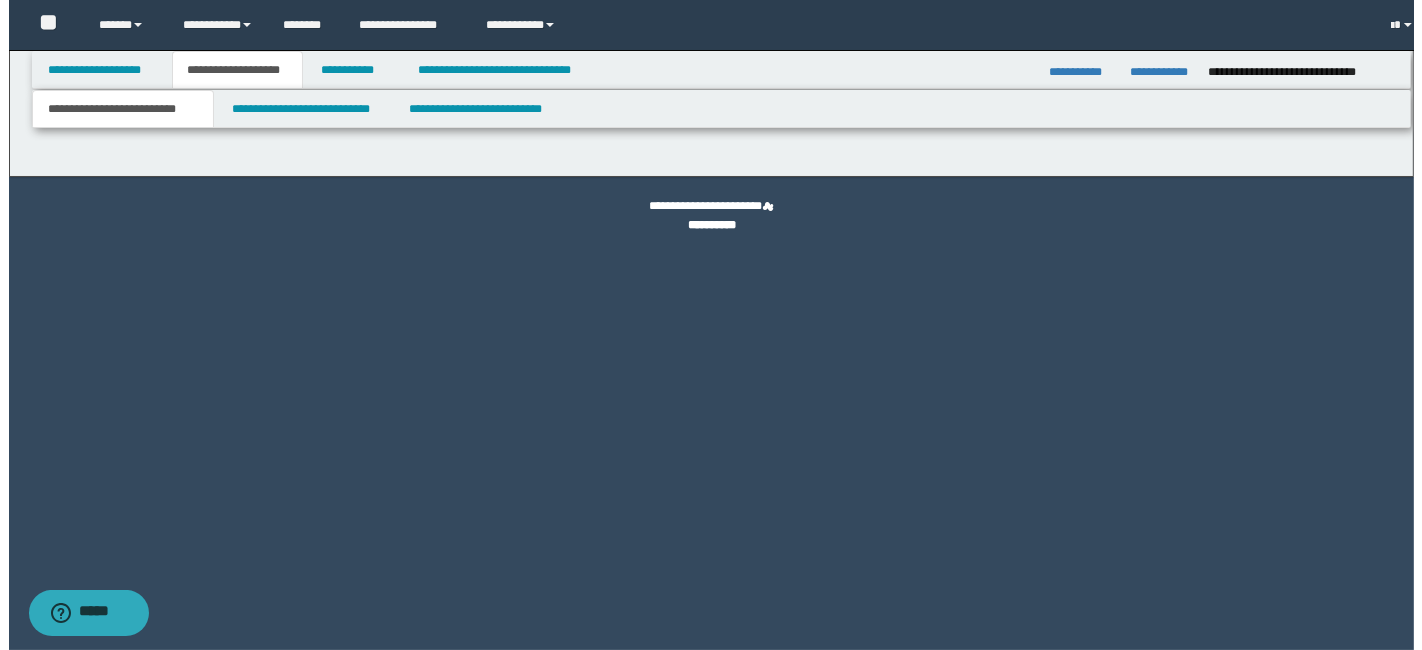scroll, scrollTop: 0, scrollLeft: 0, axis: both 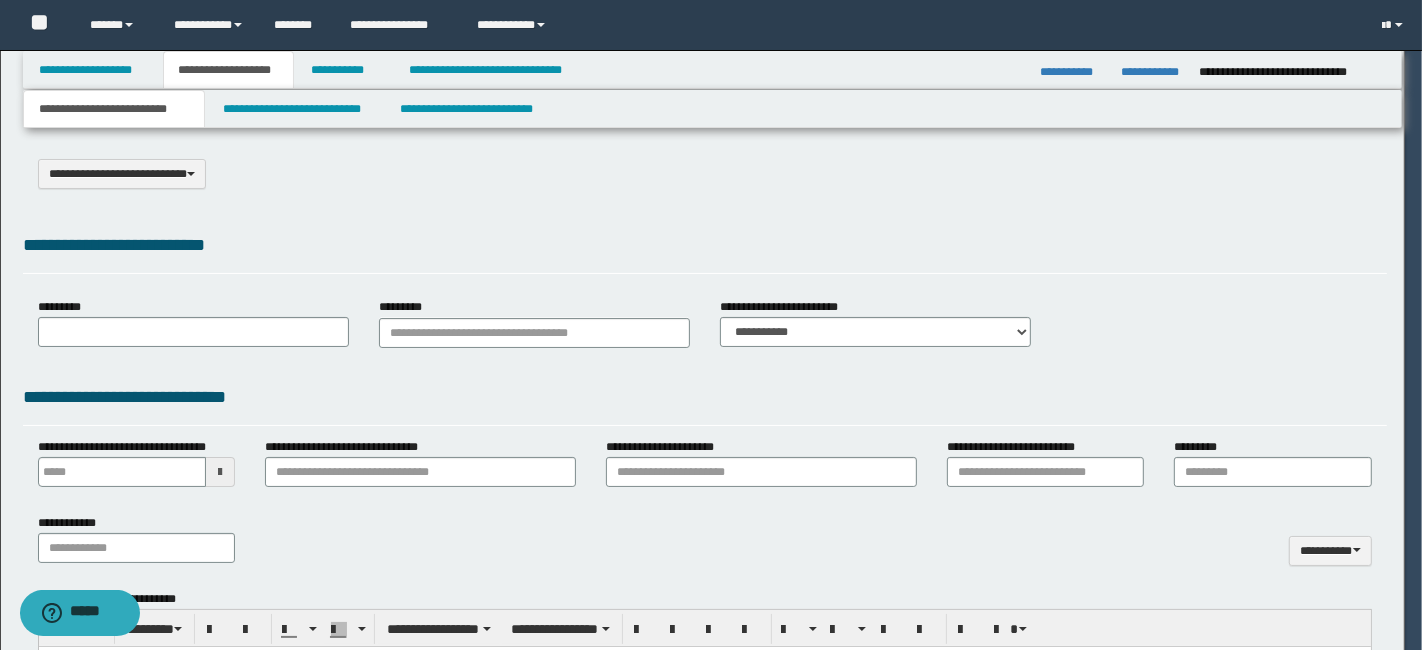 type on "**********" 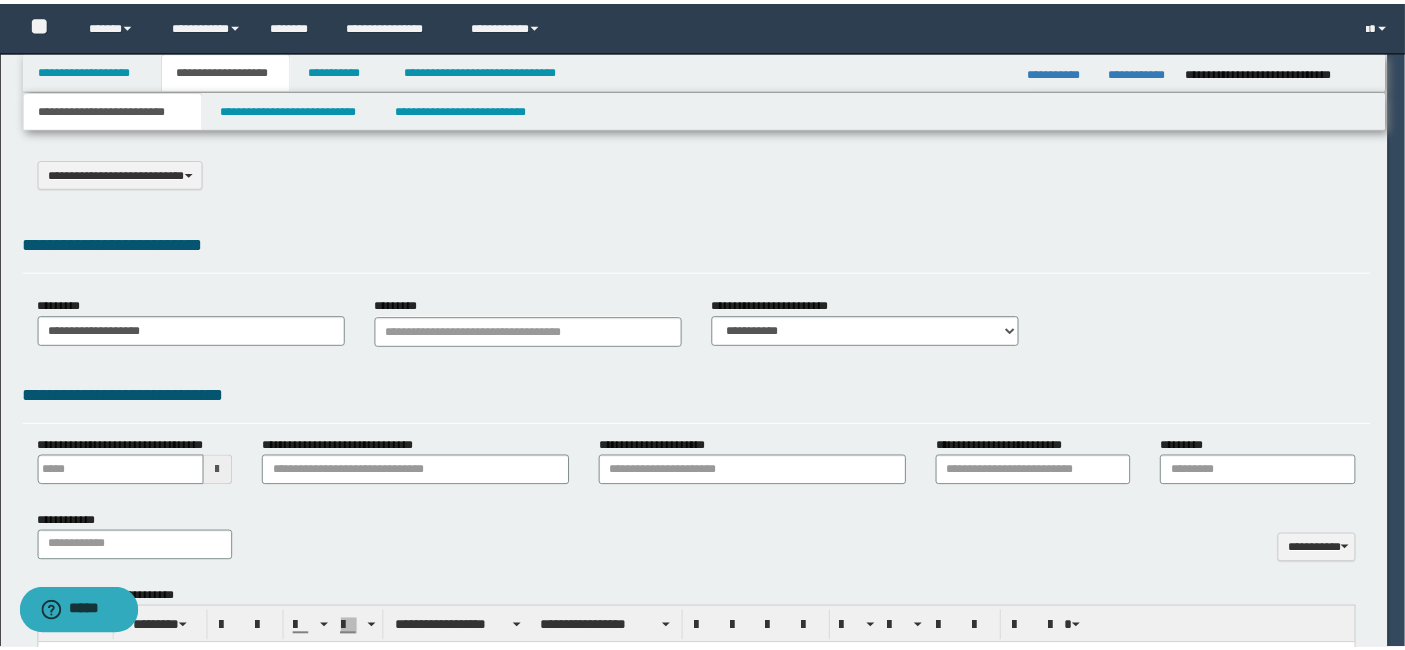scroll, scrollTop: 0, scrollLeft: 0, axis: both 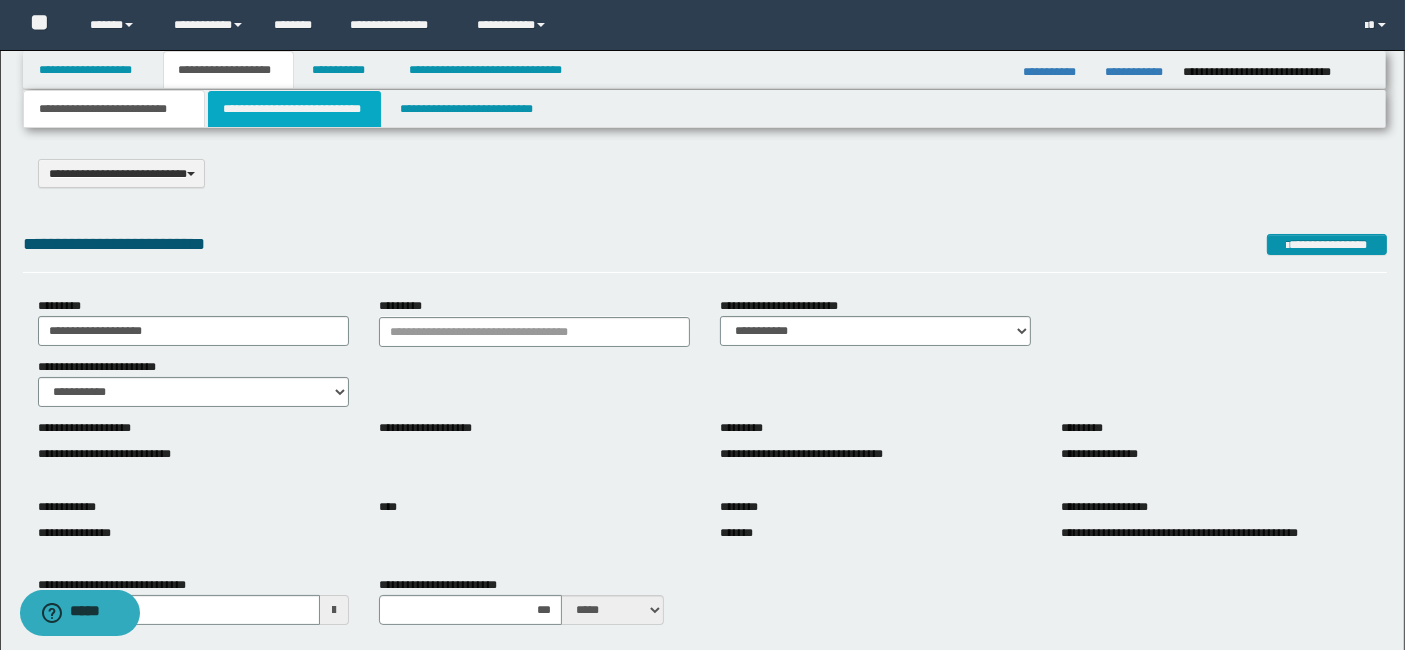 click on "**********" at bounding box center (294, 109) 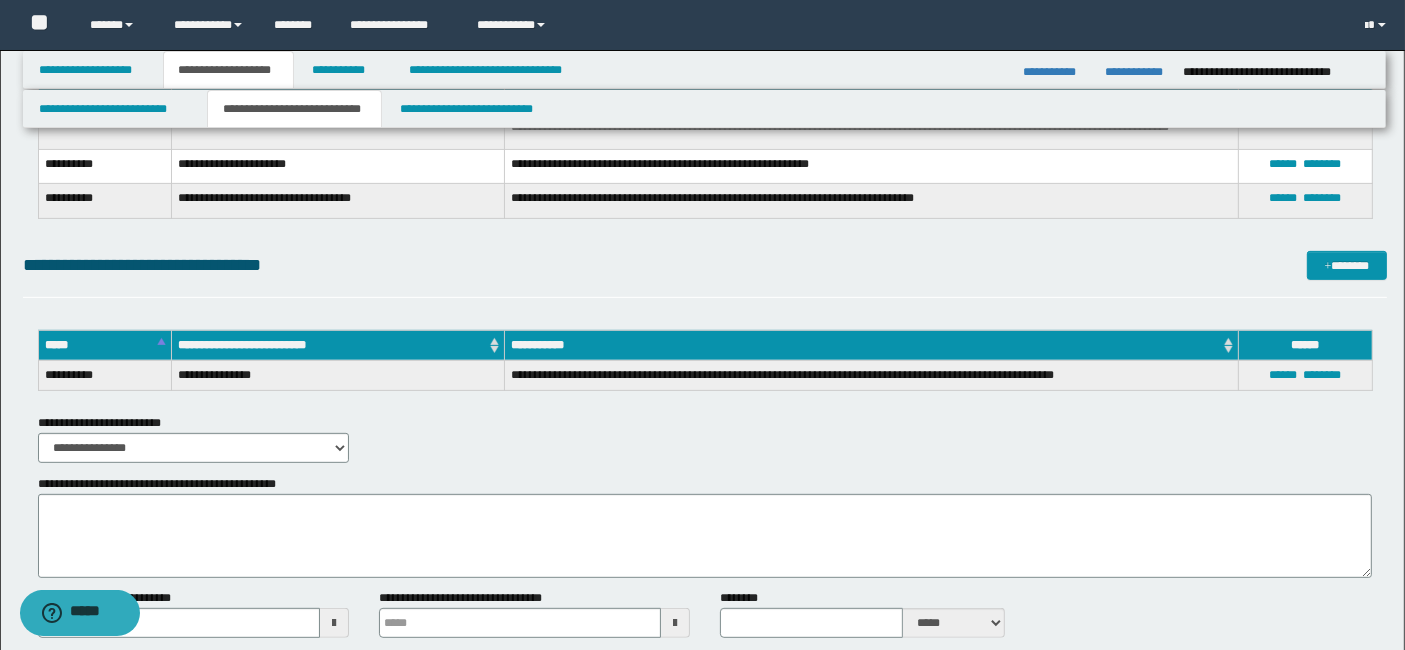 scroll, scrollTop: 777, scrollLeft: 0, axis: vertical 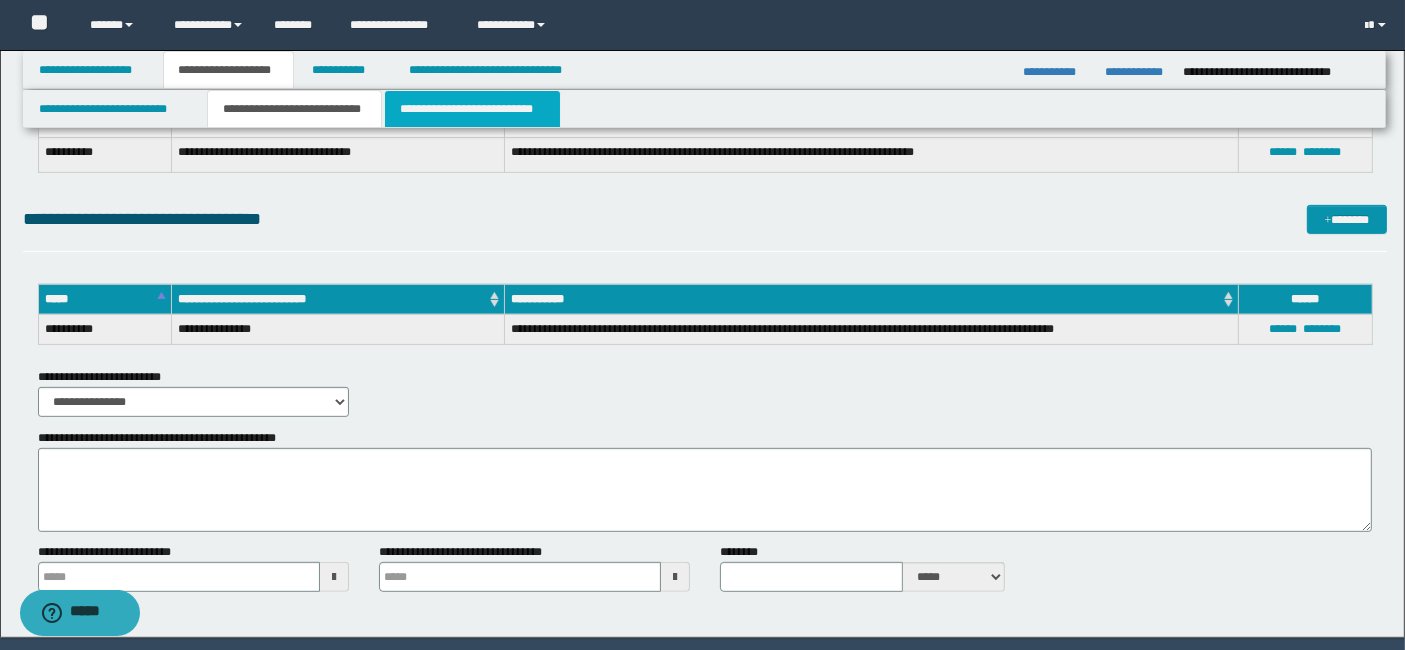 click on "**********" at bounding box center [472, 109] 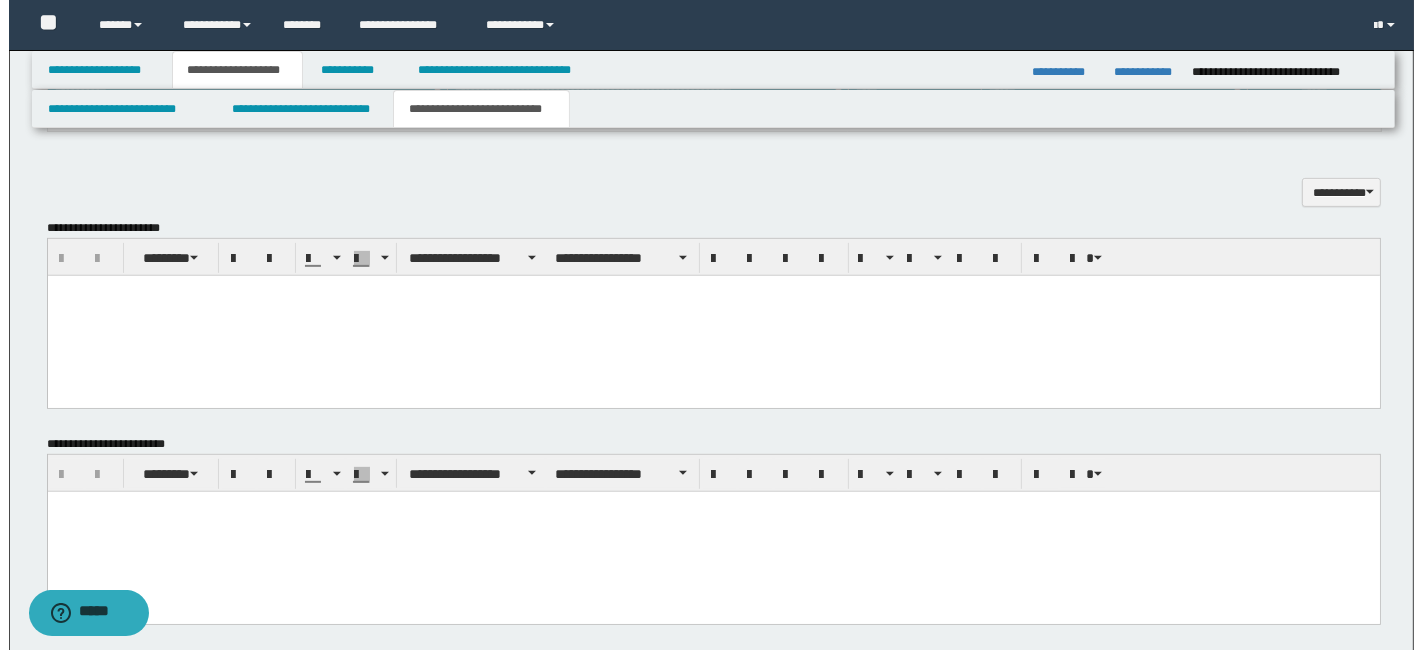 scroll, scrollTop: 0, scrollLeft: 0, axis: both 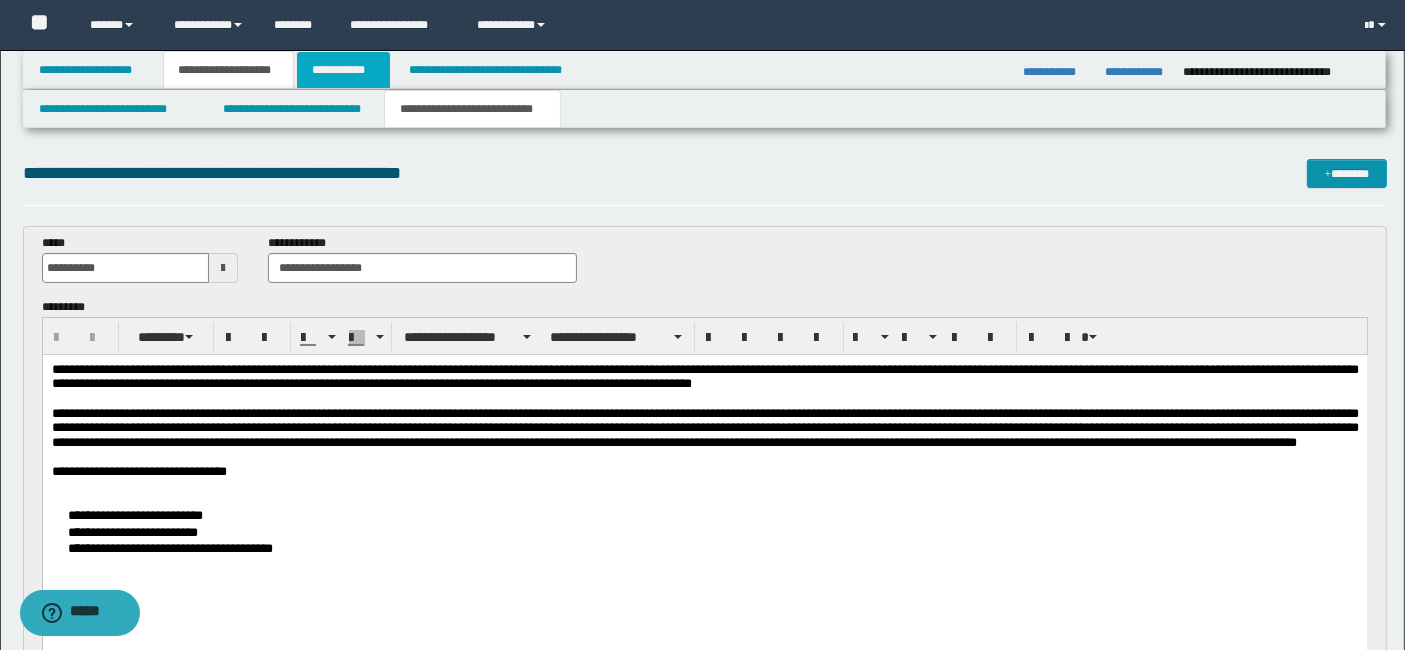 click on "**********" at bounding box center (344, 70) 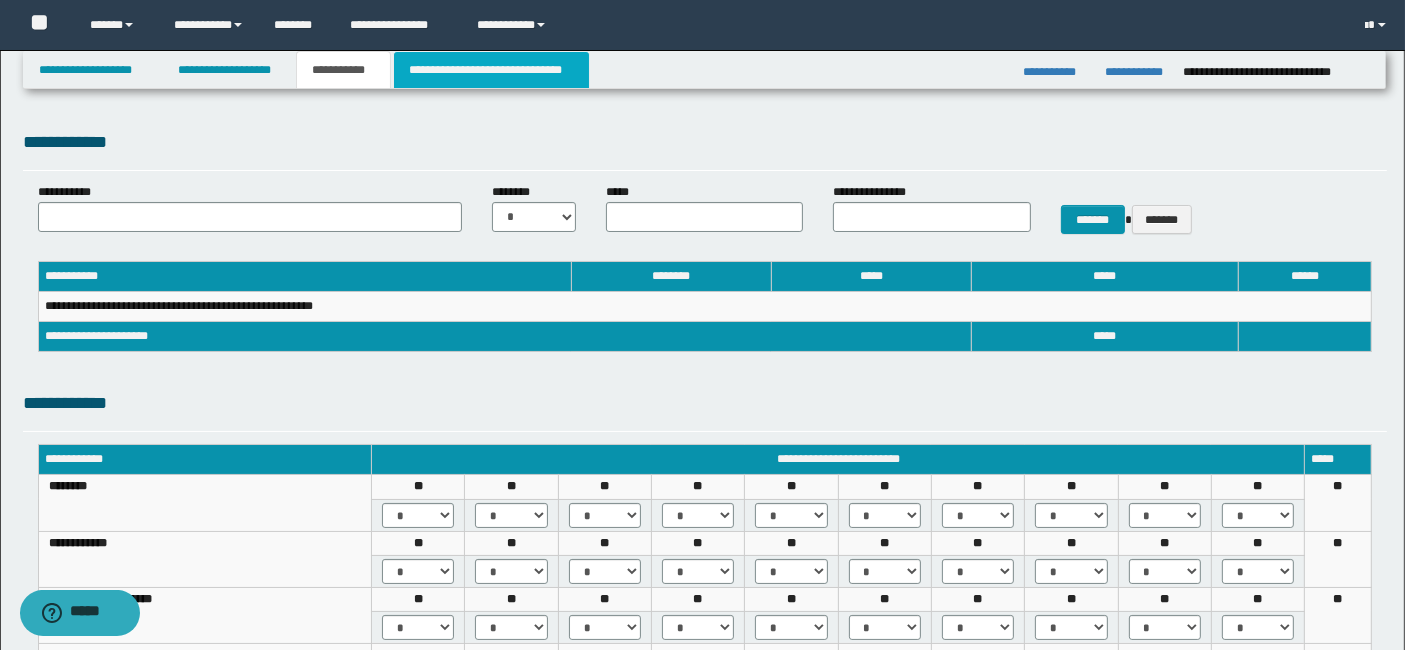 click on "**********" at bounding box center [491, 70] 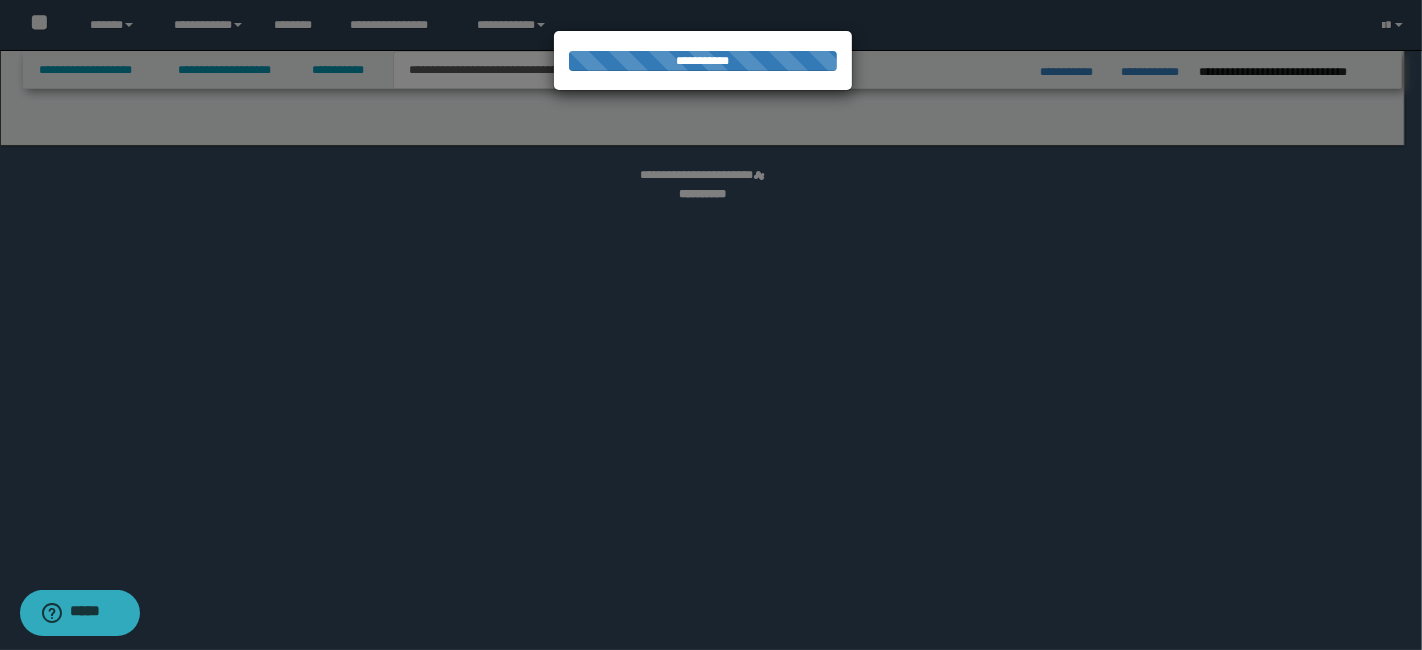 select on "*" 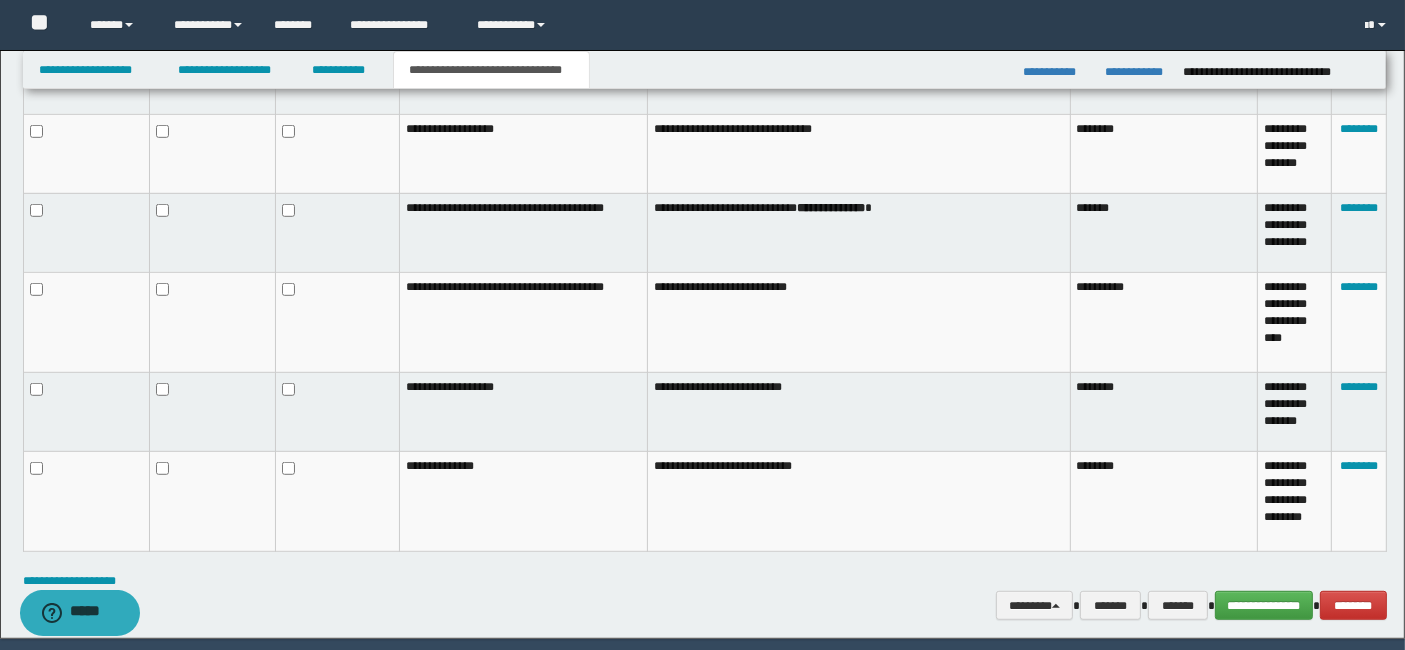 scroll, scrollTop: 1168, scrollLeft: 0, axis: vertical 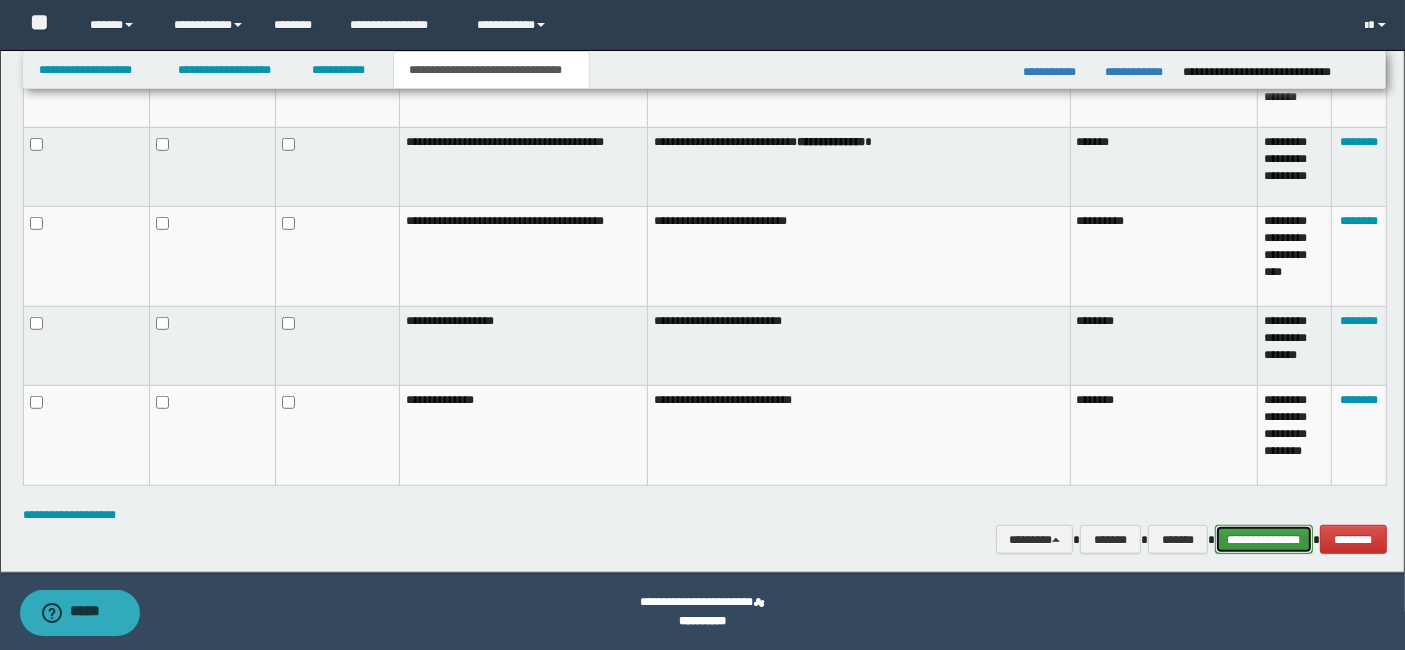 click on "**********" at bounding box center (1264, 539) 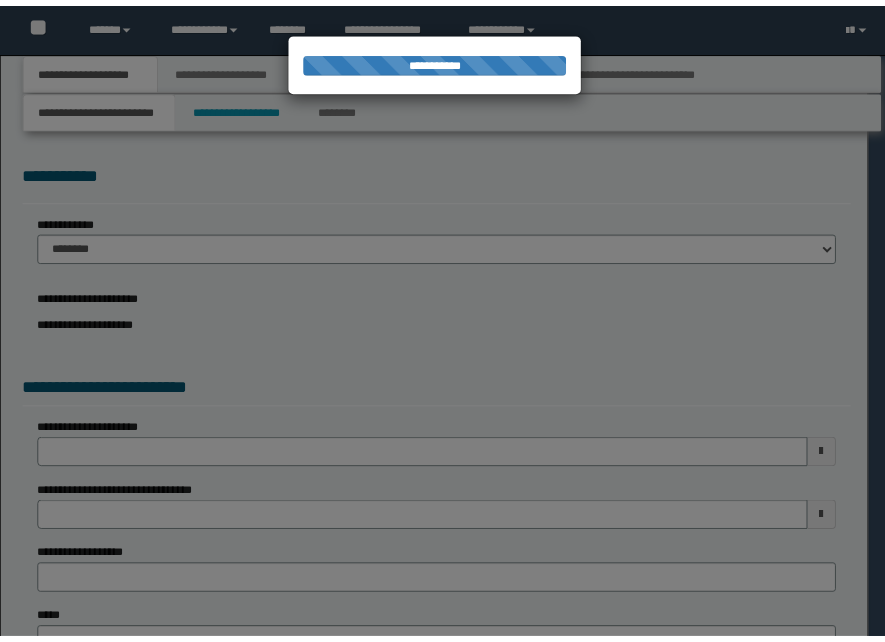 scroll, scrollTop: 0, scrollLeft: 0, axis: both 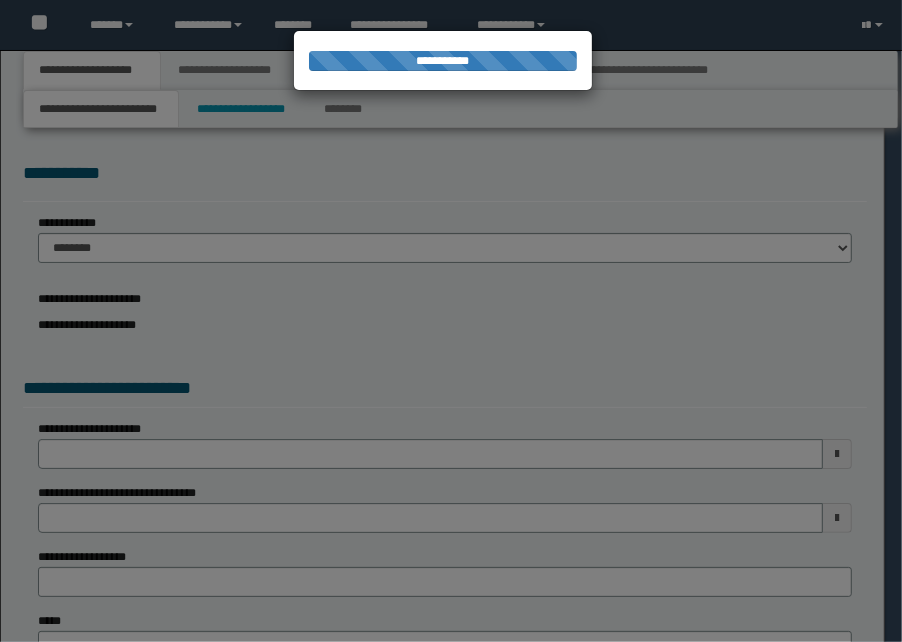 select on "*" 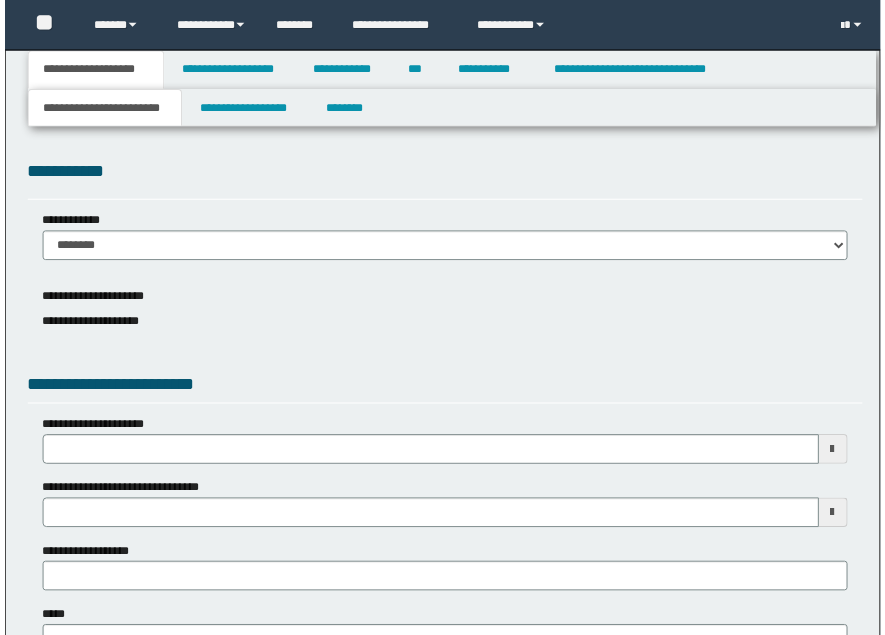 scroll, scrollTop: 0, scrollLeft: 0, axis: both 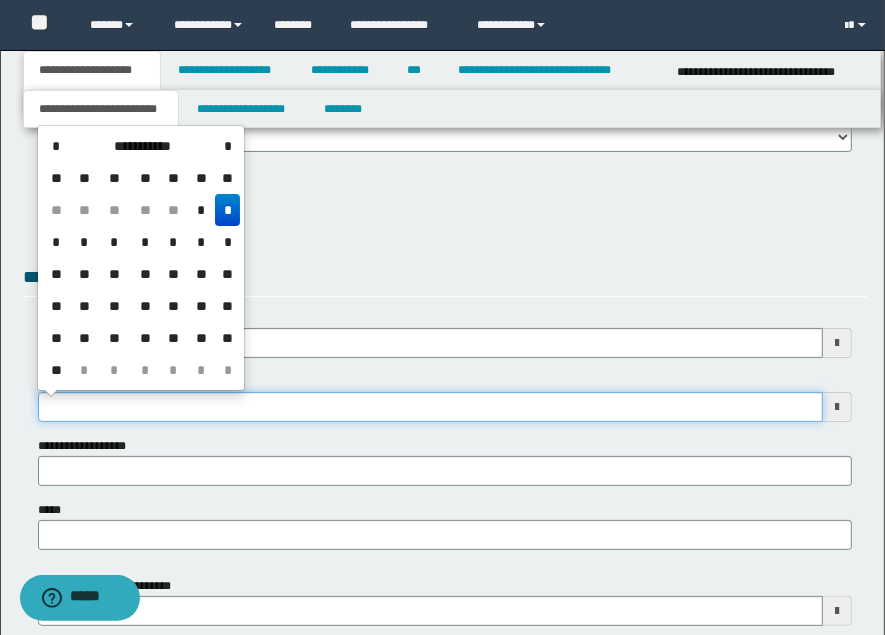 click on "**********" at bounding box center (430, 407) 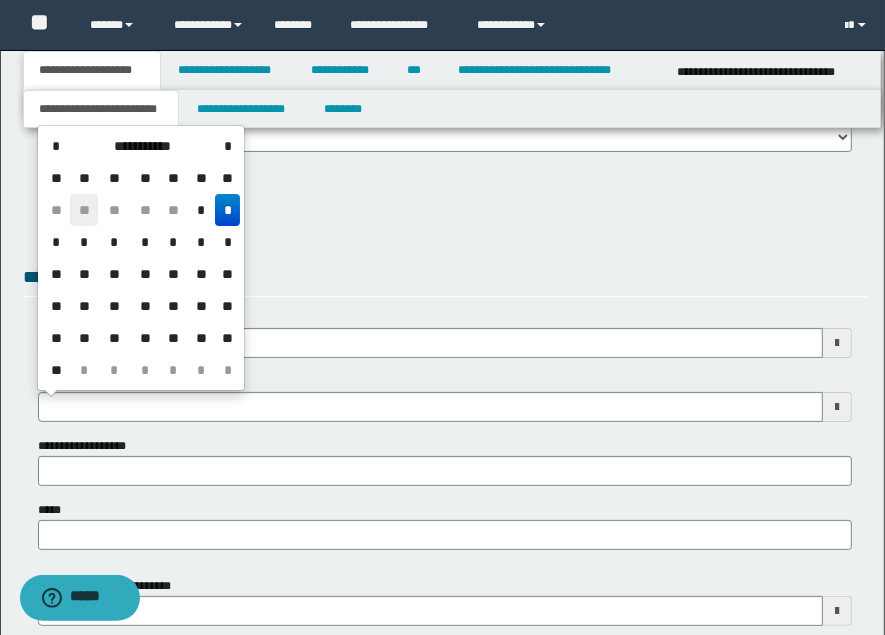 click on "**" at bounding box center (84, 210) 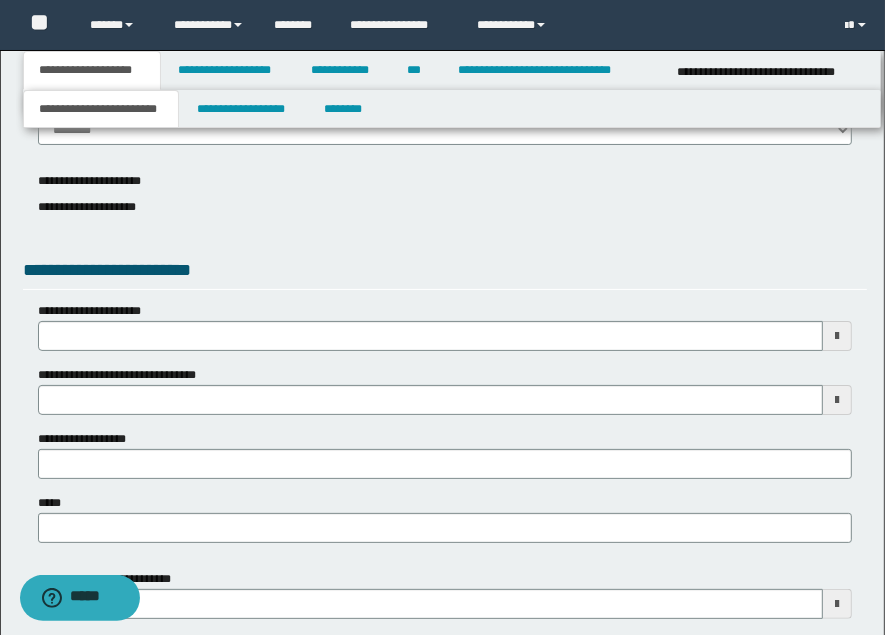 scroll, scrollTop: 222, scrollLeft: 0, axis: vertical 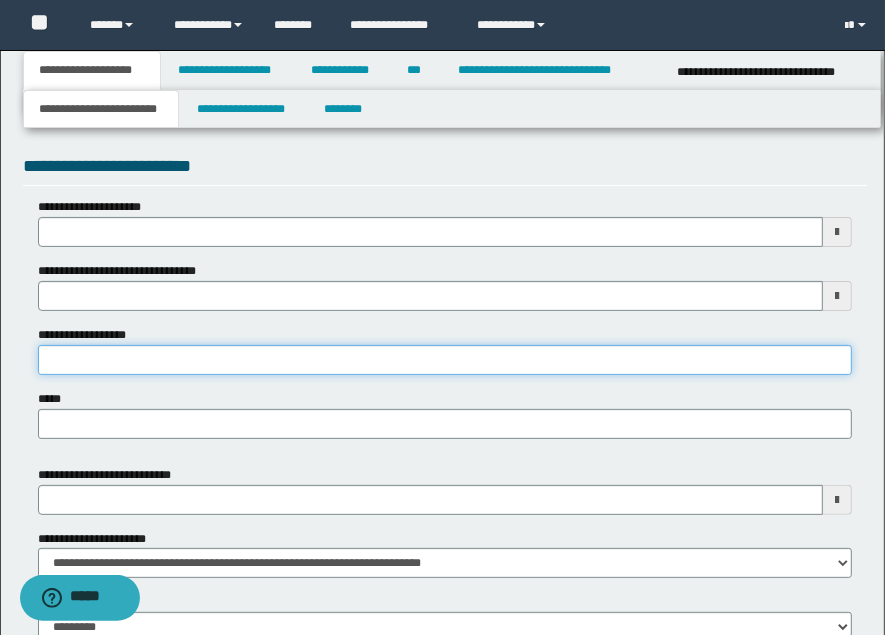 click on "**********" at bounding box center [445, 360] 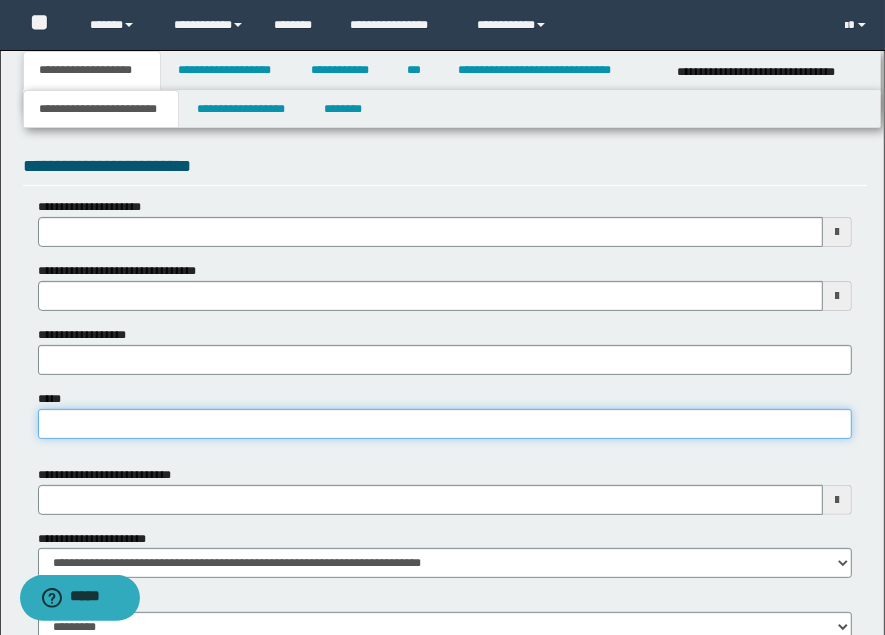click on "*****" at bounding box center [445, 424] 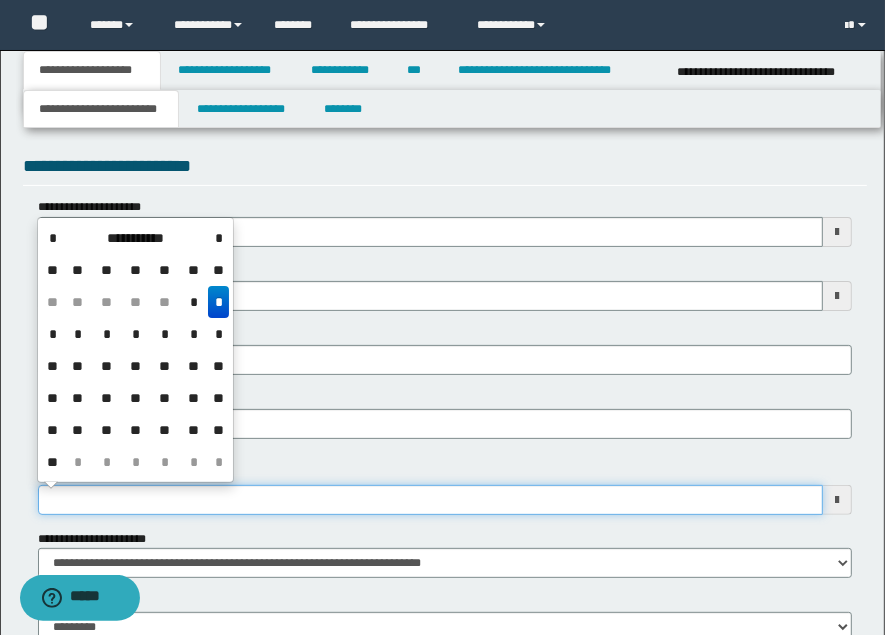 click on "**********" at bounding box center [430, 500] 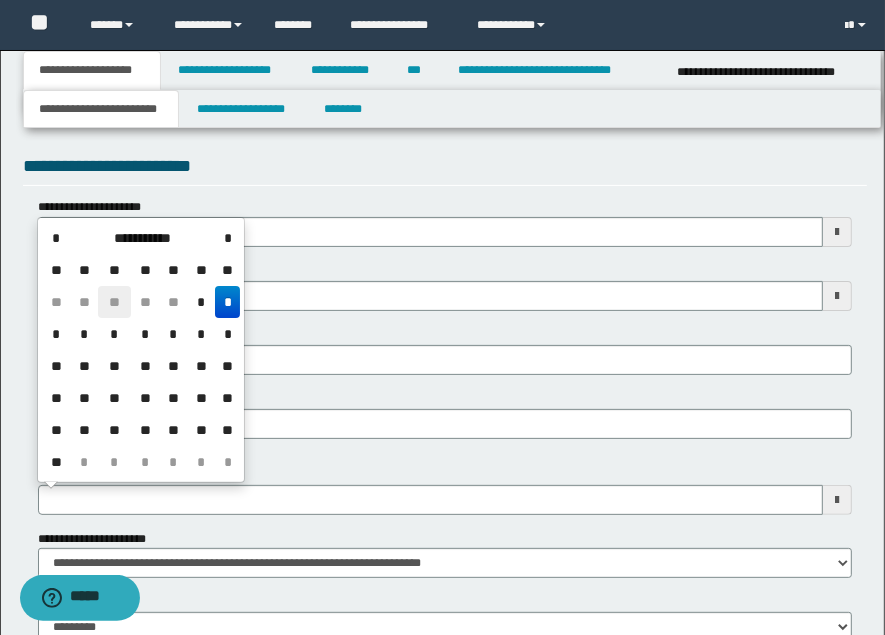 click on "**" at bounding box center [114, 302] 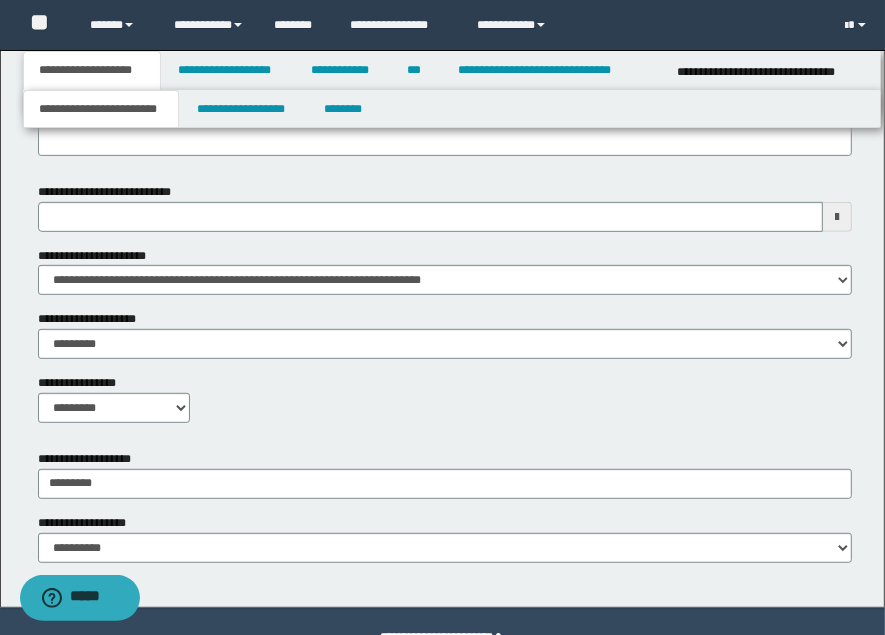 scroll, scrollTop: 555, scrollLeft: 0, axis: vertical 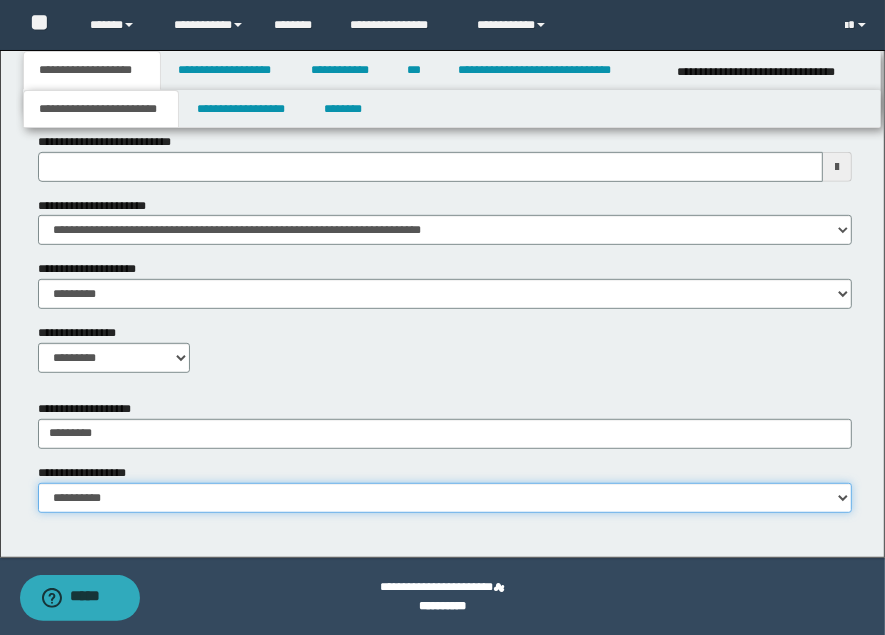 click on "**********" at bounding box center [445, 498] 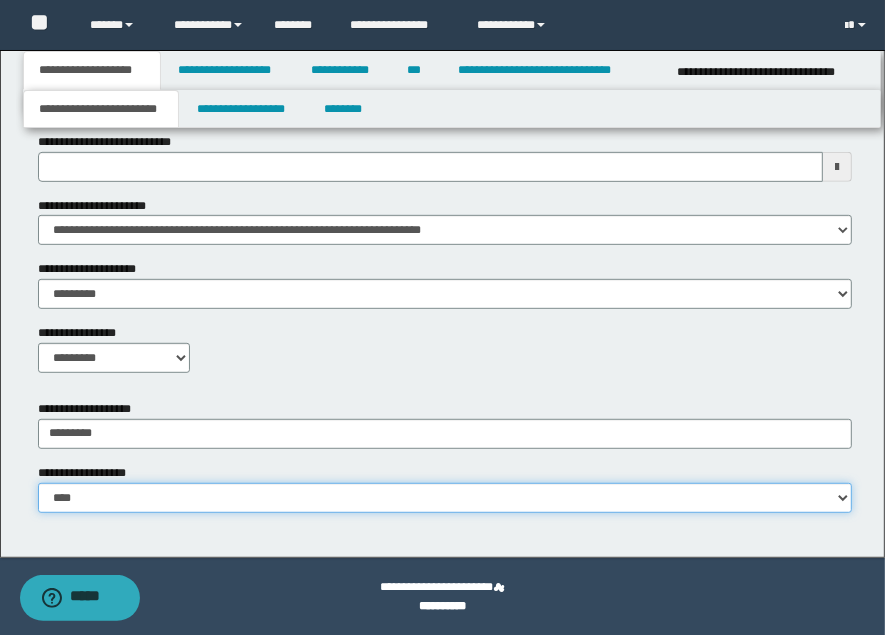 click on "**********" at bounding box center [445, 498] 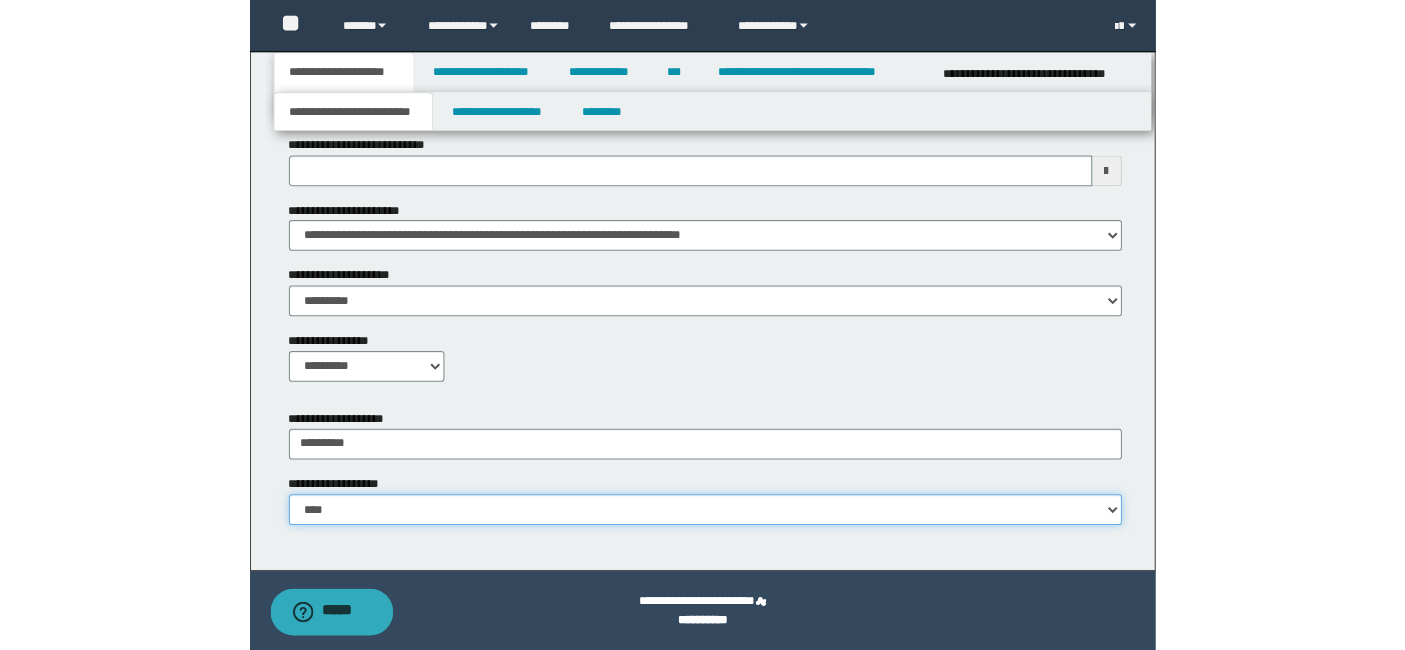 scroll, scrollTop: 94, scrollLeft: 0, axis: vertical 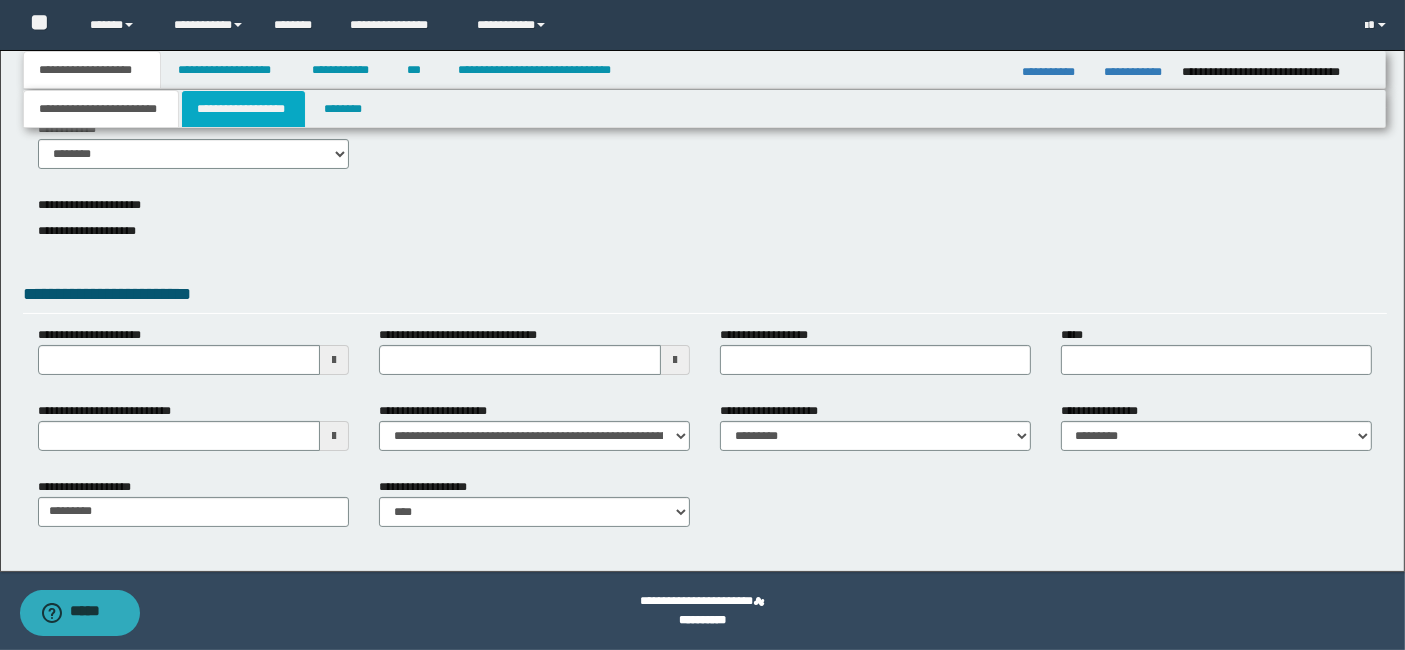 click on "**********" at bounding box center (243, 109) 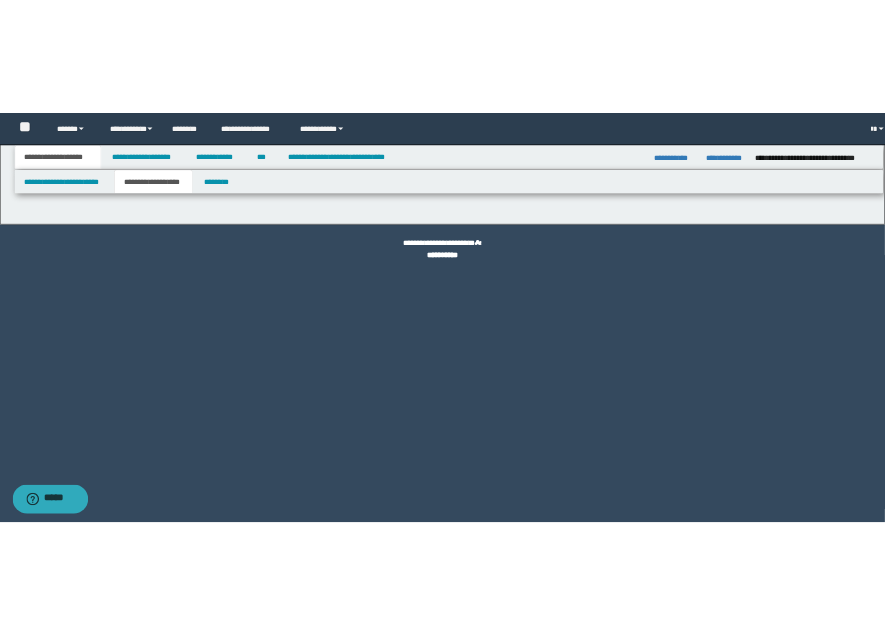 scroll, scrollTop: 0, scrollLeft: 0, axis: both 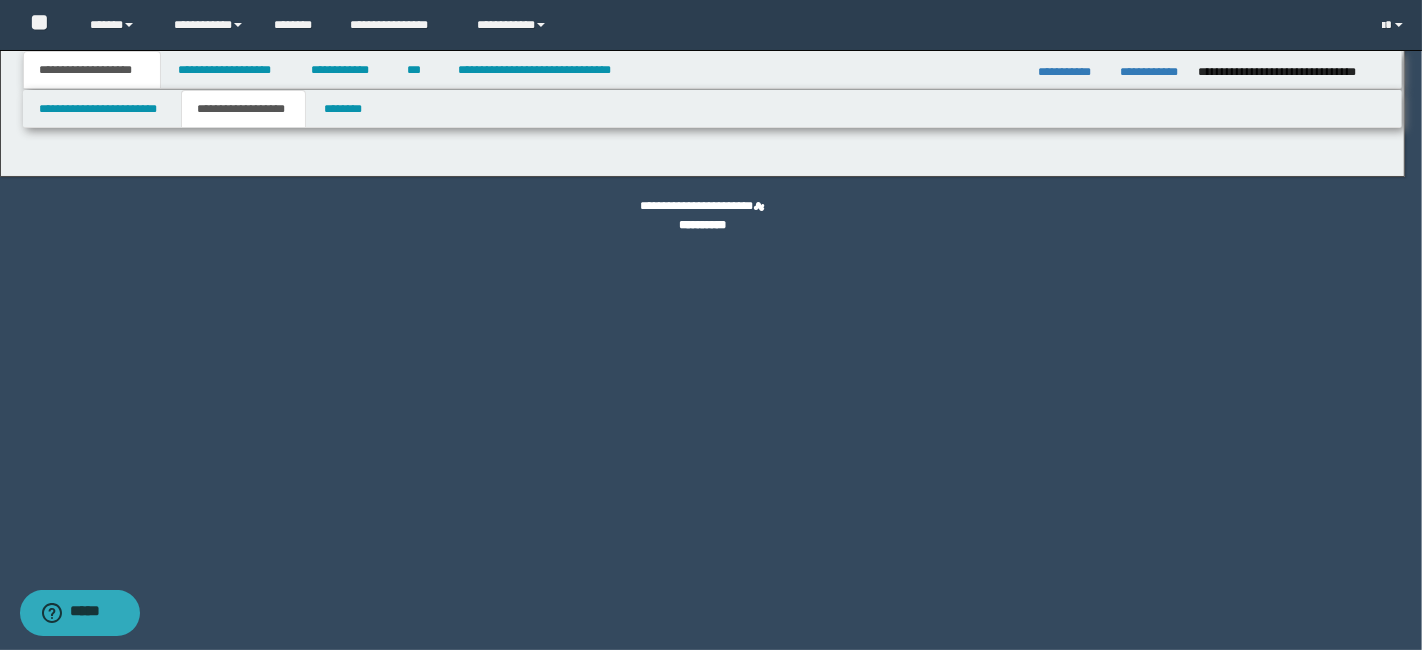 type on "**********" 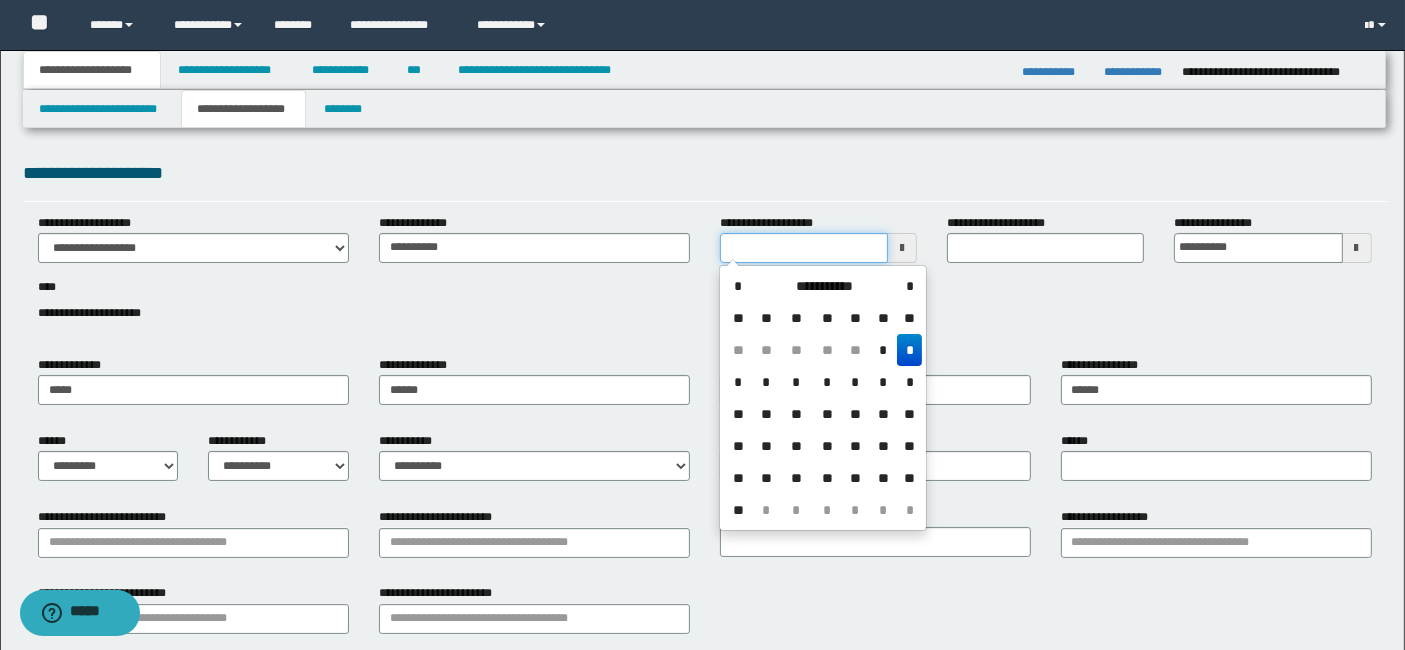 click on "**********" at bounding box center (804, 248) 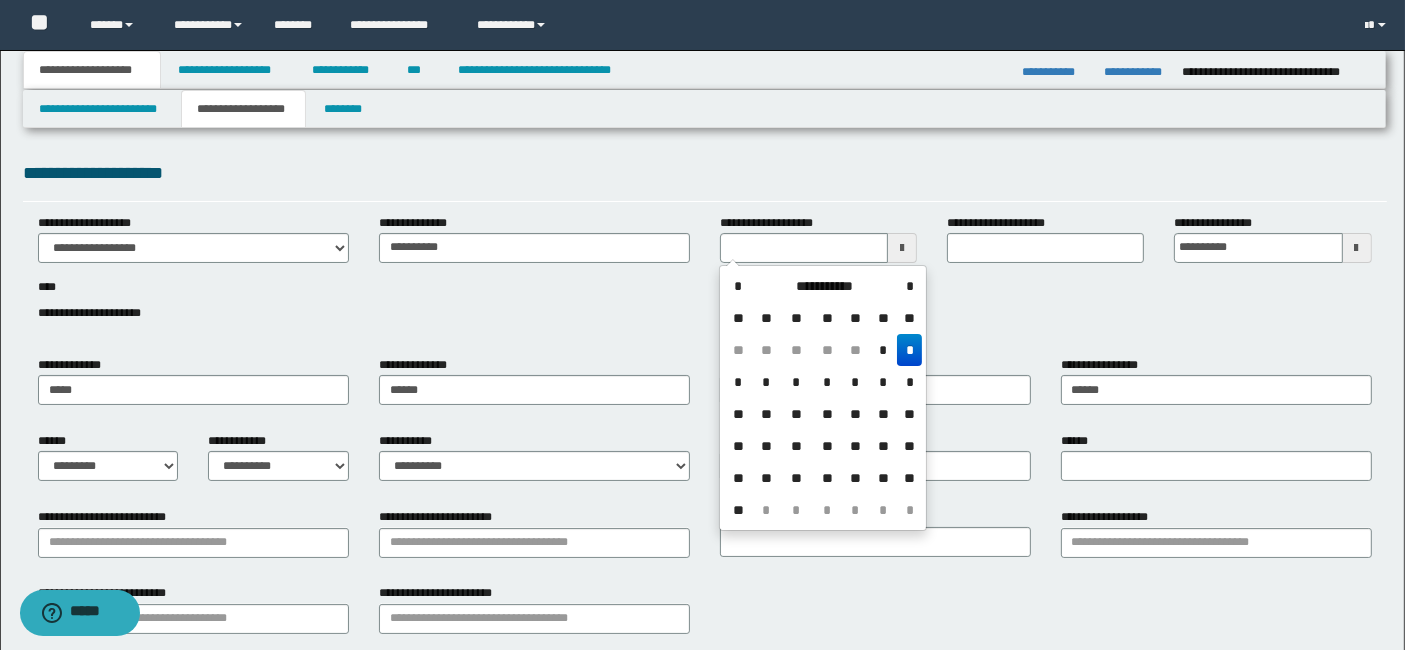 click on "**********" at bounding box center (705, 173) 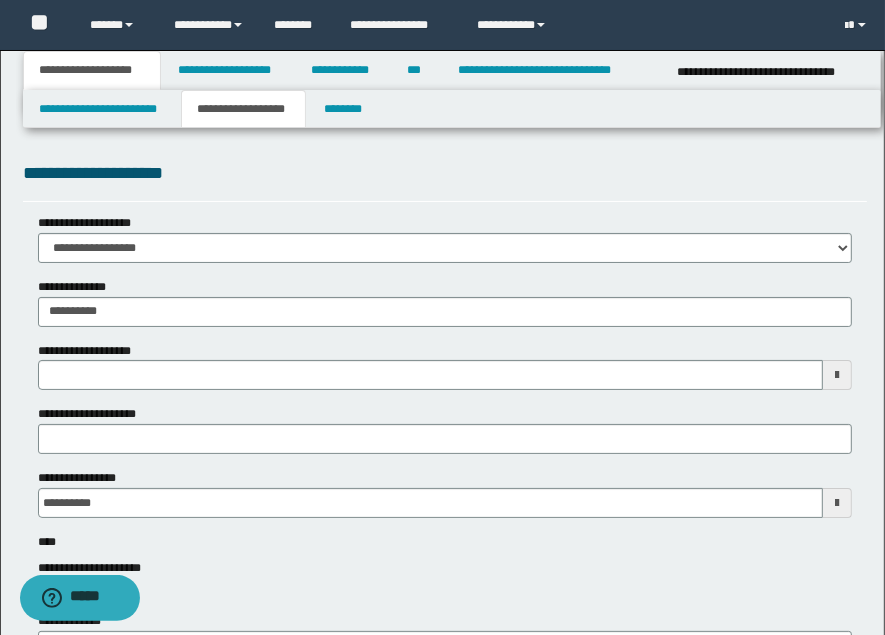 click on "**********" at bounding box center (445, 173) 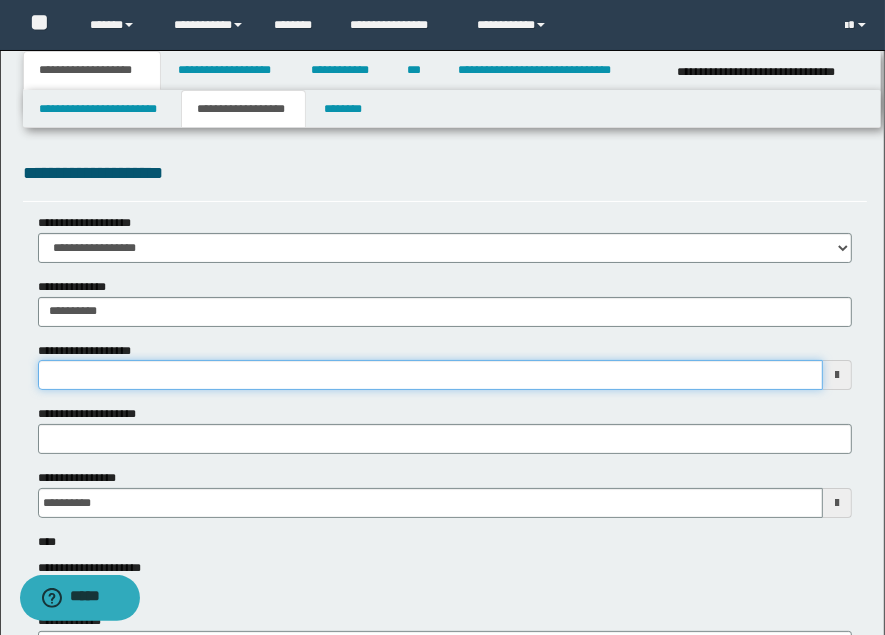 click on "**********" at bounding box center (430, 375) 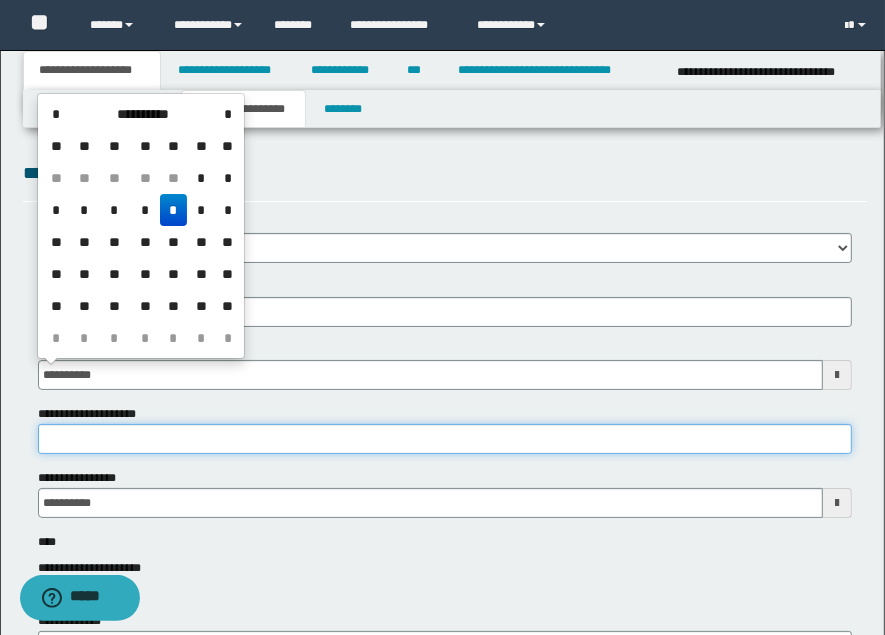 type on "**********" 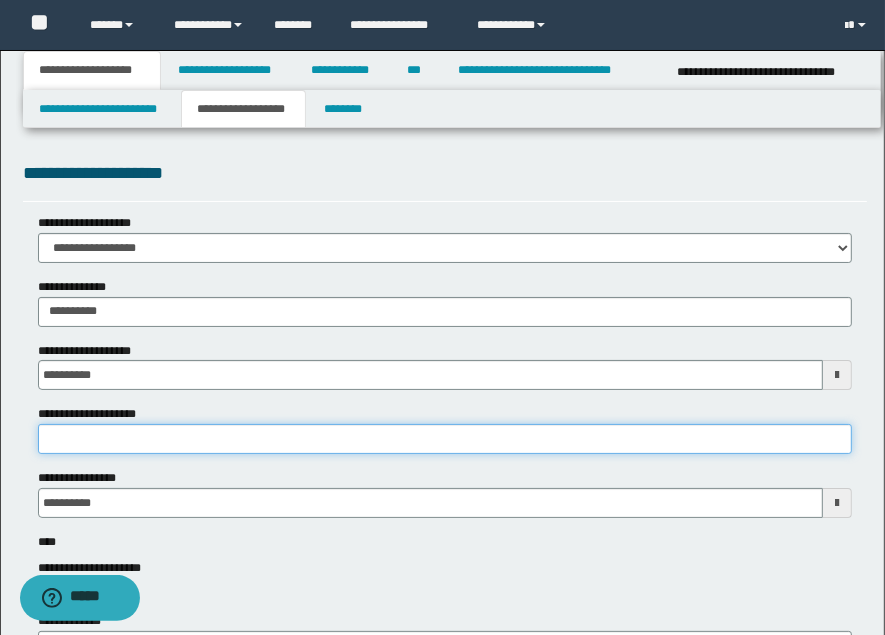 click on "**********" at bounding box center (445, 439) 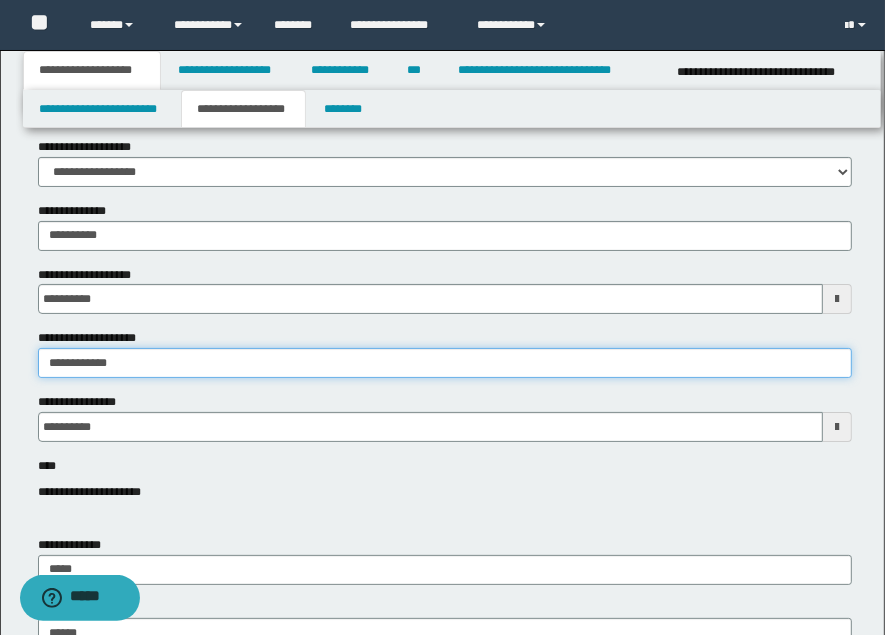 scroll, scrollTop: 111, scrollLeft: 0, axis: vertical 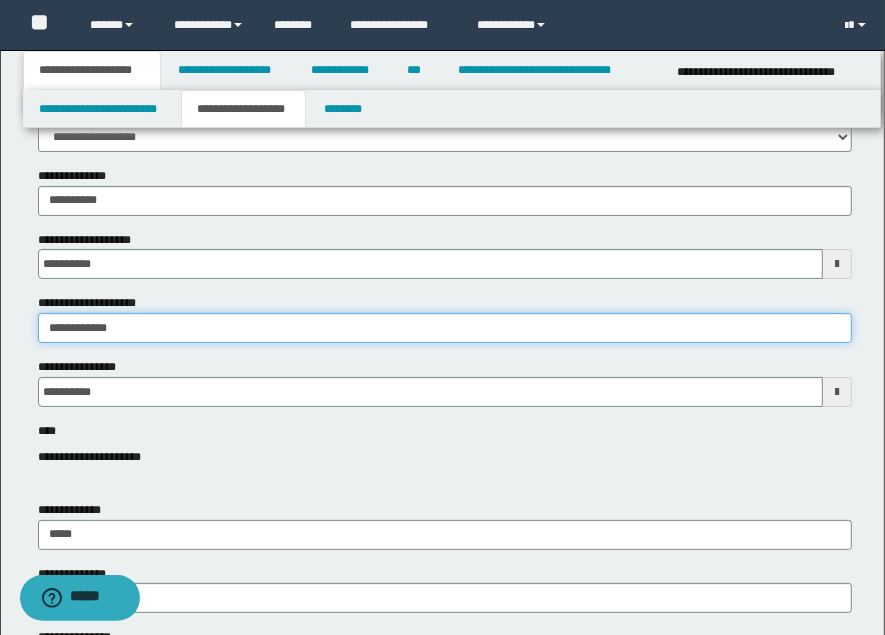 type on "**********" 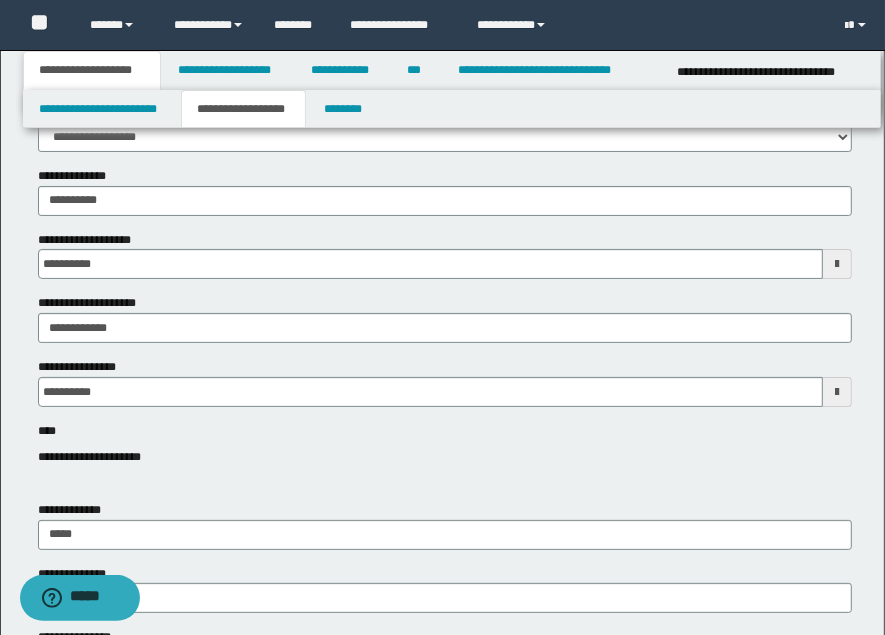 click on "**********" at bounding box center [445, 448] 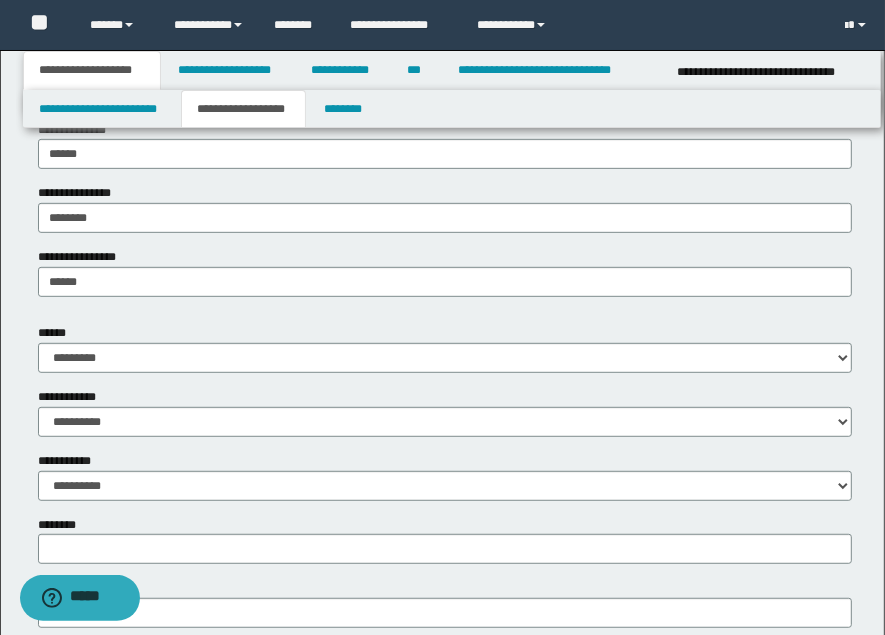 scroll, scrollTop: 666, scrollLeft: 0, axis: vertical 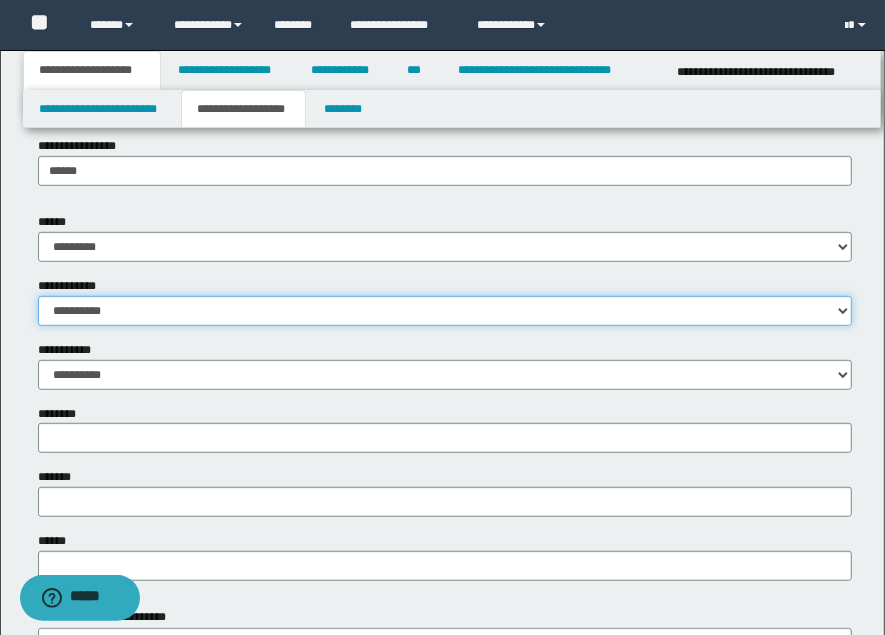 click on "**********" at bounding box center (445, 311) 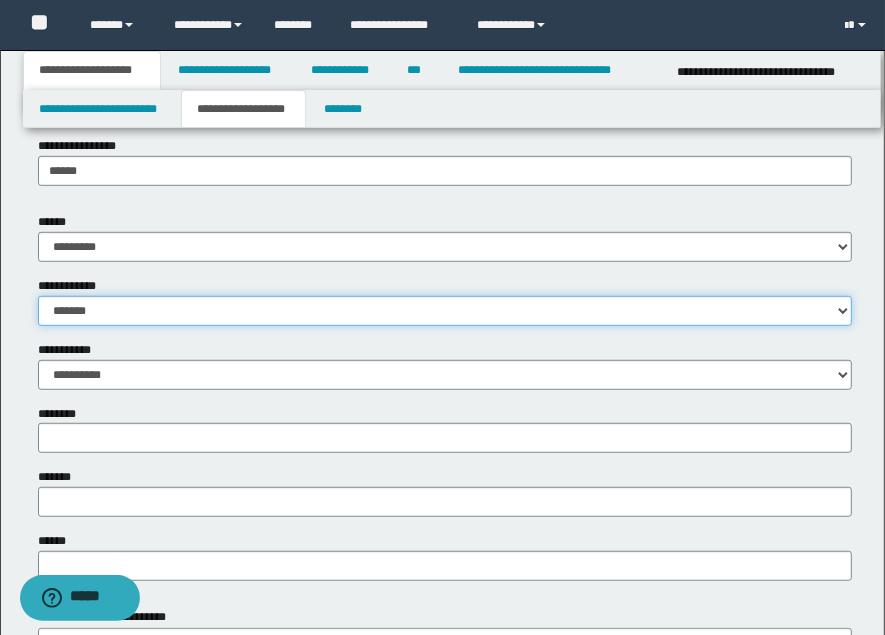 click on "**********" at bounding box center (445, 311) 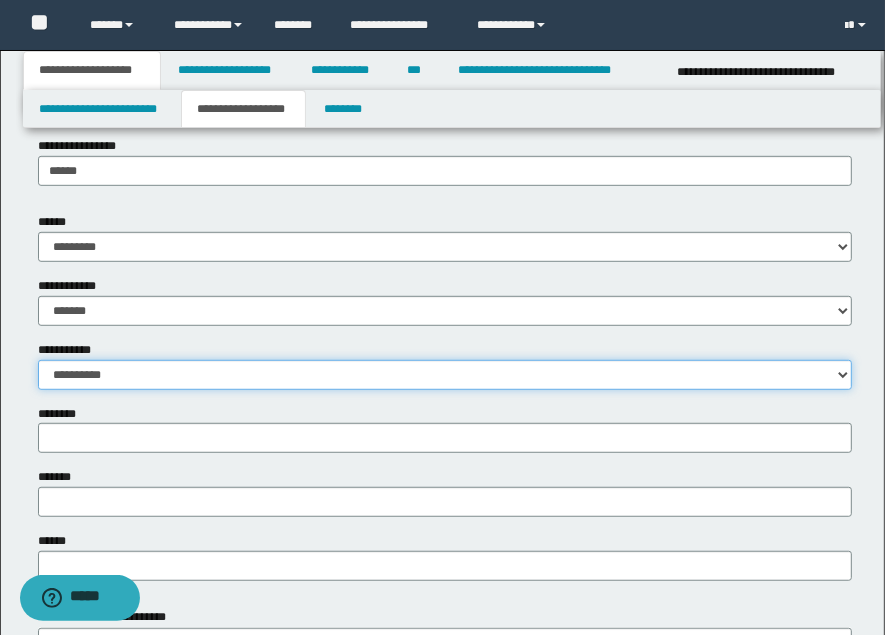 click on "**********" at bounding box center (445, 375) 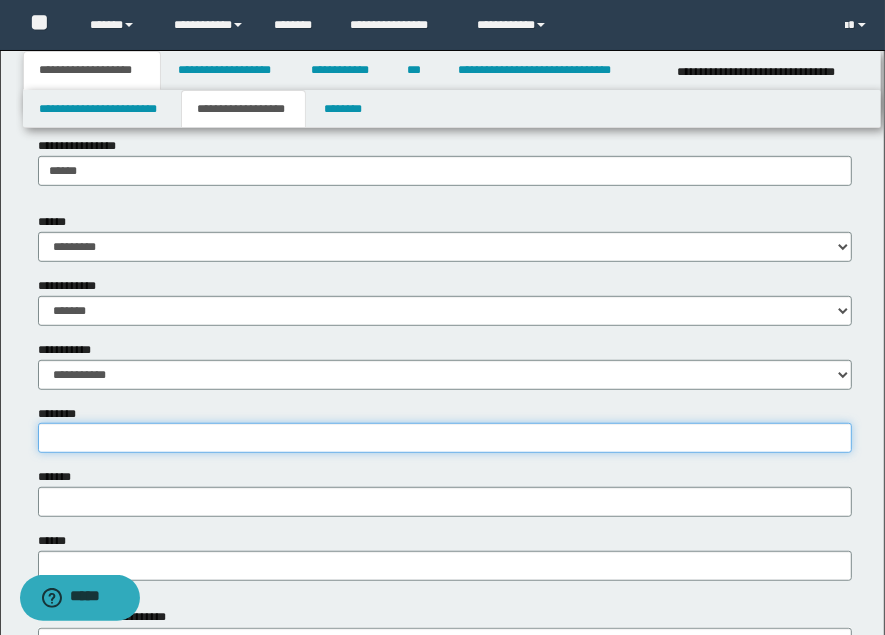 click on "********" at bounding box center [445, 438] 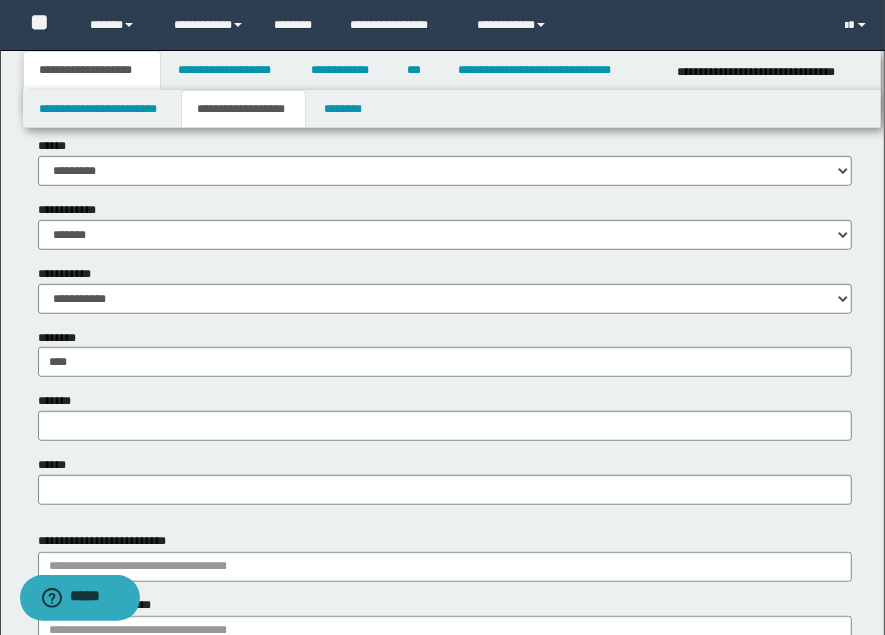 scroll, scrollTop: 777, scrollLeft: 0, axis: vertical 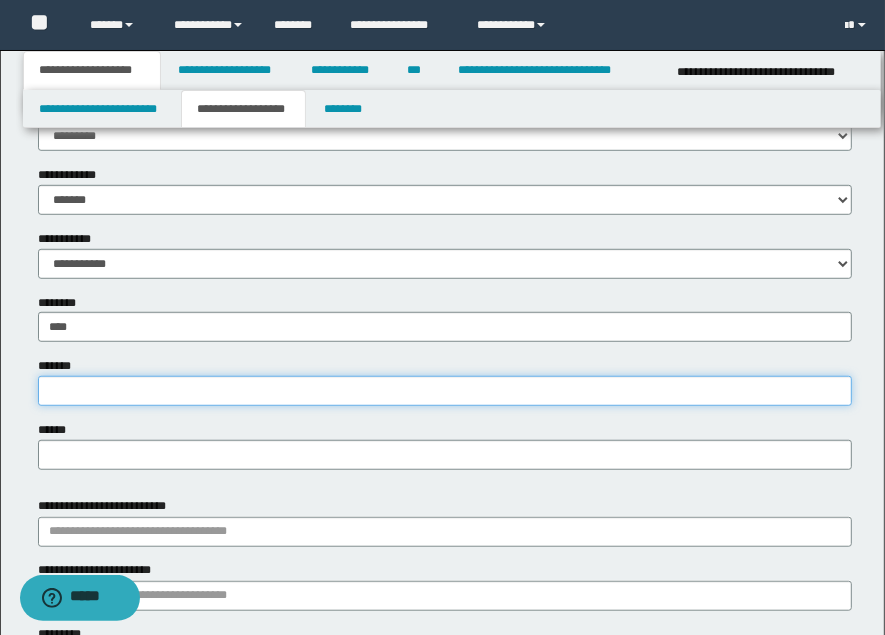 click on "*******" at bounding box center (445, 391) 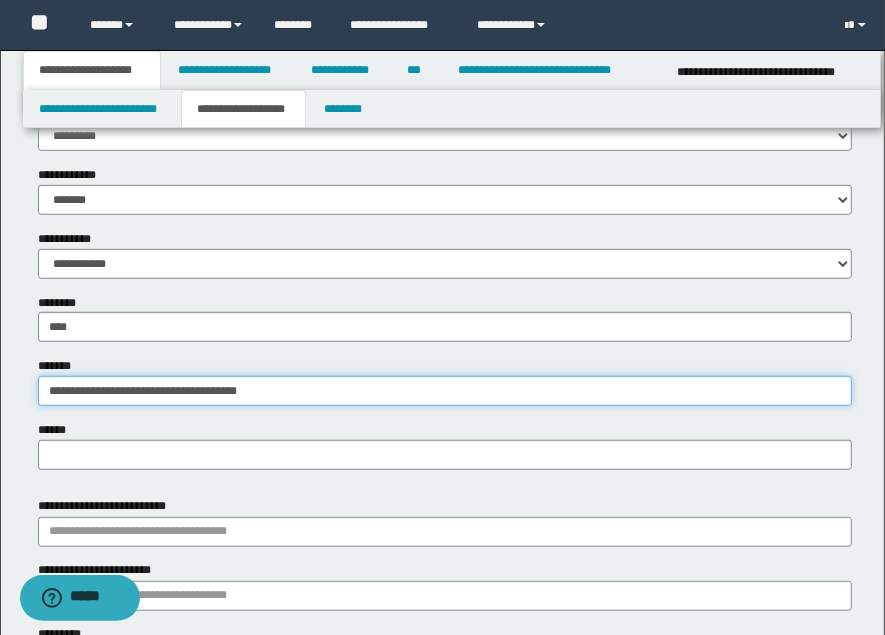 drag, startPoint x: 301, startPoint y: 397, endPoint x: 126, endPoint y: 398, distance: 175.00285 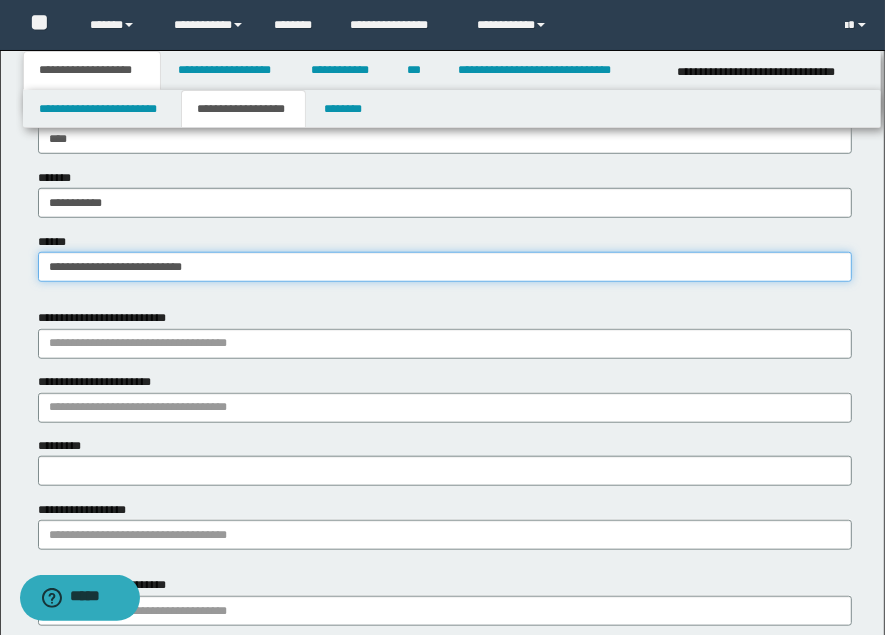 scroll, scrollTop: 1000, scrollLeft: 0, axis: vertical 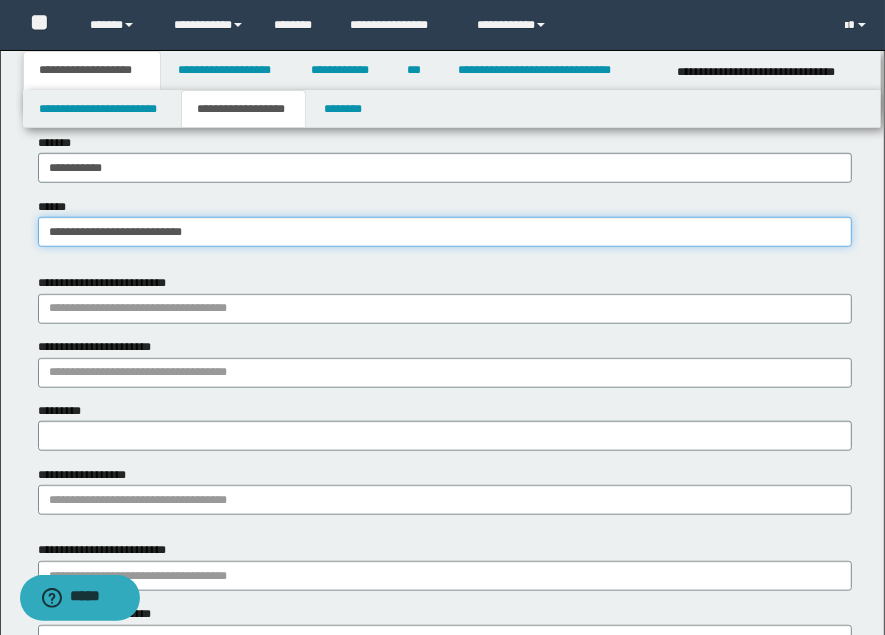 type on "**********" 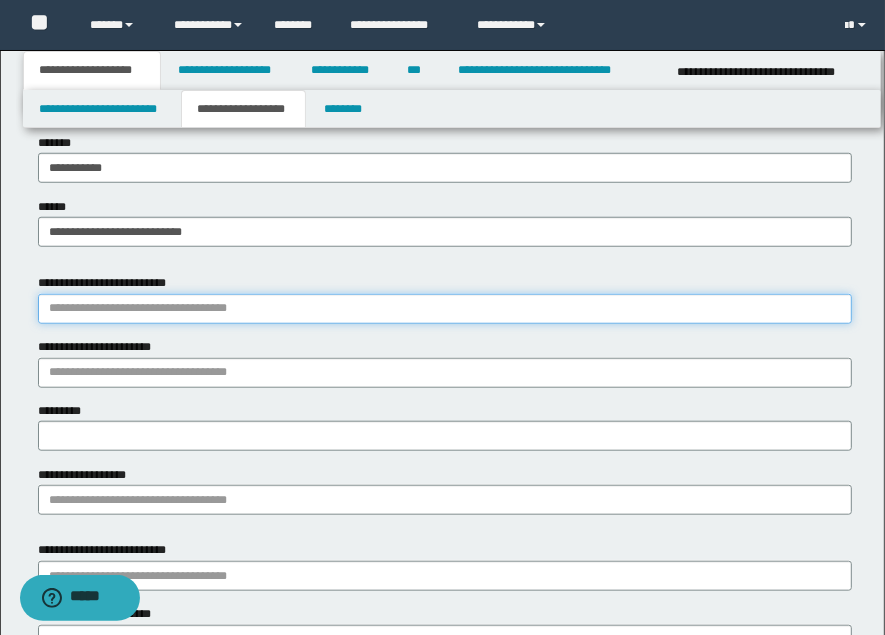 click on "**********" at bounding box center [445, 309] 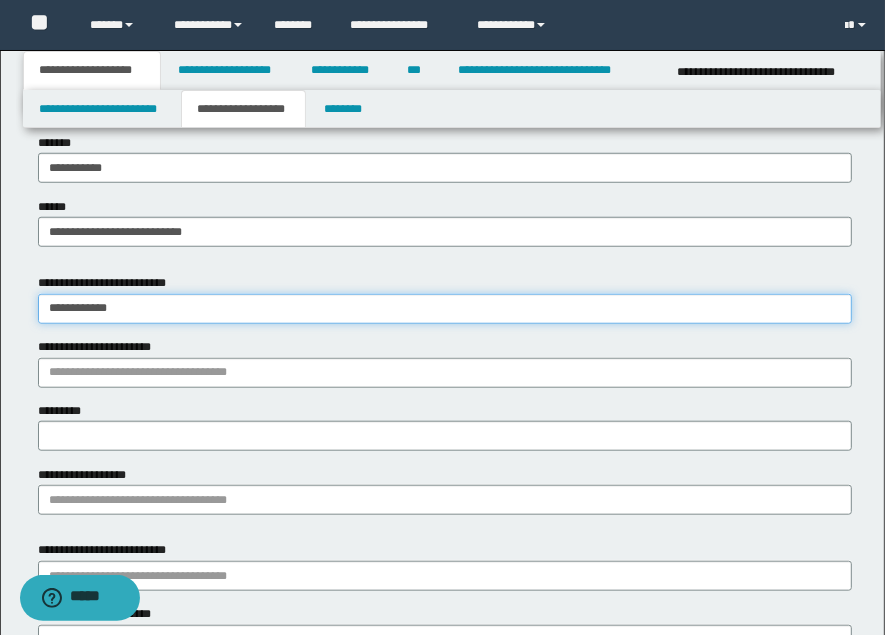 type on "**********" 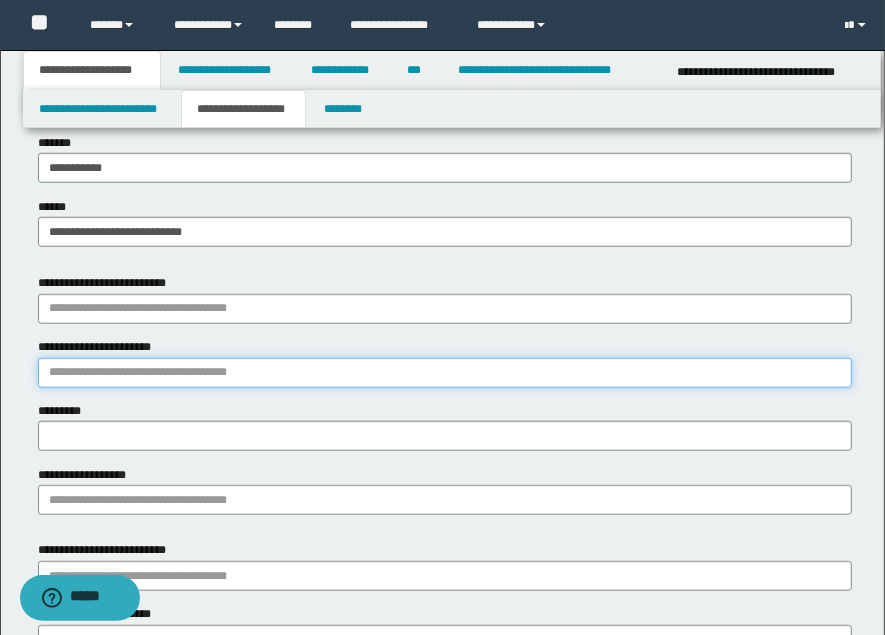 click on "**********" at bounding box center (445, 373) 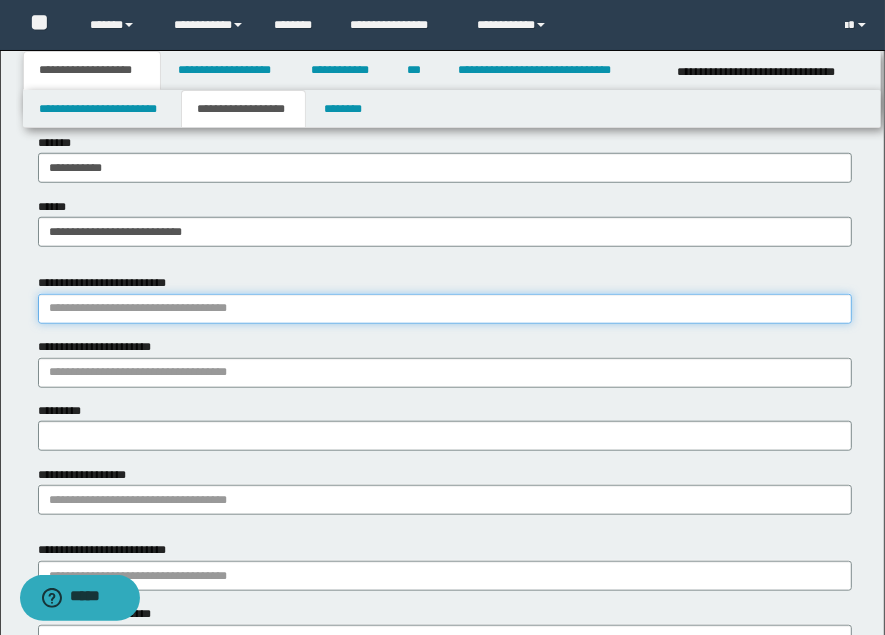 click on "**********" at bounding box center [445, 309] 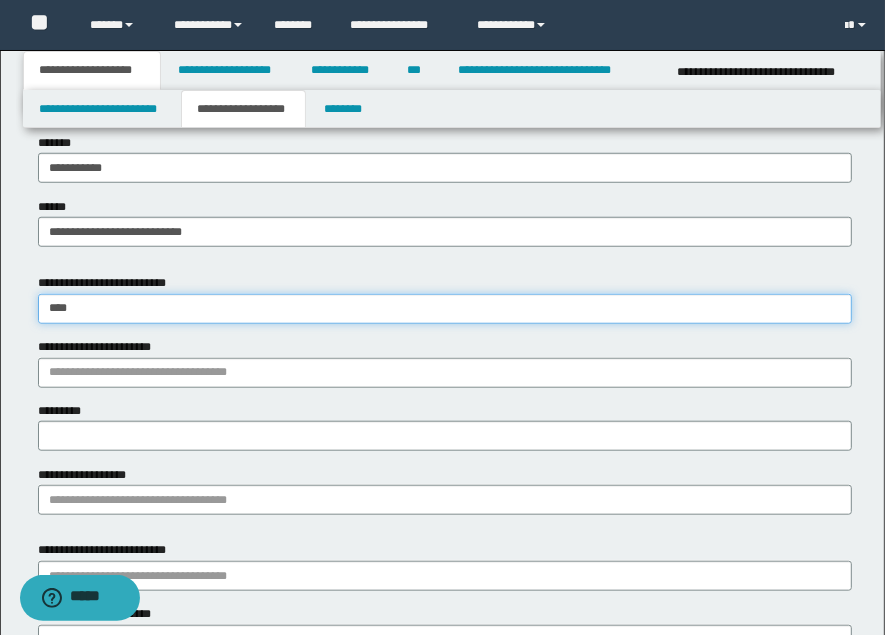 type on "*****" 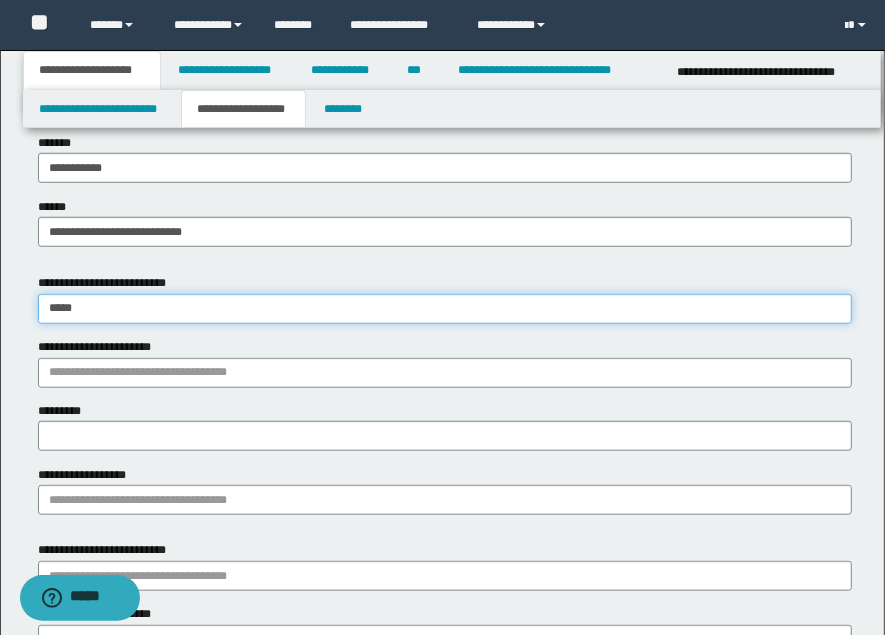 type on "**********" 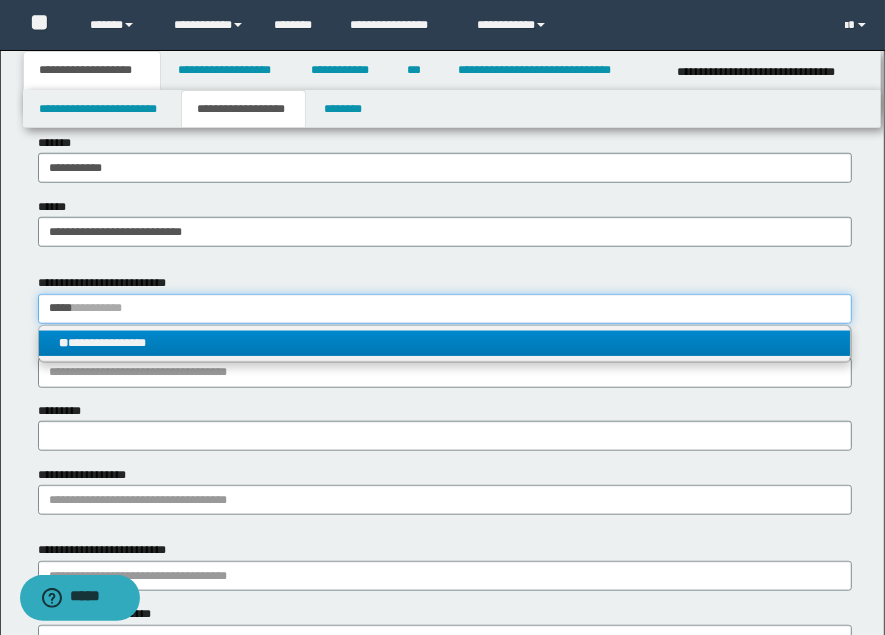 type on "*****" 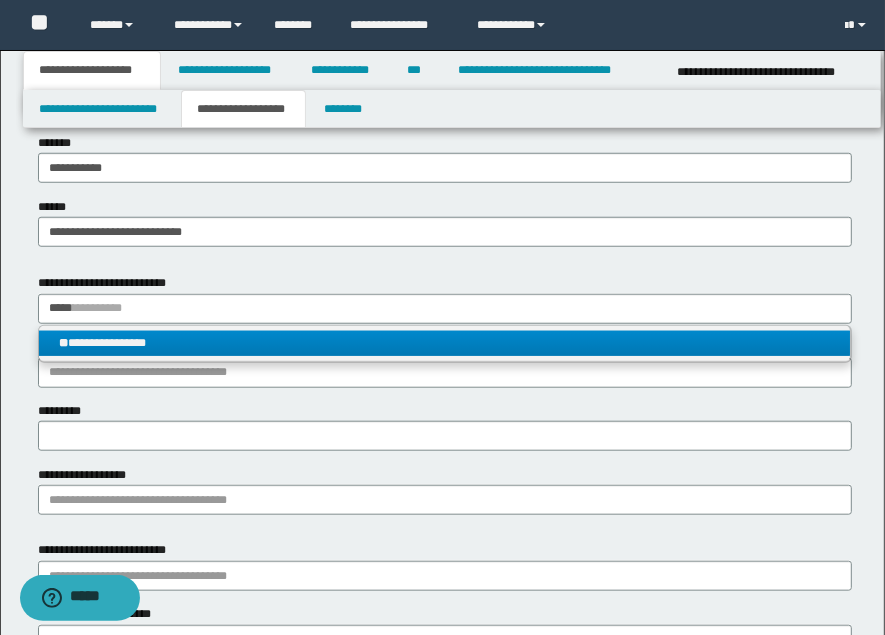 type 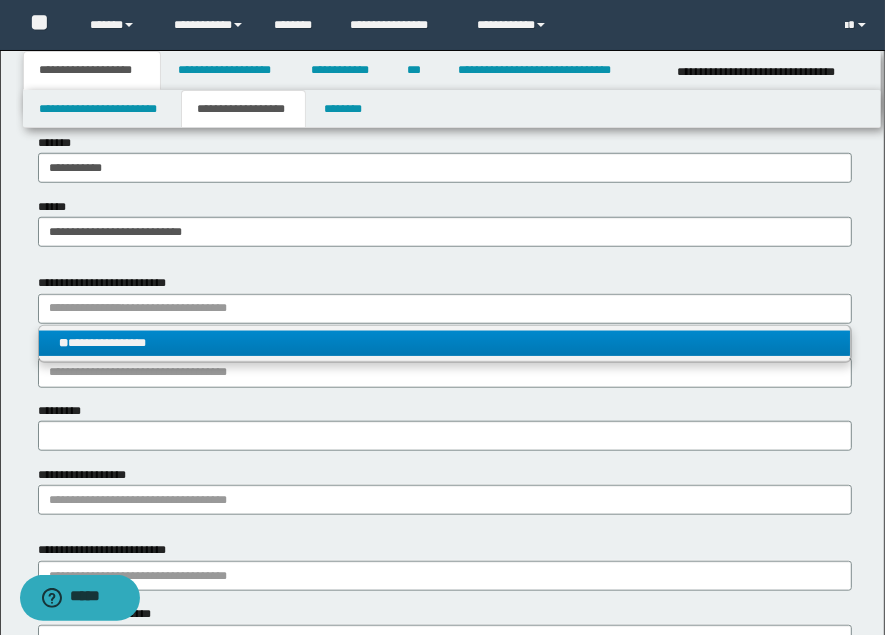 click on "**********" at bounding box center [444, 343] 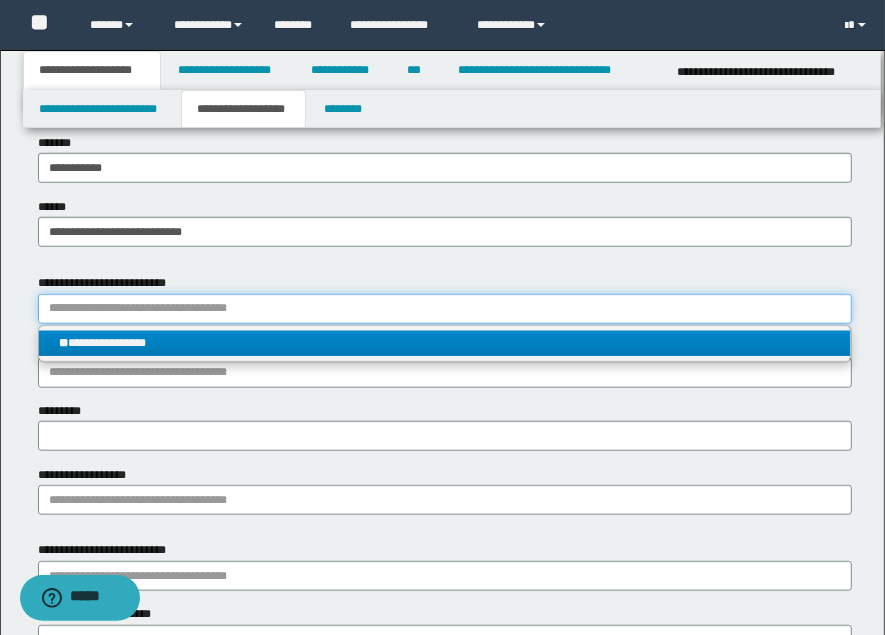type 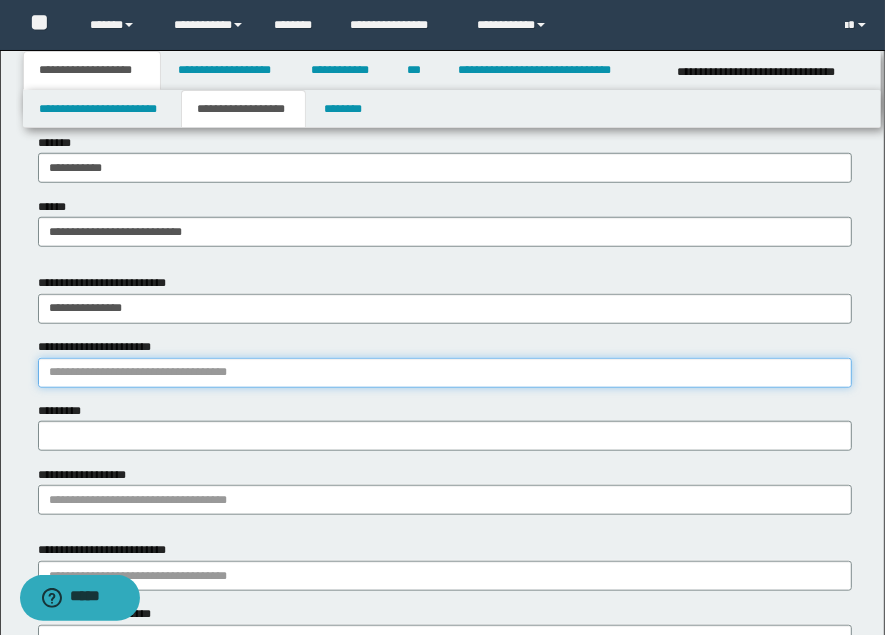 click on "**********" at bounding box center (445, 373) 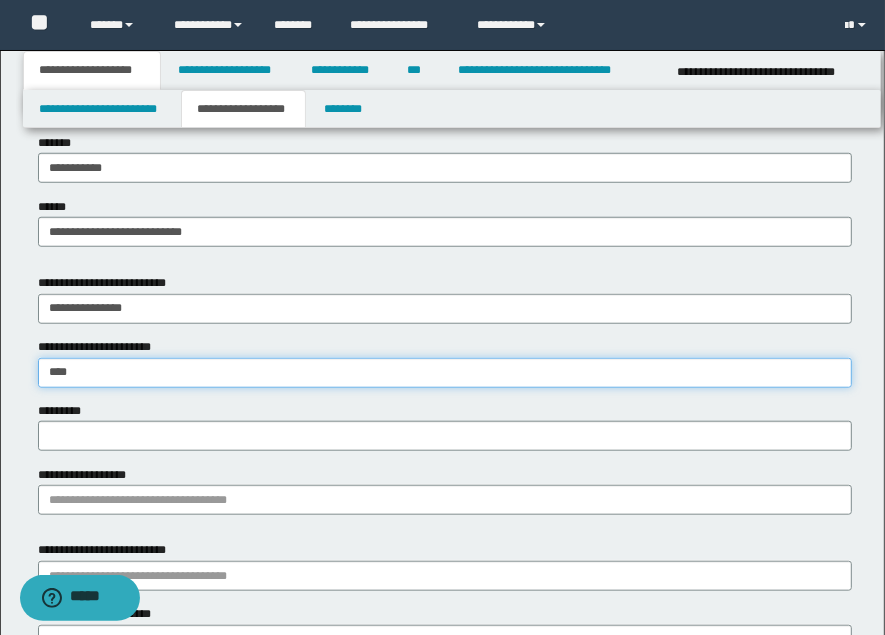 type on "***" 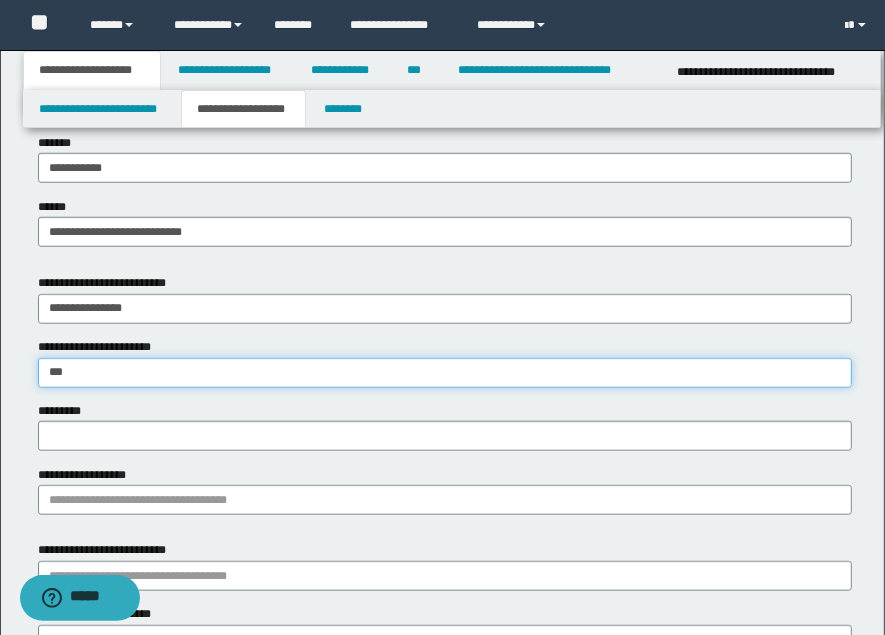 type on "***" 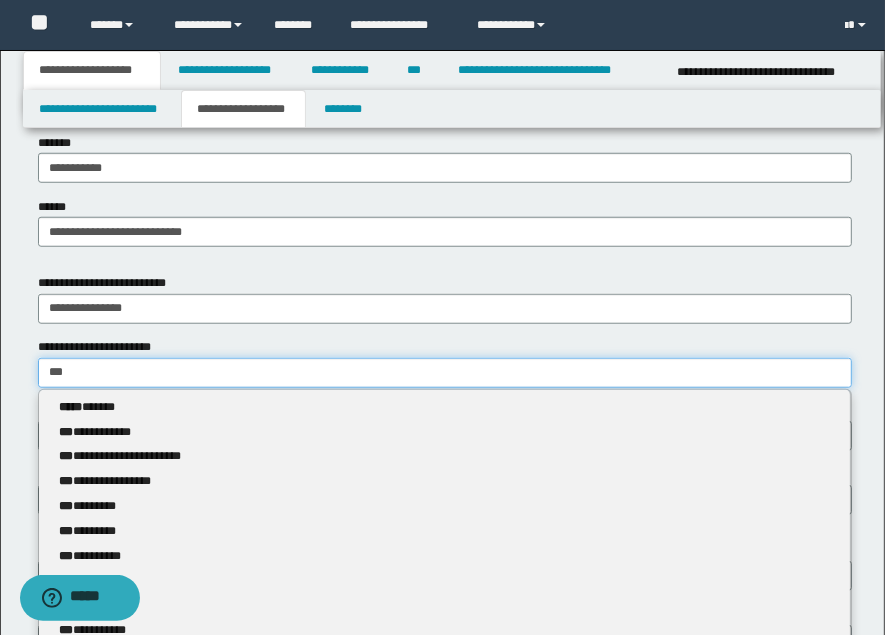 type 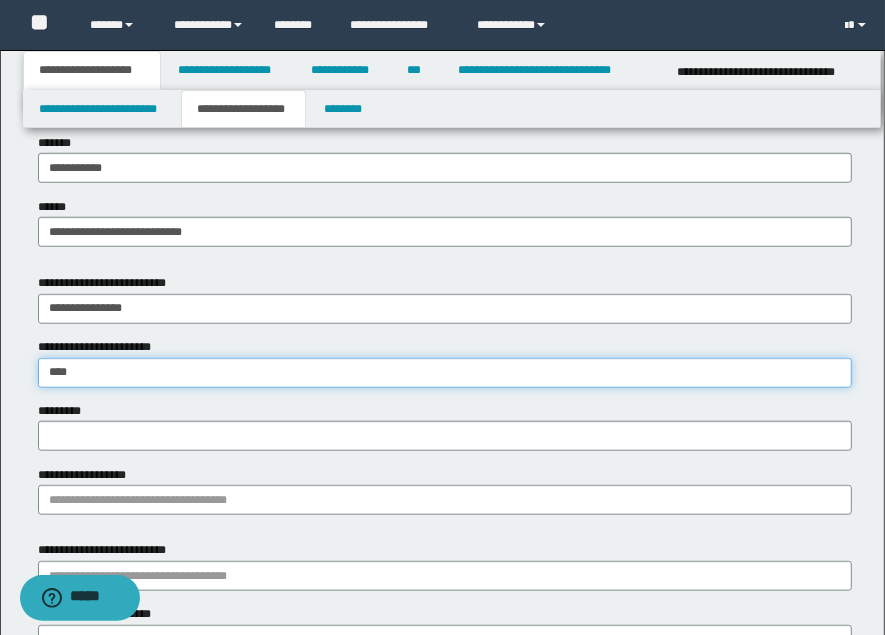 type on "****" 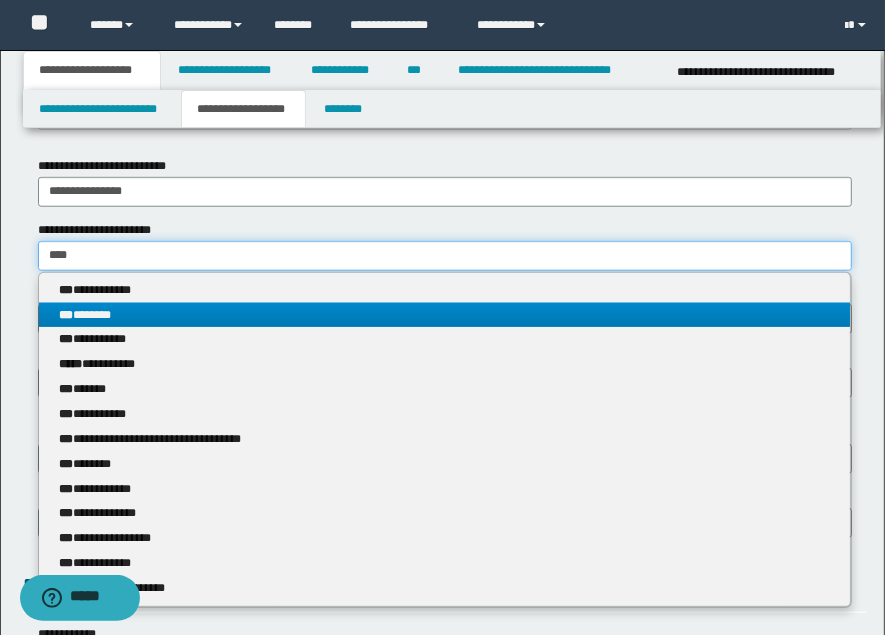 scroll, scrollTop: 1333, scrollLeft: 0, axis: vertical 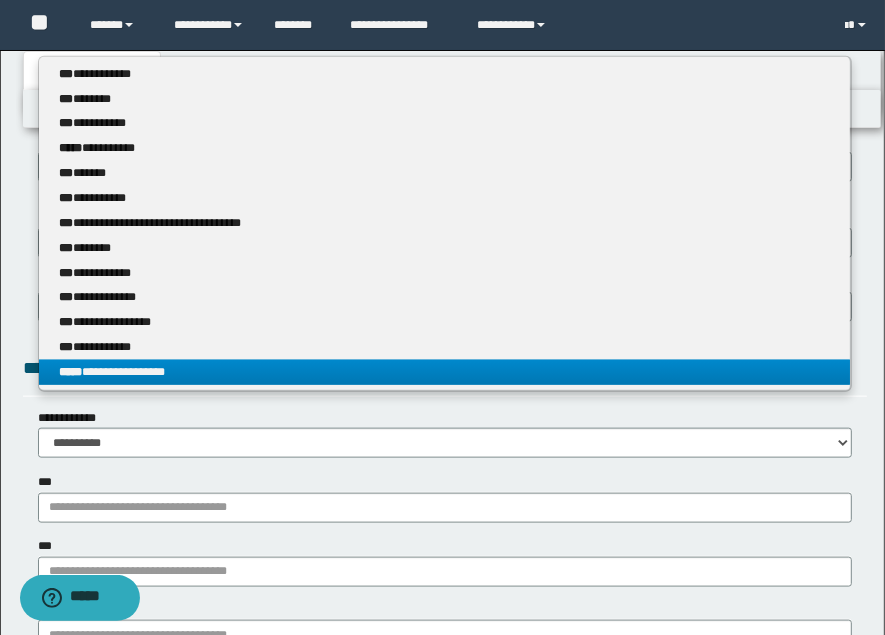 type on "****" 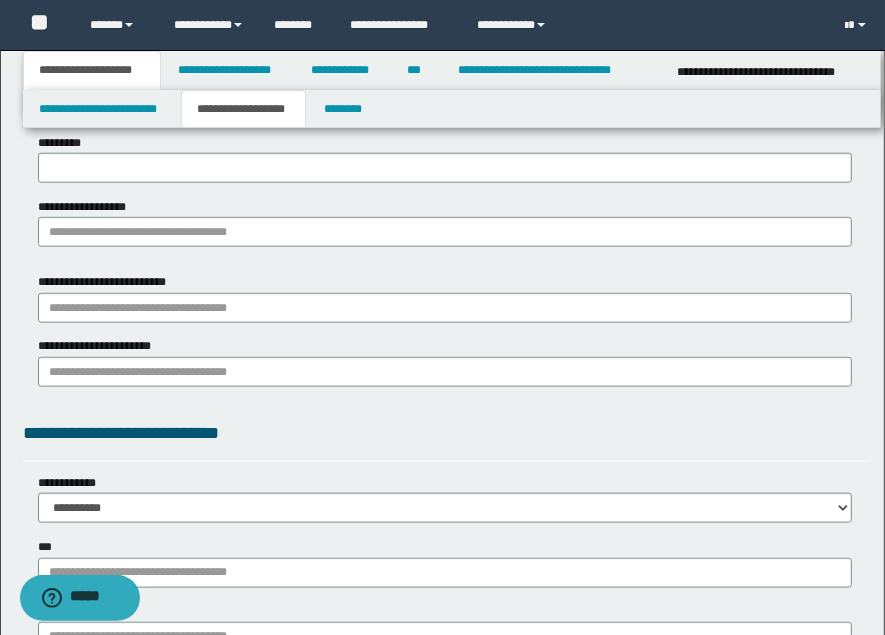 scroll, scrollTop: 1222, scrollLeft: 0, axis: vertical 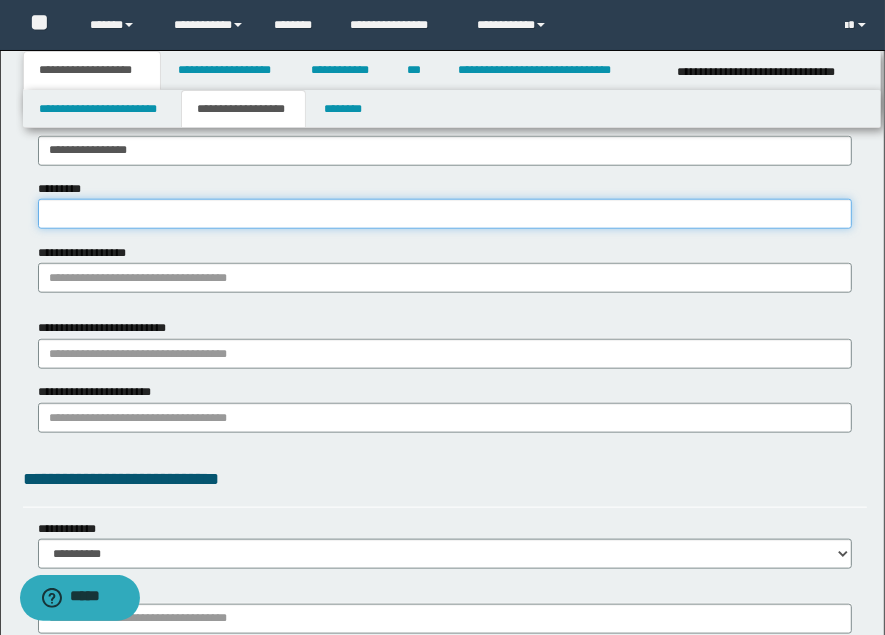 click on "*********" at bounding box center [445, 214] 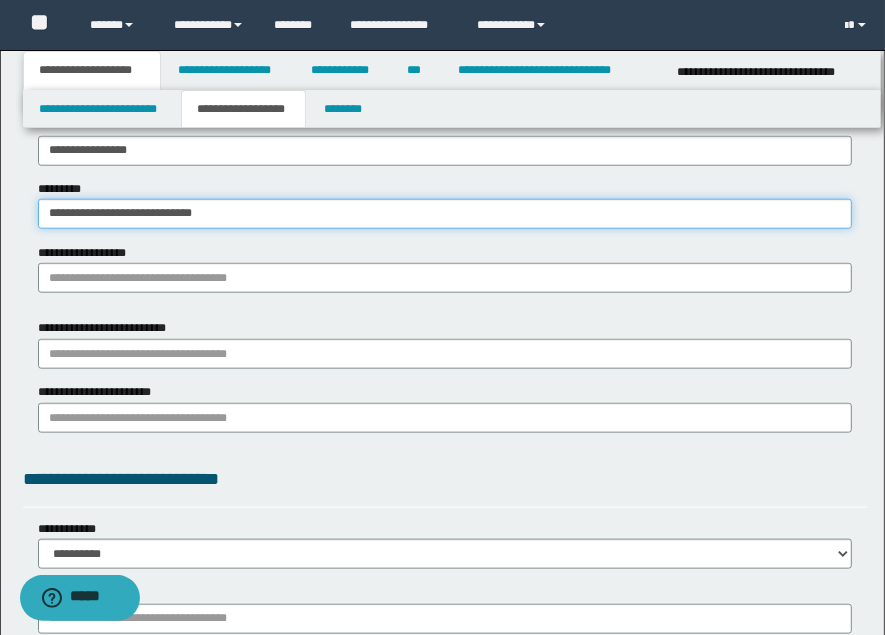 type on "**********" 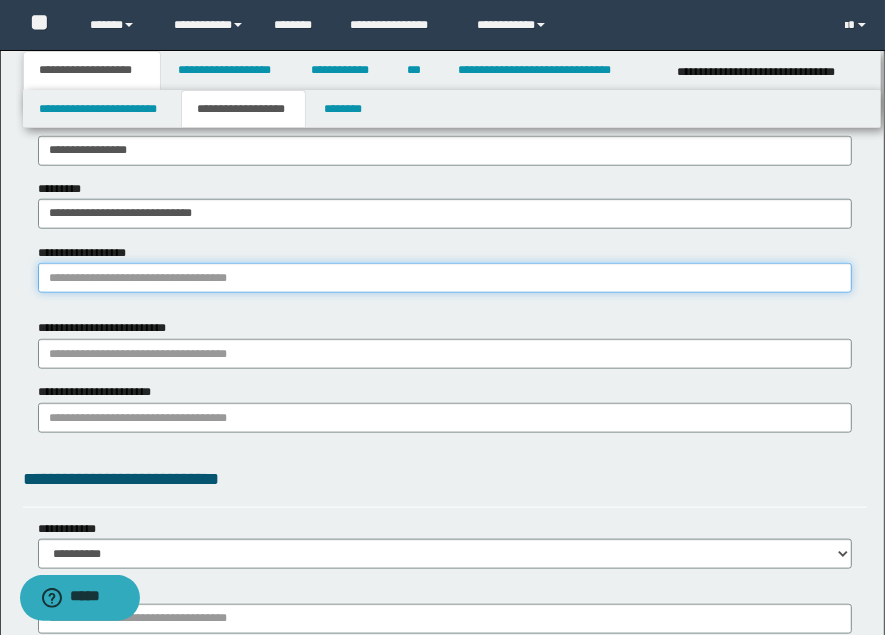 click on "**********" at bounding box center (445, 278) 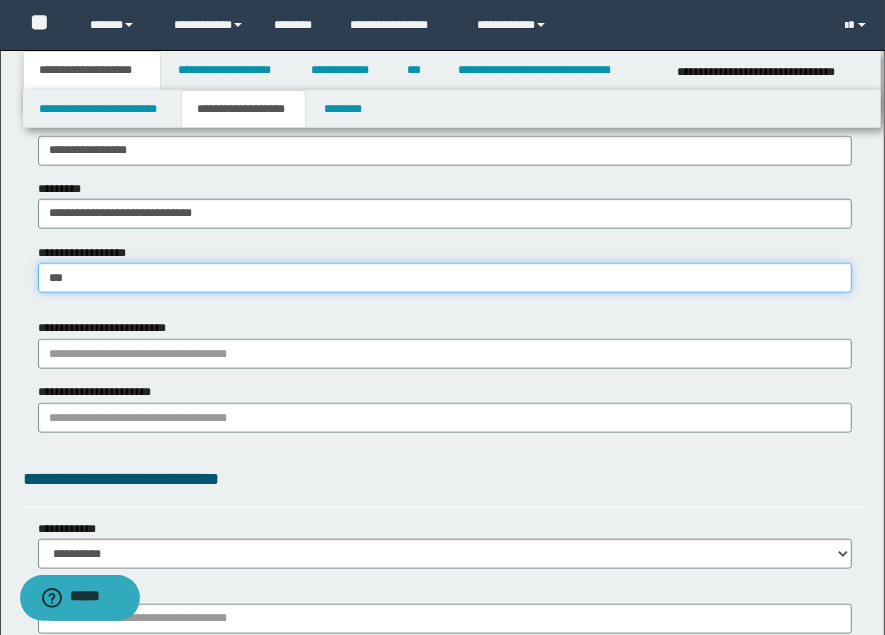 type on "****" 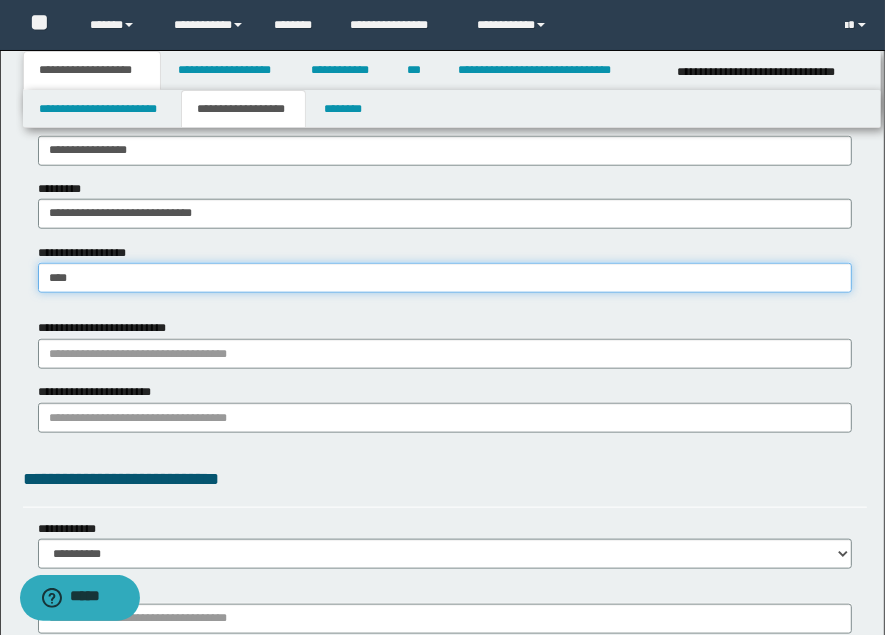 type on "********" 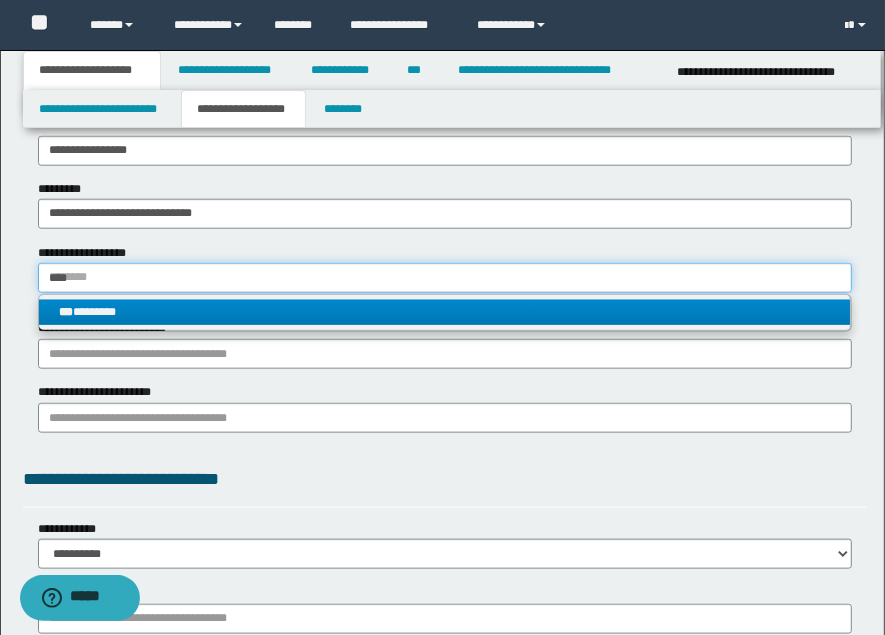 type on "****" 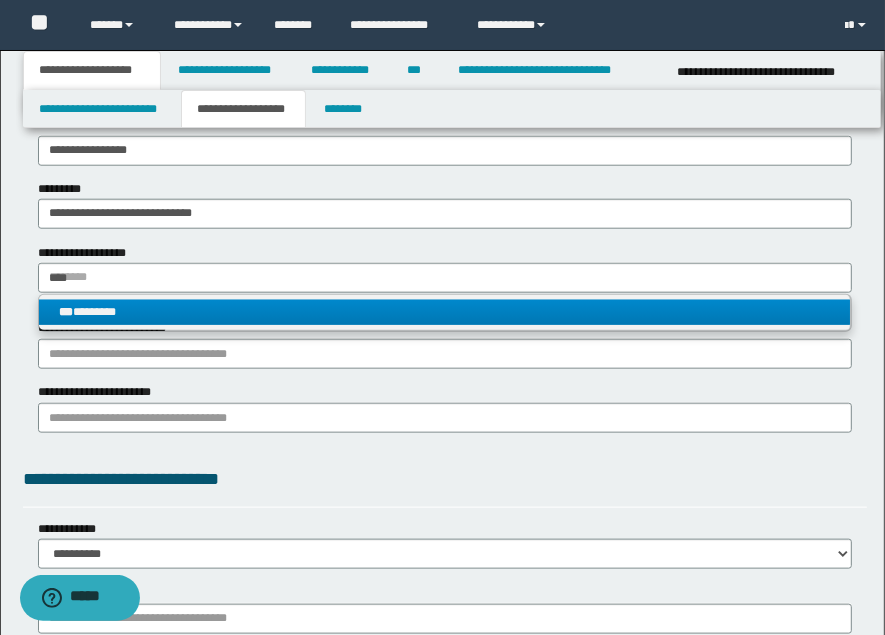 type 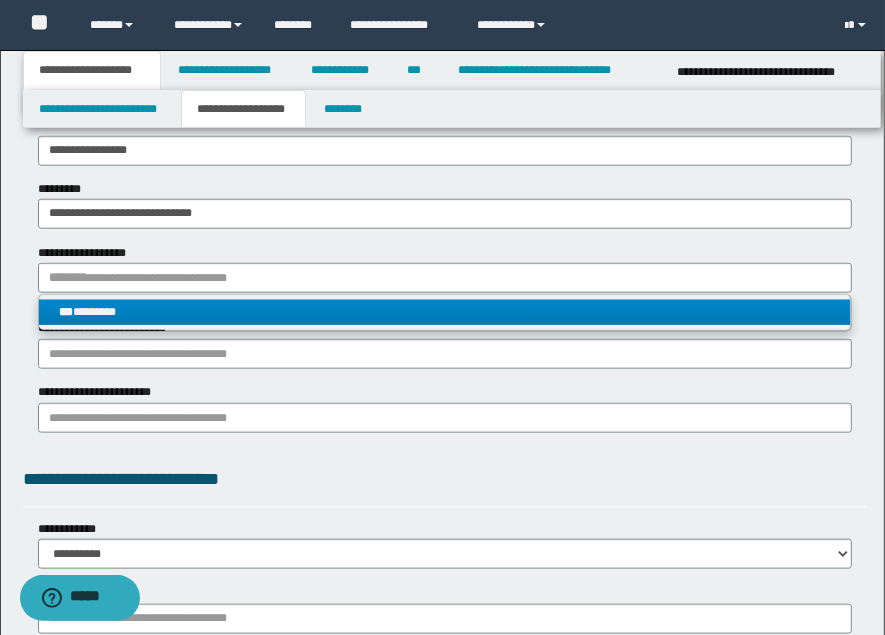 click on "***" at bounding box center [66, 312] 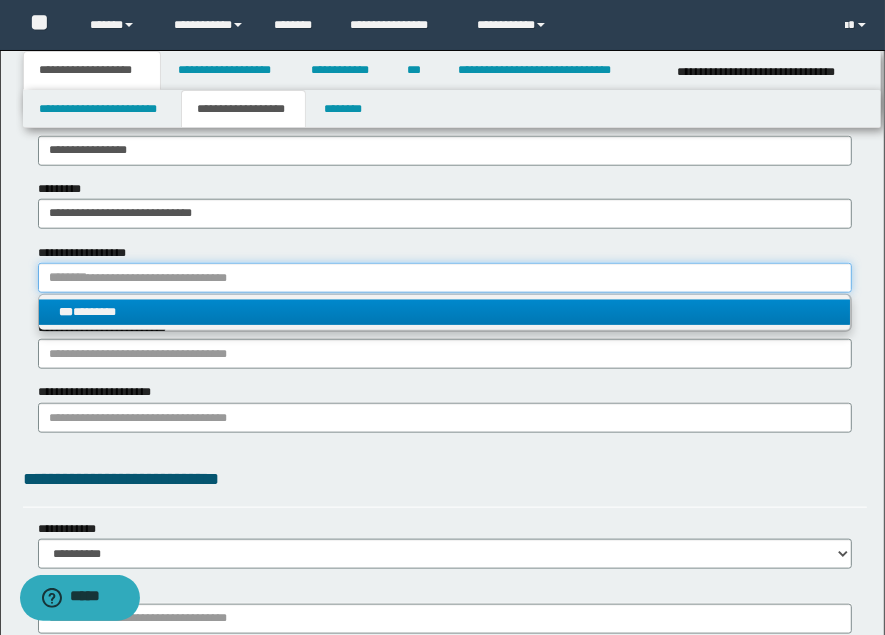 type 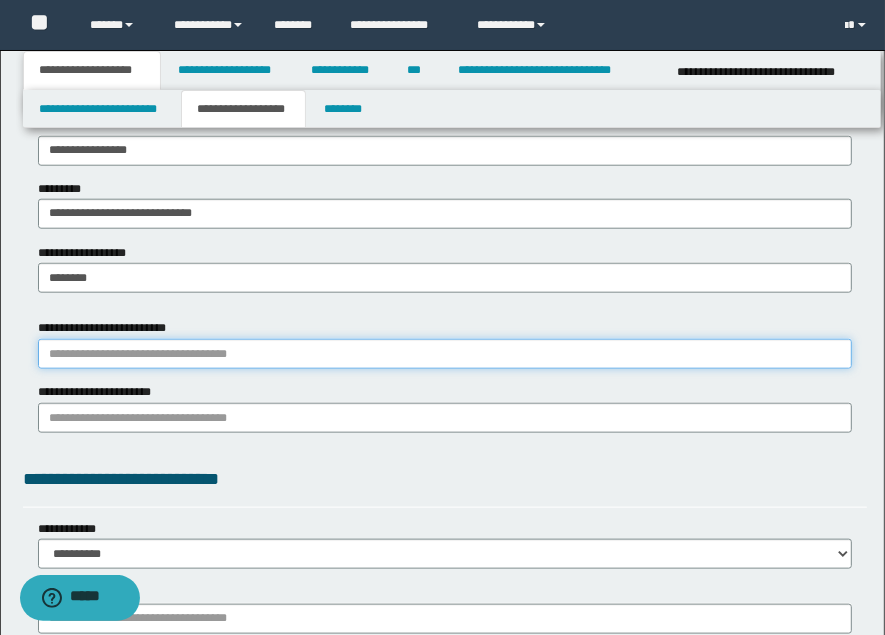 click on "**********" at bounding box center [445, 354] 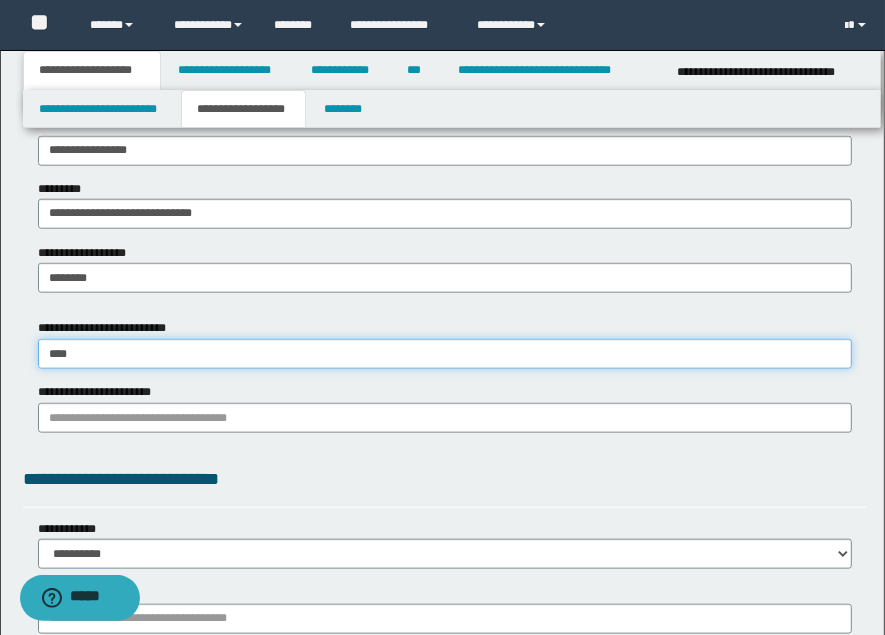 type on "*****" 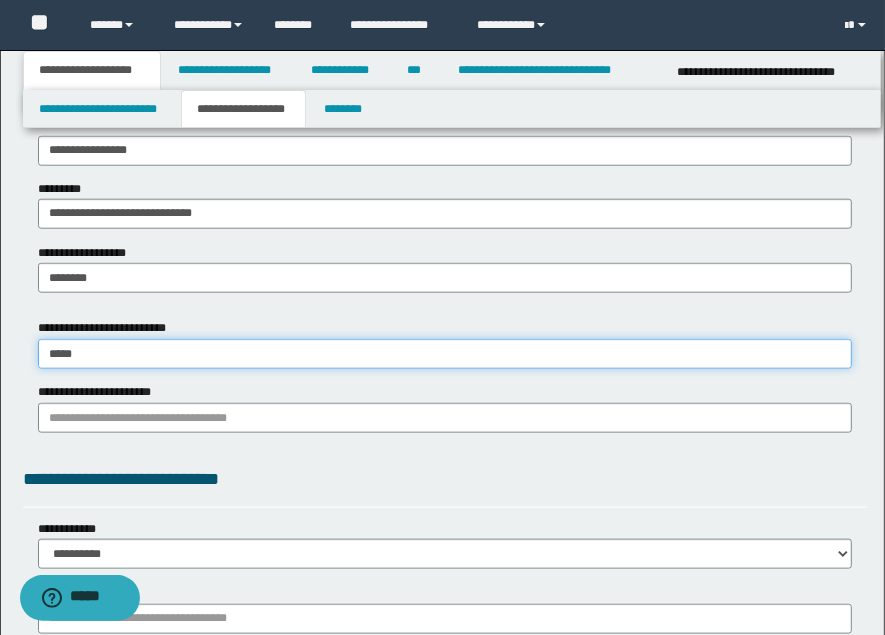type on "**********" 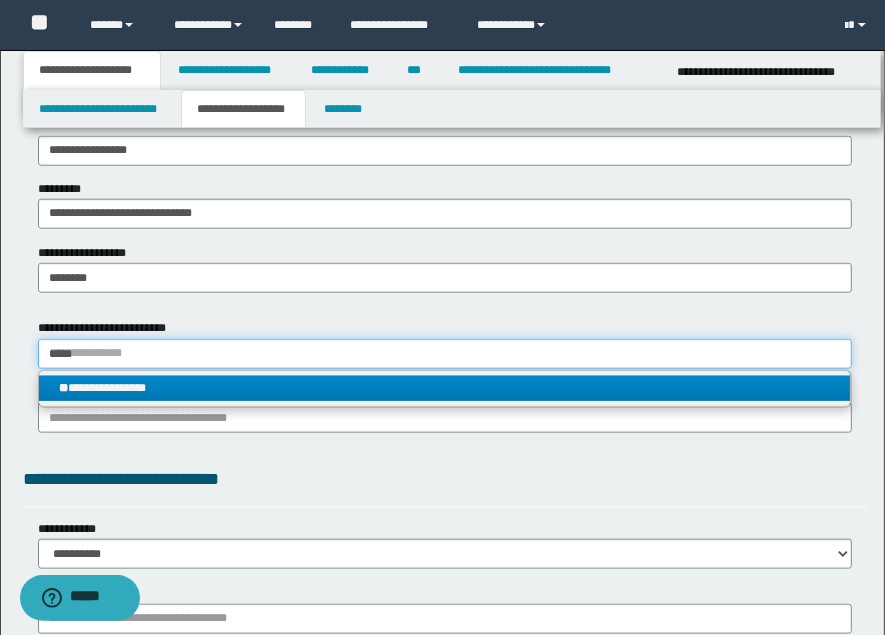 type on "*****" 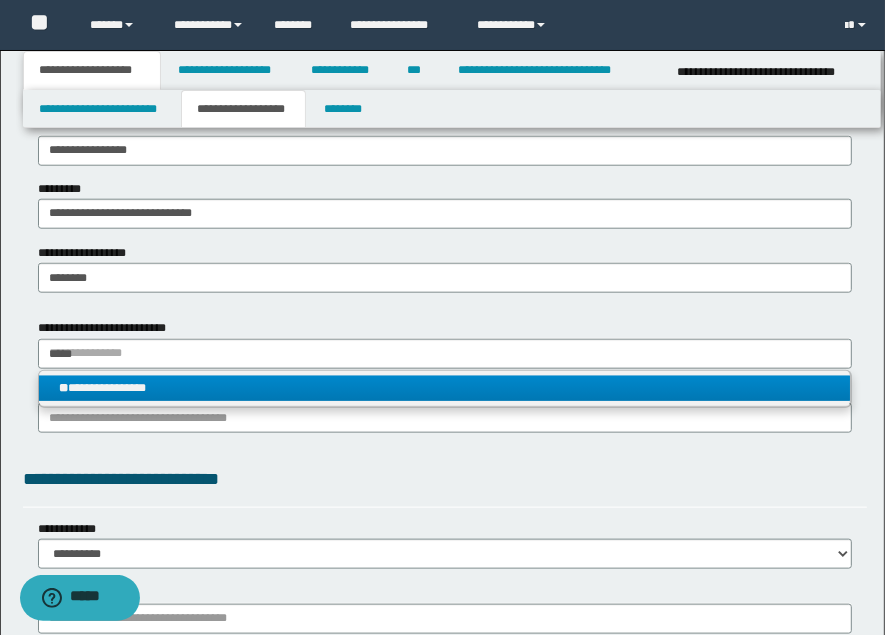type 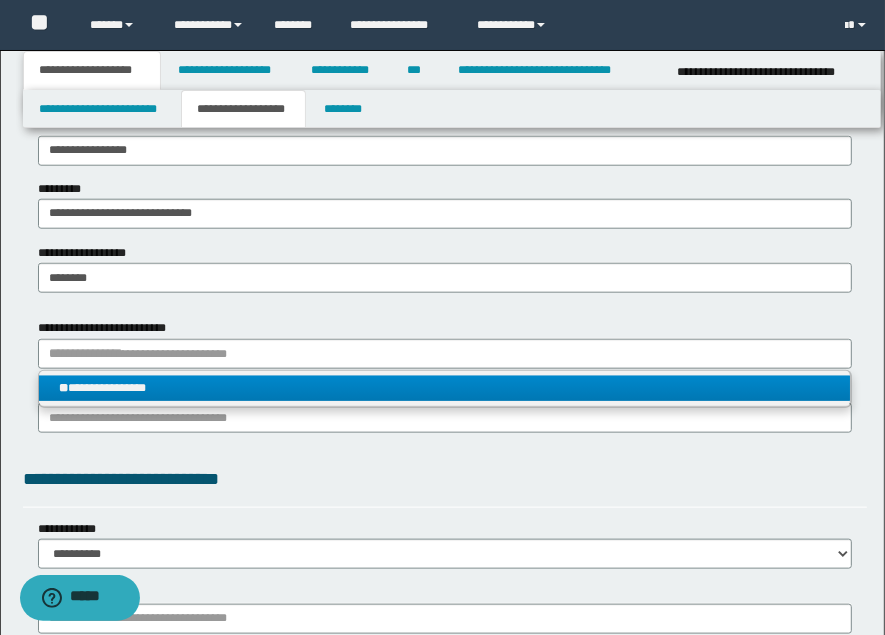 click on "**********" at bounding box center [445, 388] 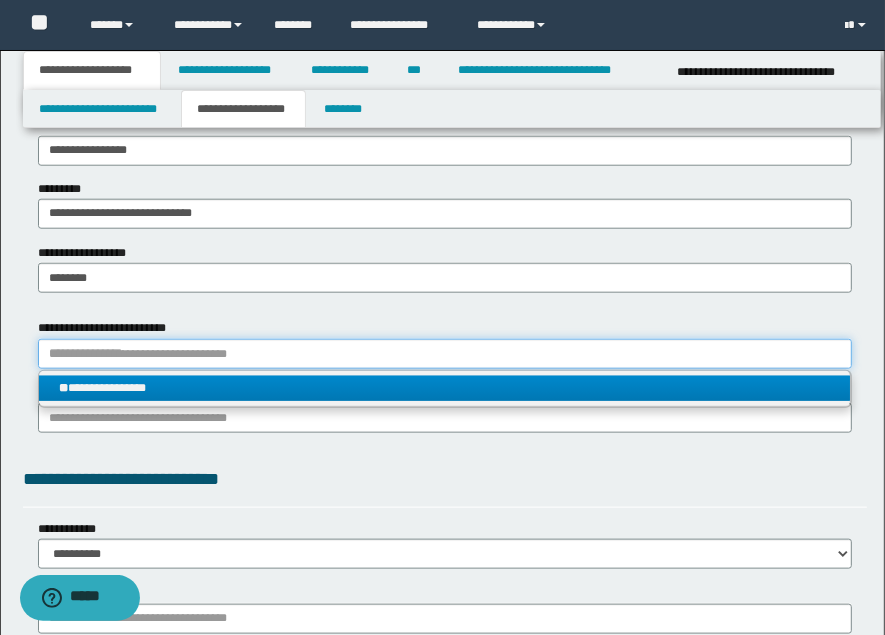 type 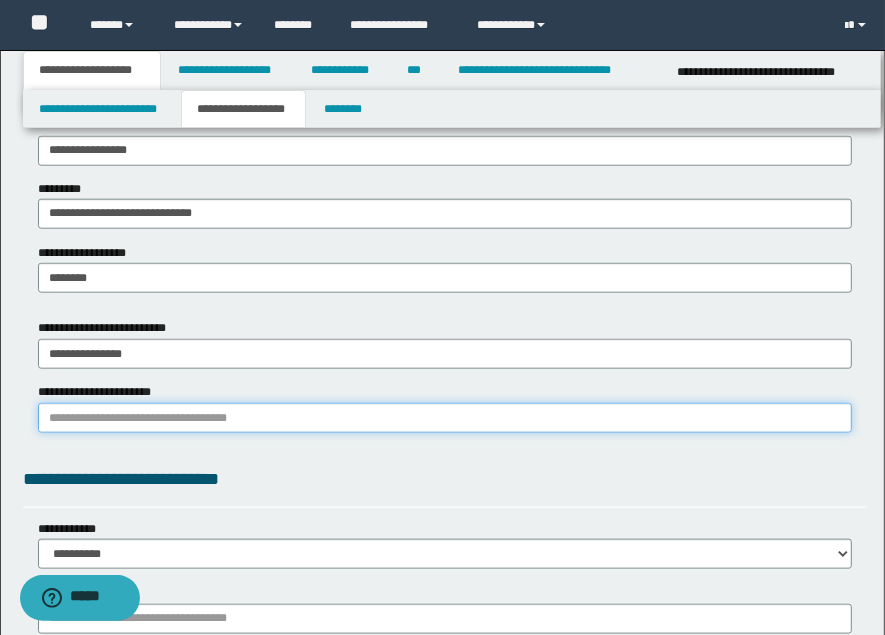 click on "**********" at bounding box center [445, 418] 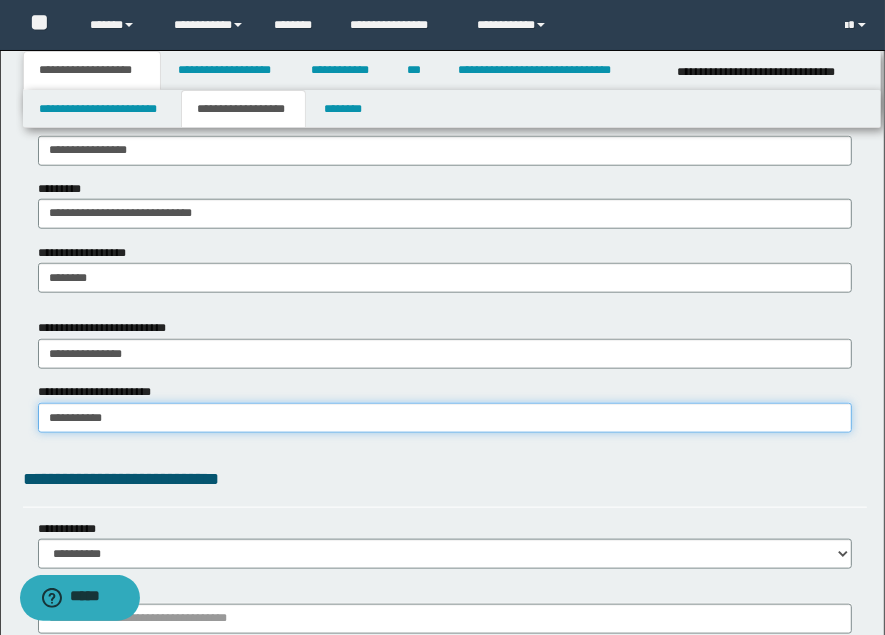 type on "**********" 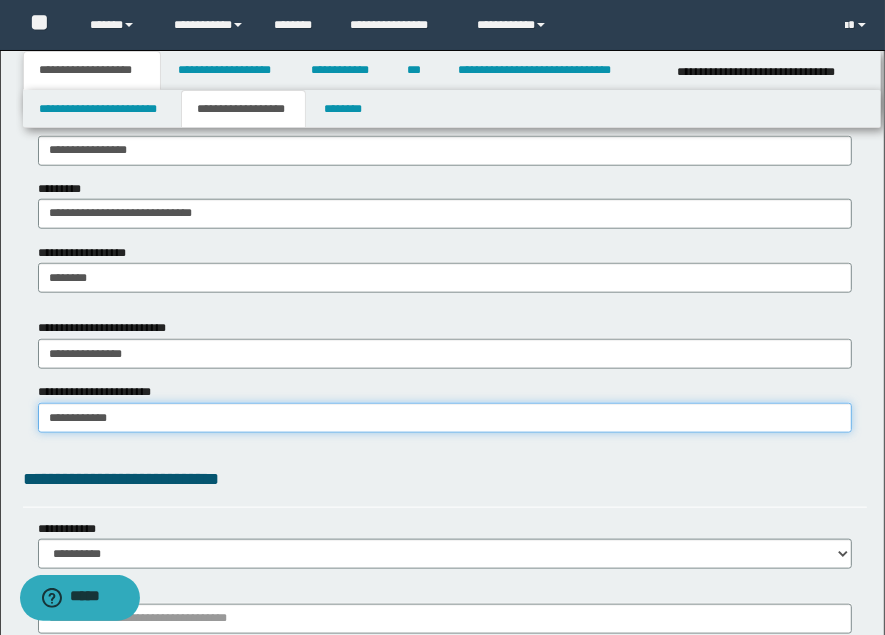 type on "**********" 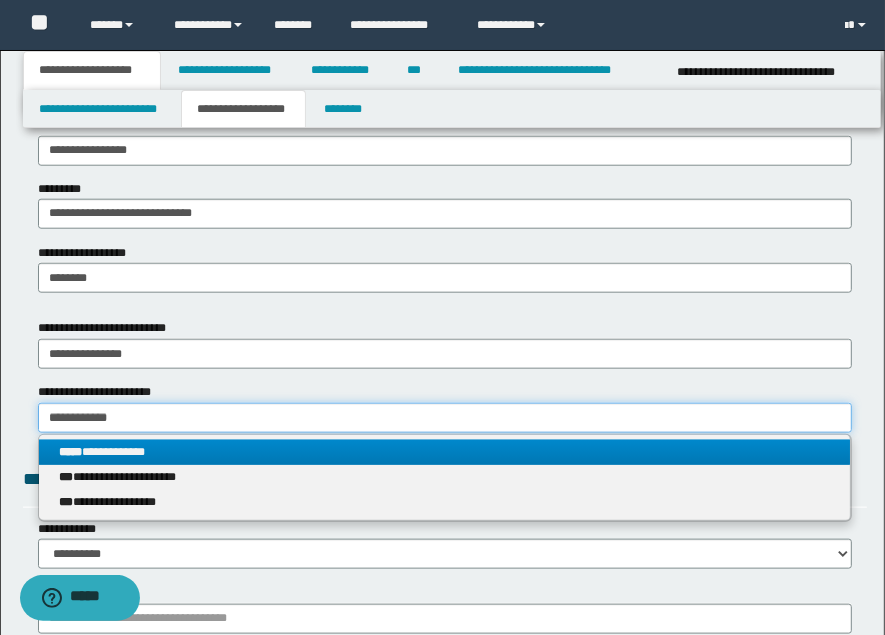 type on "**********" 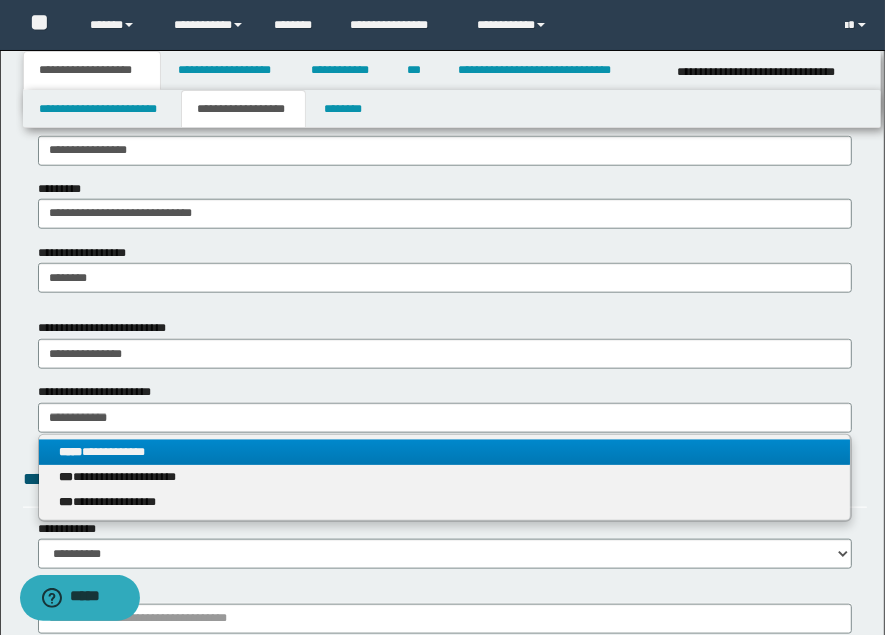 type 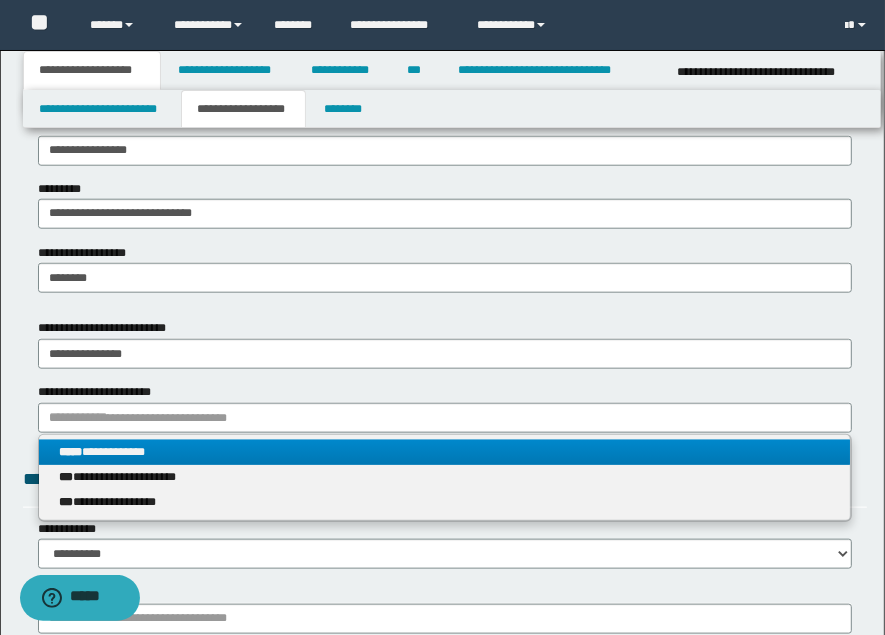 click on "**********" at bounding box center [445, 452] 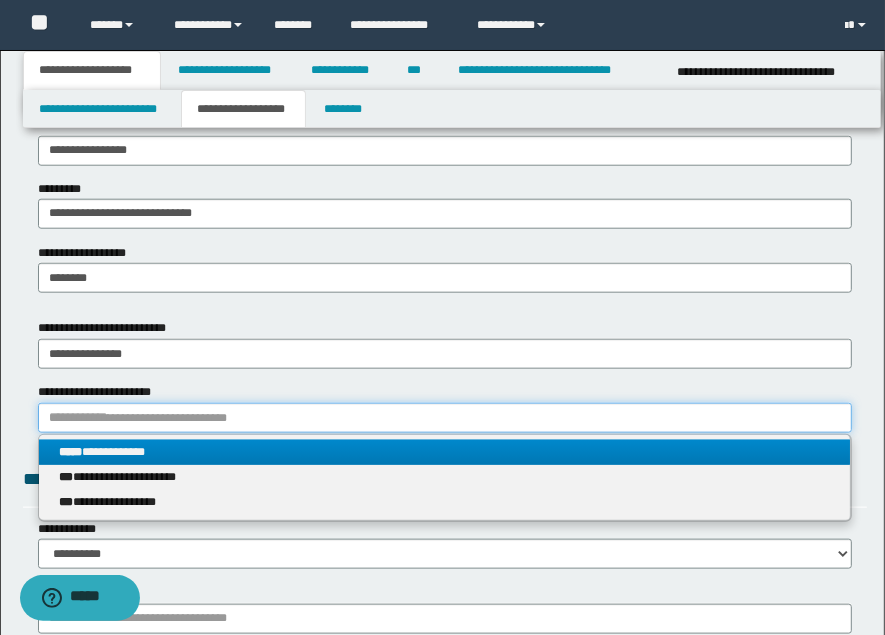 type 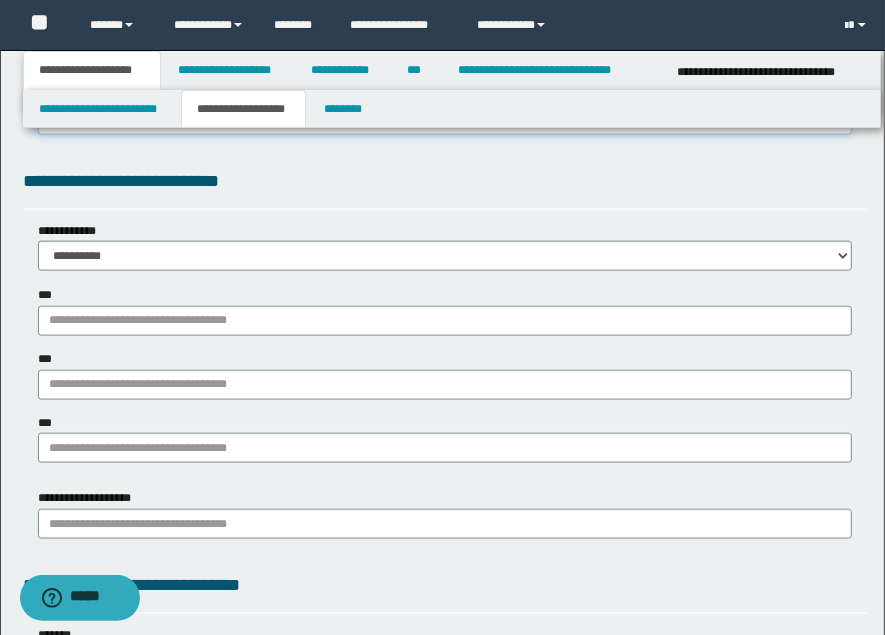 scroll, scrollTop: 1555, scrollLeft: 0, axis: vertical 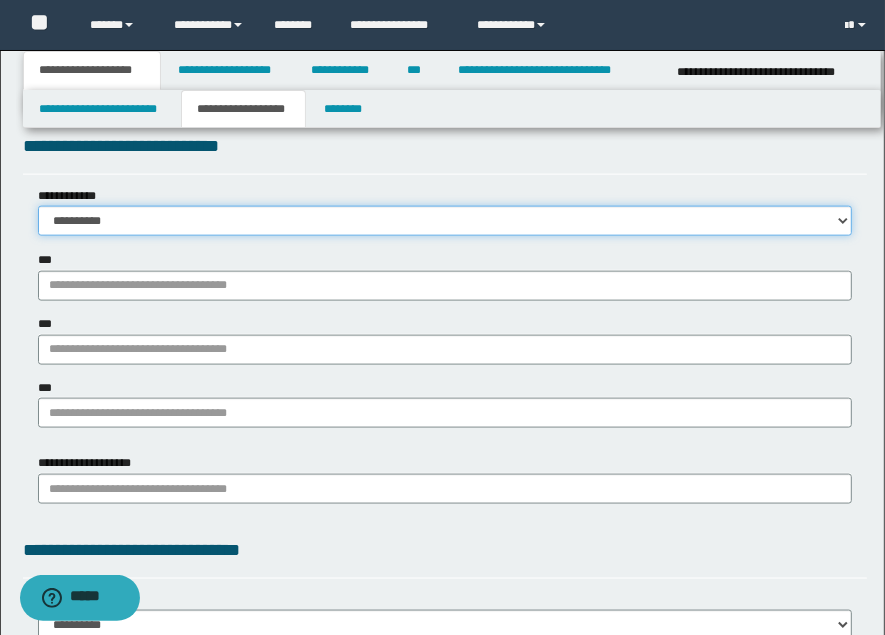 click on "**********" at bounding box center [445, 221] 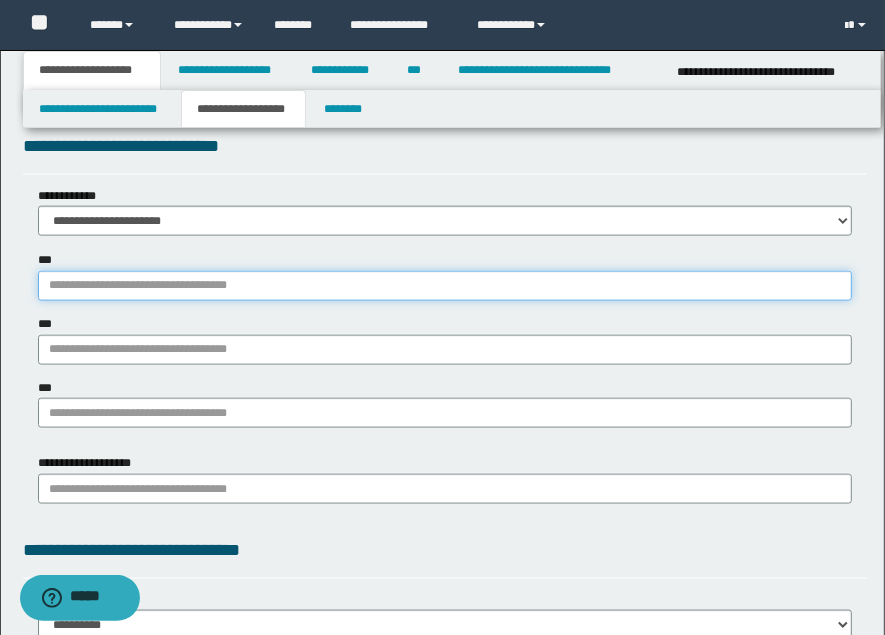 click on "***" at bounding box center [445, 286] 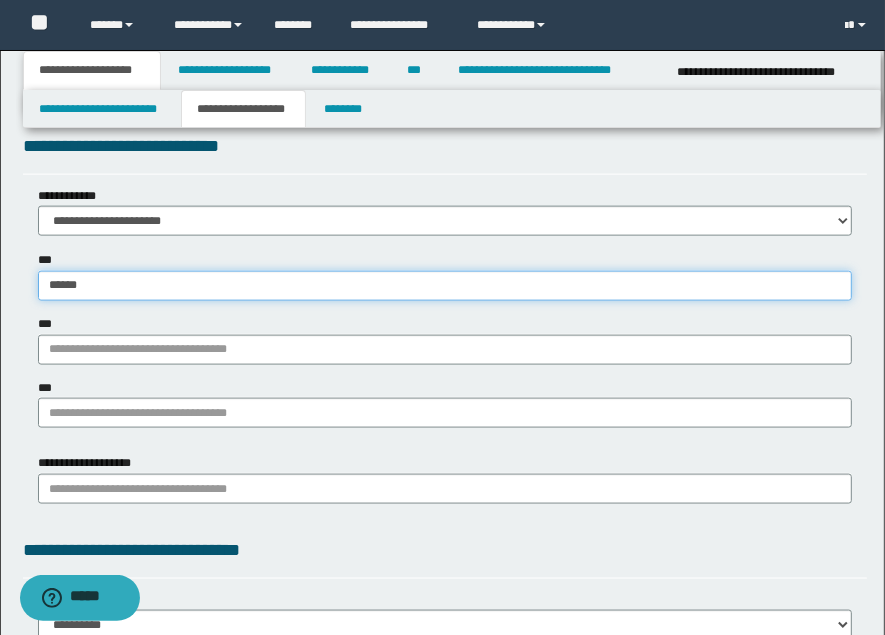 type on "*******" 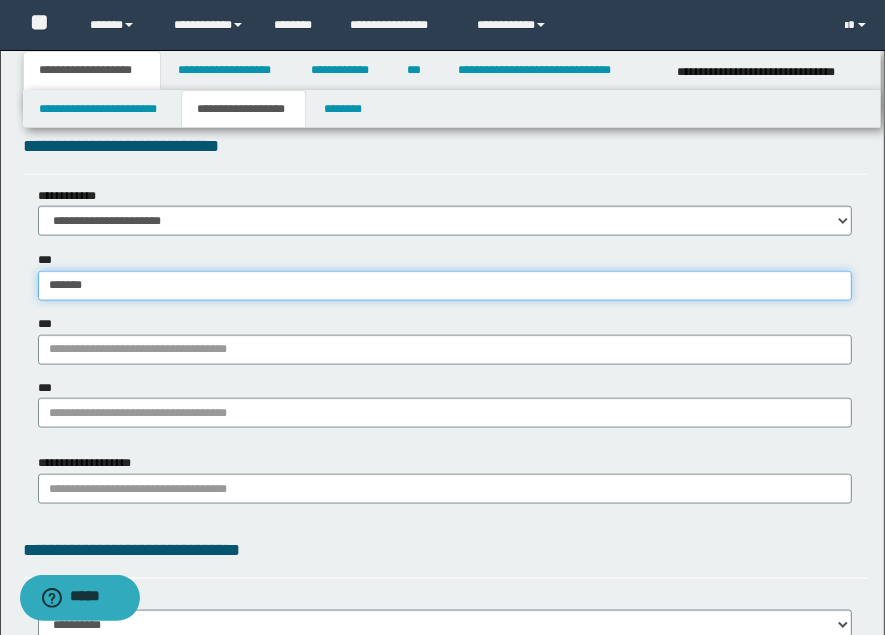 type on "*******" 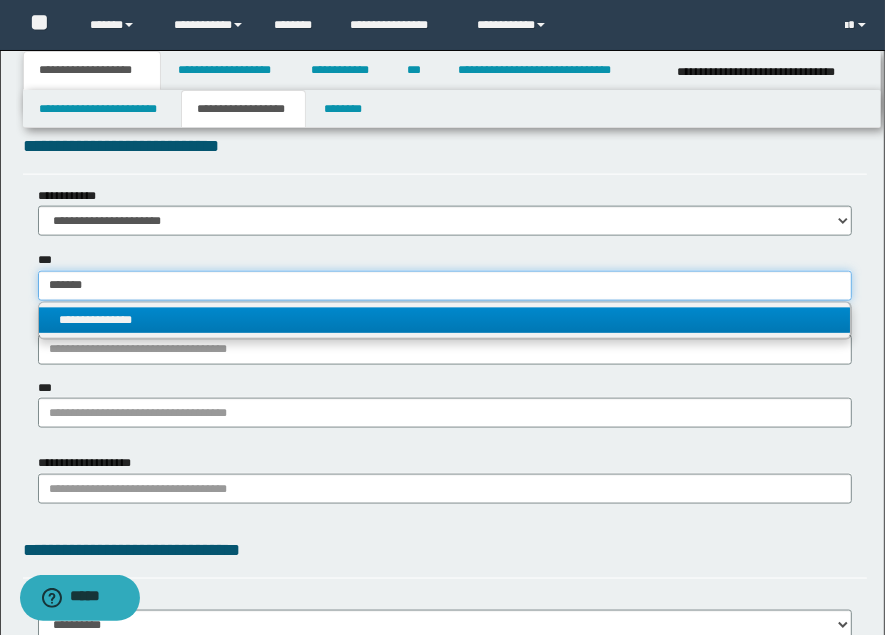 type on "*******" 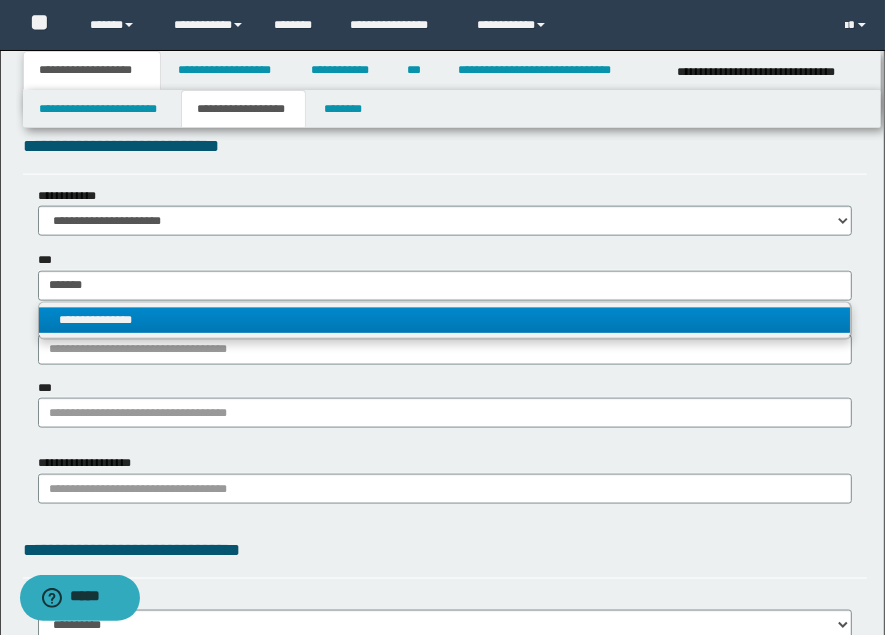 type 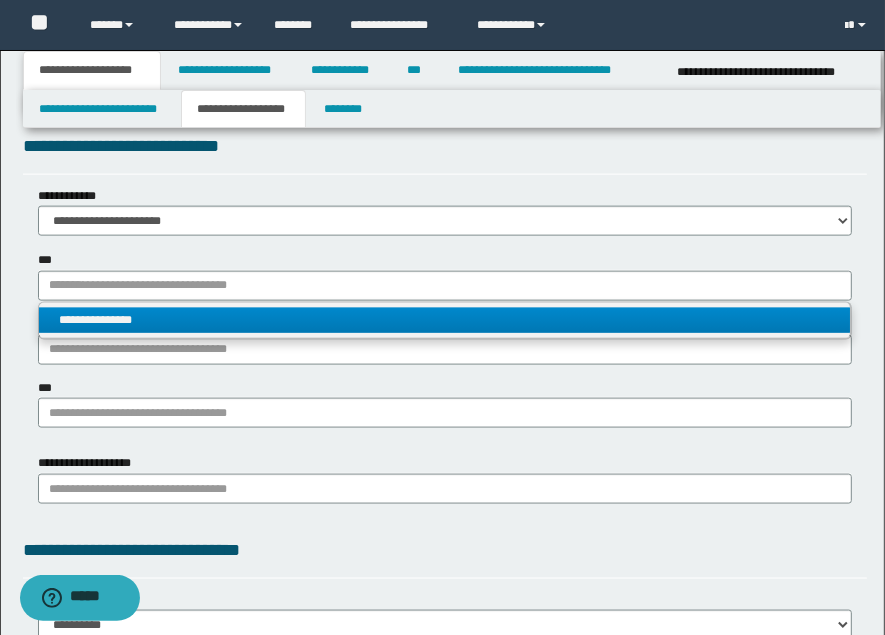 click on "**********" at bounding box center (445, 320) 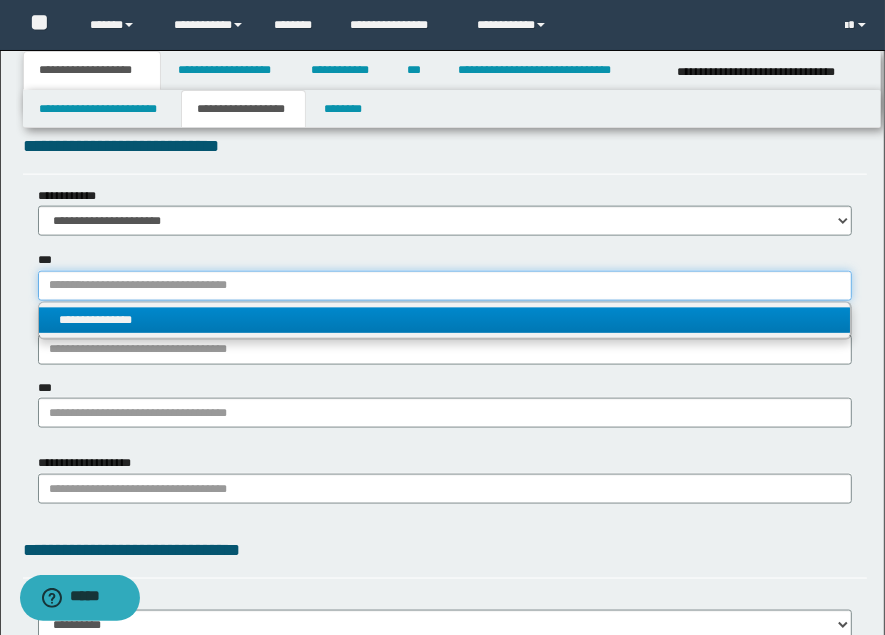 type 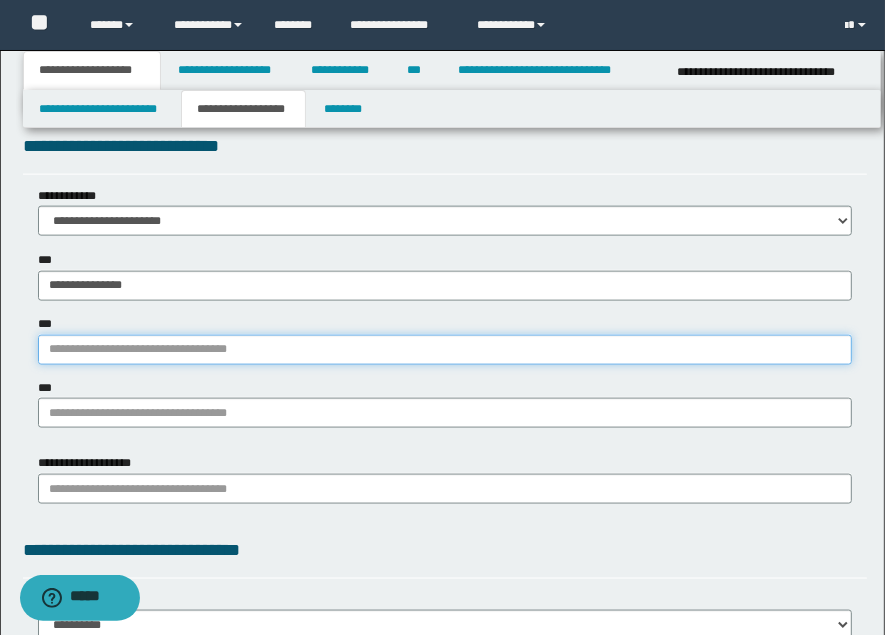 click on "***" at bounding box center [445, 350] 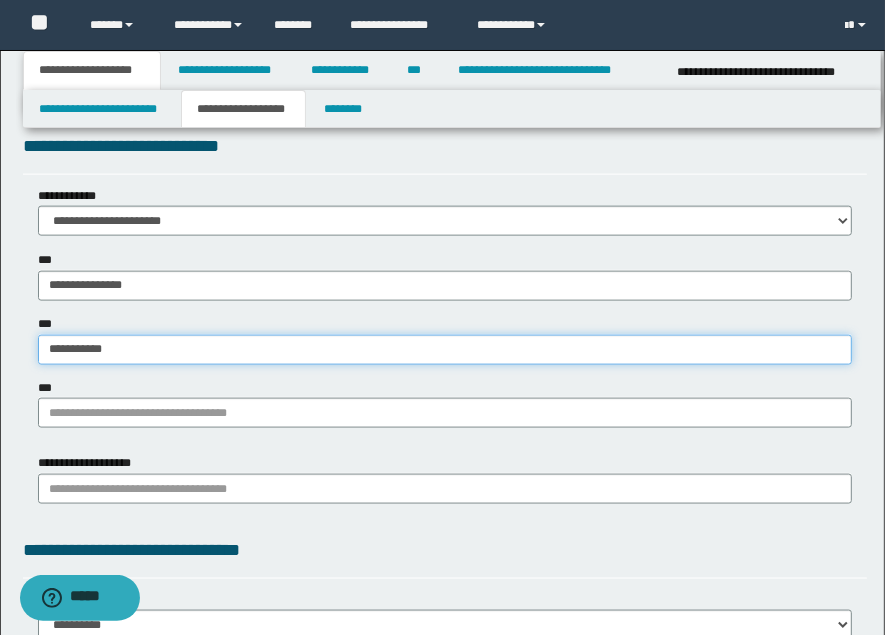 type on "**********" 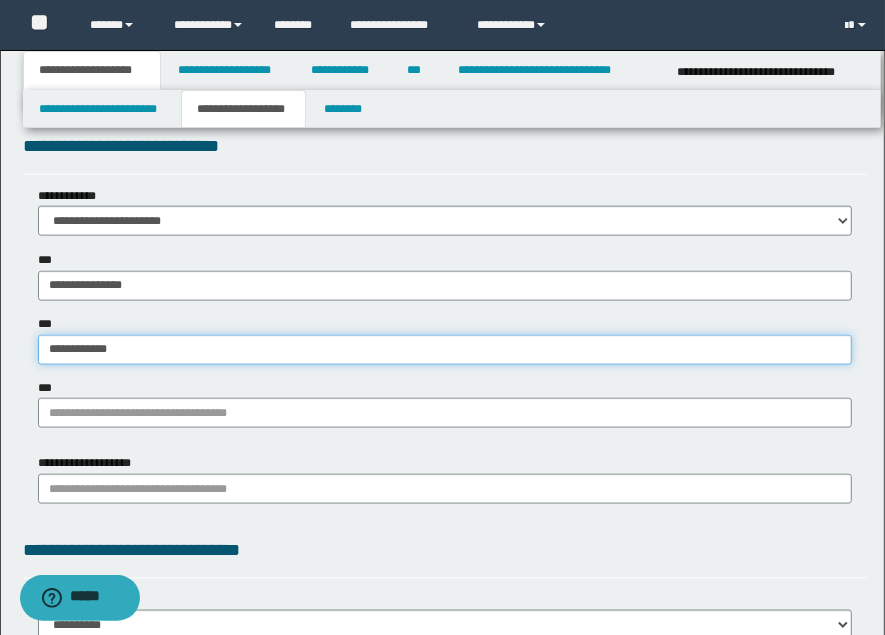 type on "**********" 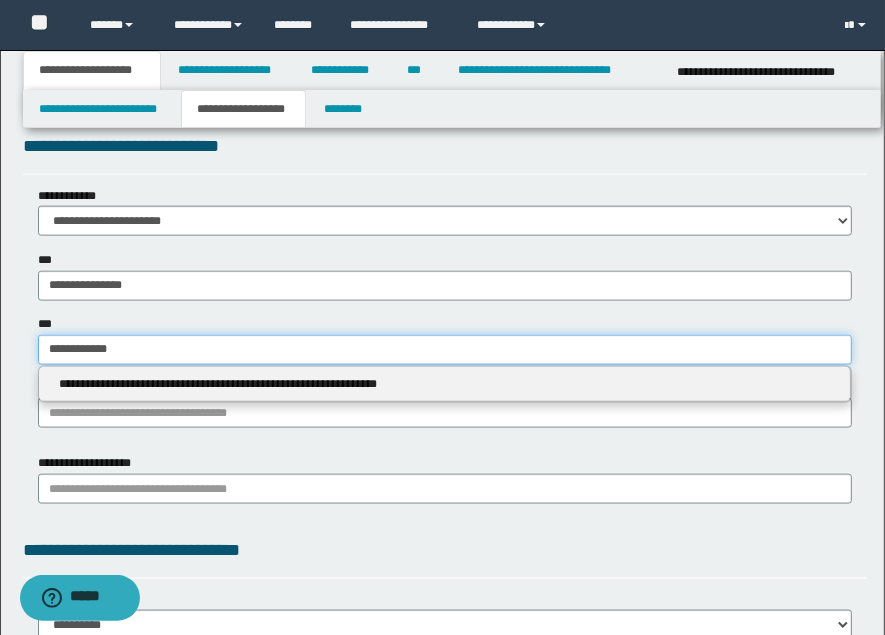 type on "**********" 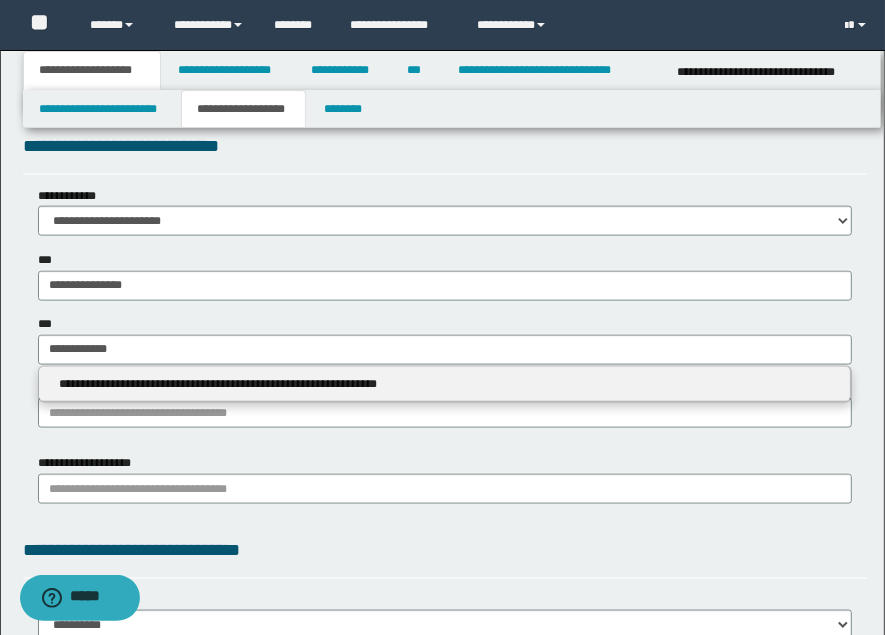 type 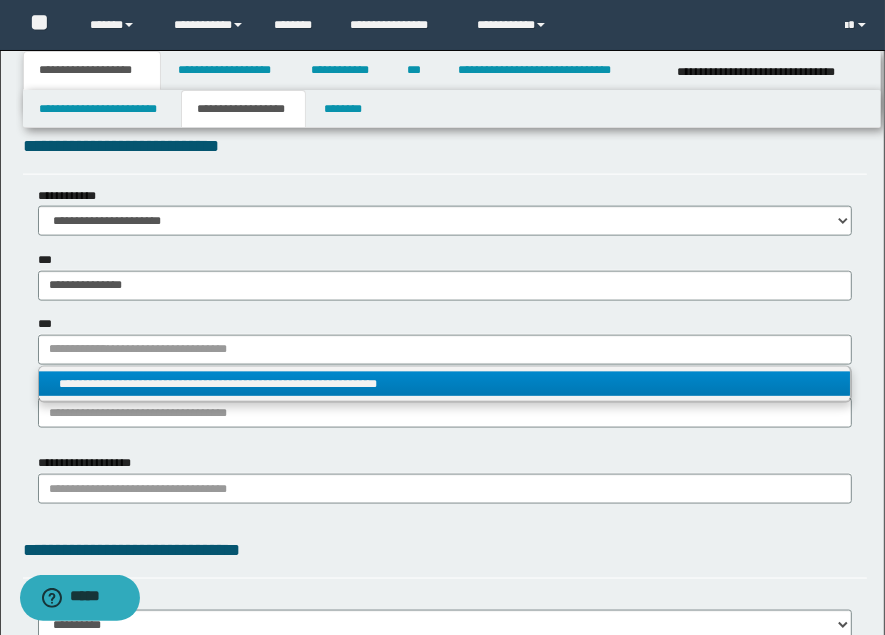 click on "**********" at bounding box center [445, 384] 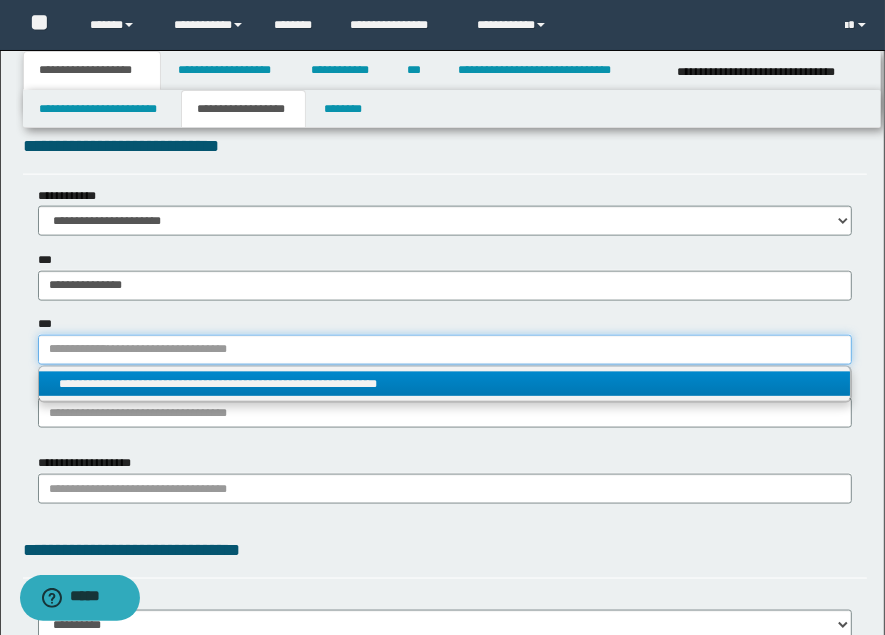 type 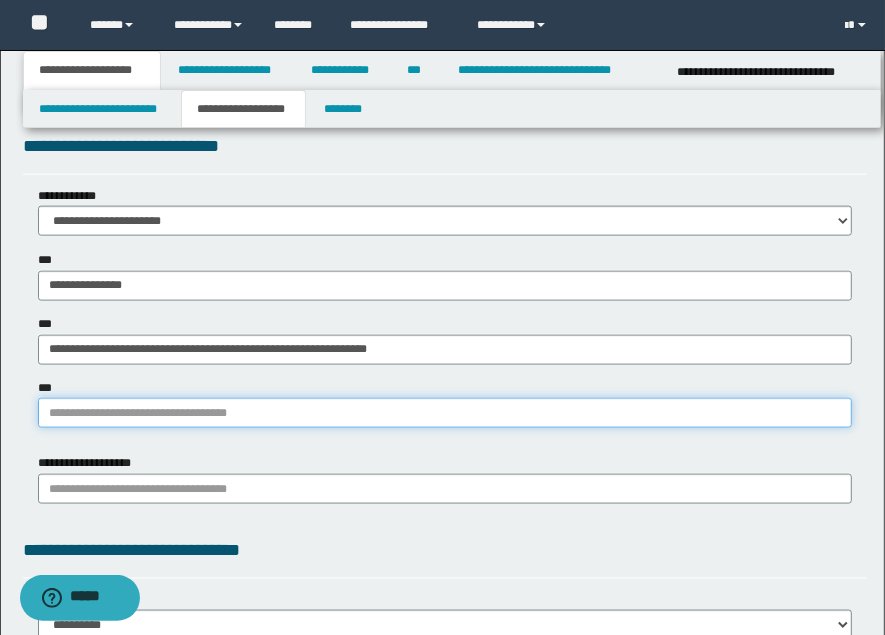 click on "***" at bounding box center (445, 413) 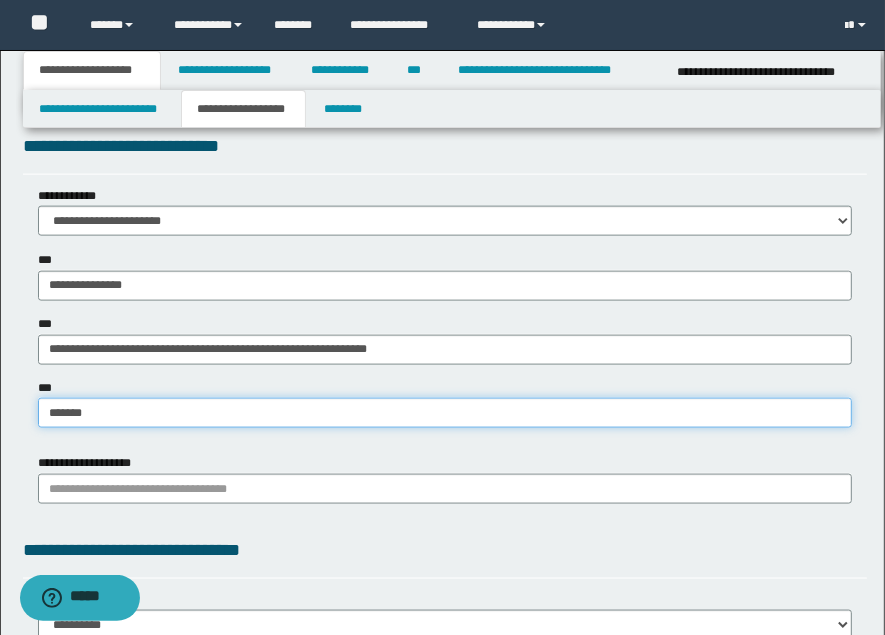 drag, startPoint x: 257, startPoint y: 410, endPoint x: 20, endPoint y: 401, distance: 237.17082 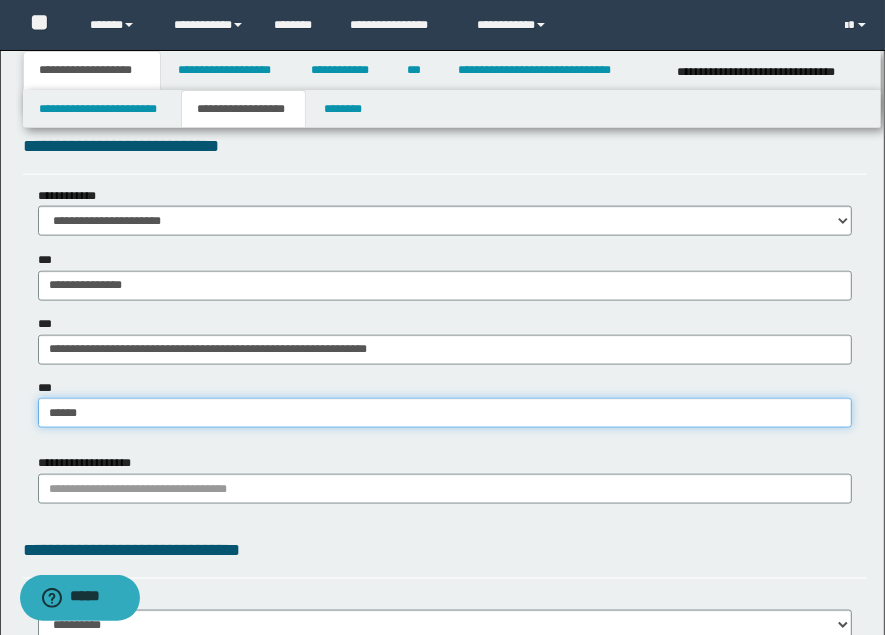 type on "*******" 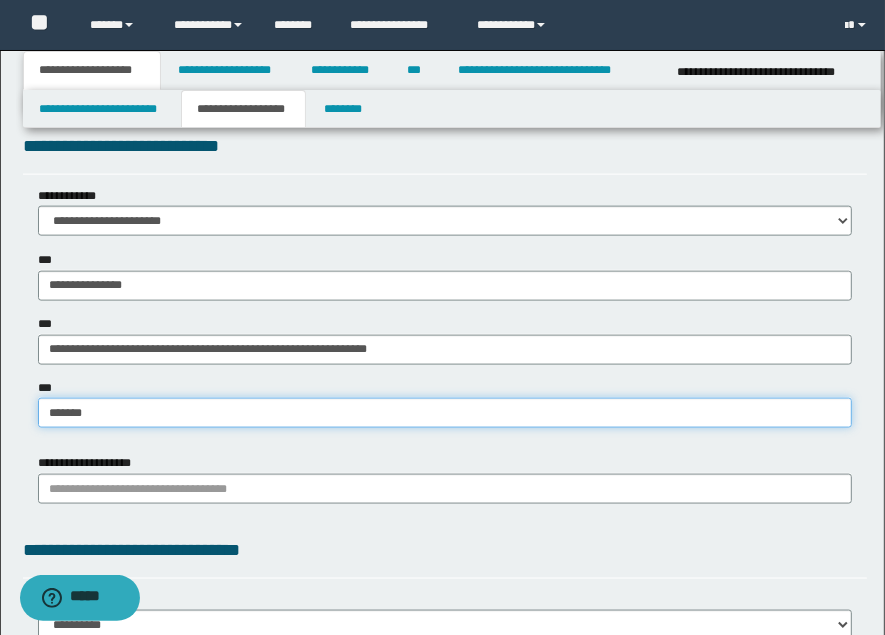 click on "*******" at bounding box center (445, 413) 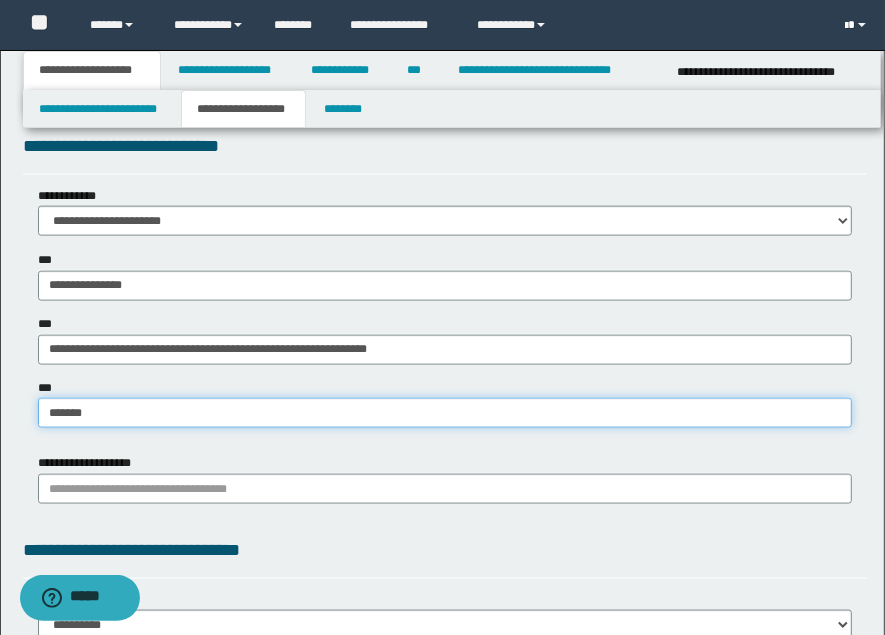 scroll, scrollTop: 454, scrollLeft: 0, axis: vertical 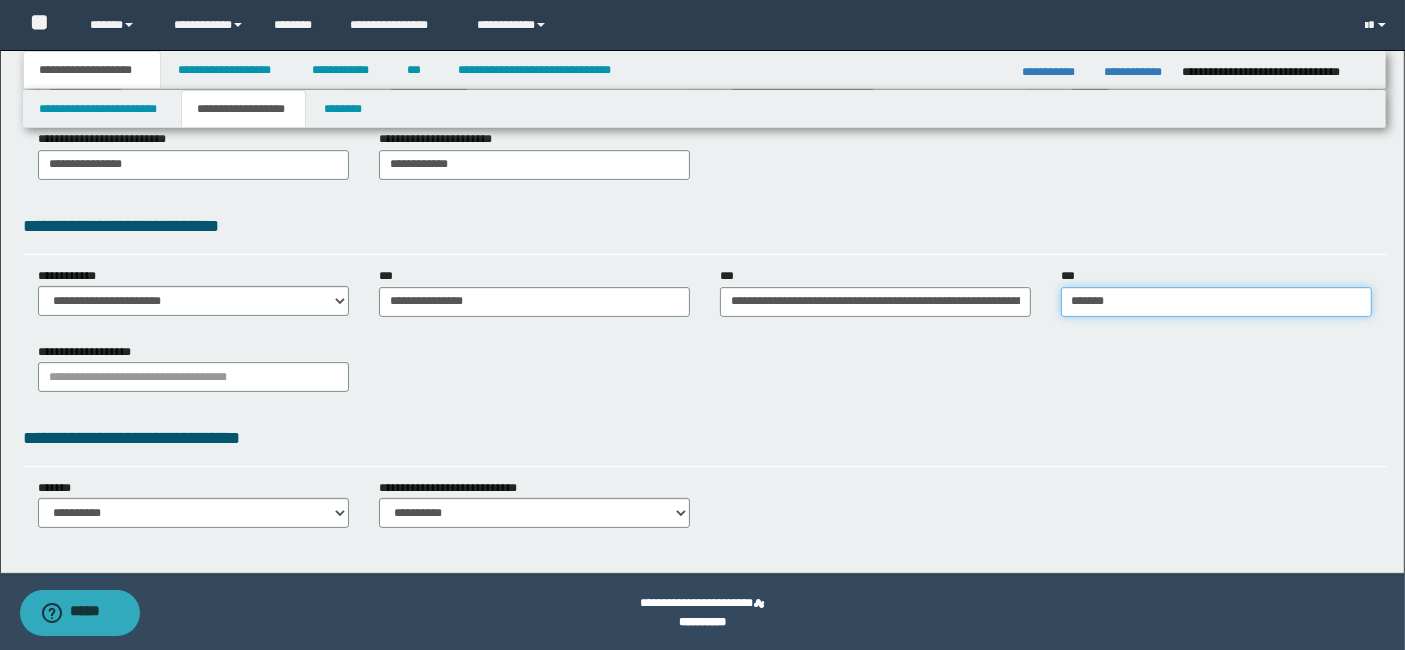 drag, startPoint x: 1160, startPoint y: 301, endPoint x: 1027, endPoint y: 271, distance: 136.34148 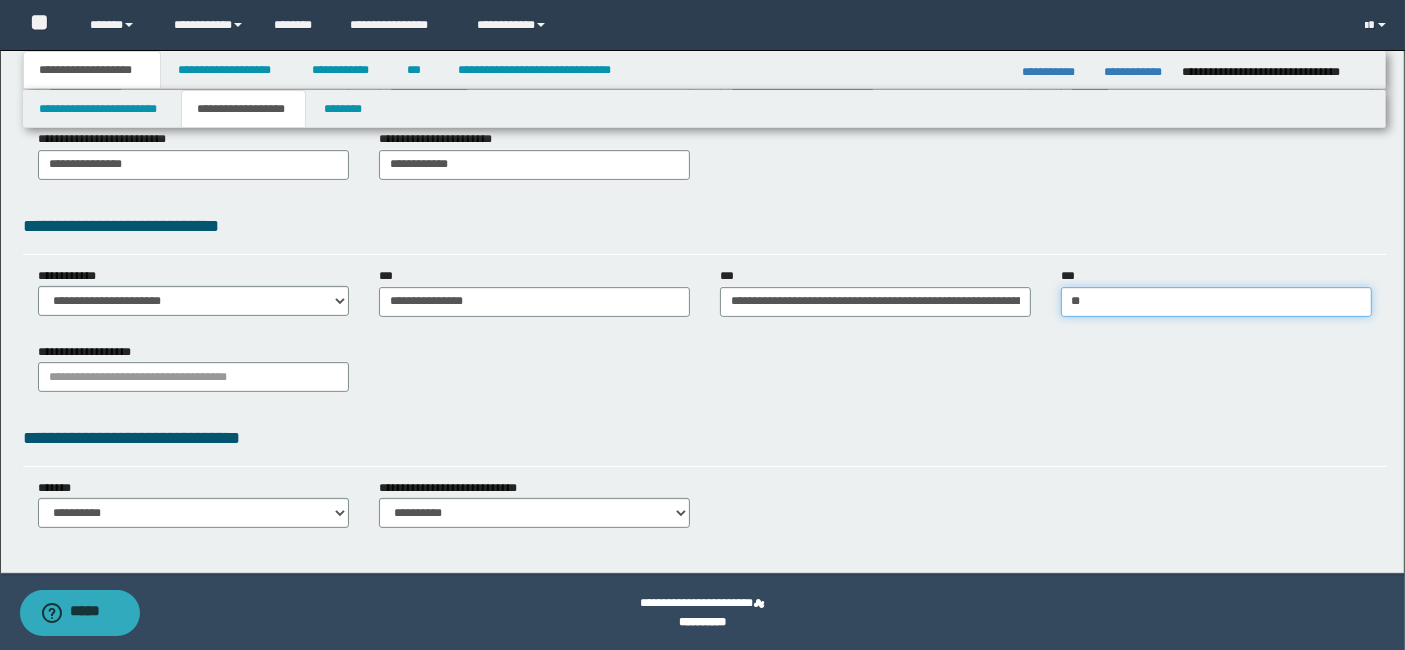 type on "*" 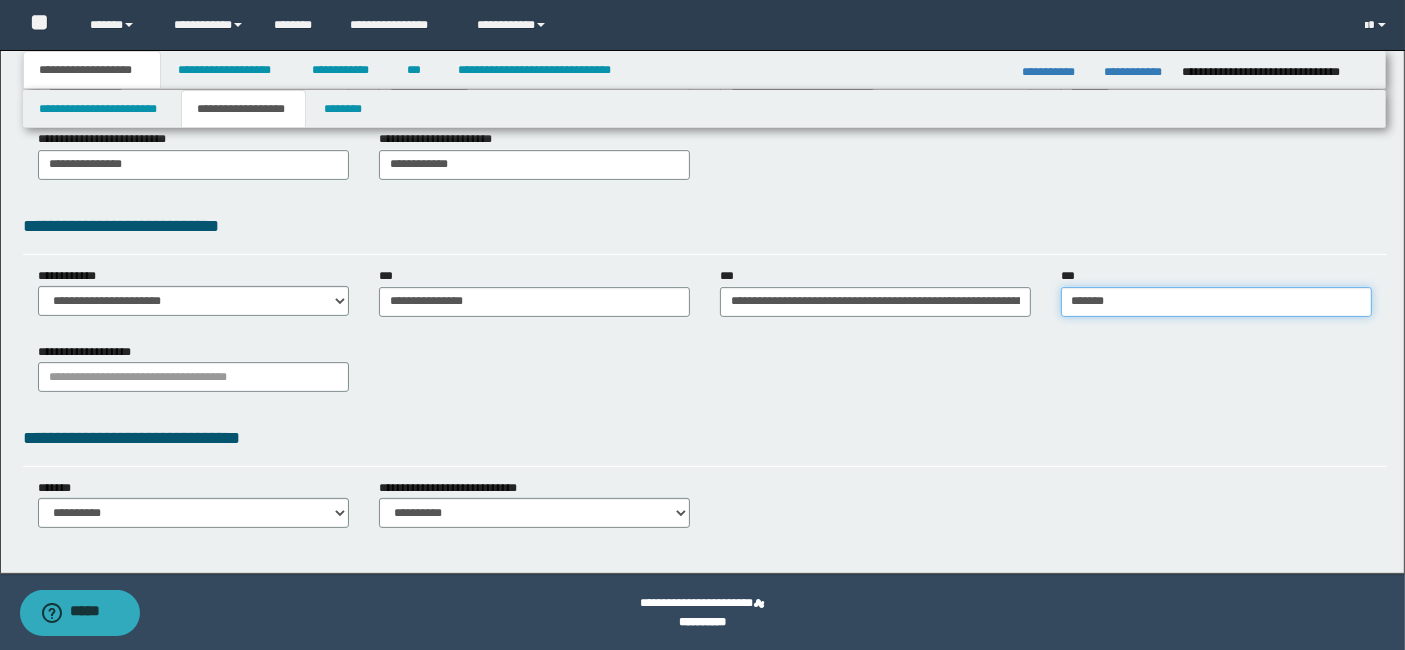 type on "*******" 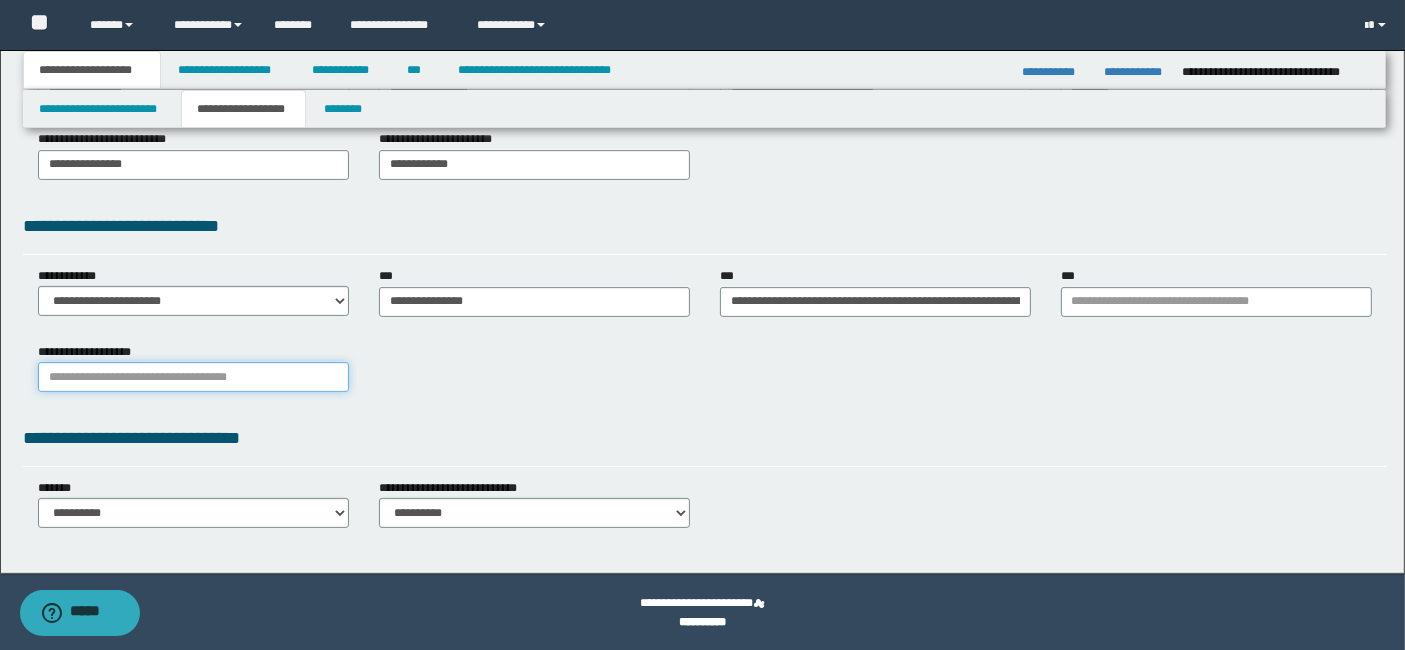 click on "**********" at bounding box center [193, 377] 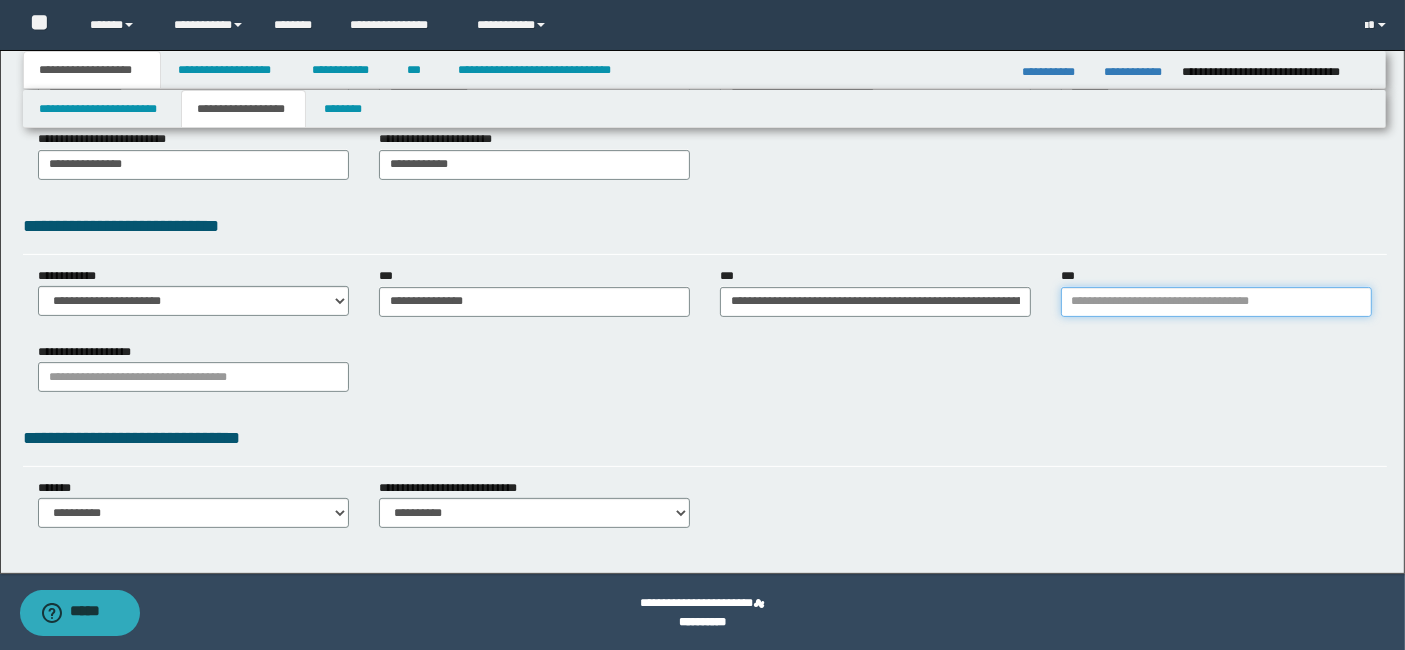 click on "***" at bounding box center (1216, 302) 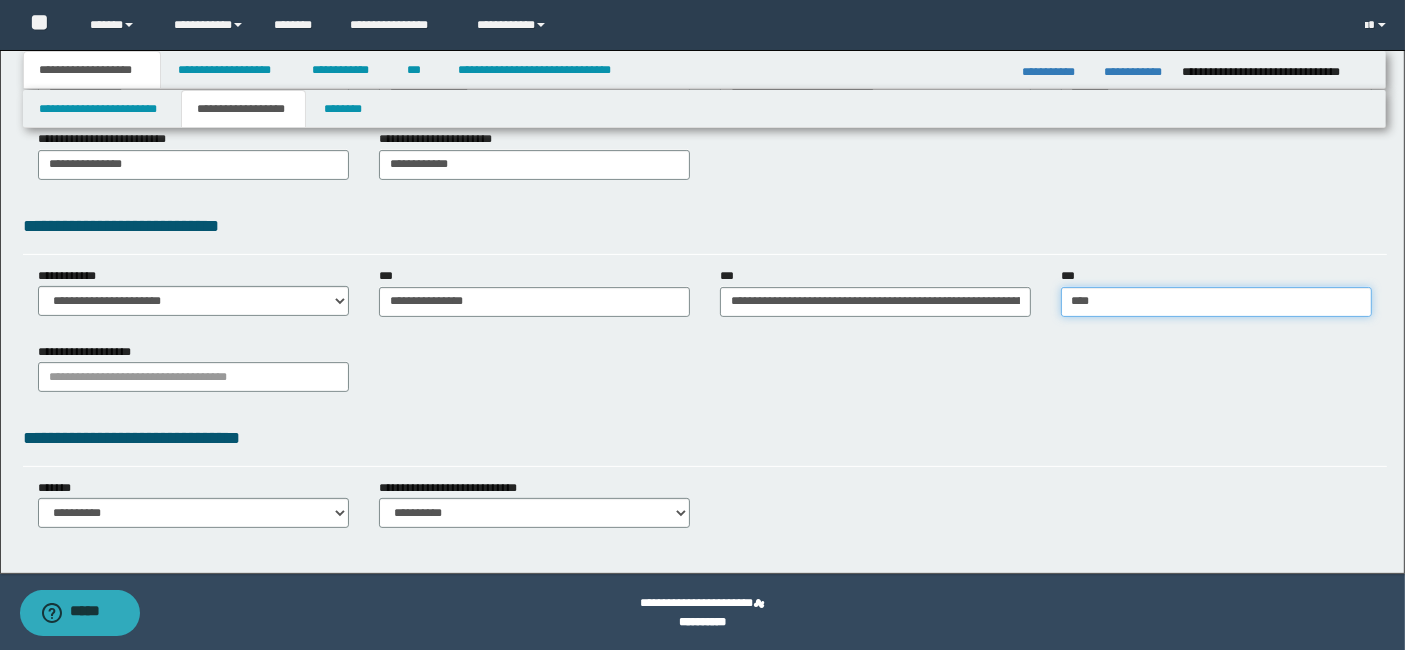 type on "*****" 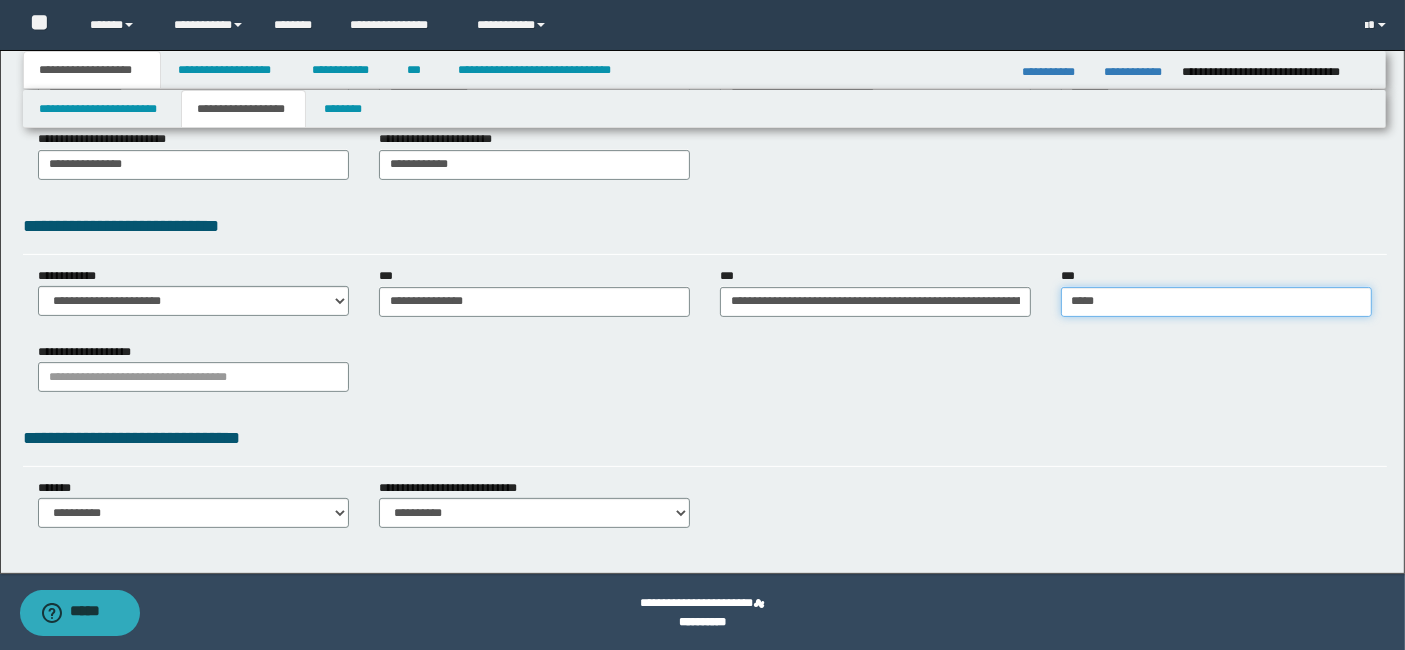drag, startPoint x: 1173, startPoint y: 306, endPoint x: 1057, endPoint y: 296, distance: 116.43024 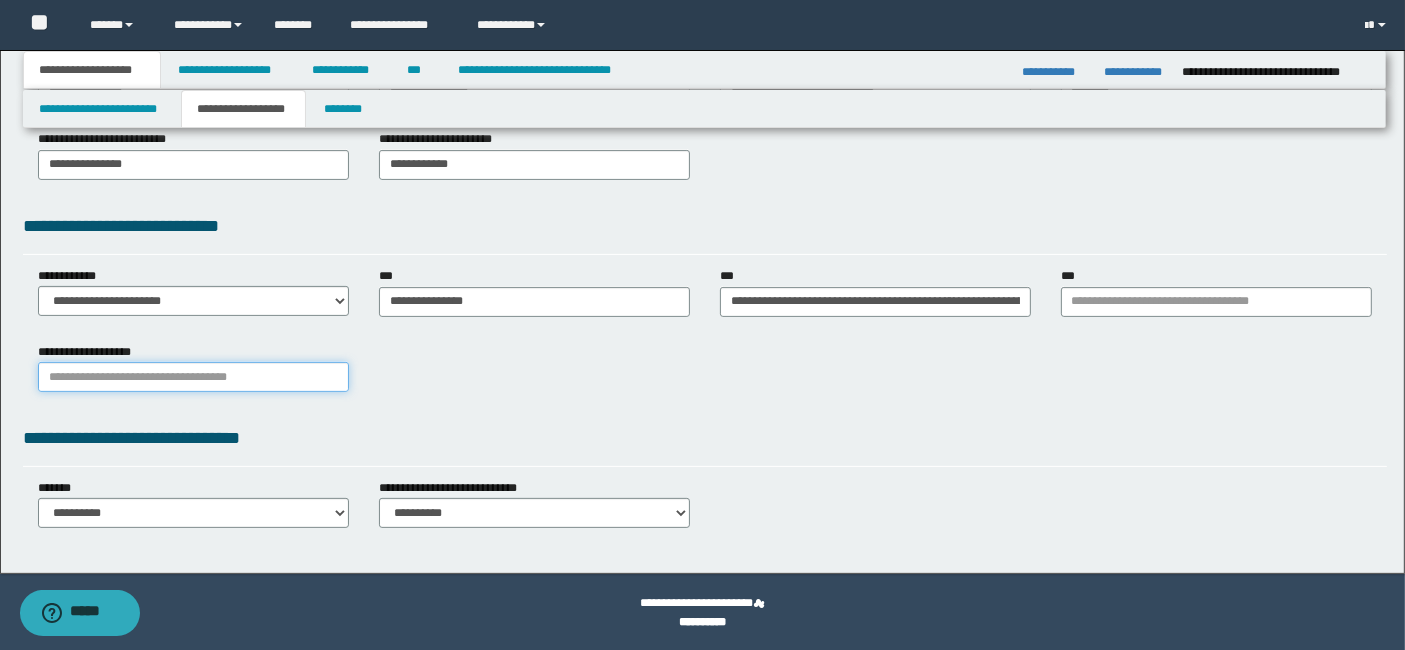 click on "**********" at bounding box center (193, 377) 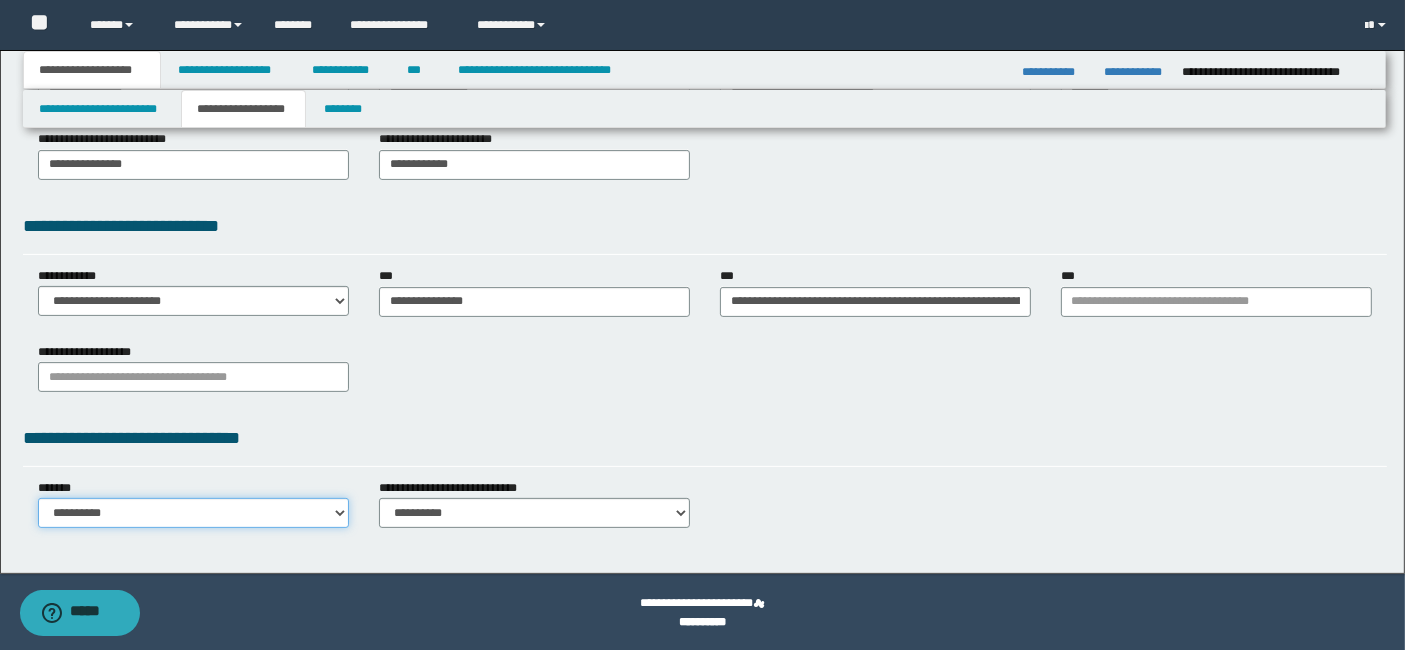 click on "**********" at bounding box center (193, 513) 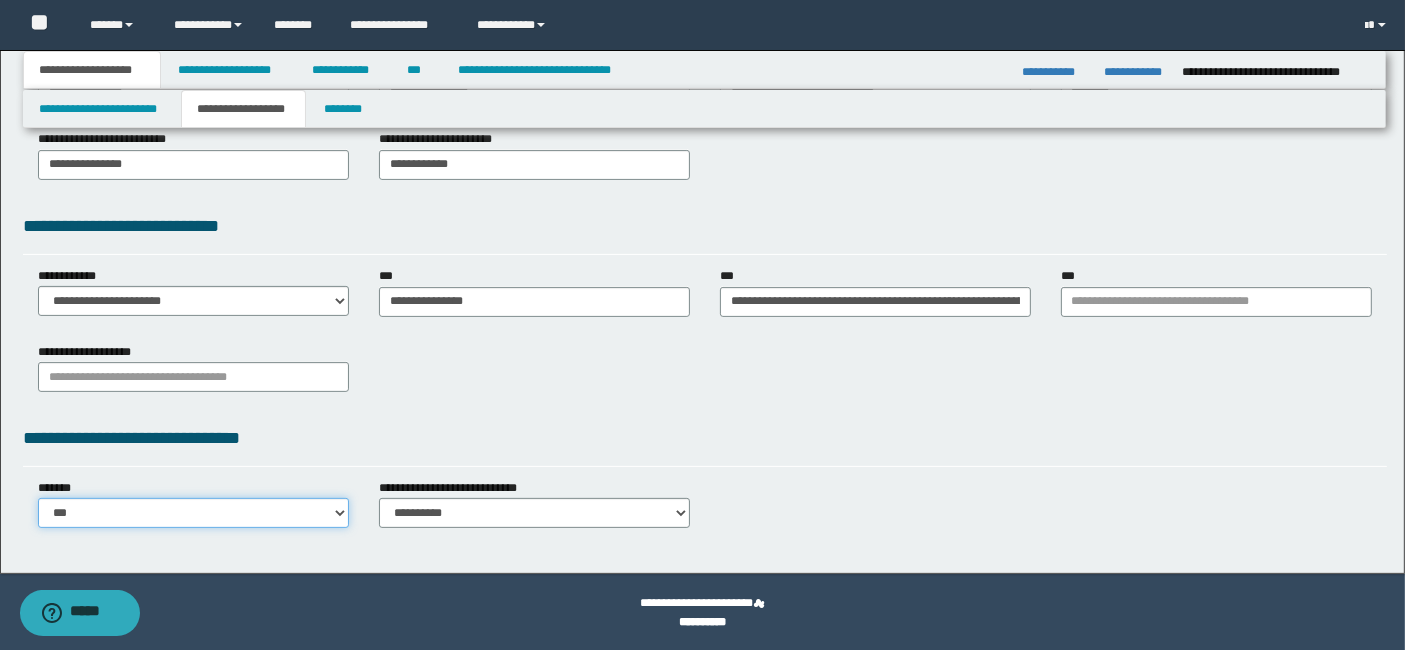 click on "**********" at bounding box center (193, 513) 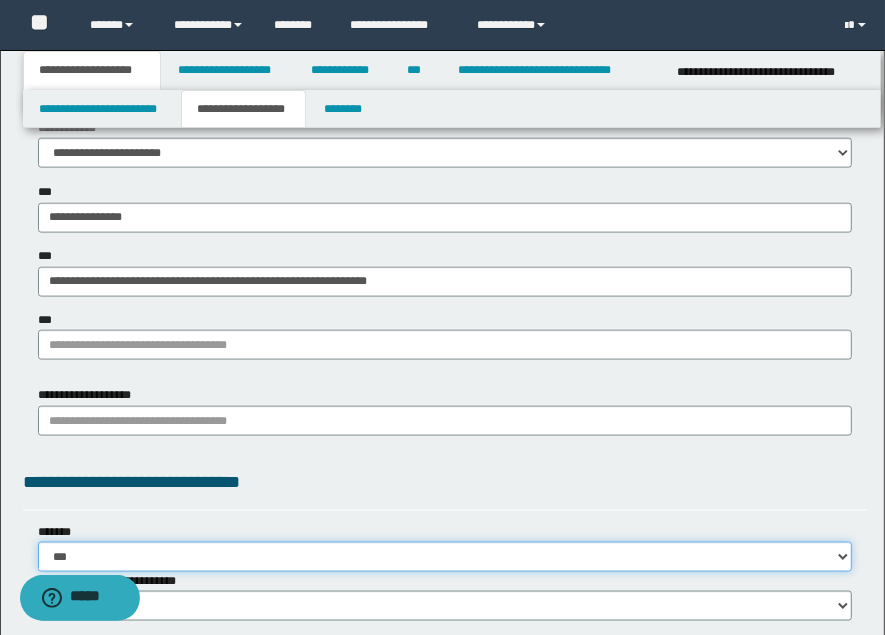 scroll, scrollTop: 1509, scrollLeft: 0, axis: vertical 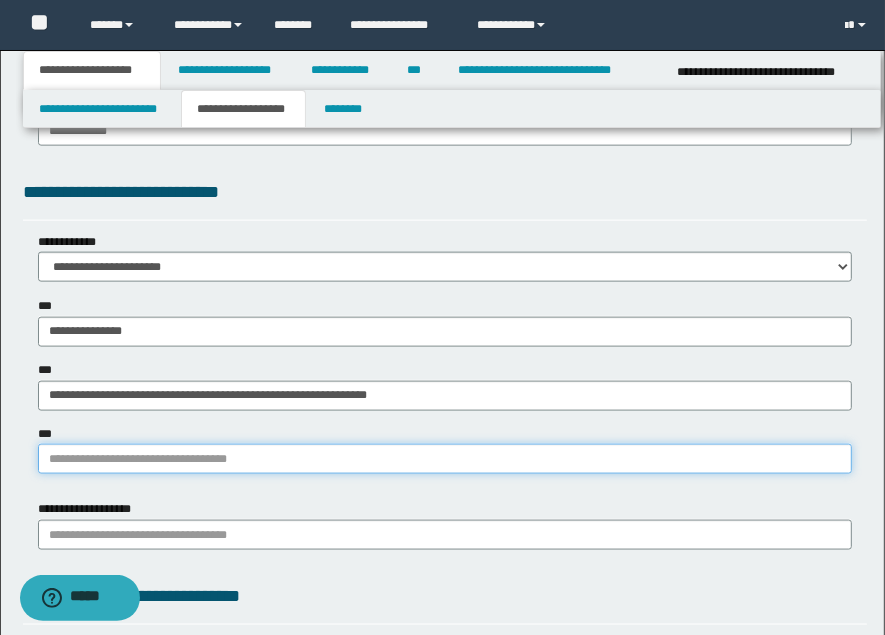 click on "***" at bounding box center (445, 459) 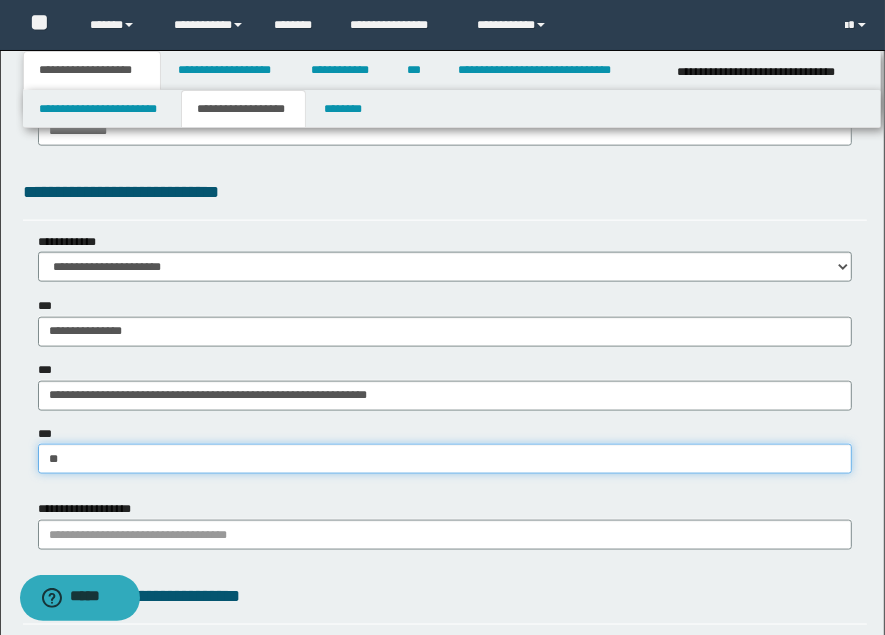 type on "***" 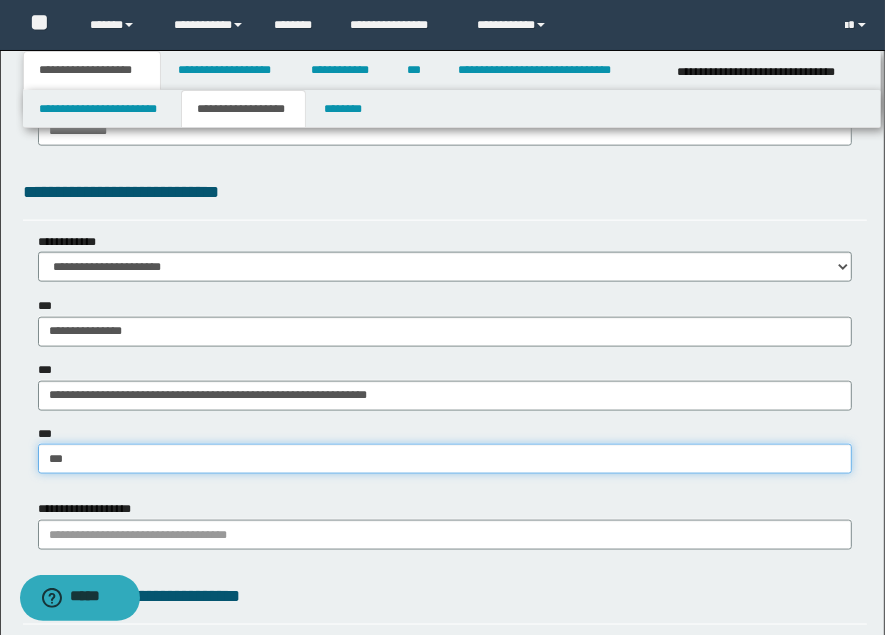 type on "**********" 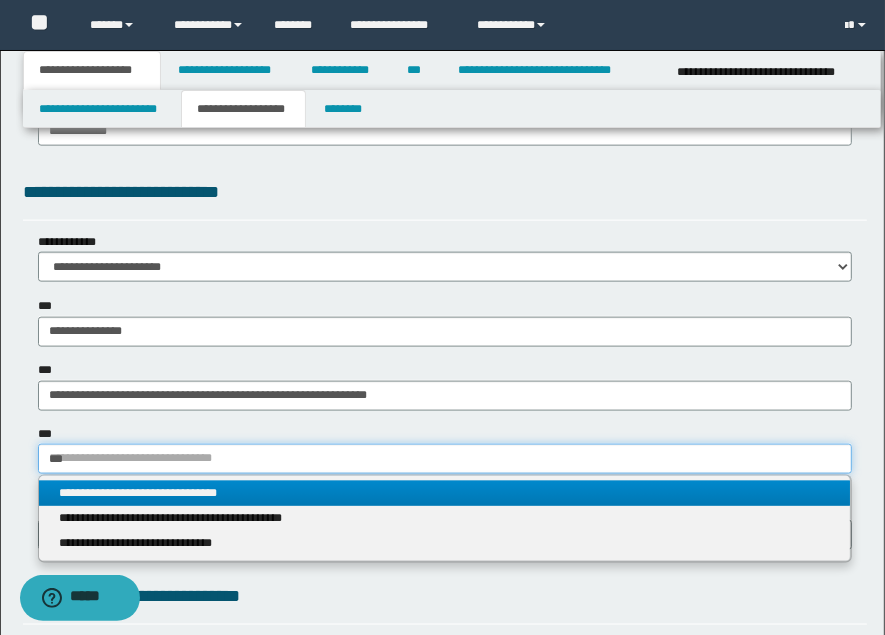 type on "***" 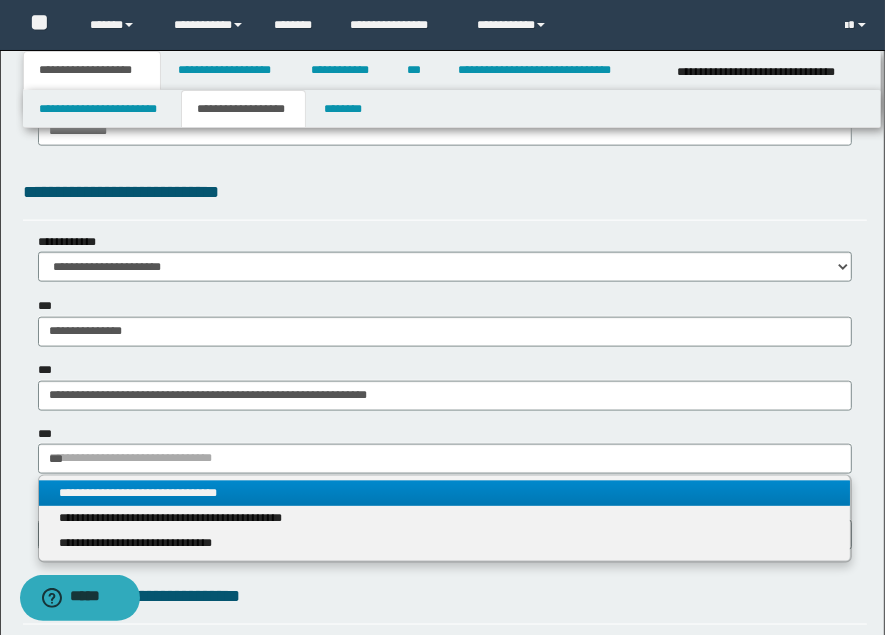 type 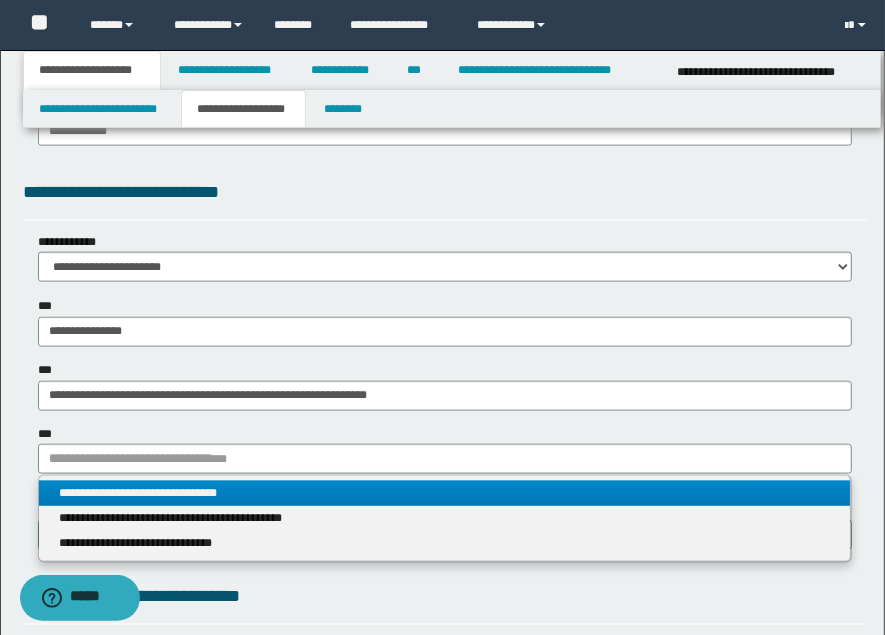 click on "**********" at bounding box center (445, 493) 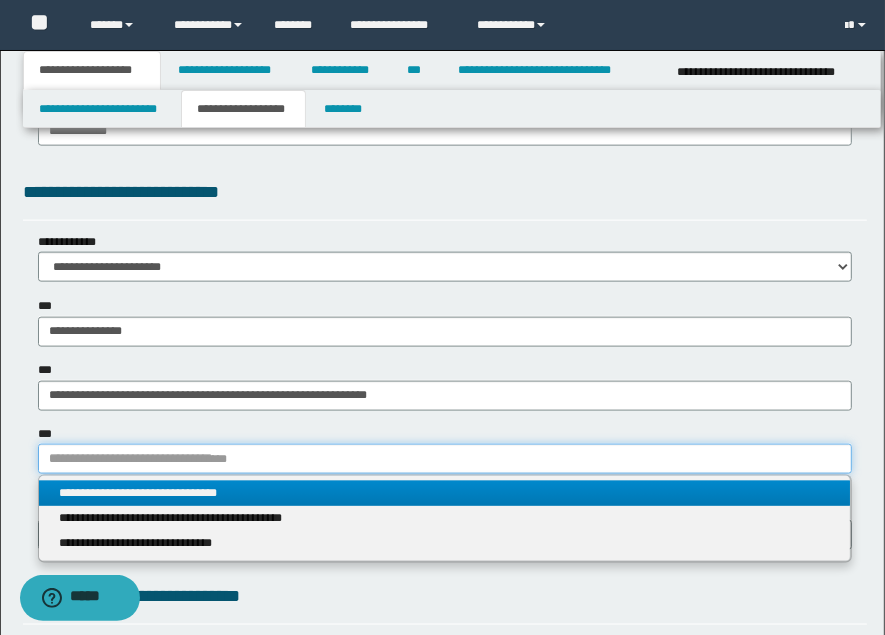 type 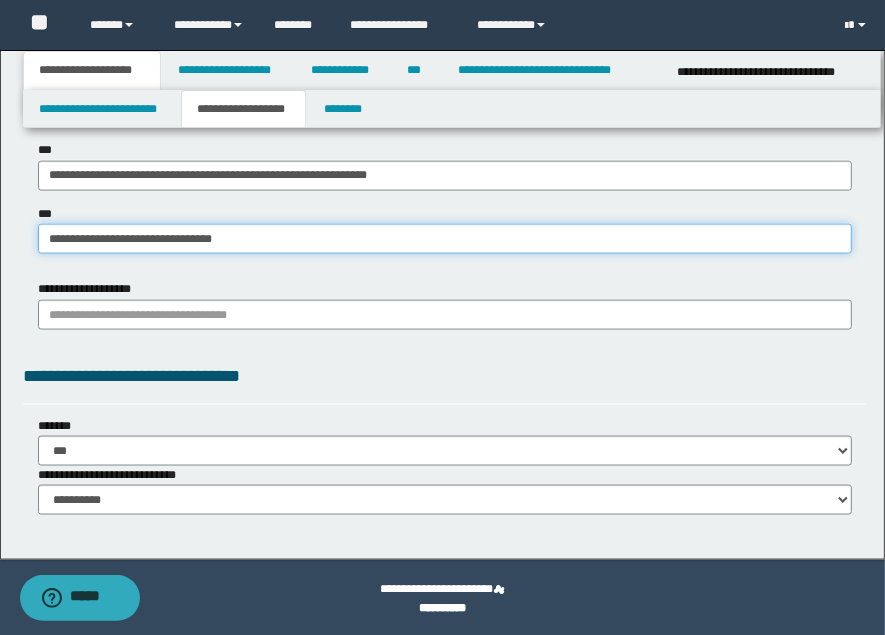 scroll, scrollTop: 1731, scrollLeft: 0, axis: vertical 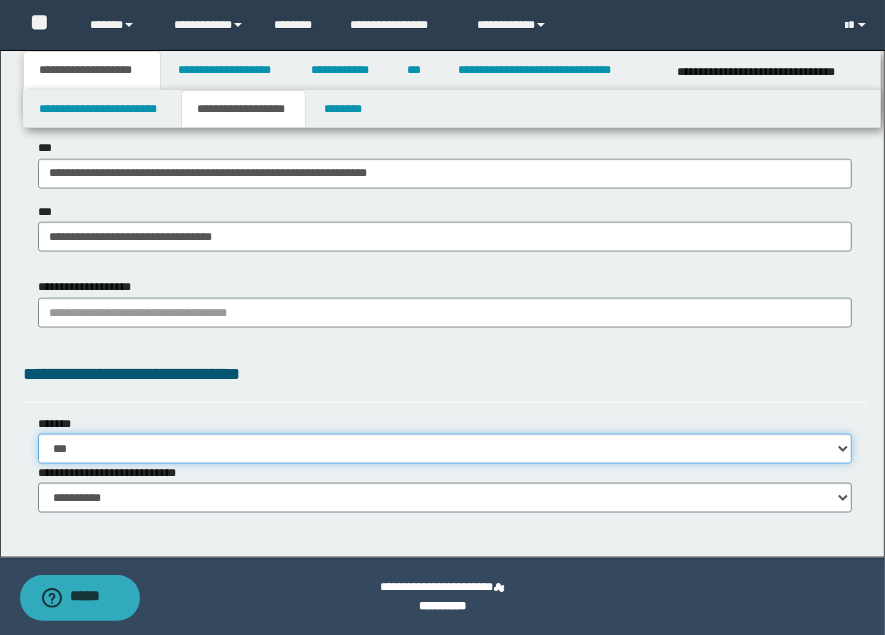click on "**********" at bounding box center [445, 449] 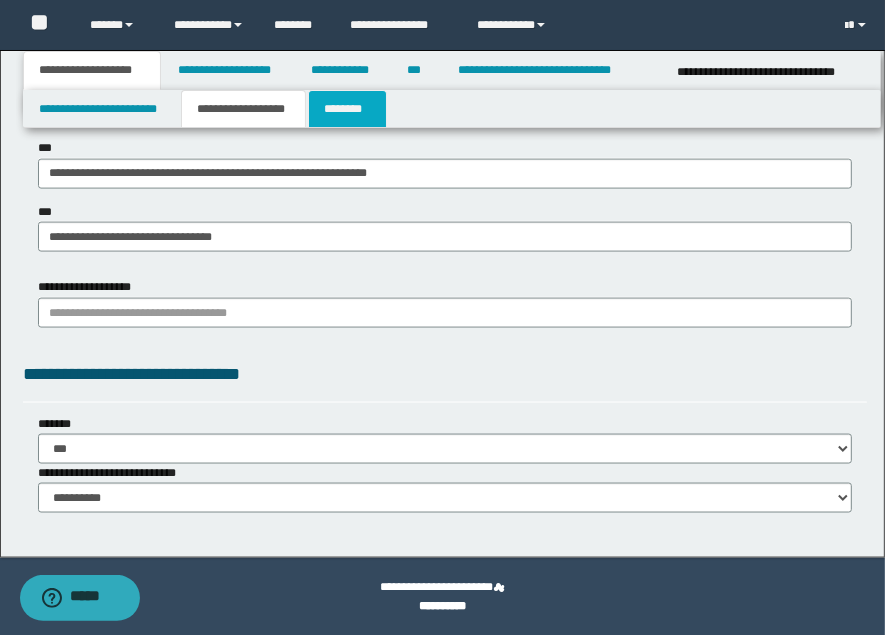 click on "********" at bounding box center (347, 109) 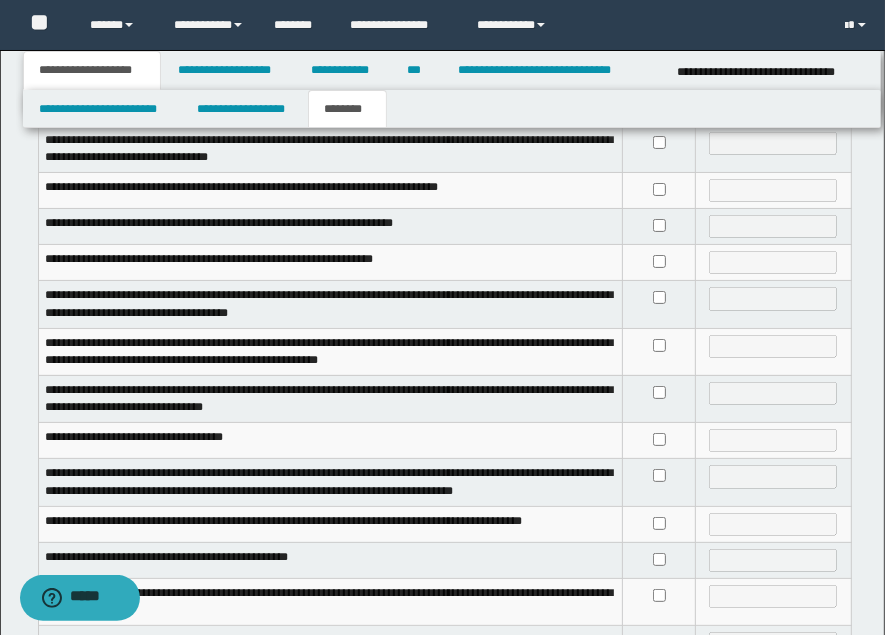 scroll, scrollTop: 57, scrollLeft: 0, axis: vertical 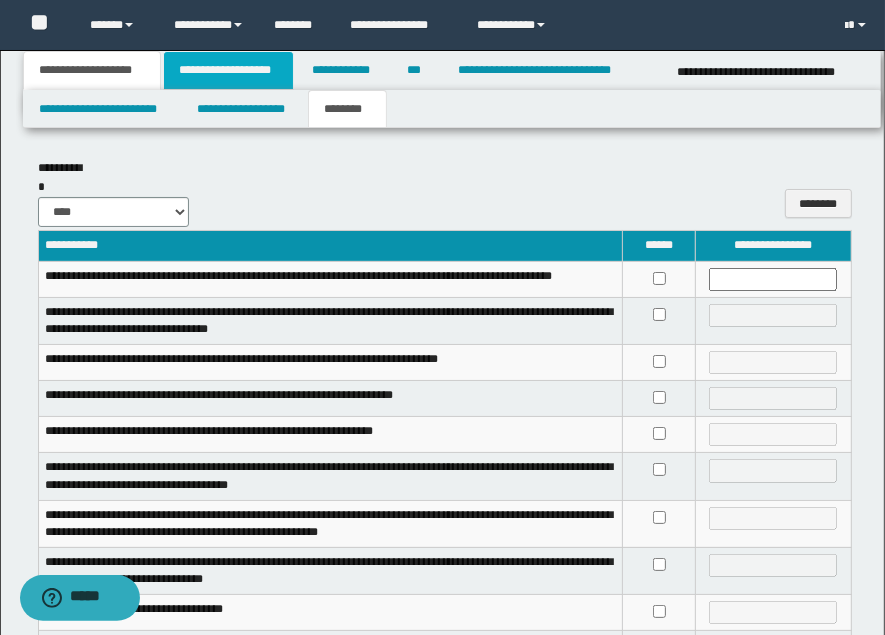 click on "**********" at bounding box center (228, 70) 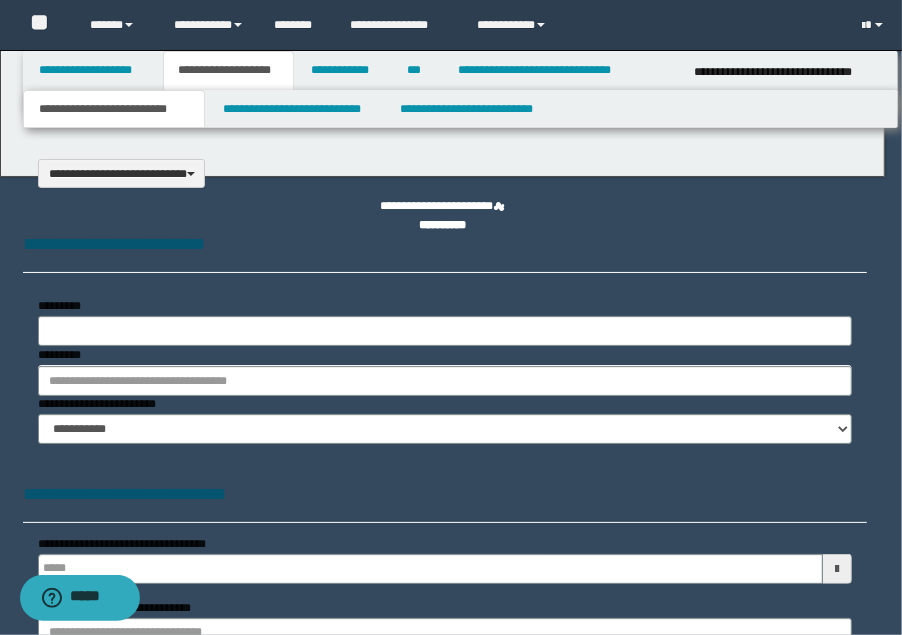 select on "*" 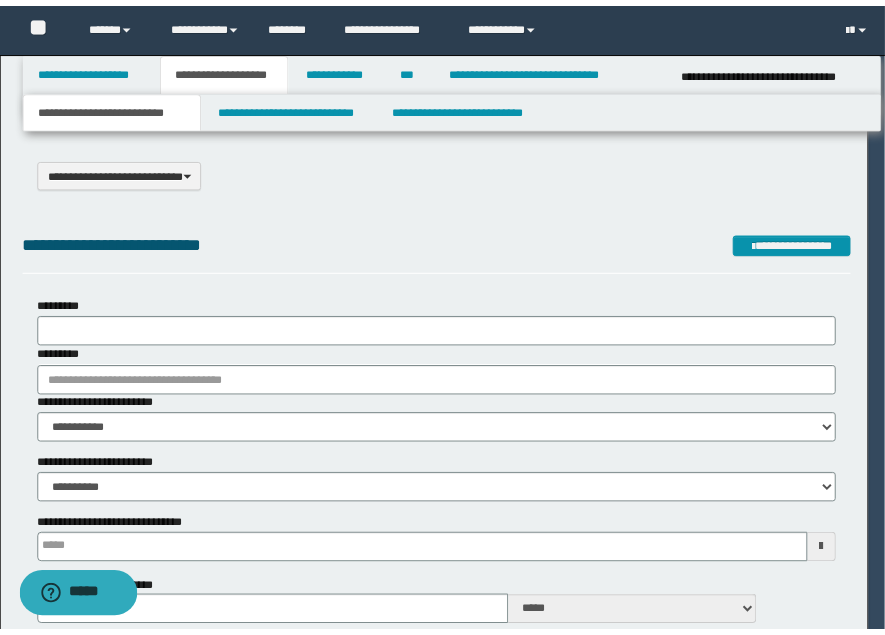 scroll, scrollTop: 0, scrollLeft: 0, axis: both 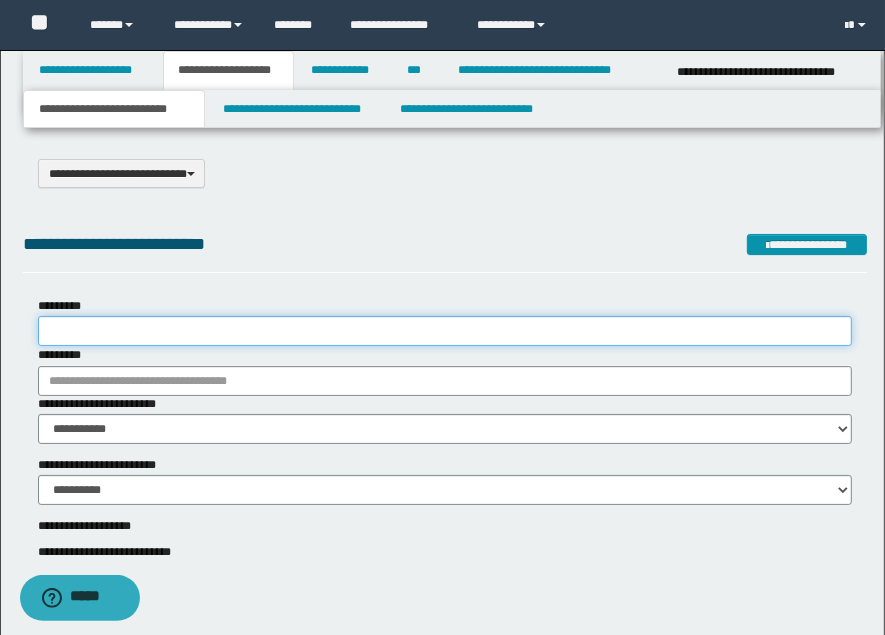 click on "*********" at bounding box center (445, 331) 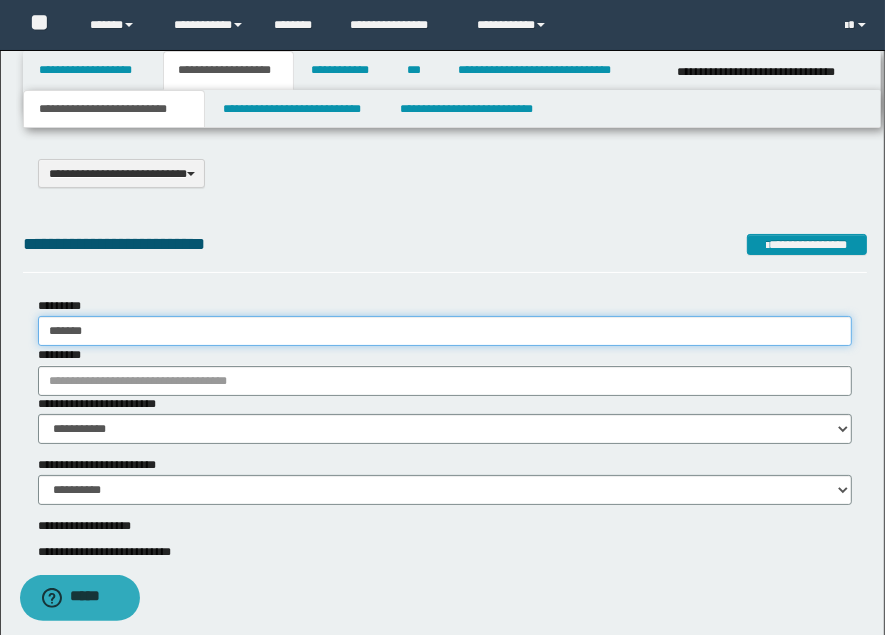 type on "**********" 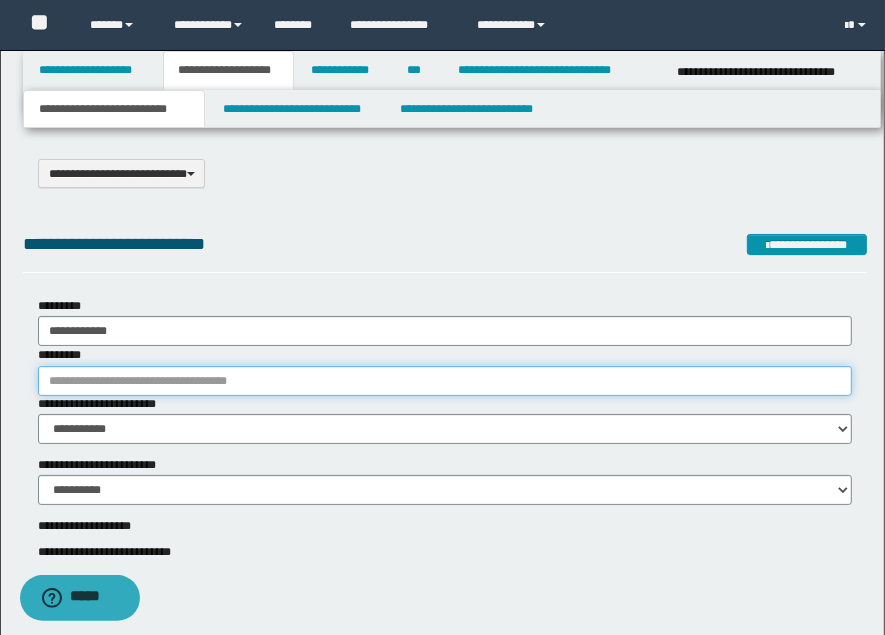 click on "*********" at bounding box center (445, 381) 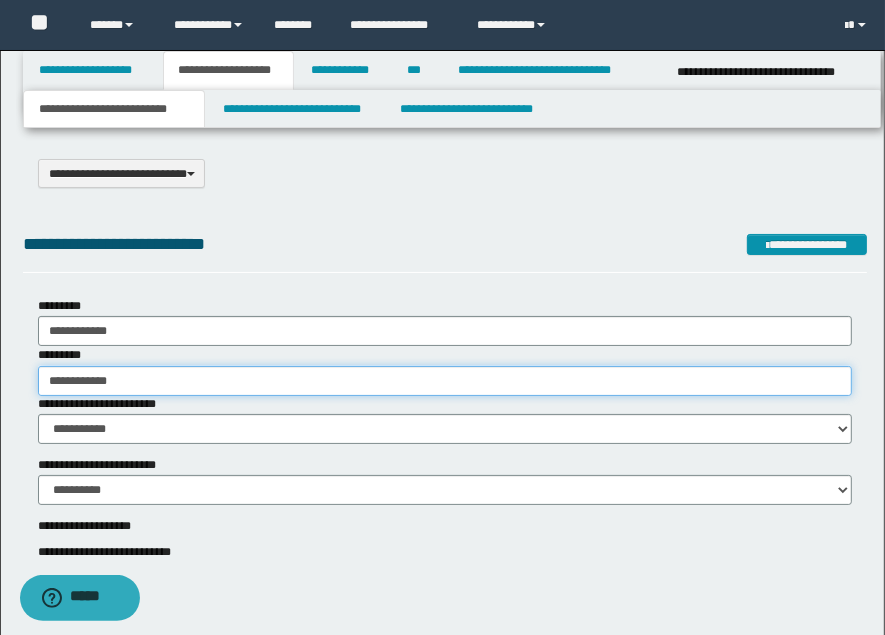 click on "**********" at bounding box center [445, 381] 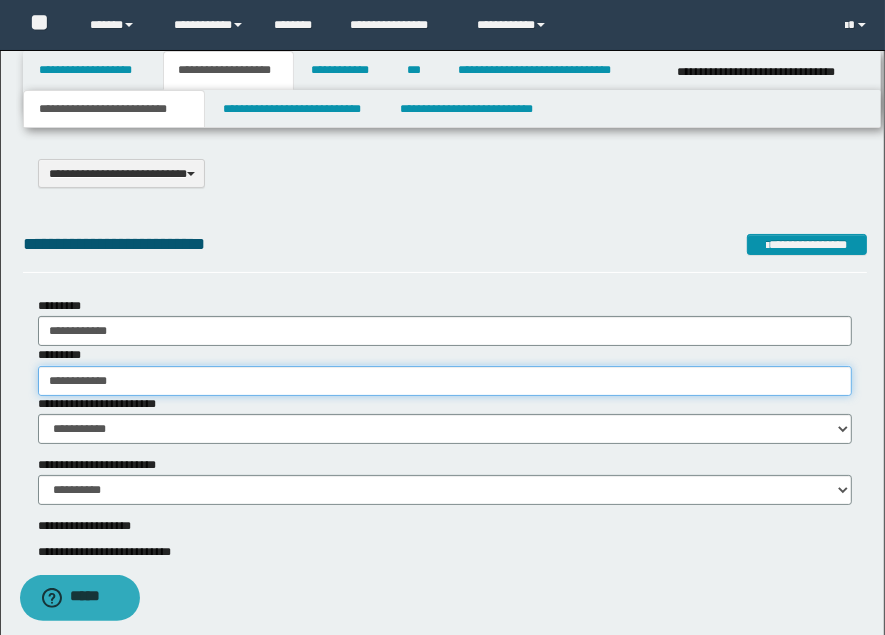 type on "**********" 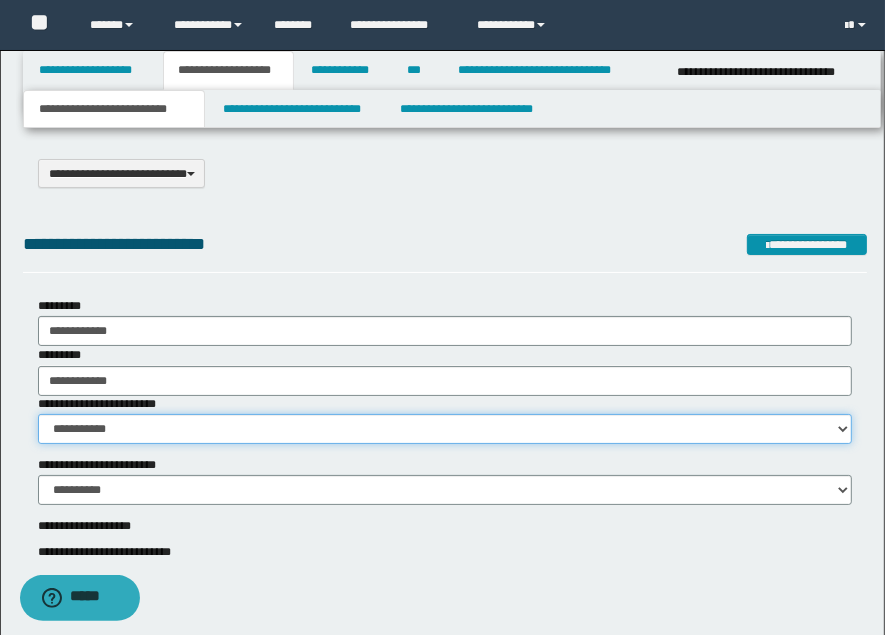 click on "**********" at bounding box center (445, 429) 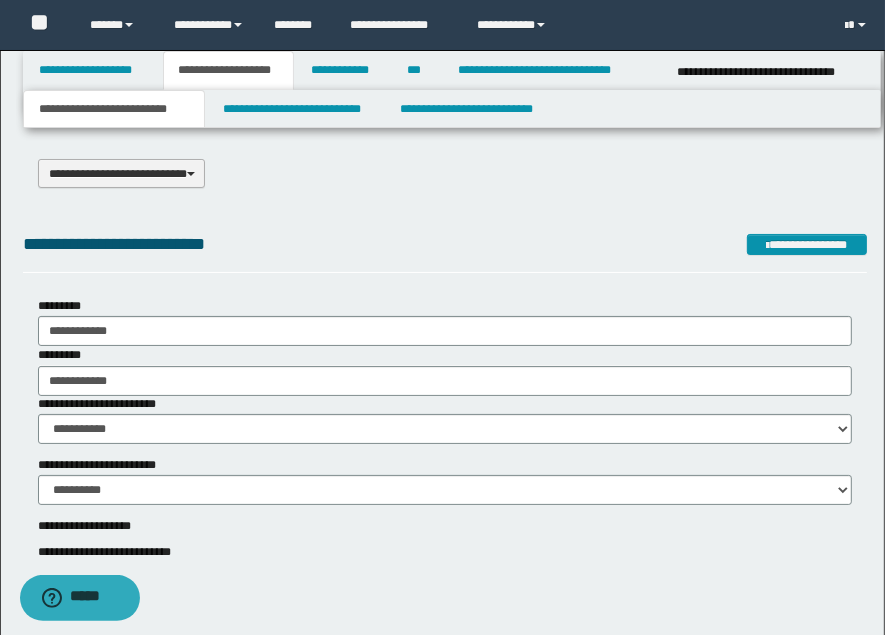 click on "**********" at bounding box center (122, 173) 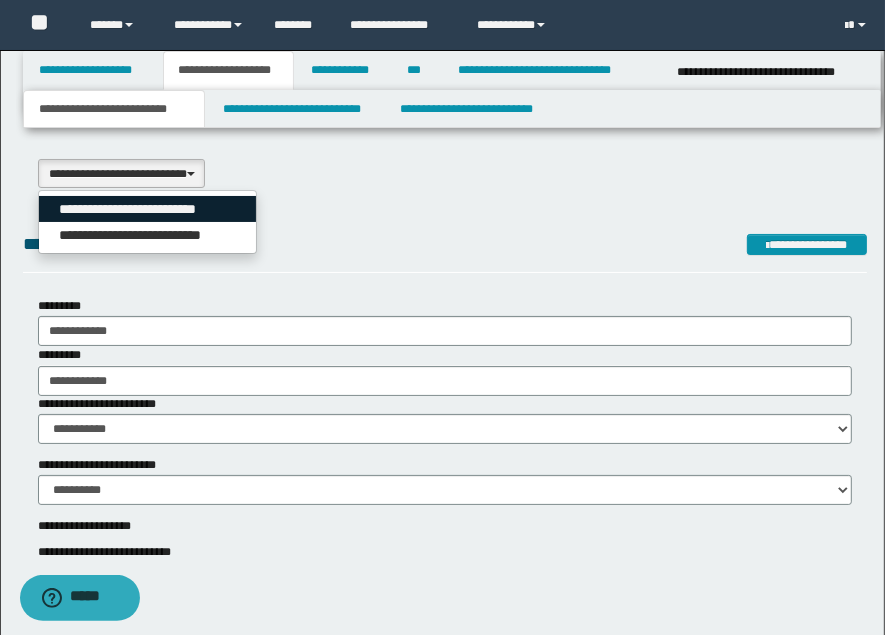 click on "**********" at bounding box center [147, 209] 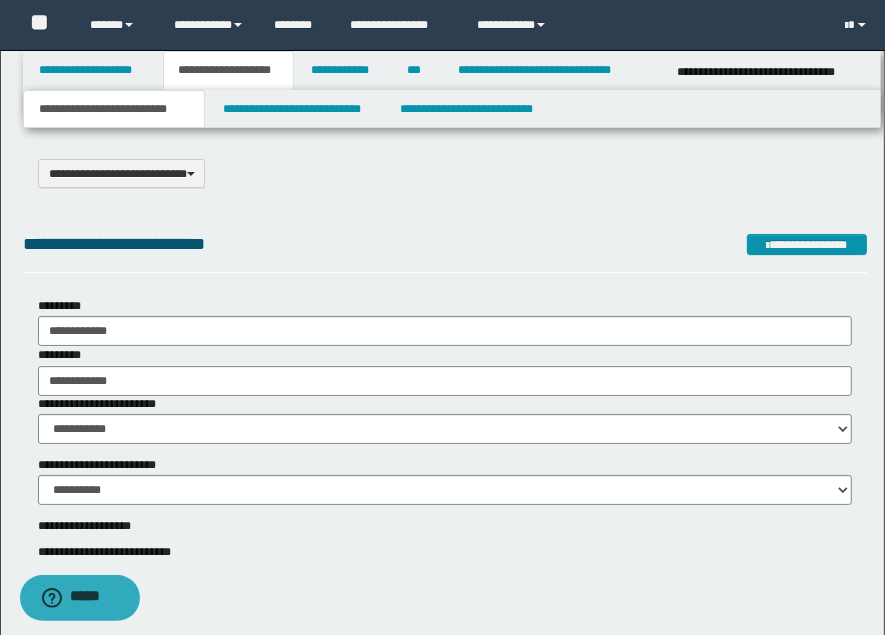 type 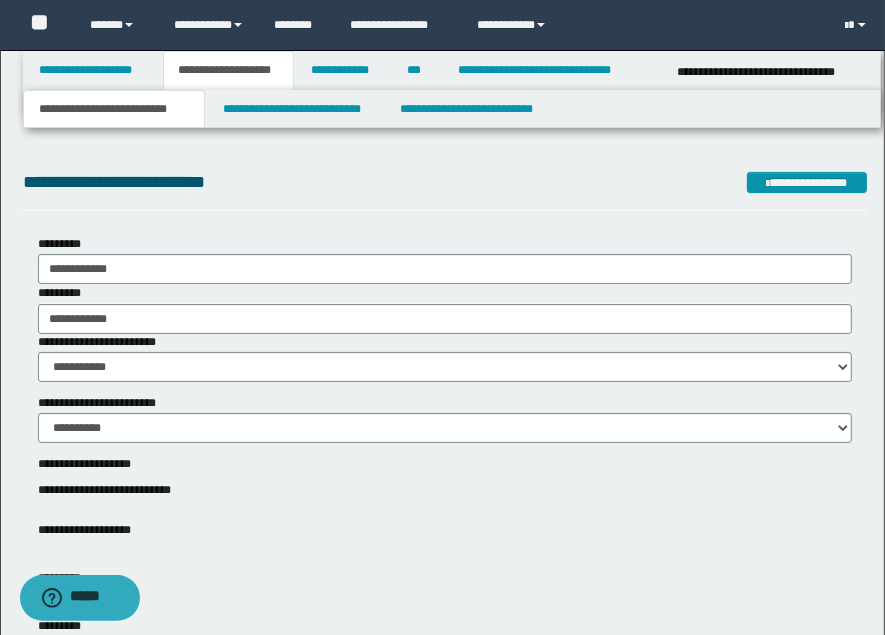 scroll, scrollTop: 111, scrollLeft: 0, axis: vertical 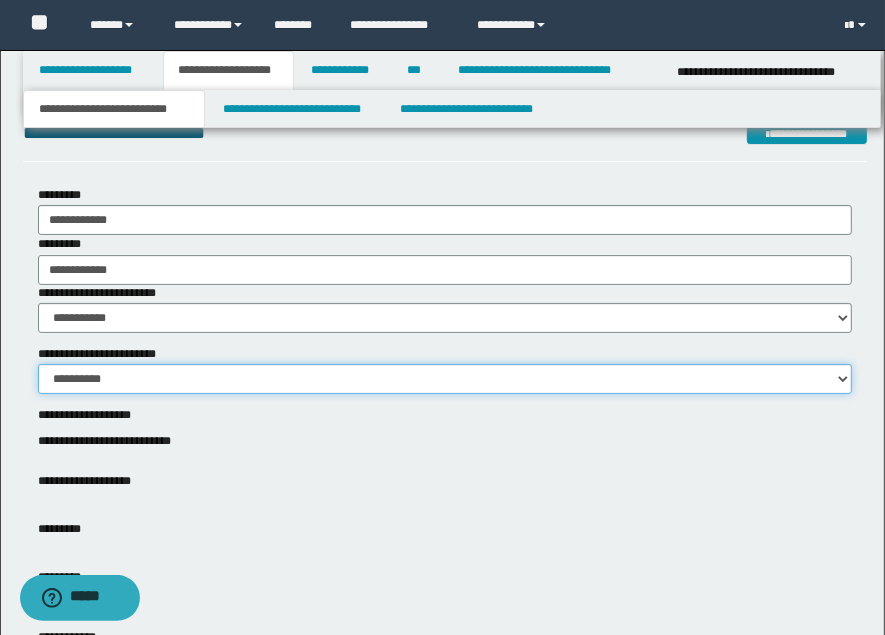 click on "**********" at bounding box center (445, 379) 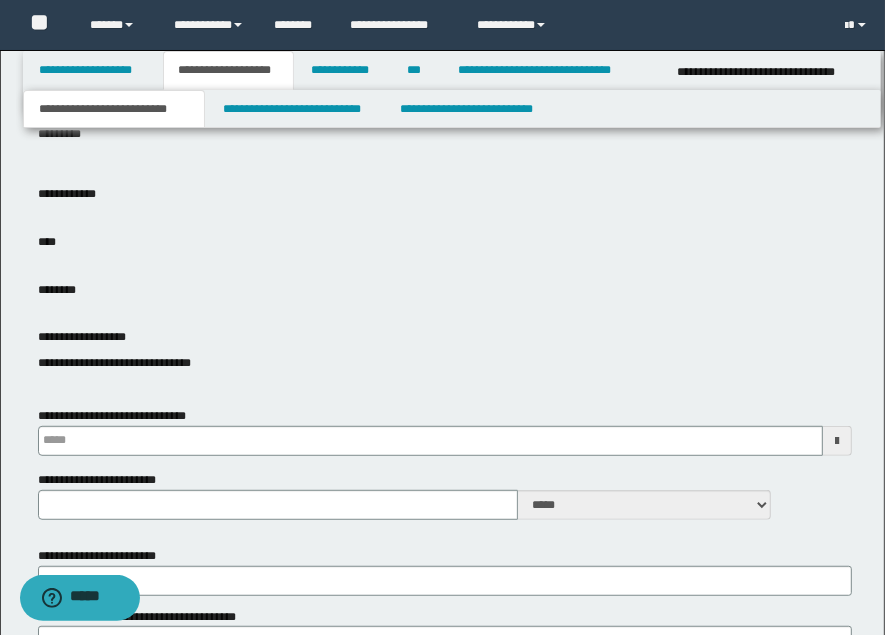 scroll, scrollTop: 555, scrollLeft: 0, axis: vertical 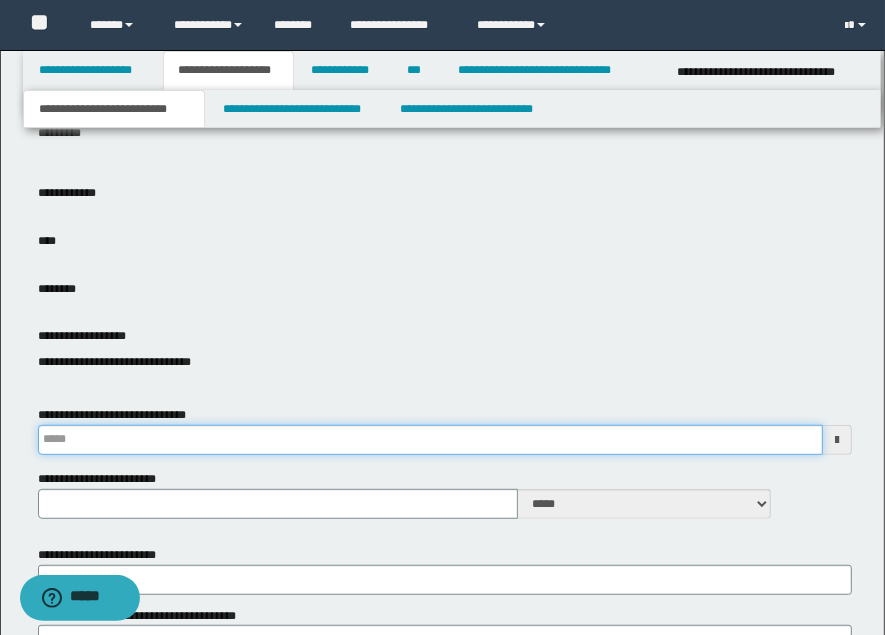 click on "**********" at bounding box center (430, 440) 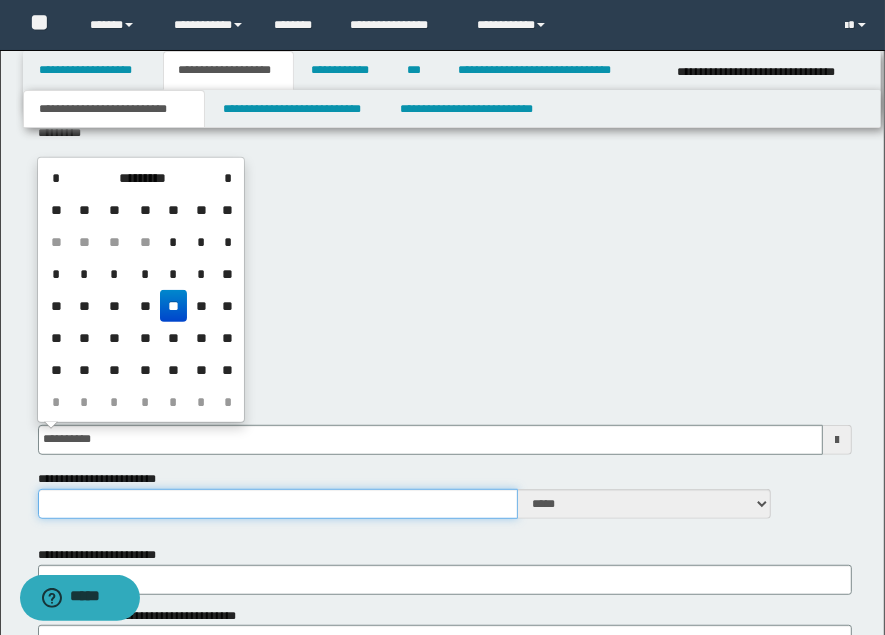 type on "**********" 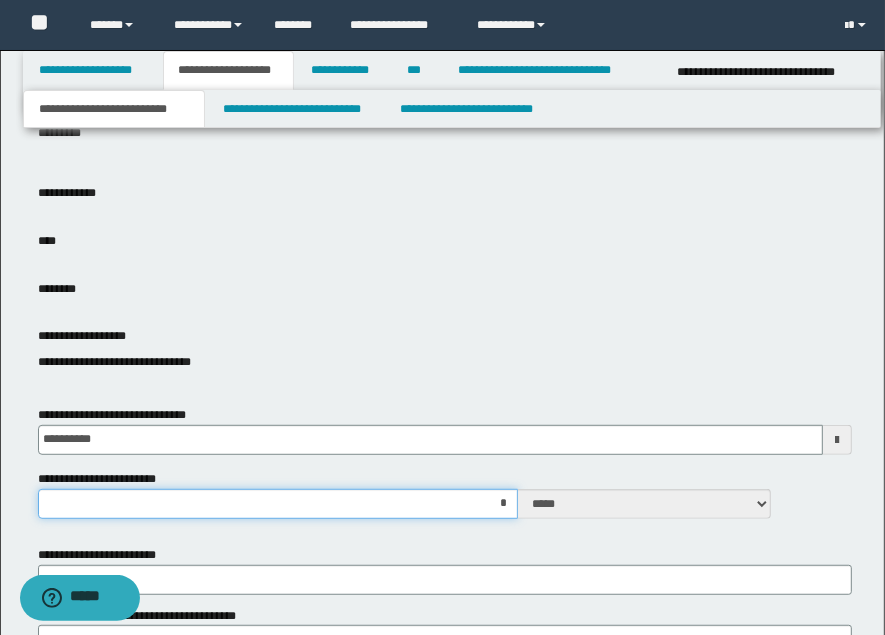type on "**" 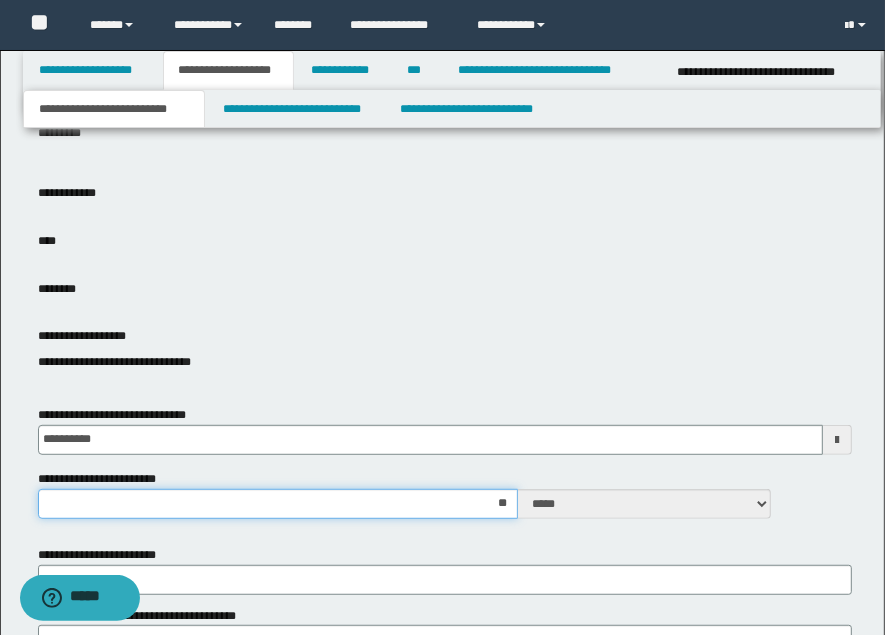 scroll, scrollTop: 666, scrollLeft: 0, axis: vertical 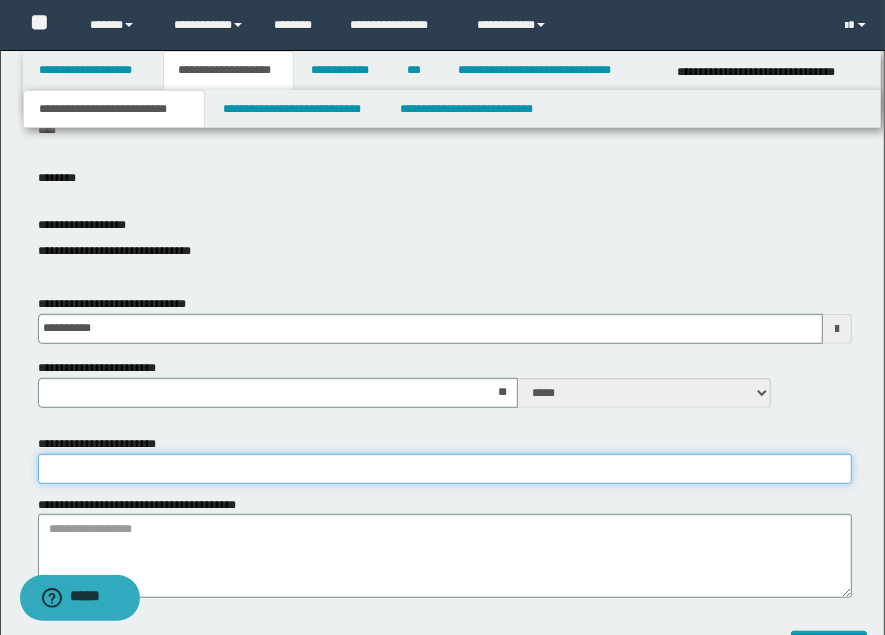 click on "**********" at bounding box center [445, 469] 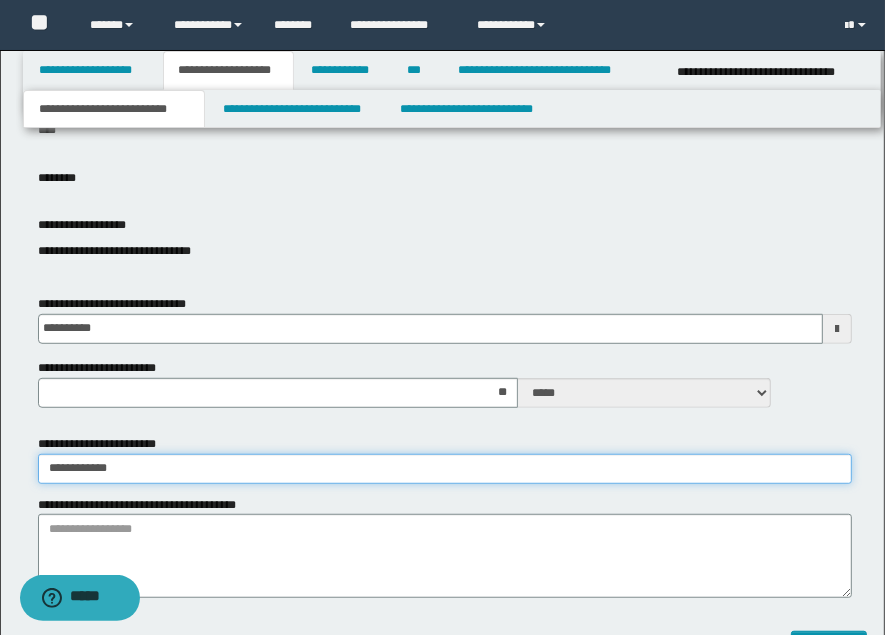 type on "**********" 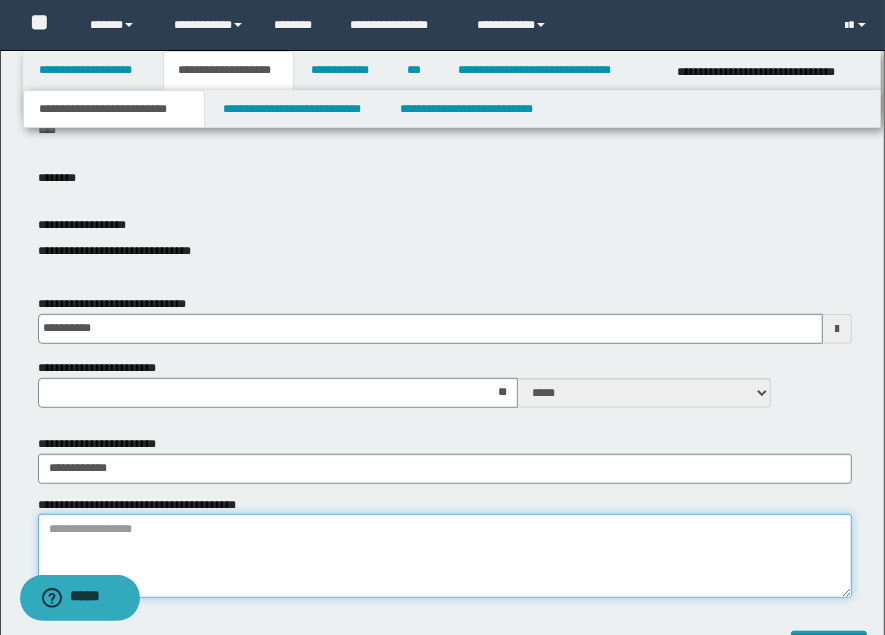 click on "**********" at bounding box center [445, 556] 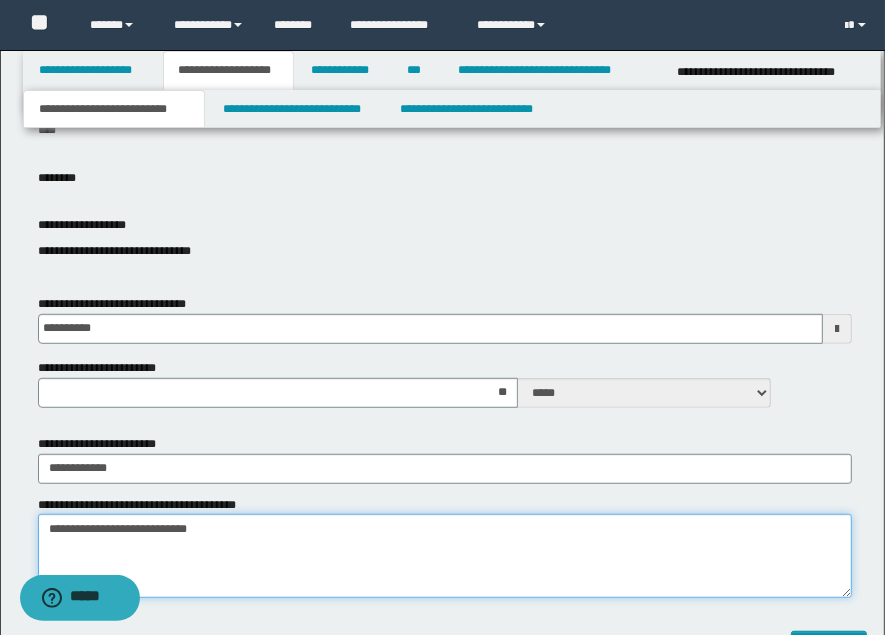 type on "**********" 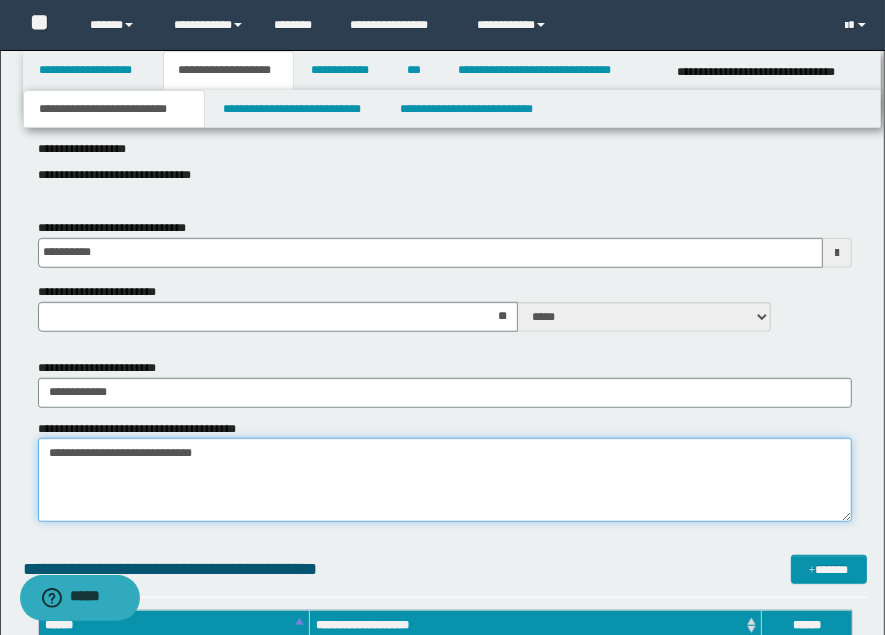scroll, scrollTop: 777, scrollLeft: 0, axis: vertical 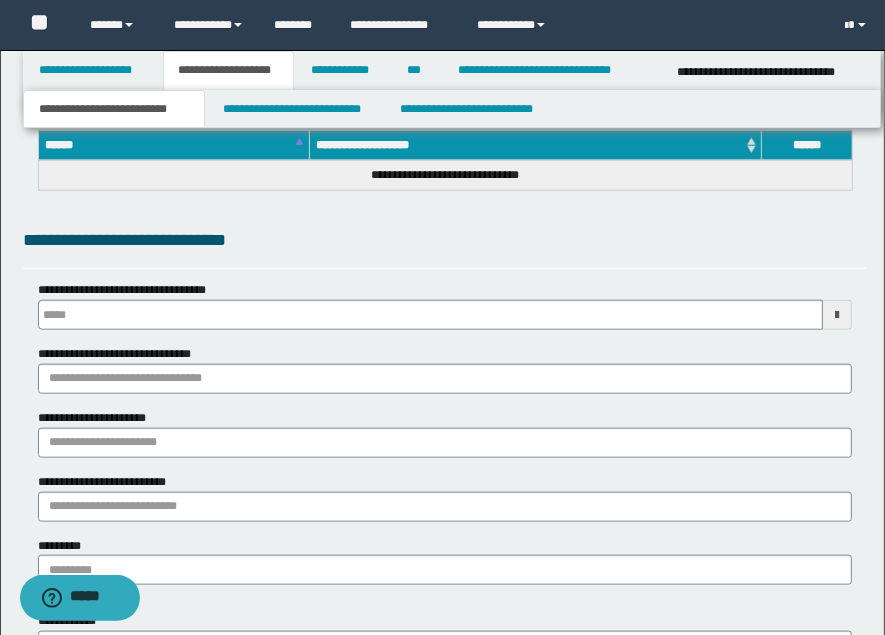 type 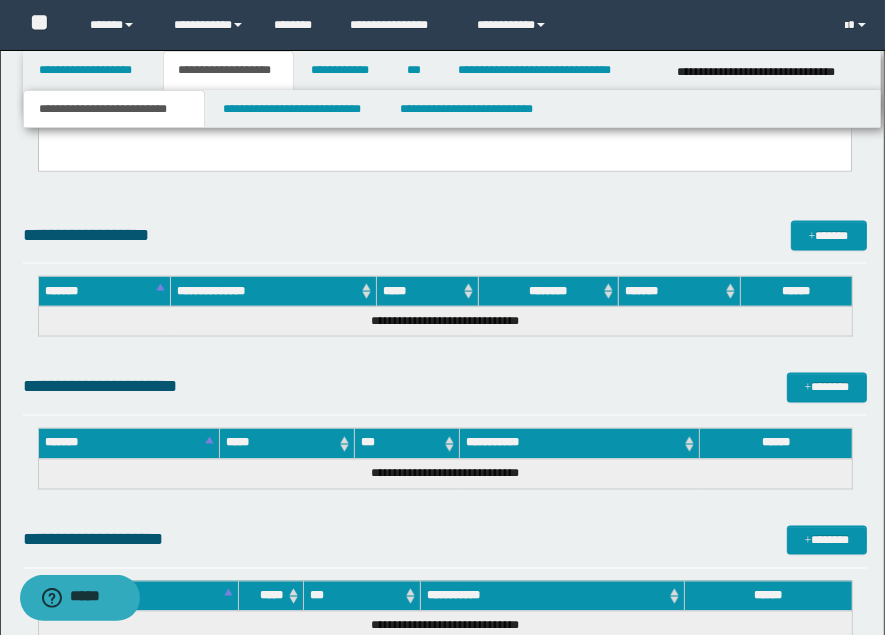 scroll, scrollTop: 2123, scrollLeft: 0, axis: vertical 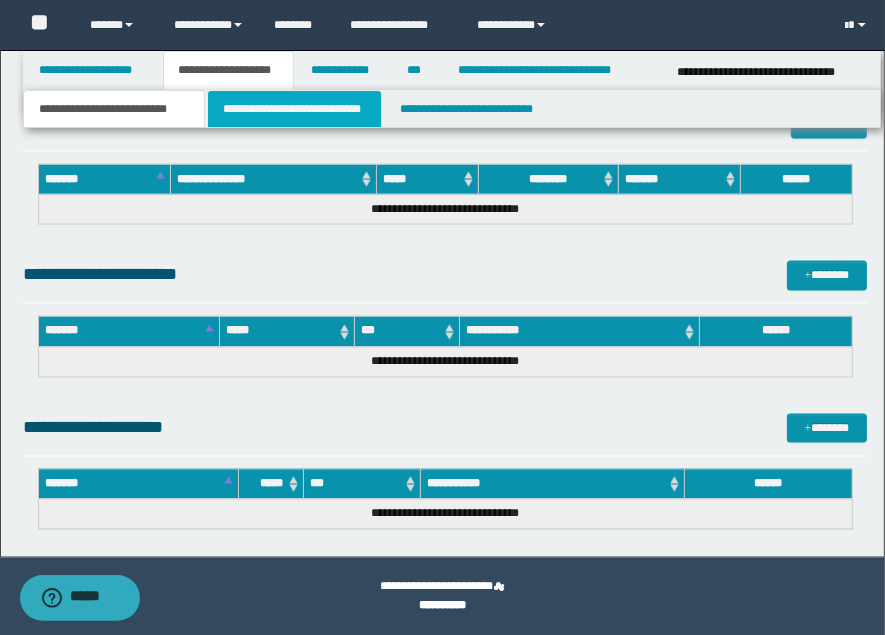 type on "**********" 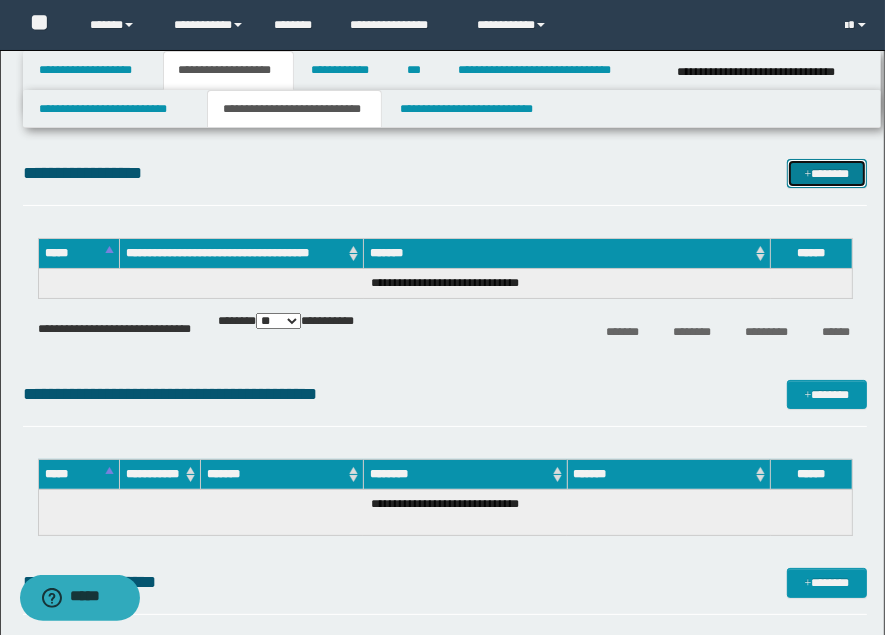 click on "*******" at bounding box center (826, 173) 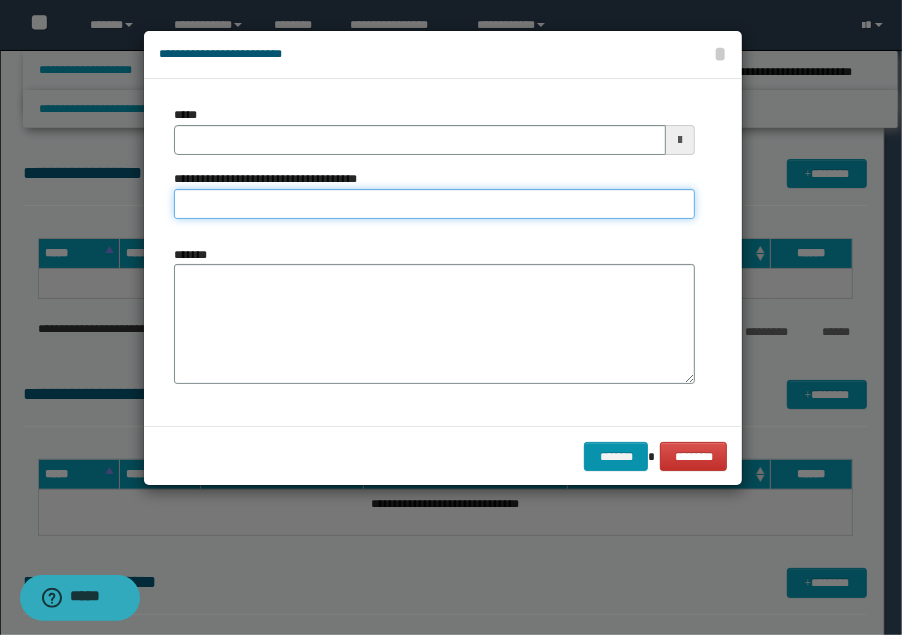 click on "**********" at bounding box center (435, 204) 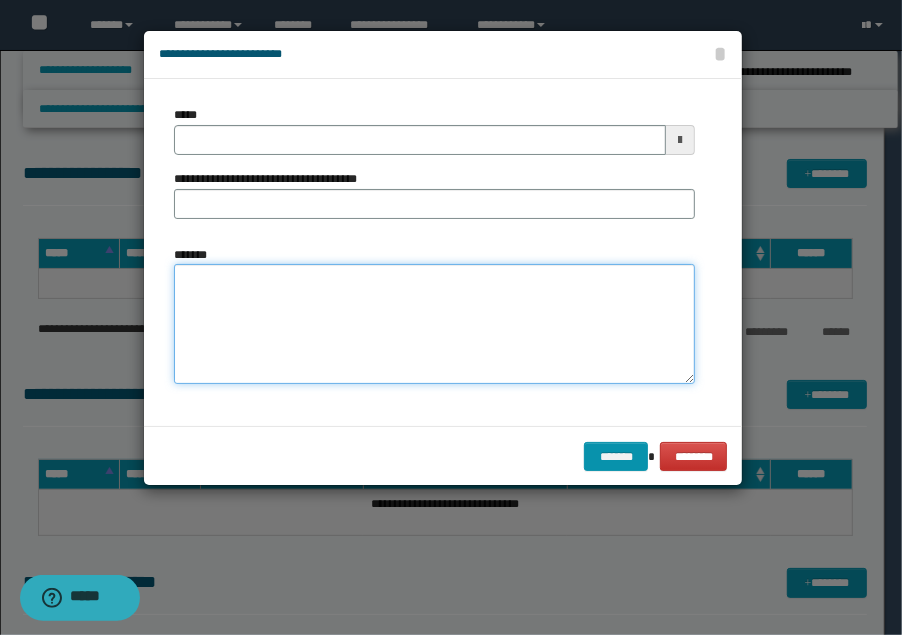 click on "*******" at bounding box center [435, 324] 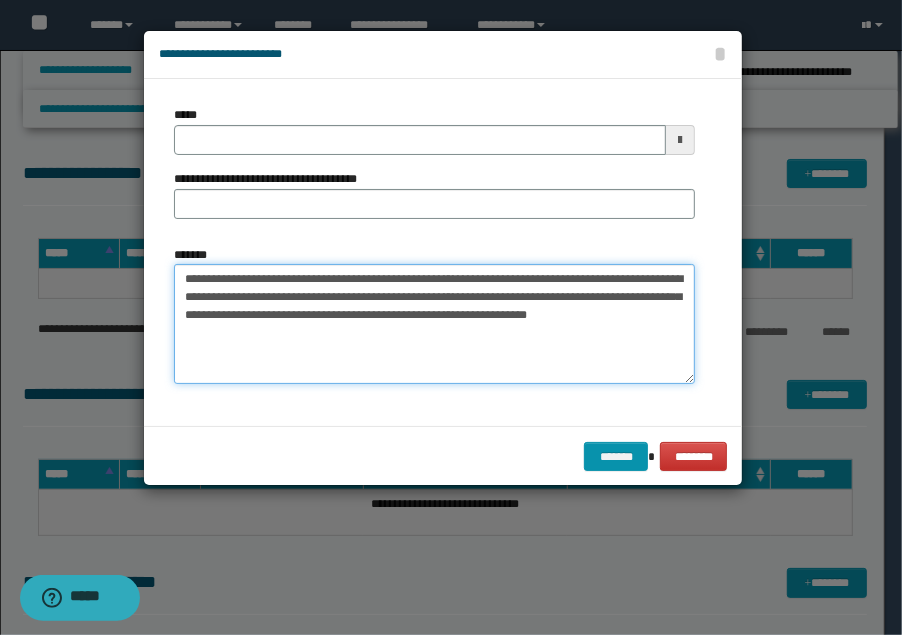 drag, startPoint x: 274, startPoint y: 278, endPoint x: 181, endPoint y: 280, distance: 93.0215 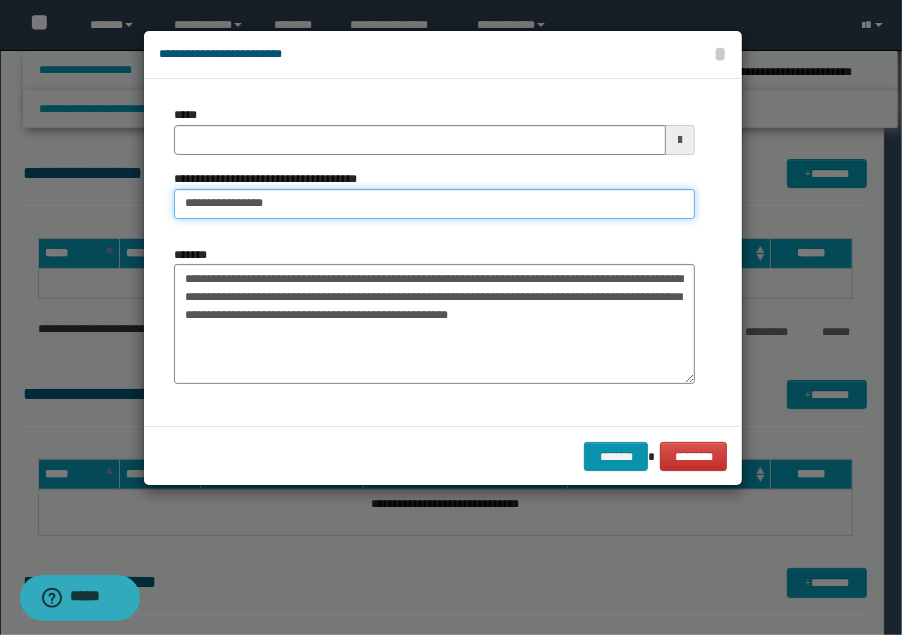 click on "**********" at bounding box center (435, 204) 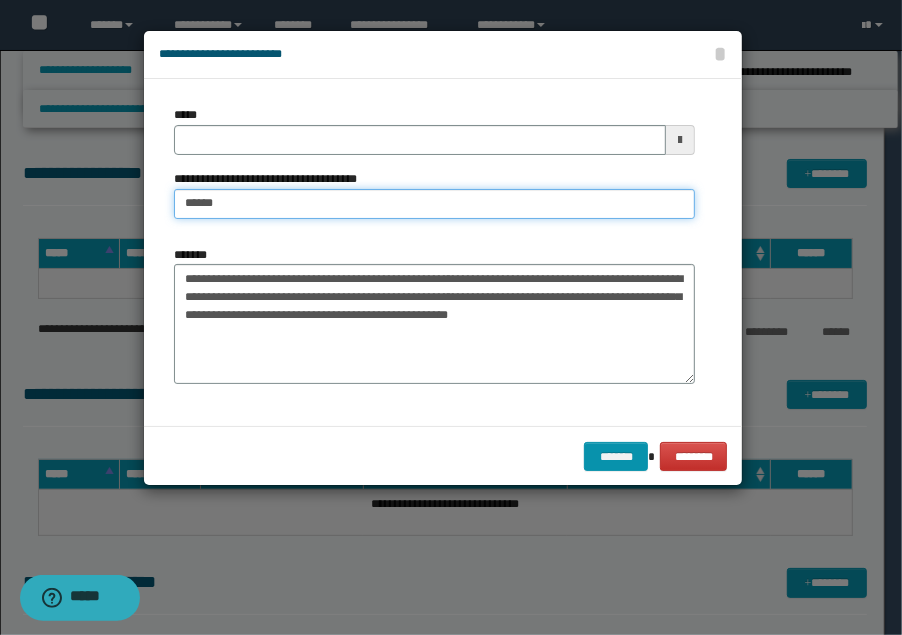 type 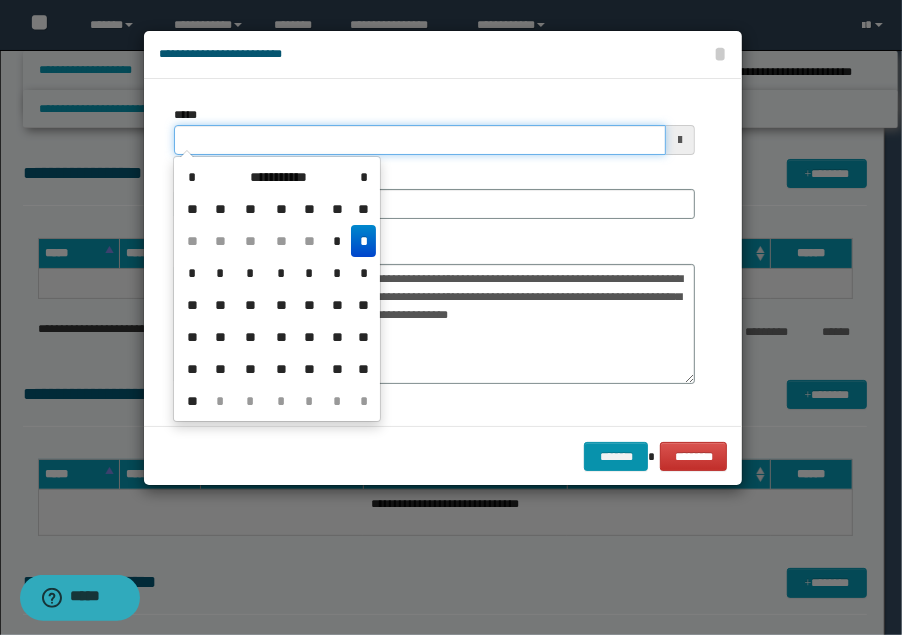 click on "*****" at bounding box center (420, 140) 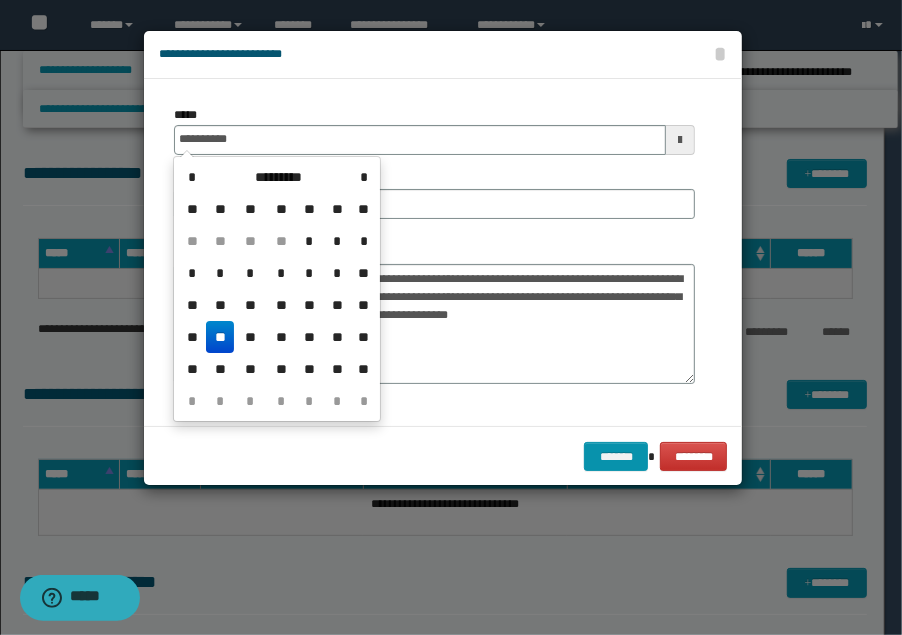 click on "**" at bounding box center (220, 337) 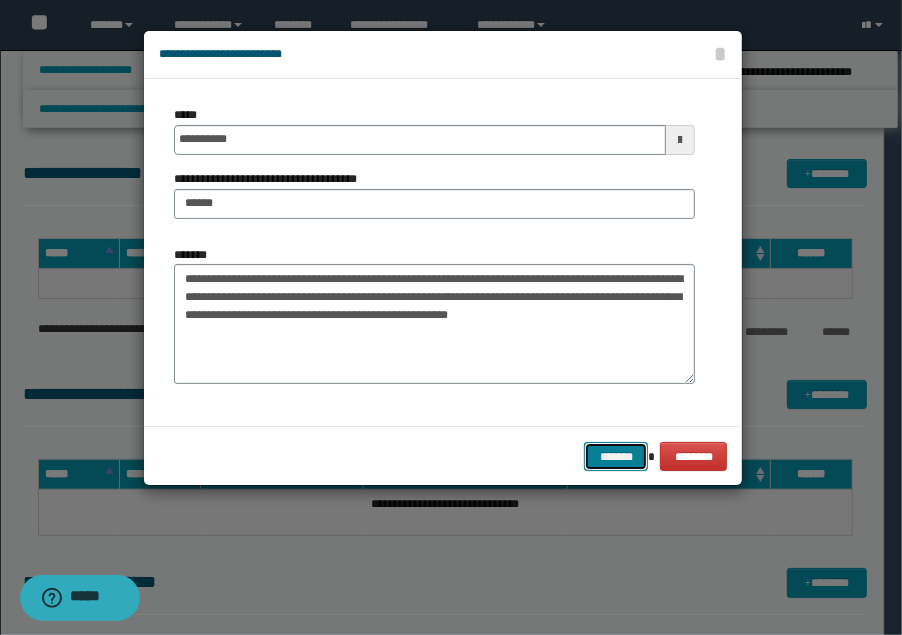 click on "*******" at bounding box center (616, 456) 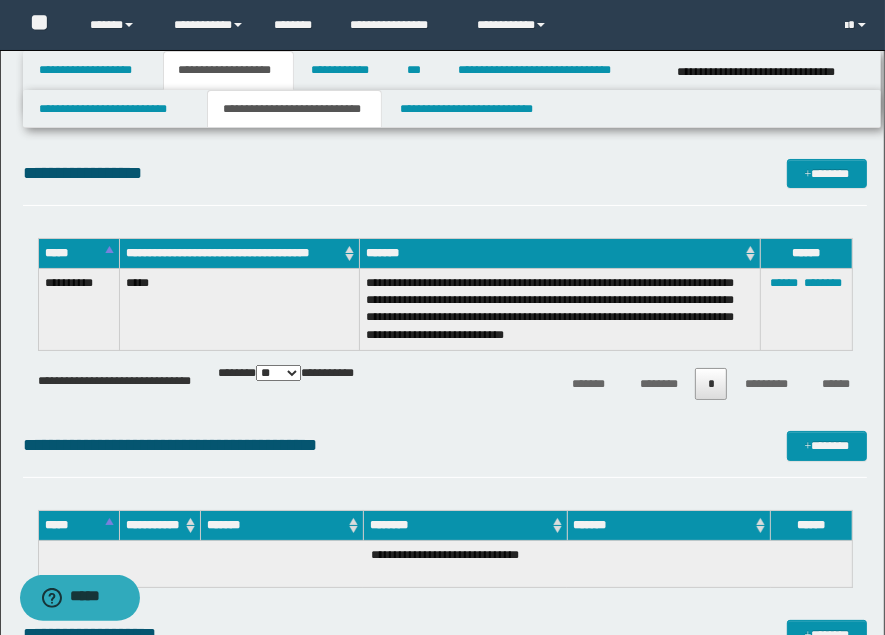 drag, startPoint x: 485, startPoint y: 229, endPoint x: 499, endPoint y: 220, distance: 16.643316 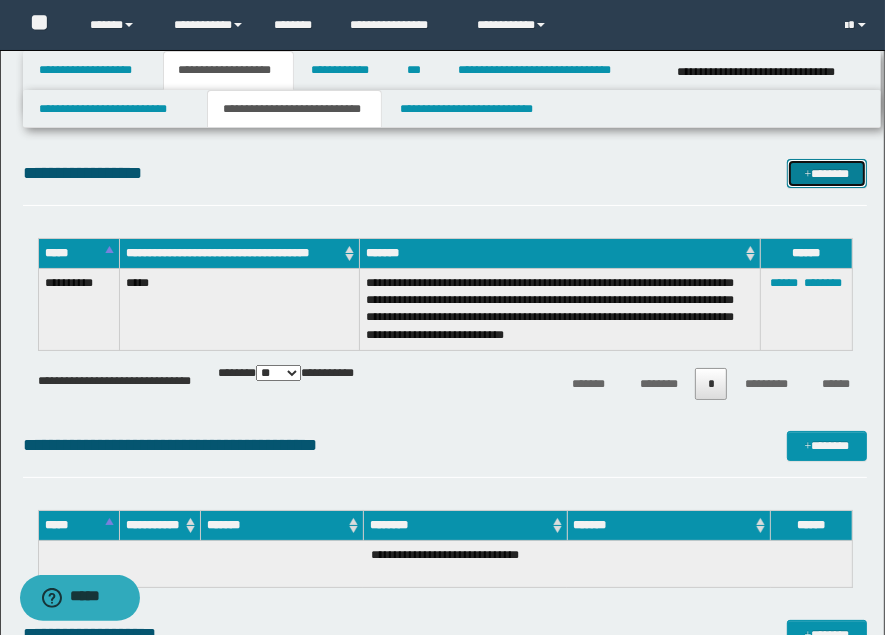 click on "*******" at bounding box center (826, 173) 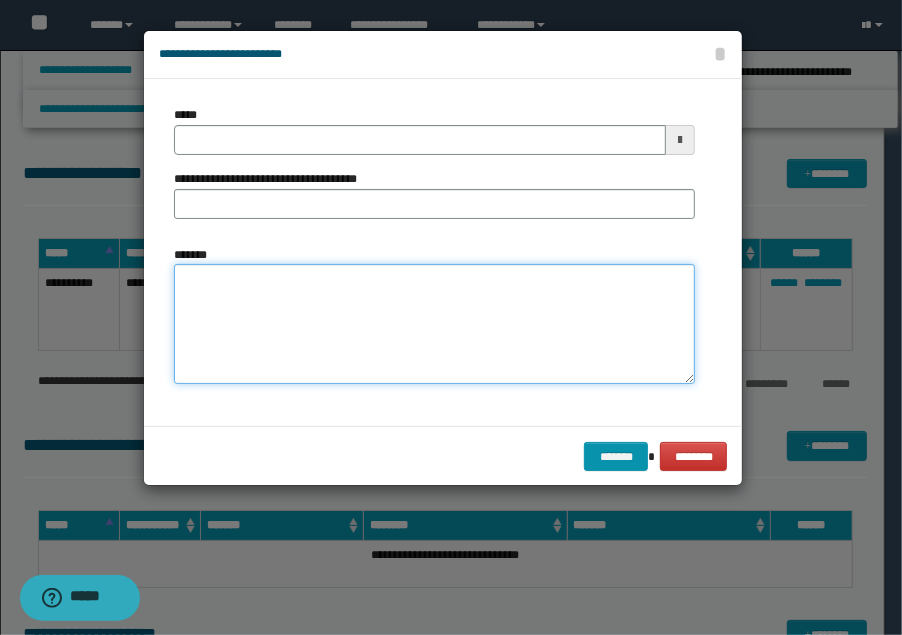 click on "*******" at bounding box center [435, 324] 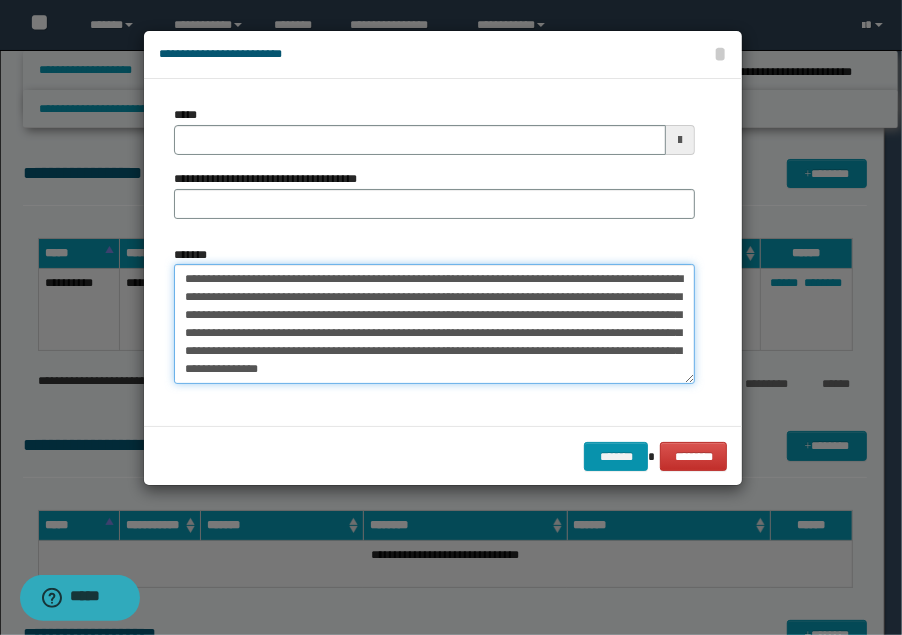drag, startPoint x: 384, startPoint y: 272, endPoint x: 178, endPoint y: 275, distance: 206.02185 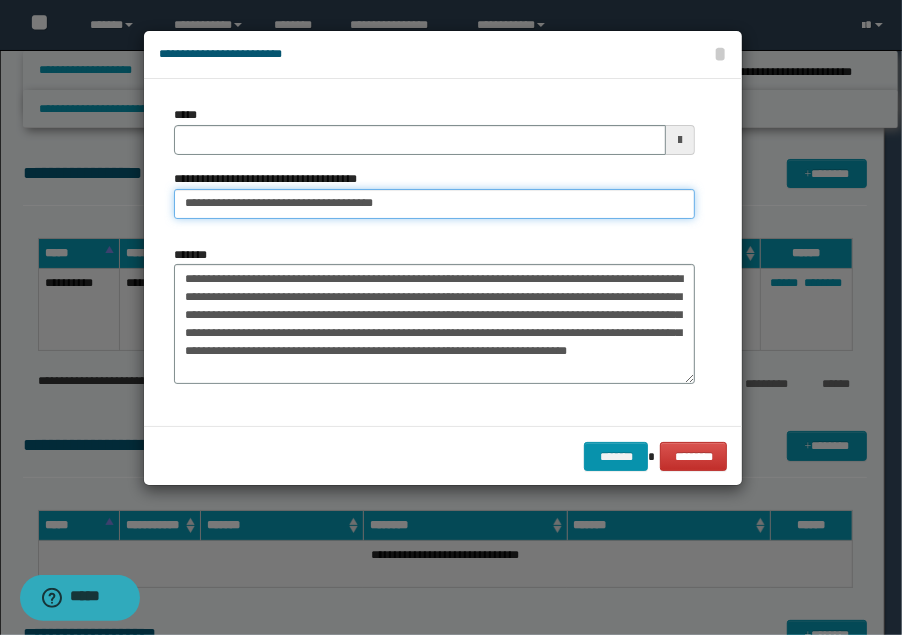 click on "**********" at bounding box center [435, 204] 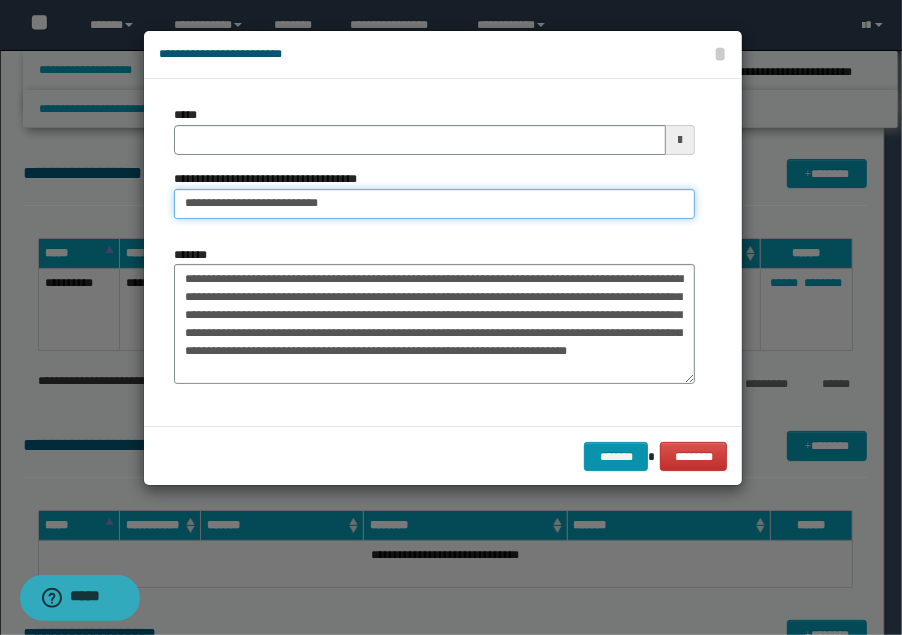 type 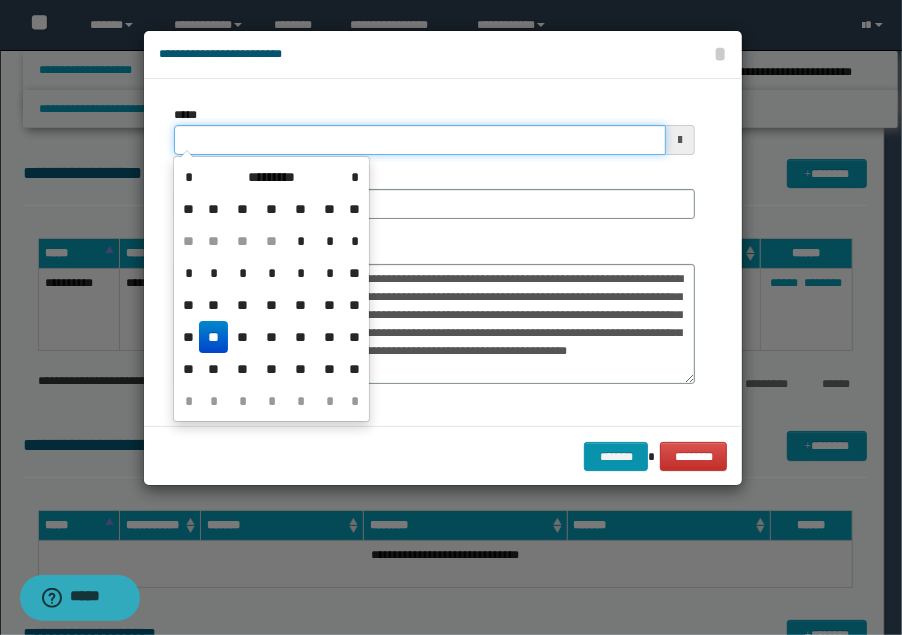 click on "*****" at bounding box center (420, 140) 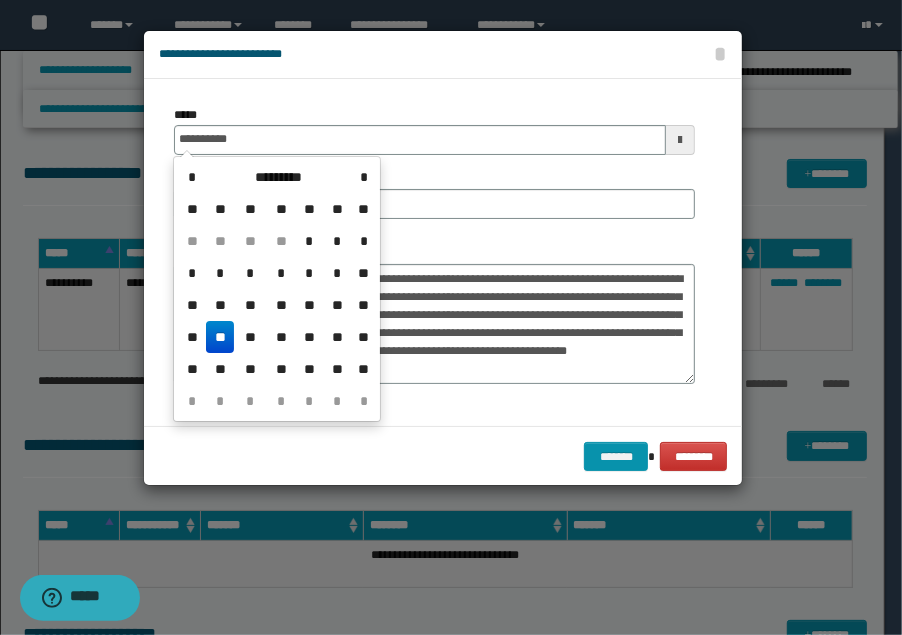 click on "**" at bounding box center [220, 337] 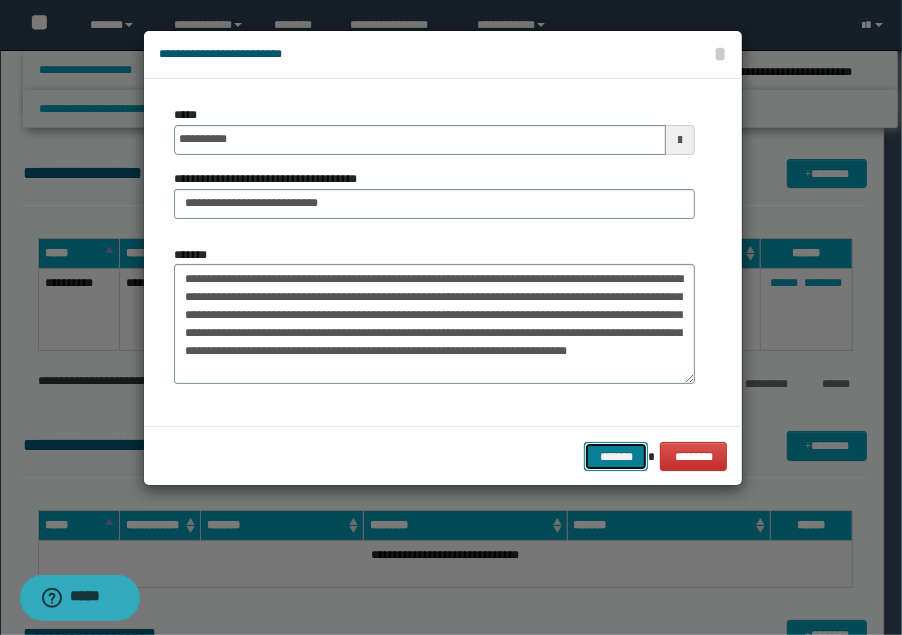 click on "*******" at bounding box center [616, 456] 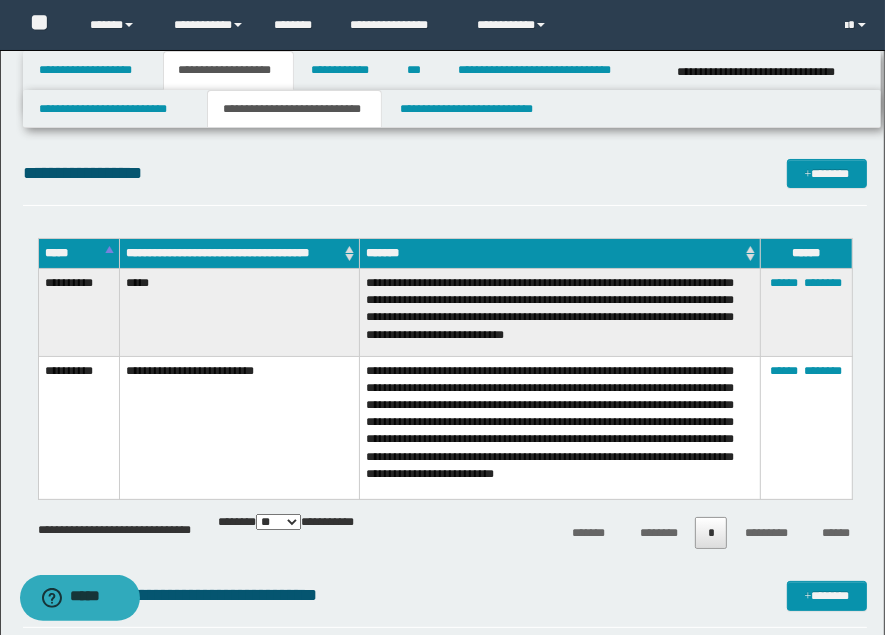 click on "**********" at bounding box center (445, 182) 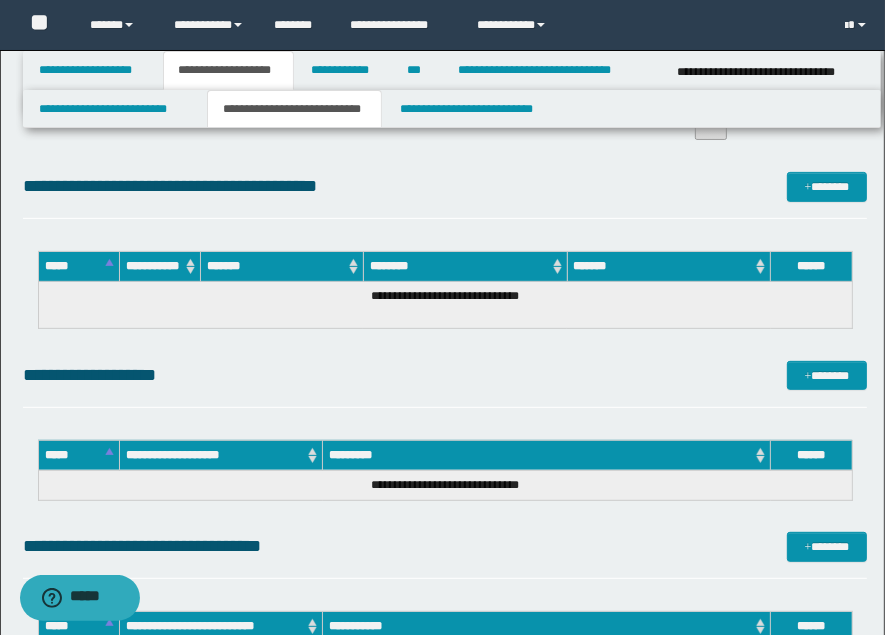 scroll, scrollTop: 444, scrollLeft: 0, axis: vertical 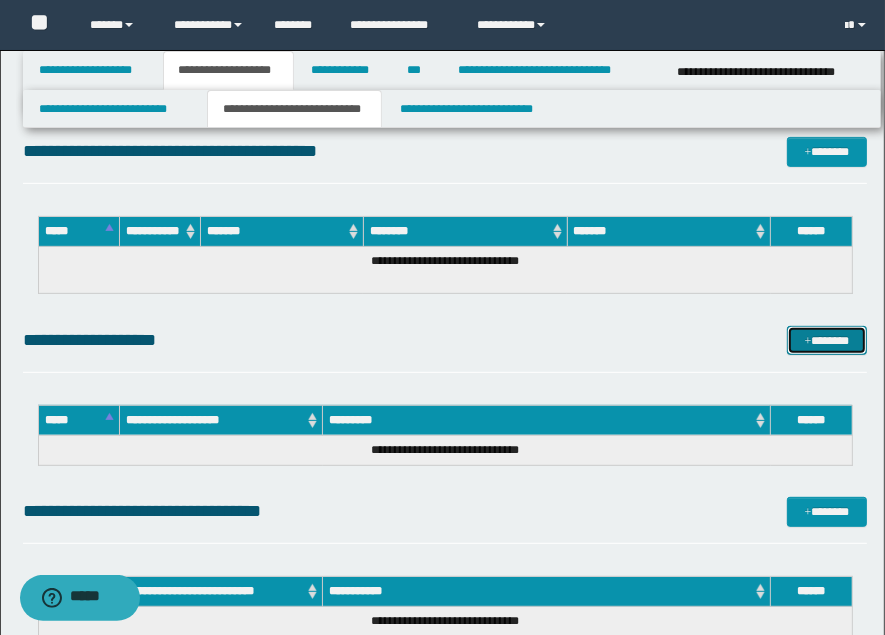 click at bounding box center [808, 342] 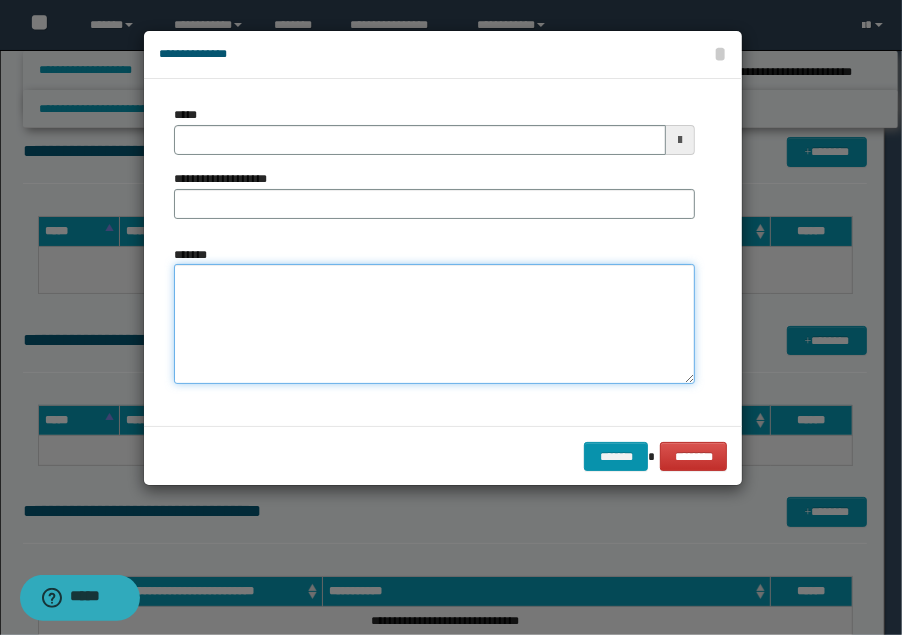paste on "**********" 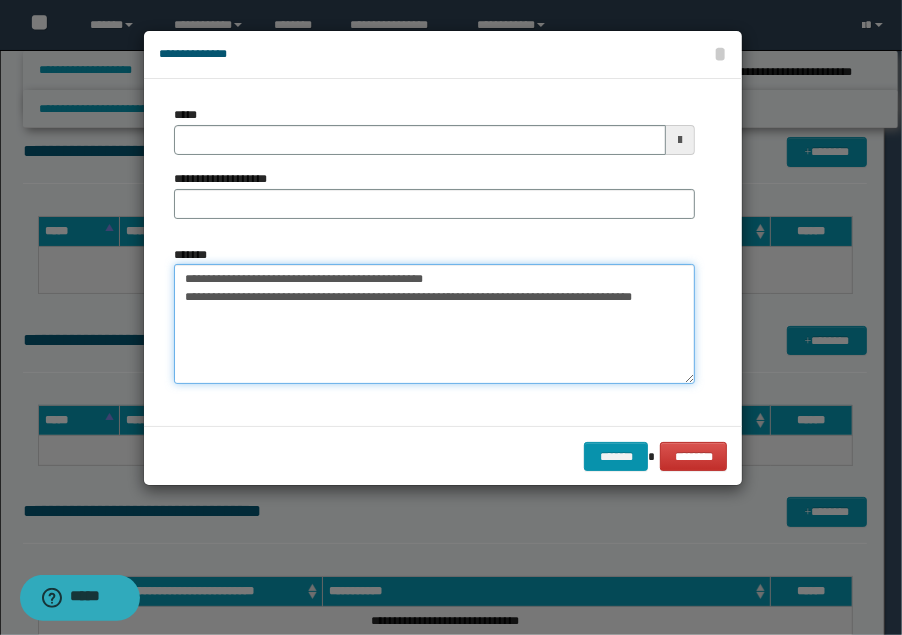 drag, startPoint x: 217, startPoint y: 295, endPoint x: 179, endPoint y: 275, distance: 42.941822 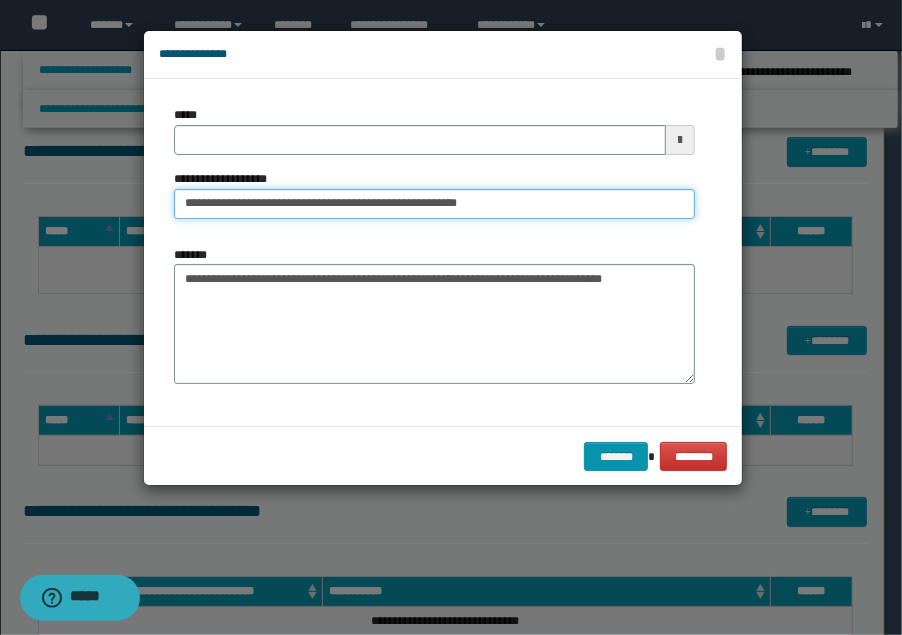 click on "**********" at bounding box center (435, 204) 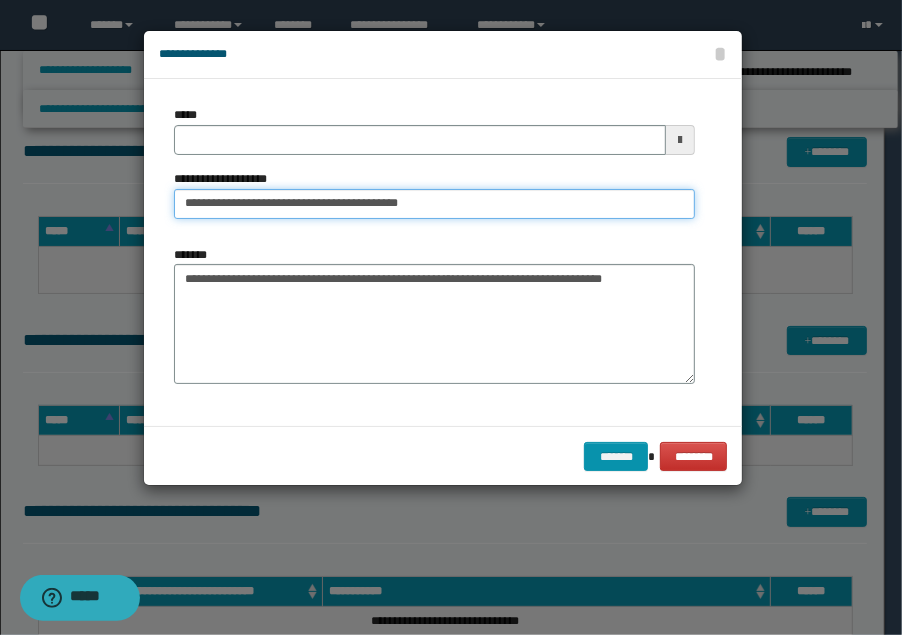 type 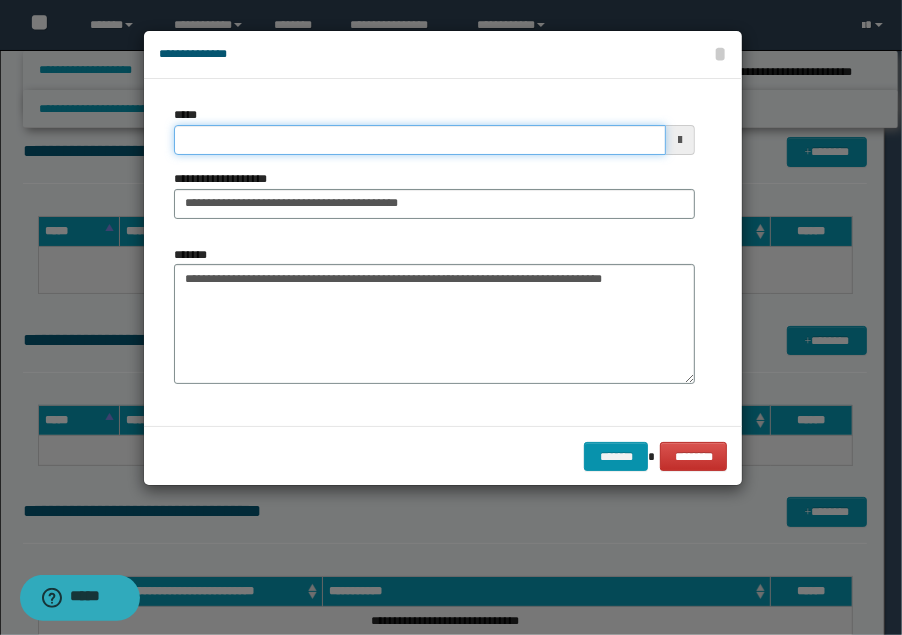 click on "*****" at bounding box center (420, 140) 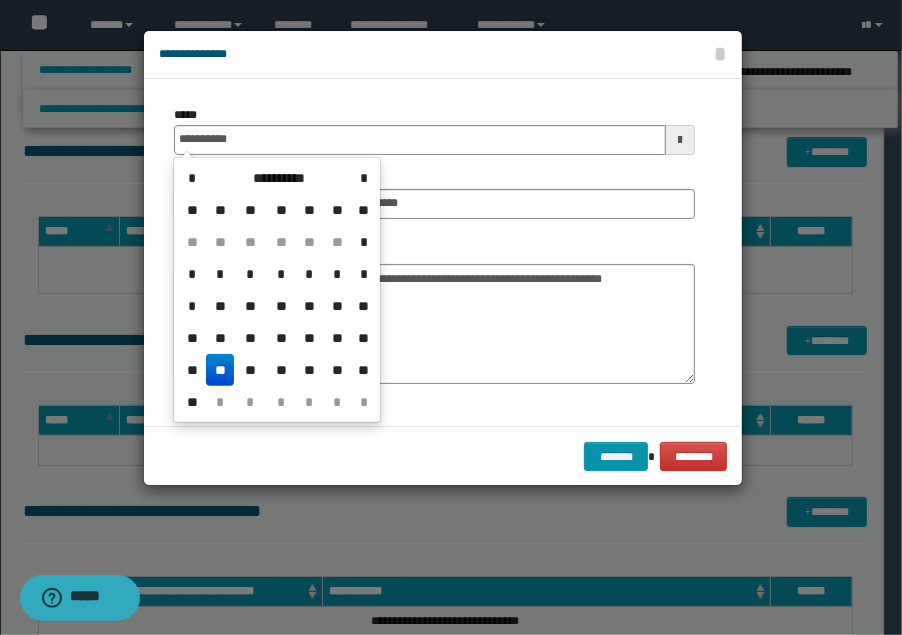 click on "**" at bounding box center (220, 370) 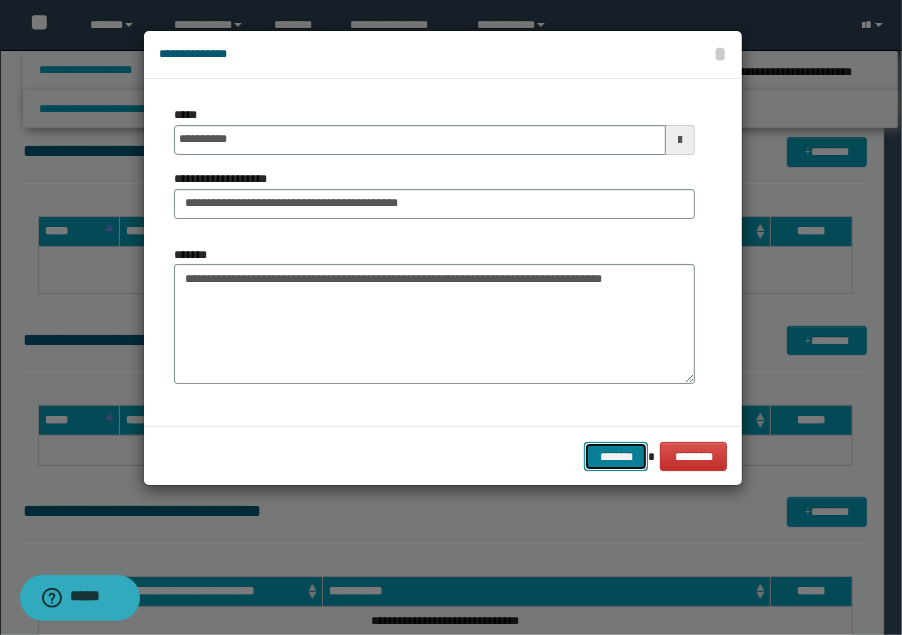 click on "*******" at bounding box center (616, 456) 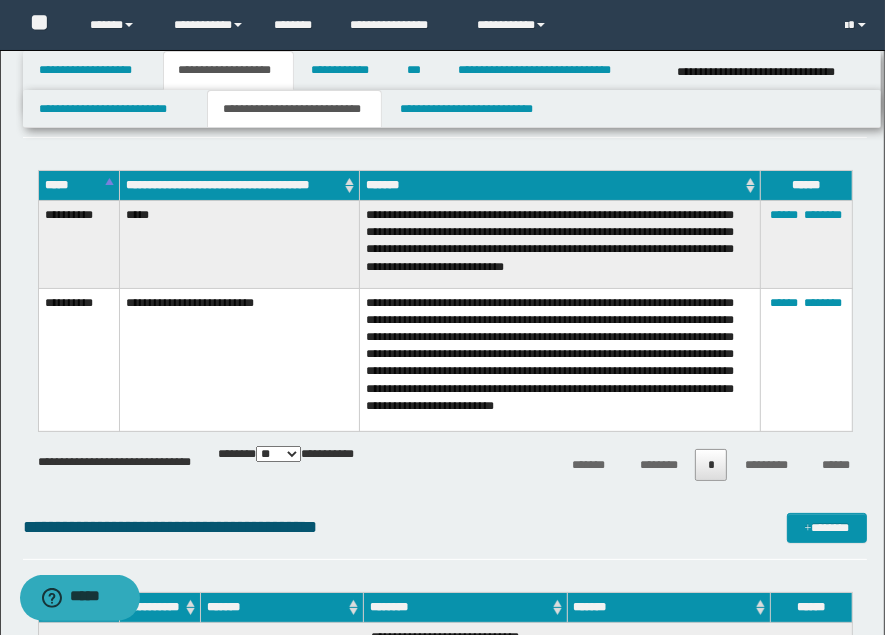 scroll, scrollTop: 0, scrollLeft: 0, axis: both 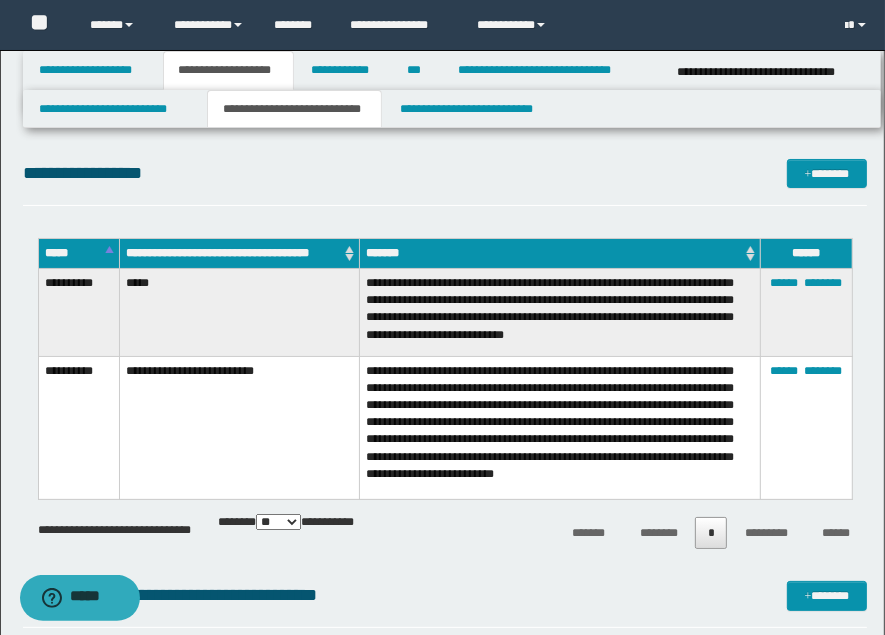 click on "**********" at bounding box center (445, 182) 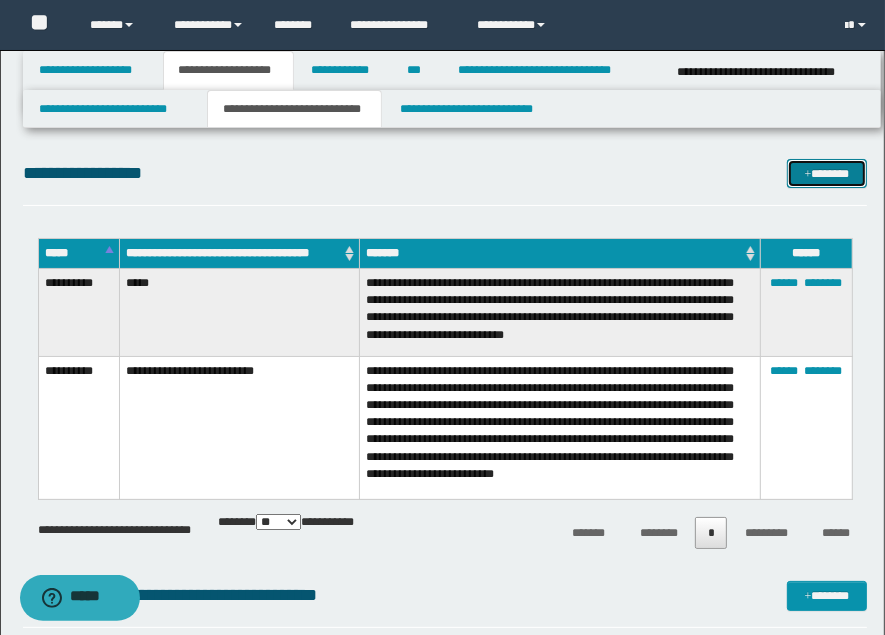 click on "*******" at bounding box center (826, 173) 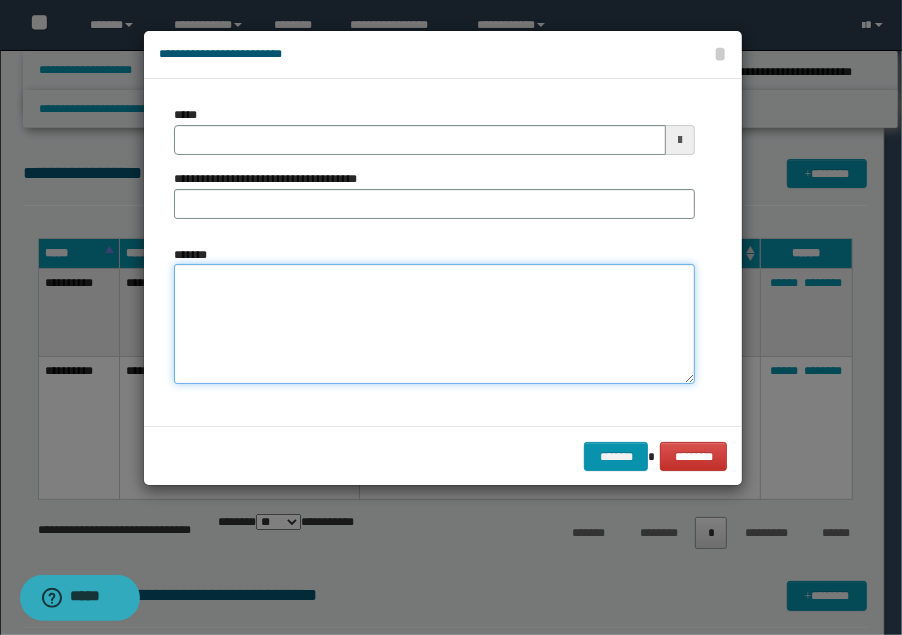 paste on "**********" 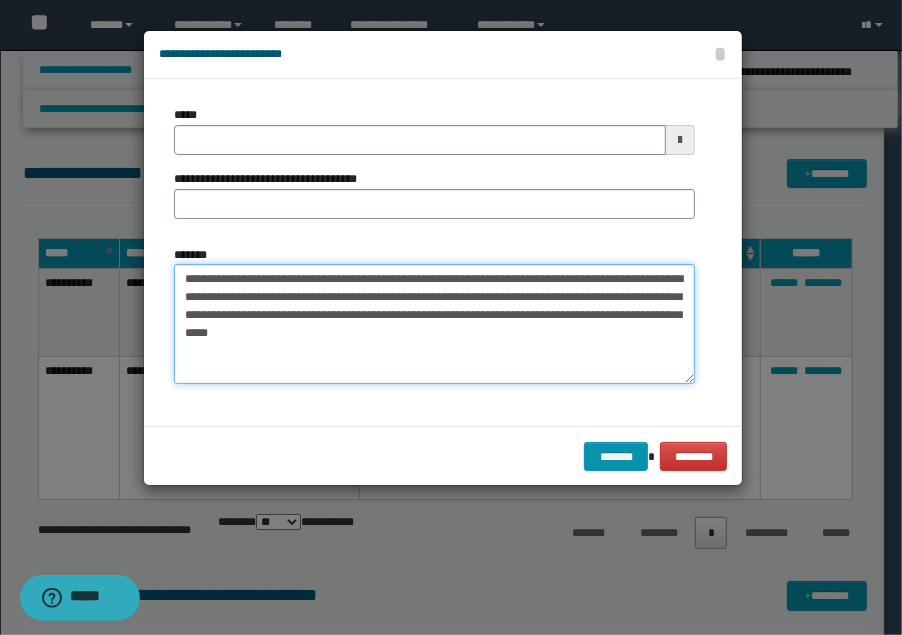 drag, startPoint x: 334, startPoint y: 278, endPoint x: 162, endPoint y: 269, distance: 172.2353 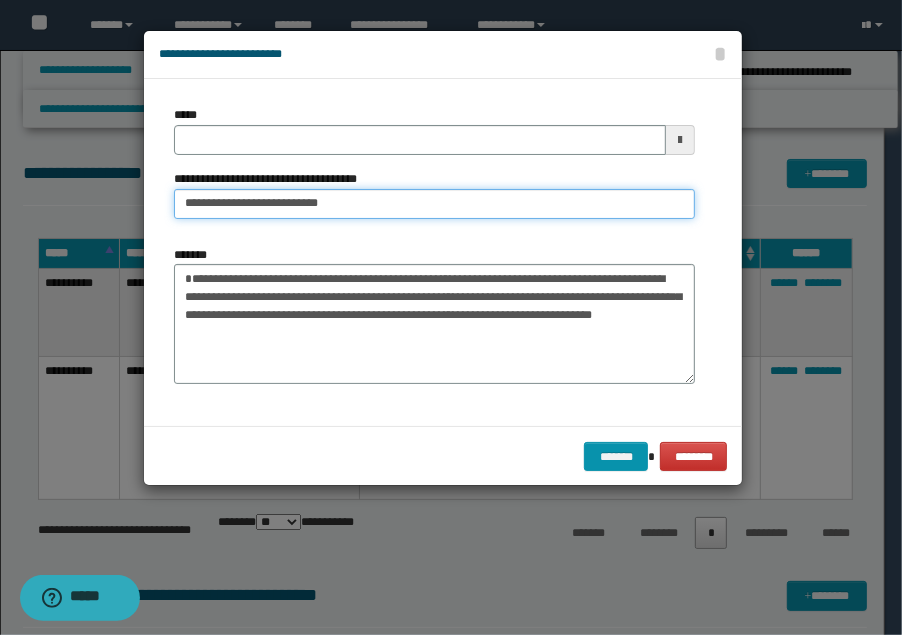 click on "**********" at bounding box center (435, 204) 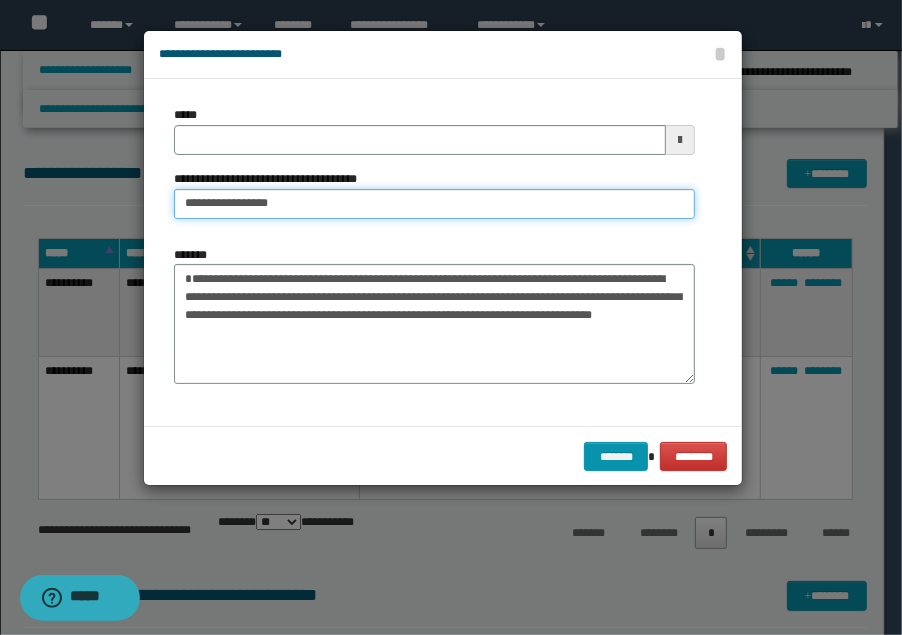 type 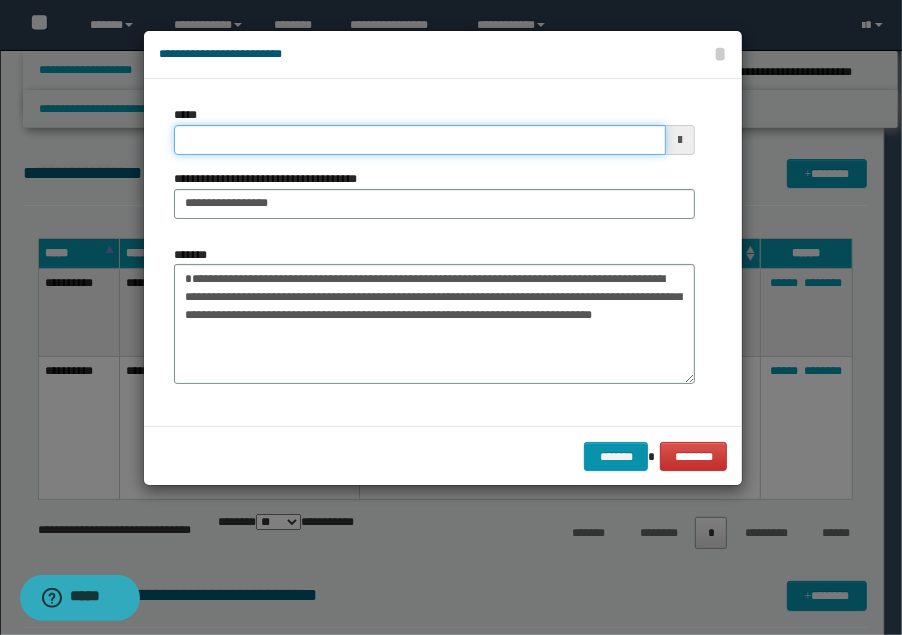 click on "*****" at bounding box center (420, 140) 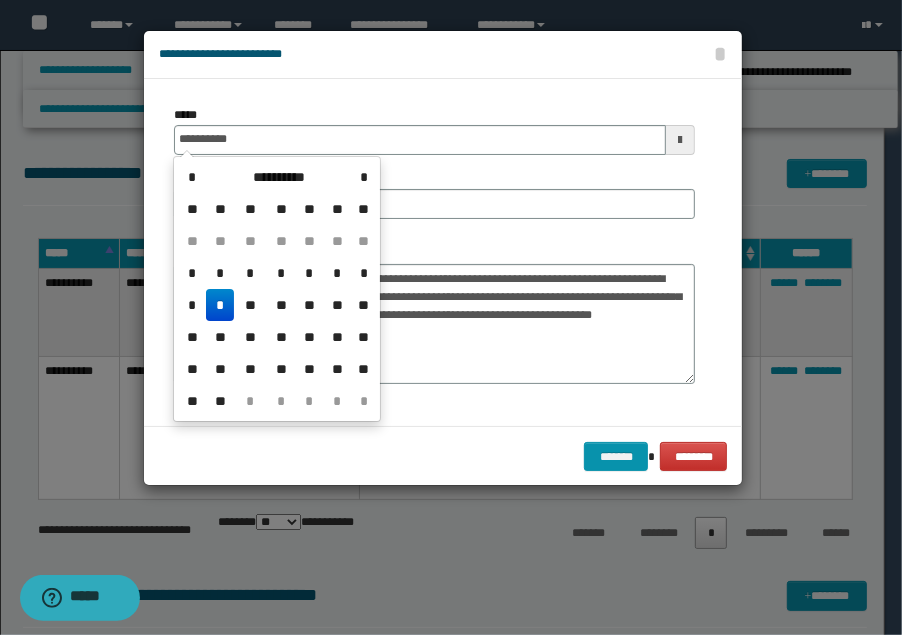 click on "*" at bounding box center (220, 305) 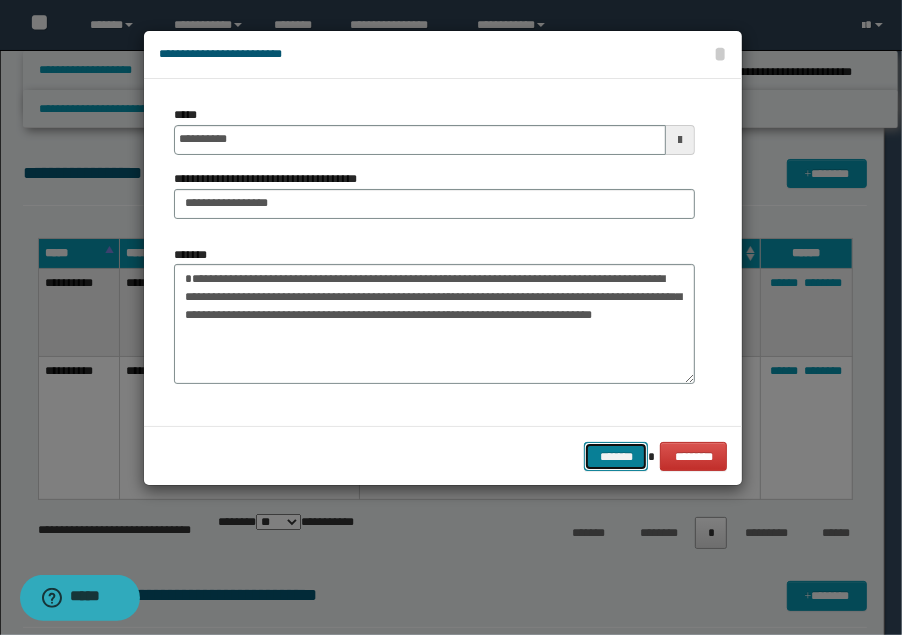 click on "*******" at bounding box center (616, 456) 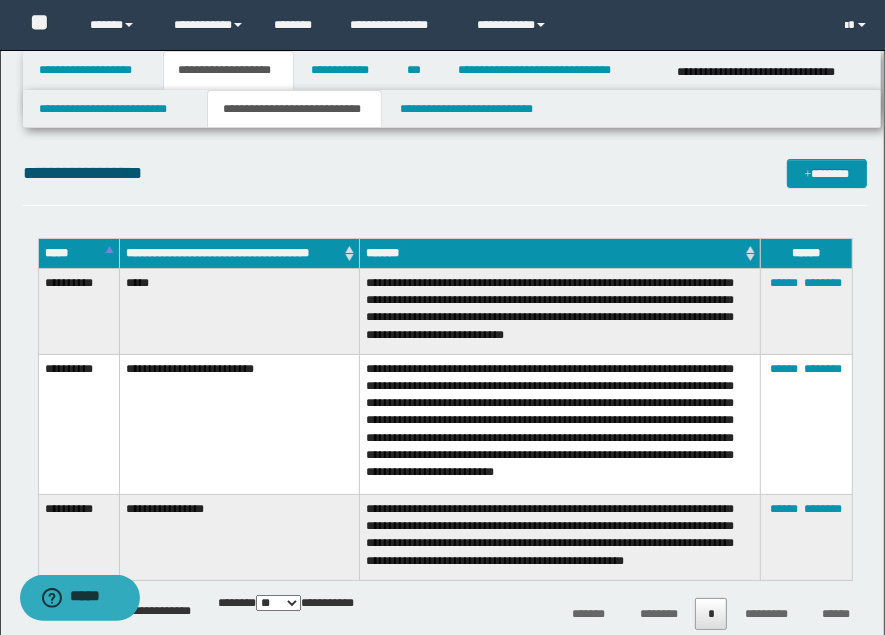 click on "**********" at bounding box center (560, 312) 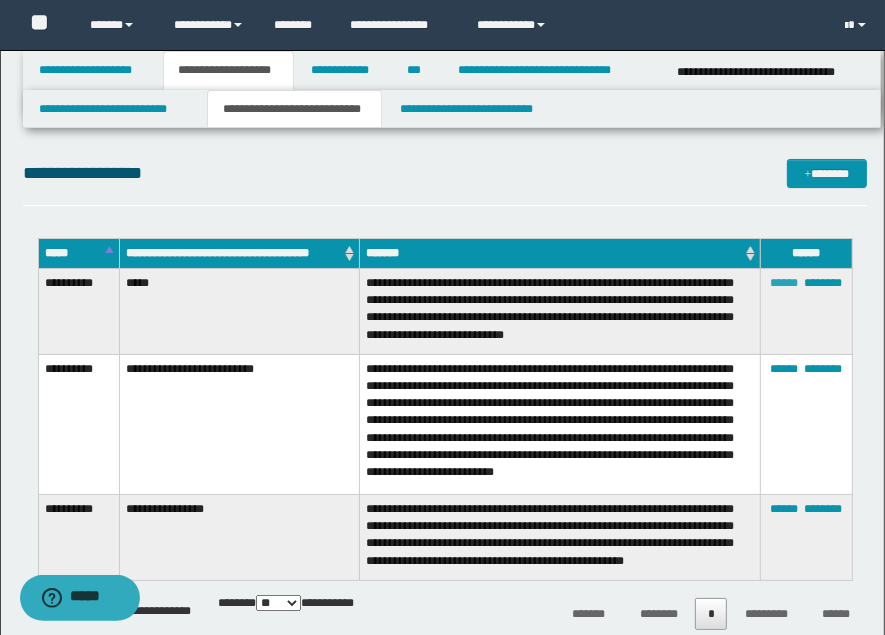 click on "******" at bounding box center [784, 283] 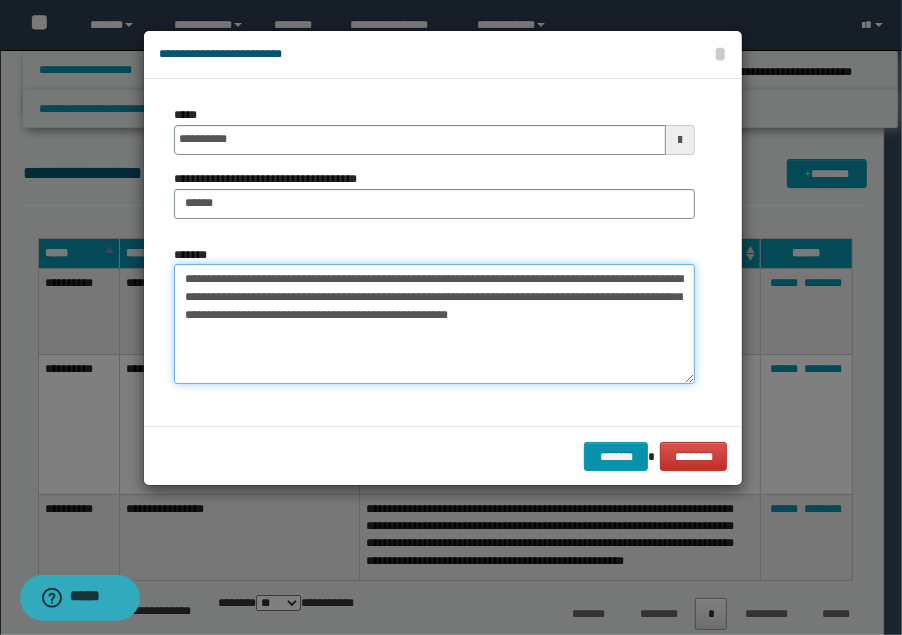 drag, startPoint x: 184, startPoint y: 279, endPoint x: 162, endPoint y: 278, distance: 22.022715 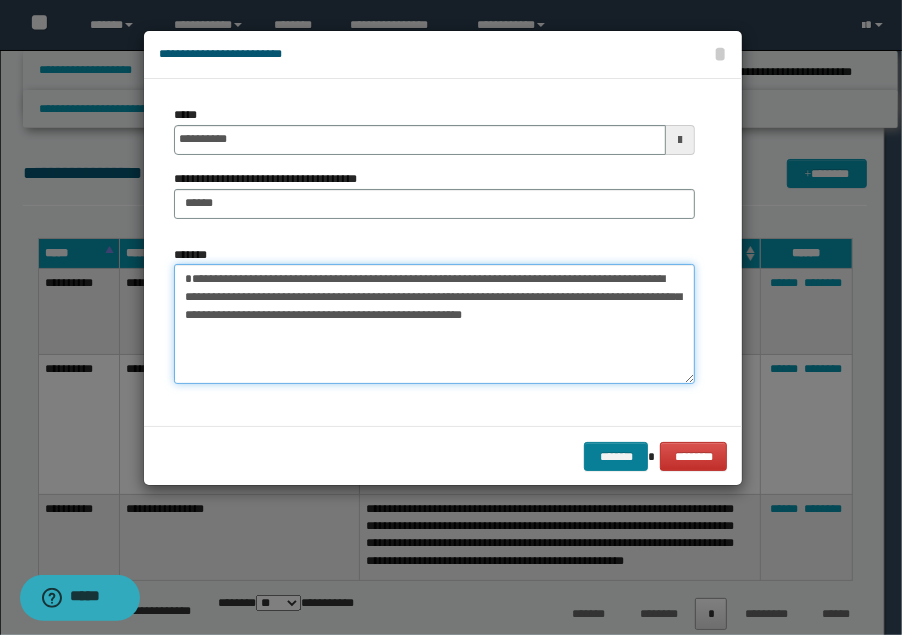 type on "**********" 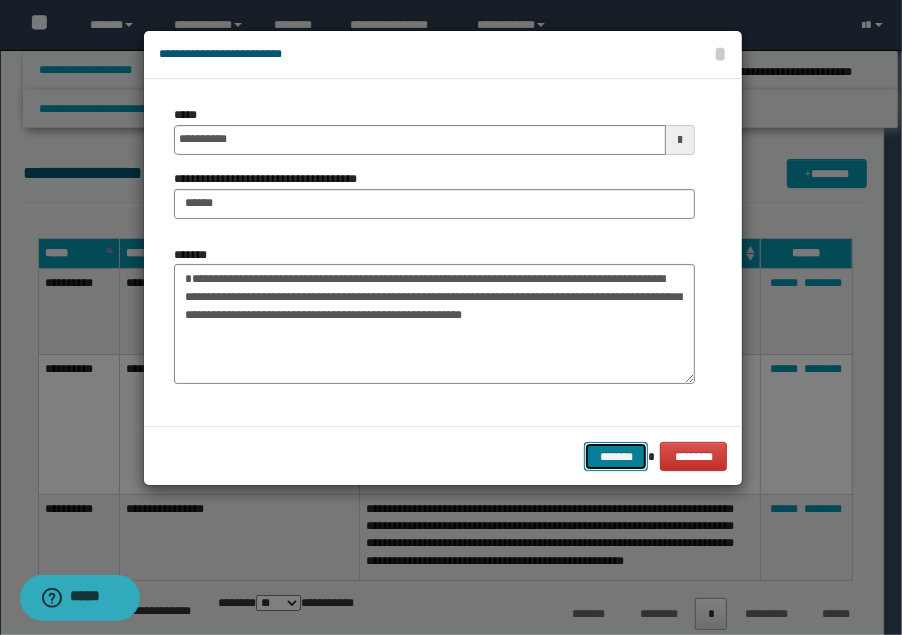 click on "*******" at bounding box center (616, 456) 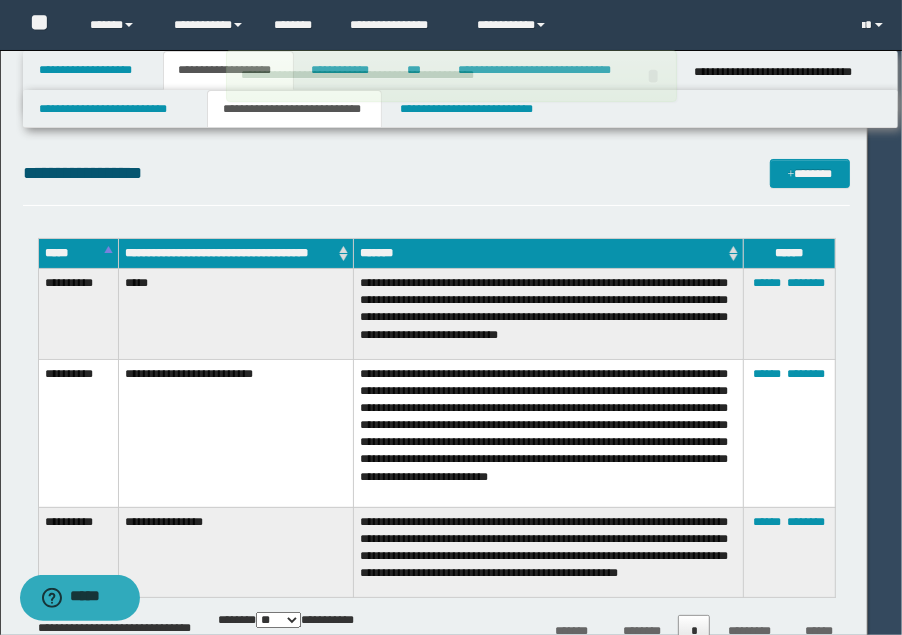 type 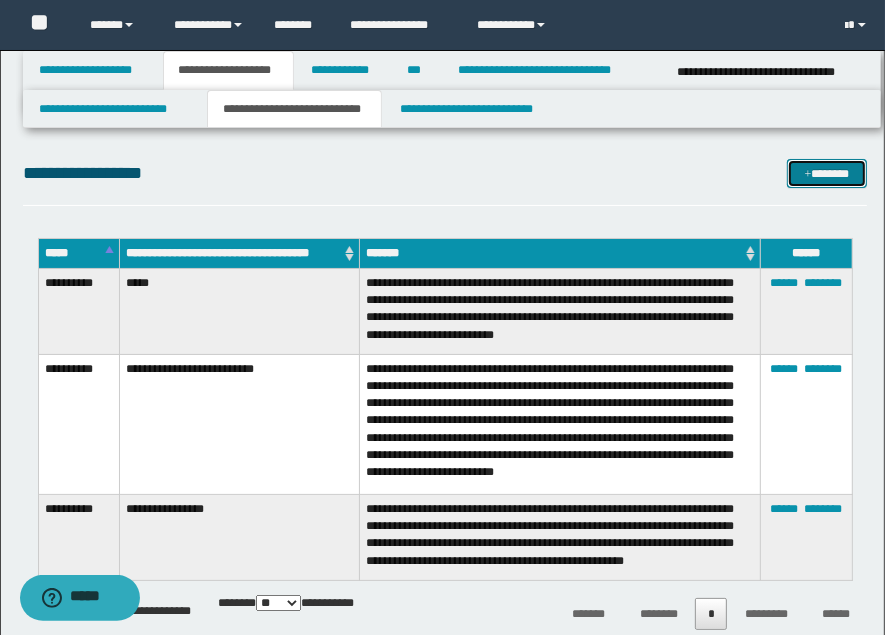 click on "*******" at bounding box center [826, 173] 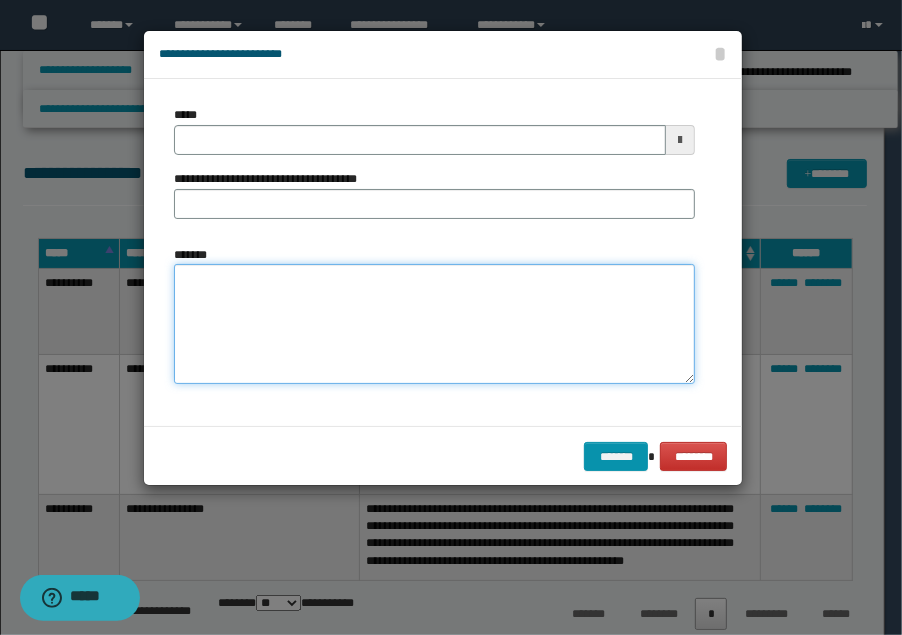 click on "*******" at bounding box center [435, 324] 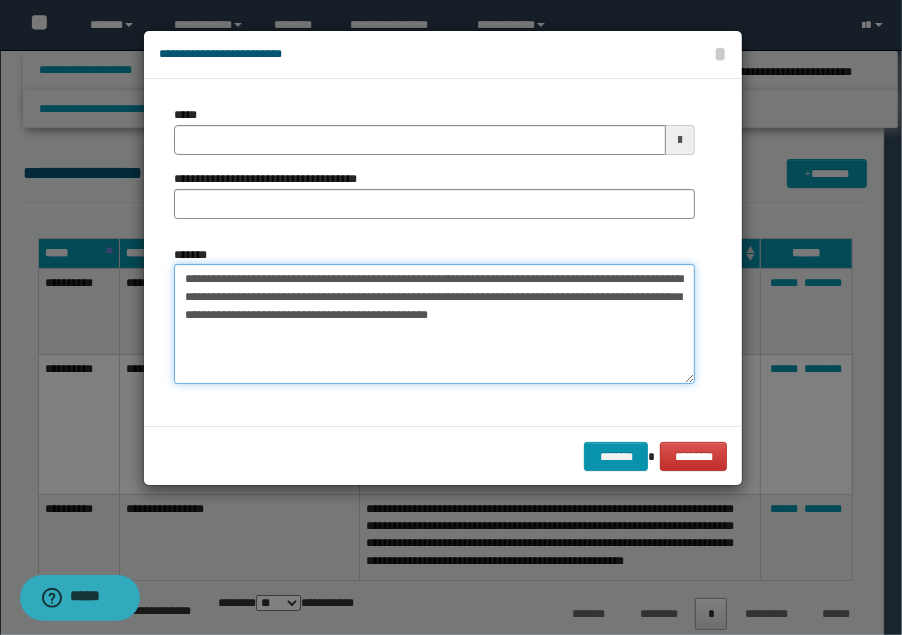 drag, startPoint x: 334, startPoint y: 275, endPoint x: 169, endPoint y: 274, distance: 165.00304 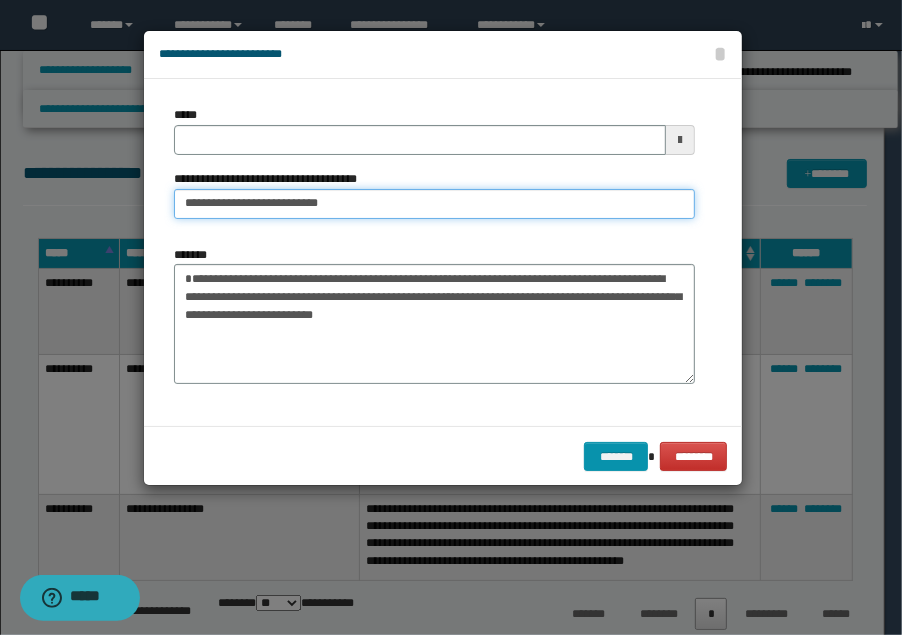 click on "**********" at bounding box center [435, 204] 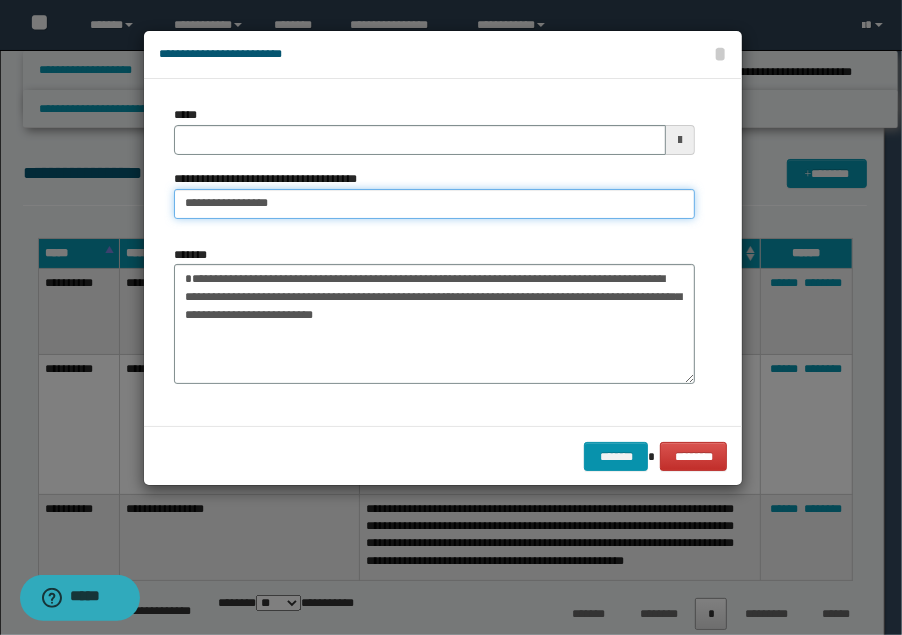 type 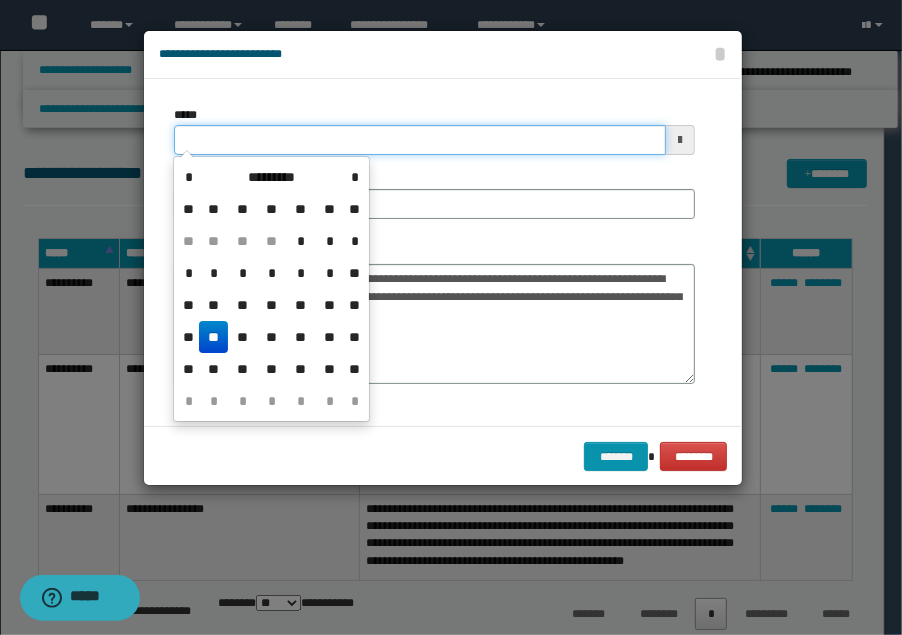 click on "*****" at bounding box center [420, 140] 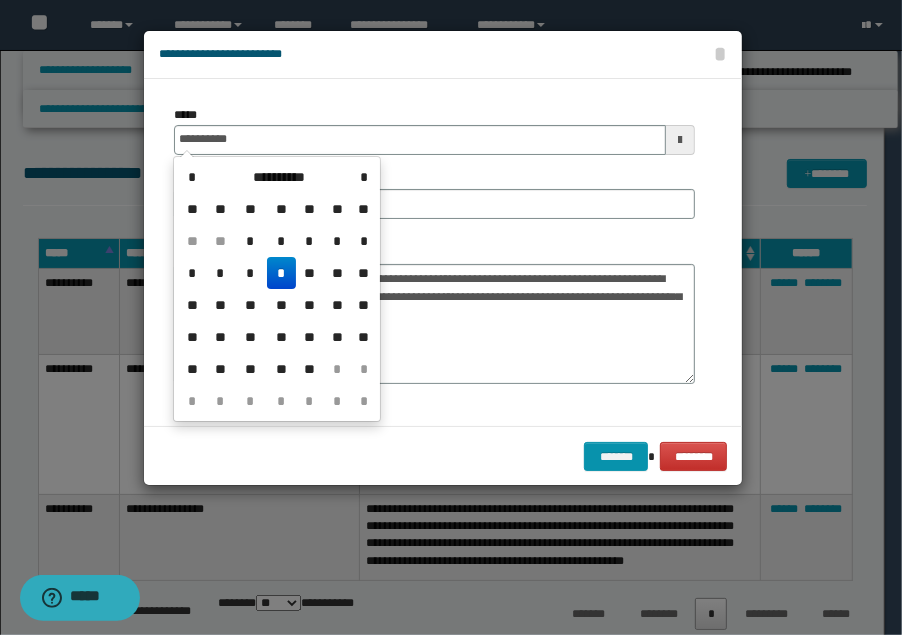 click on "*" at bounding box center [281, 273] 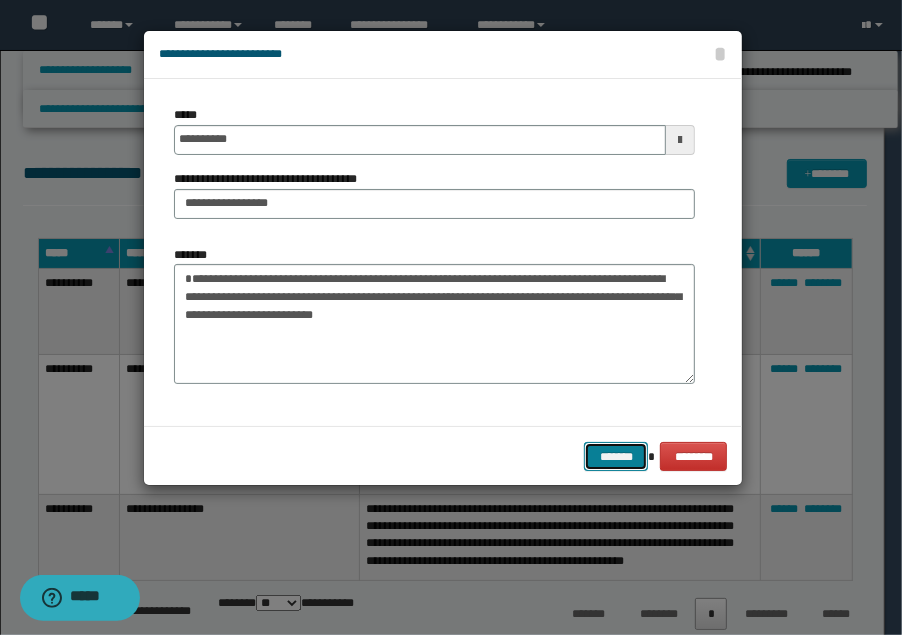 click on "*******" at bounding box center (616, 456) 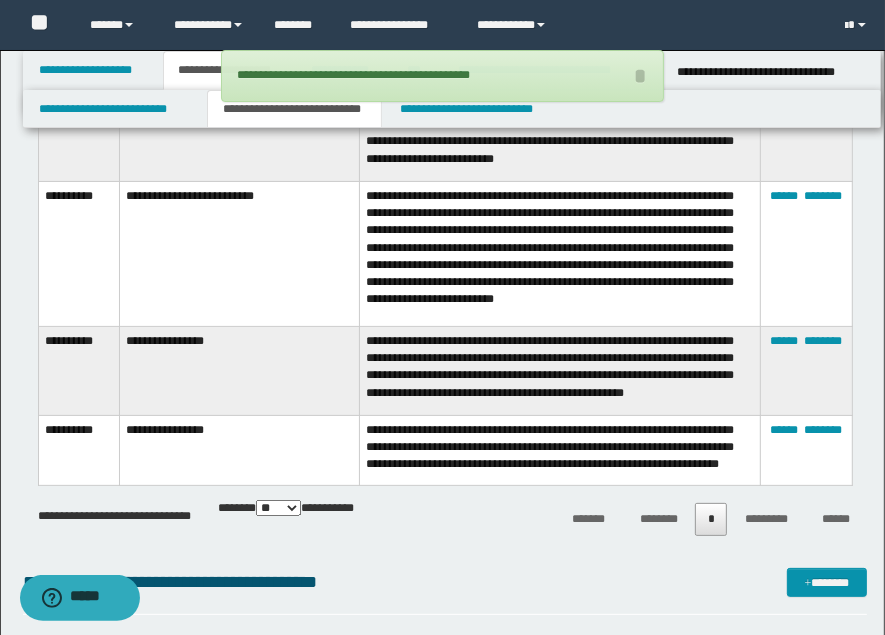 scroll, scrollTop: 222, scrollLeft: 0, axis: vertical 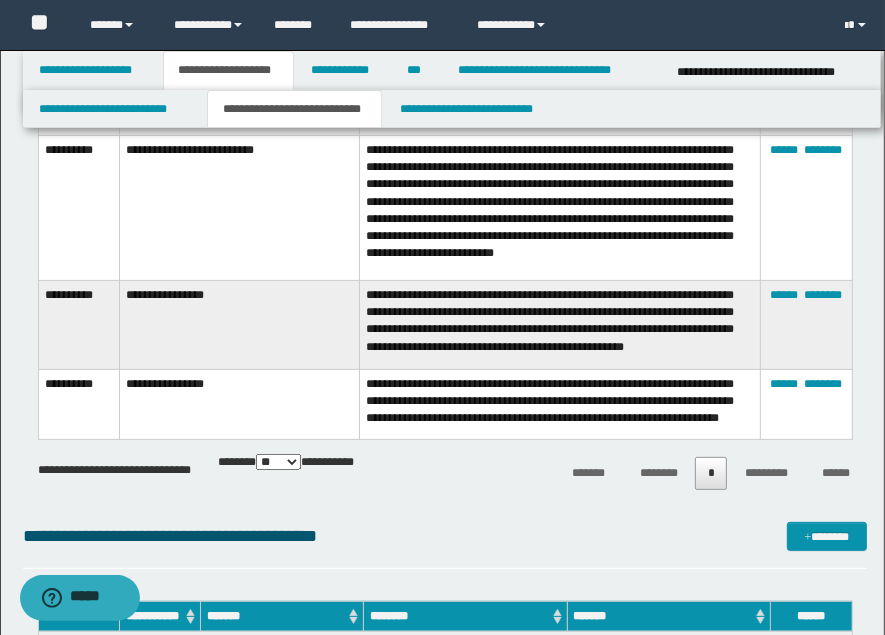 click on "**********" at bounding box center [445, 470] 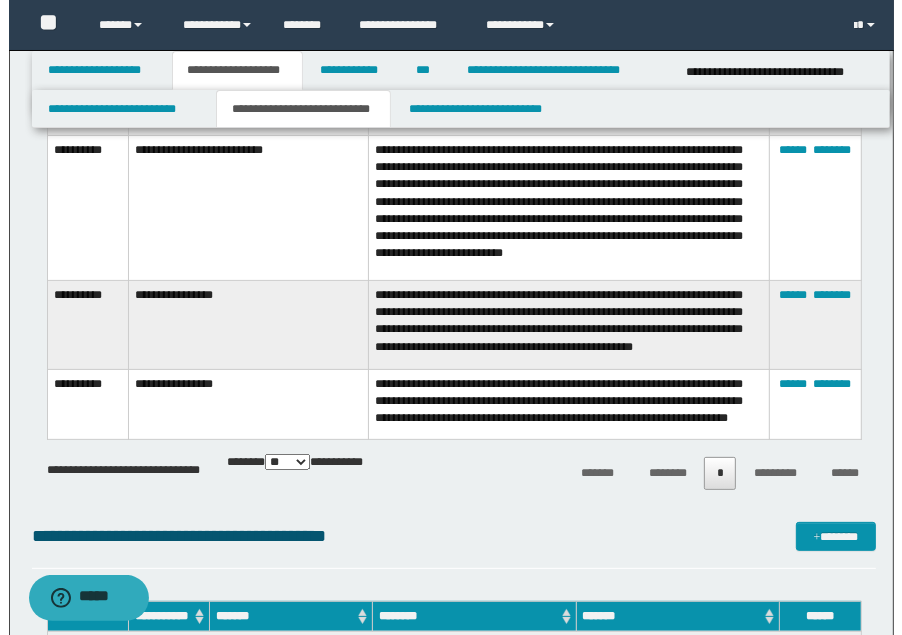 scroll, scrollTop: 0, scrollLeft: 0, axis: both 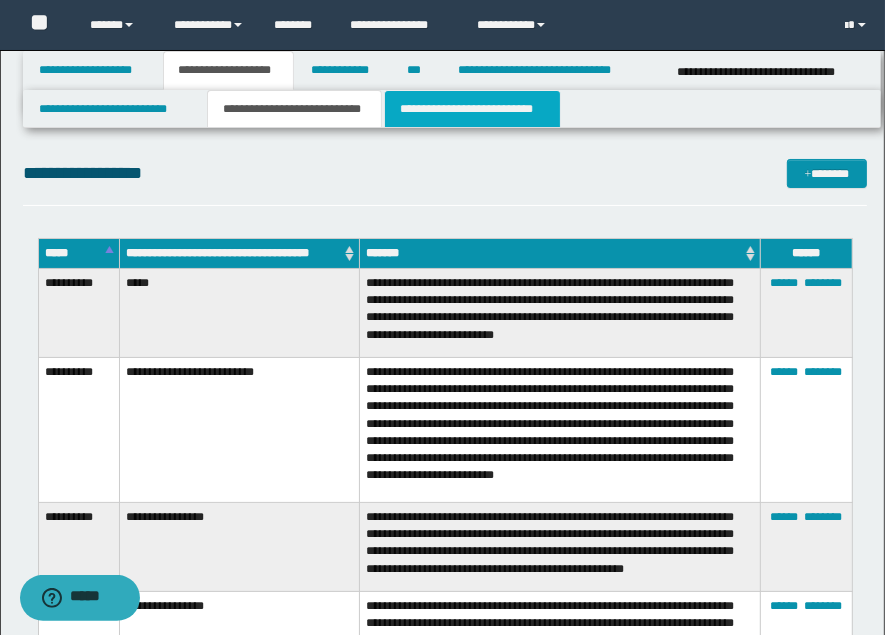 click on "**********" at bounding box center (472, 109) 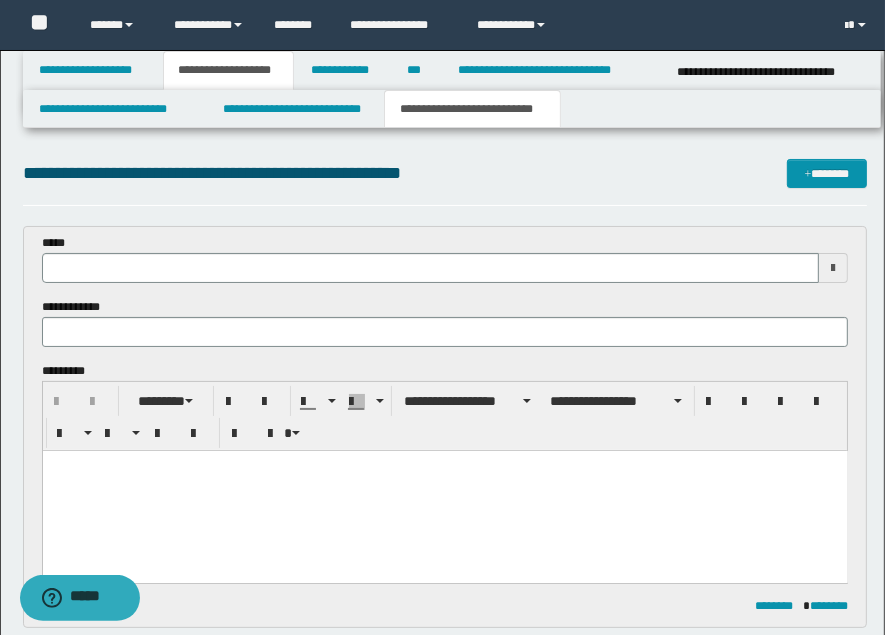 scroll, scrollTop: 0, scrollLeft: 0, axis: both 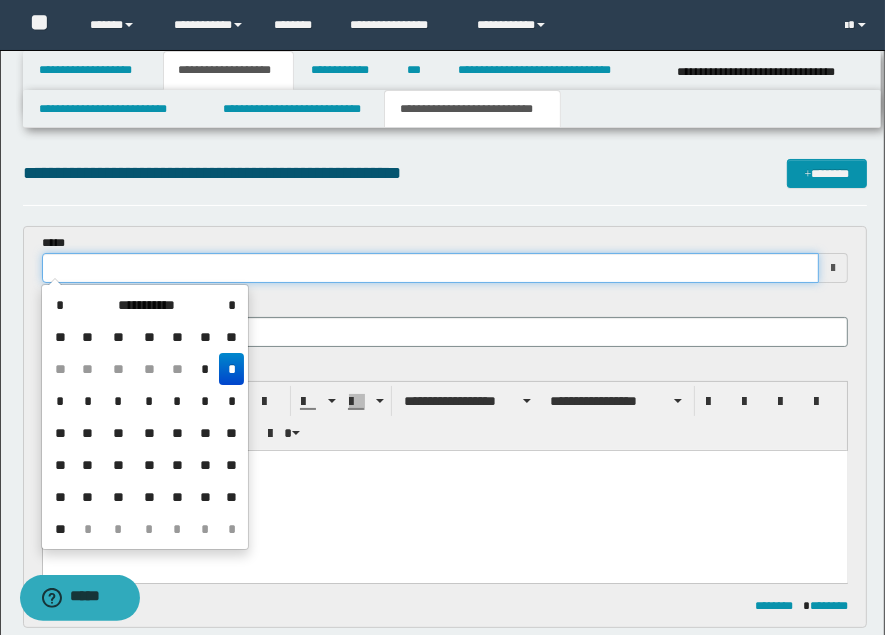 click at bounding box center (431, 268) 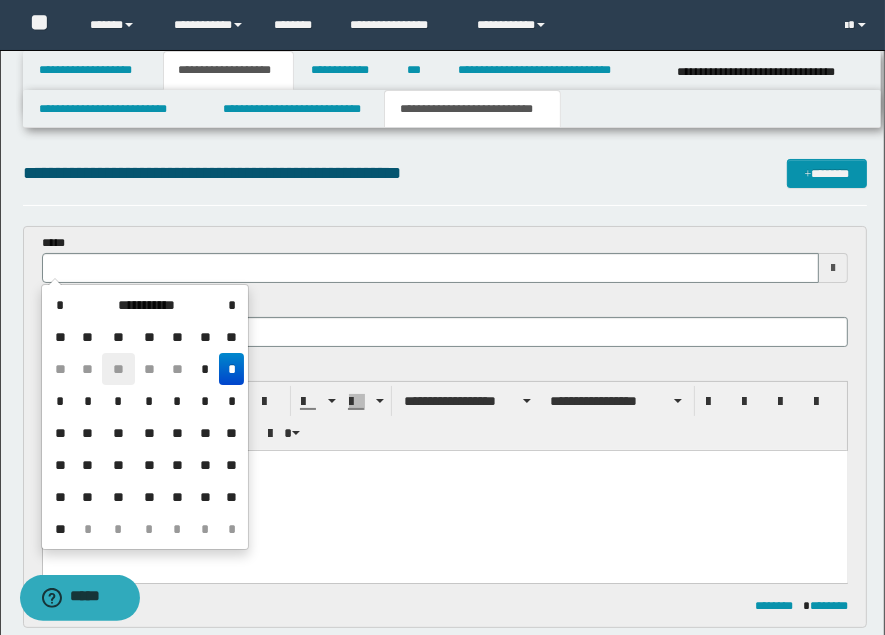 click on "**" at bounding box center [118, 369] 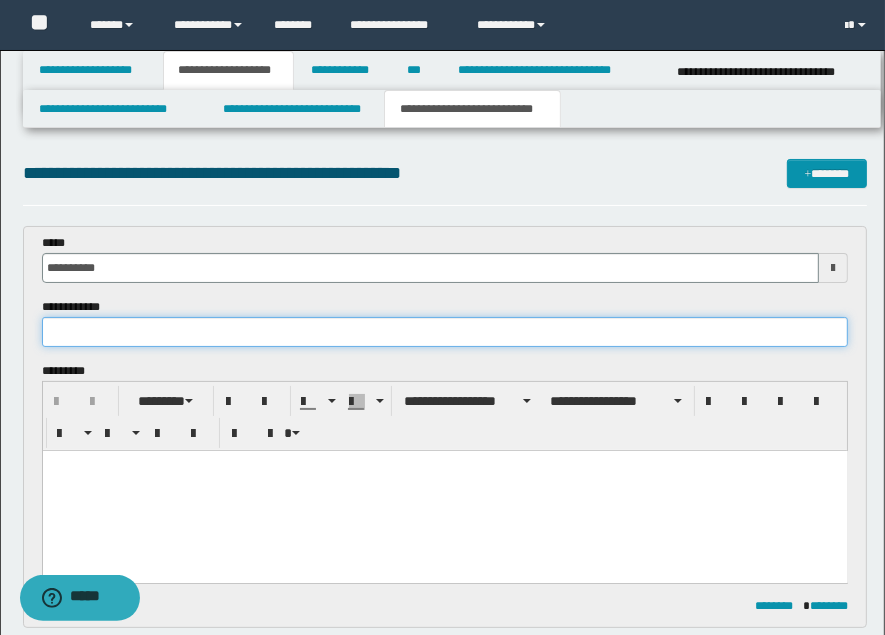 click at bounding box center (445, 332) 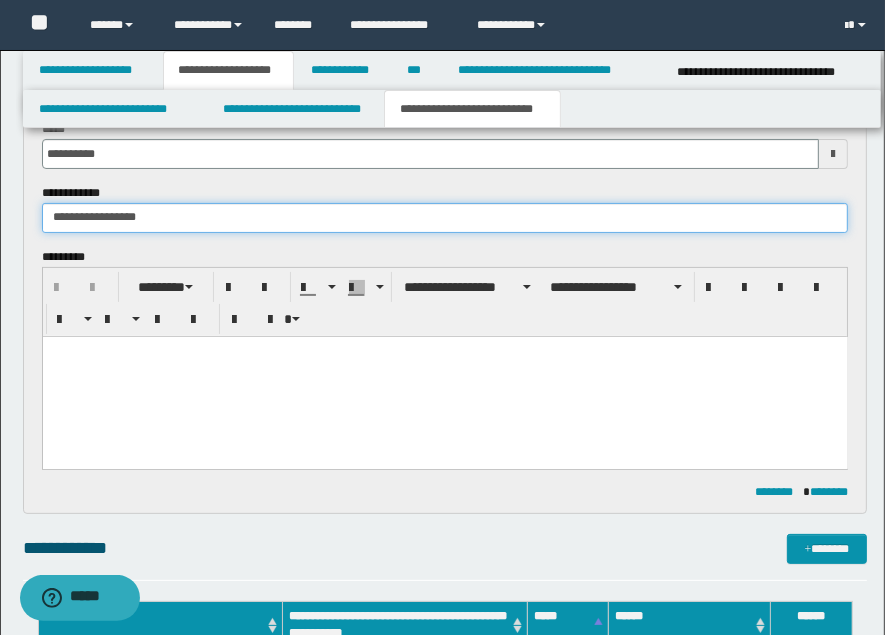 scroll, scrollTop: 333, scrollLeft: 0, axis: vertical 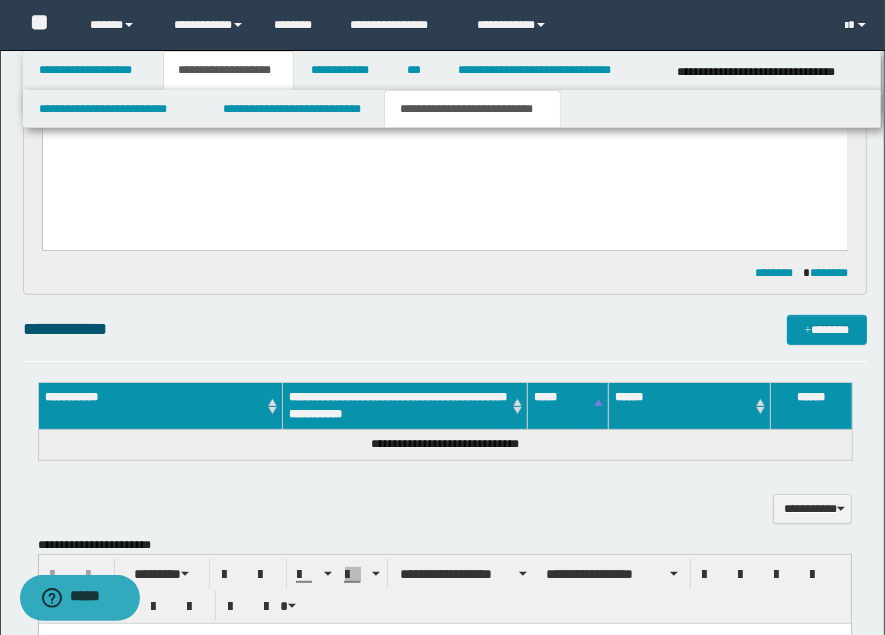 type on "**********" 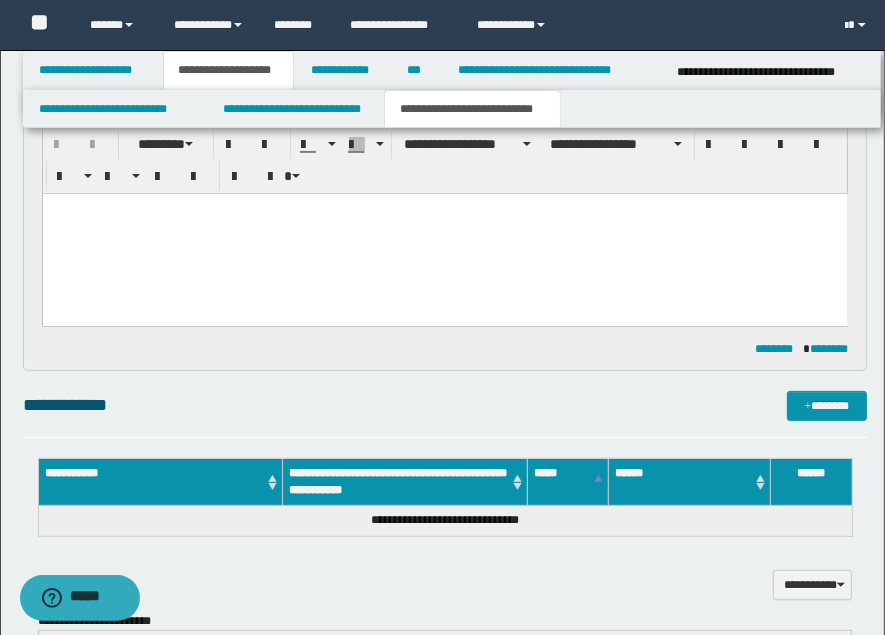 scroll, scrollTop: 222, scrollLeft: 0, axis: vertical 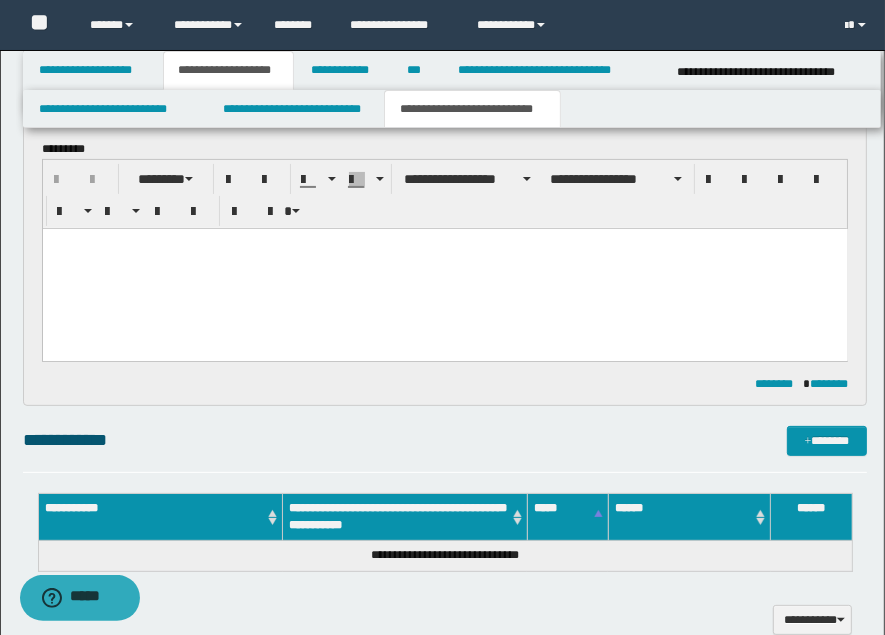 click at bounding box center [444, 268] 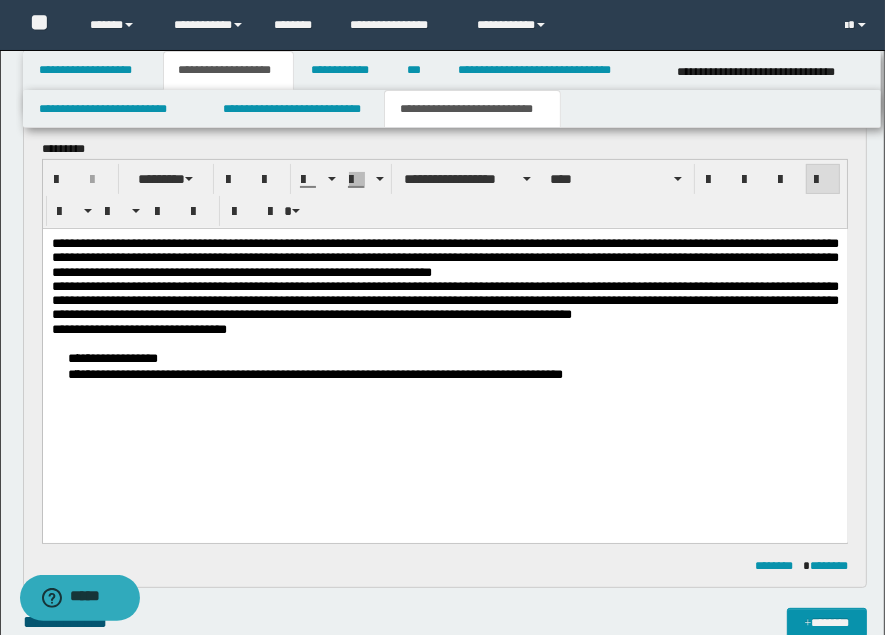 click on "**********" at bounding box center [444, 329] 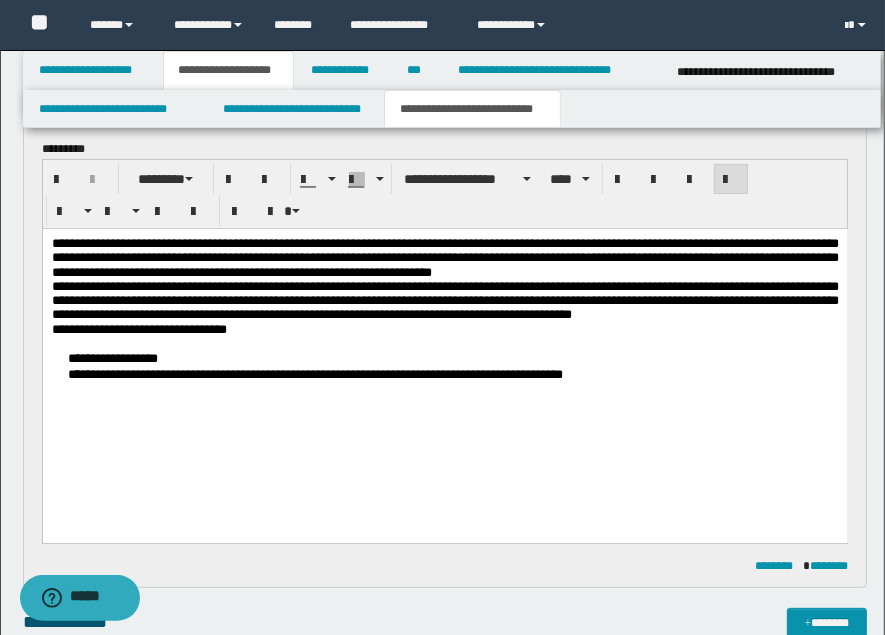 click on "**********" at bounding box center (444, 300) 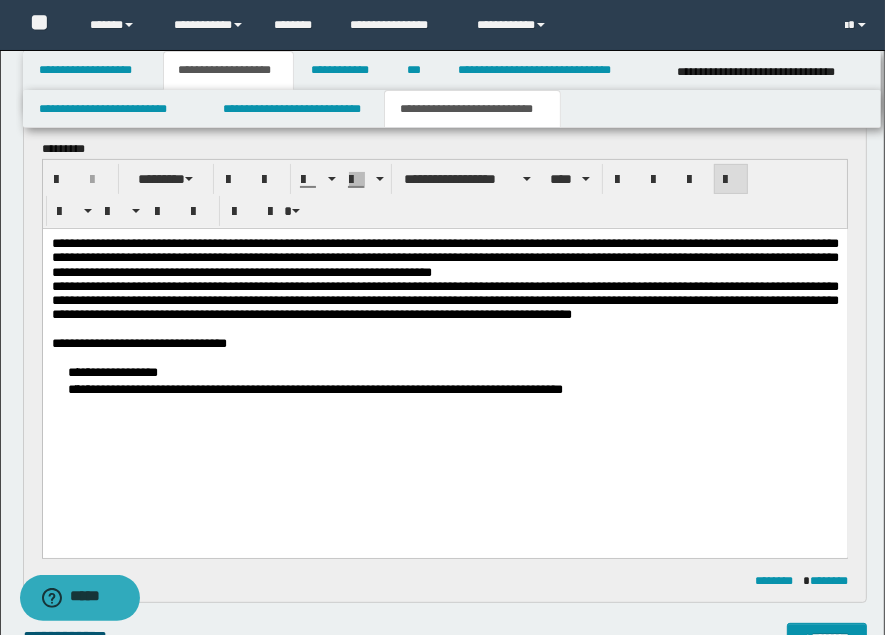 click on "**********" at bounding box center [444, 343] 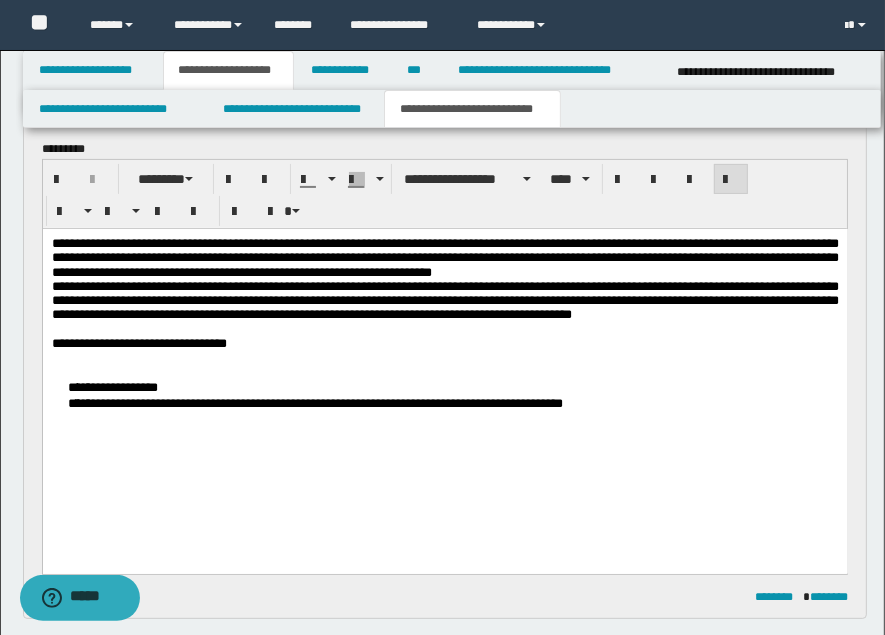 click on "**********" at bounding box center [444, 394] 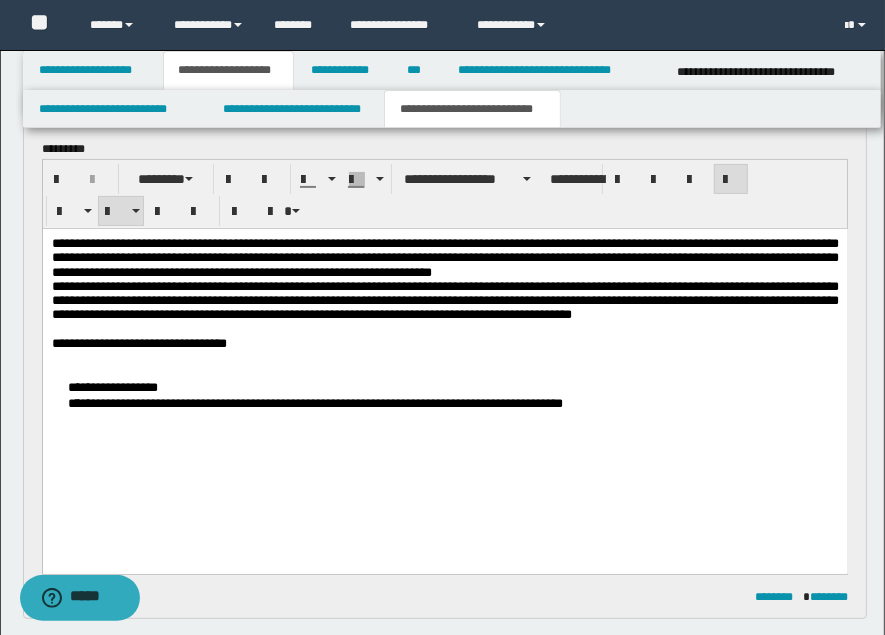 click on "**********" at bounding box center [444, 394] 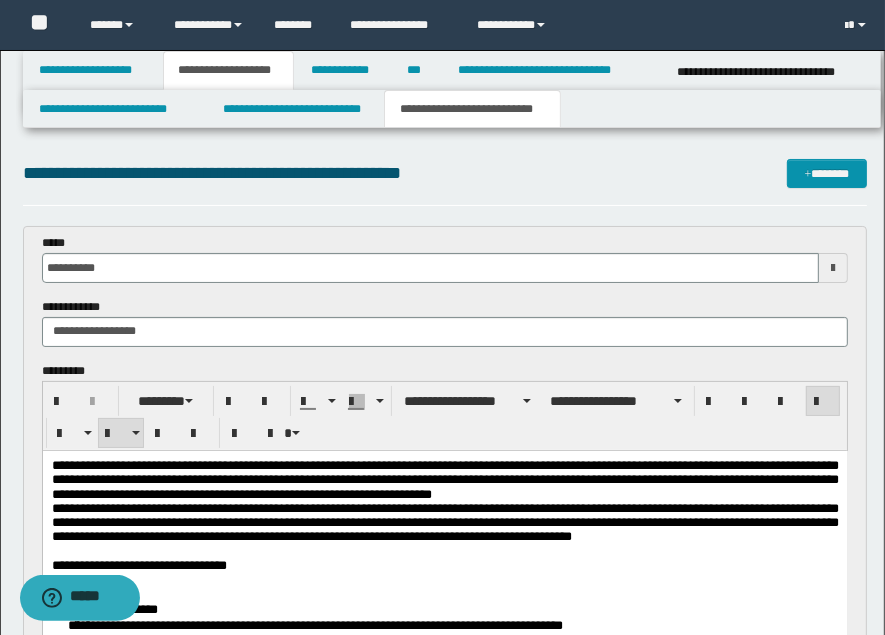 scroll, scrollTop: 222, scrollLeft: 0, axis: vertical 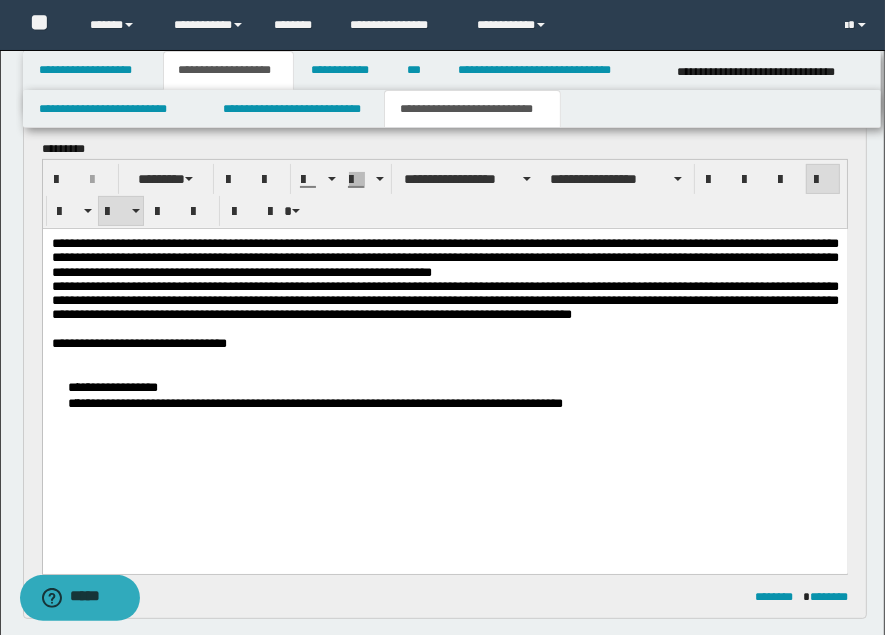 click on "**********" at bounding box center [314, 402] 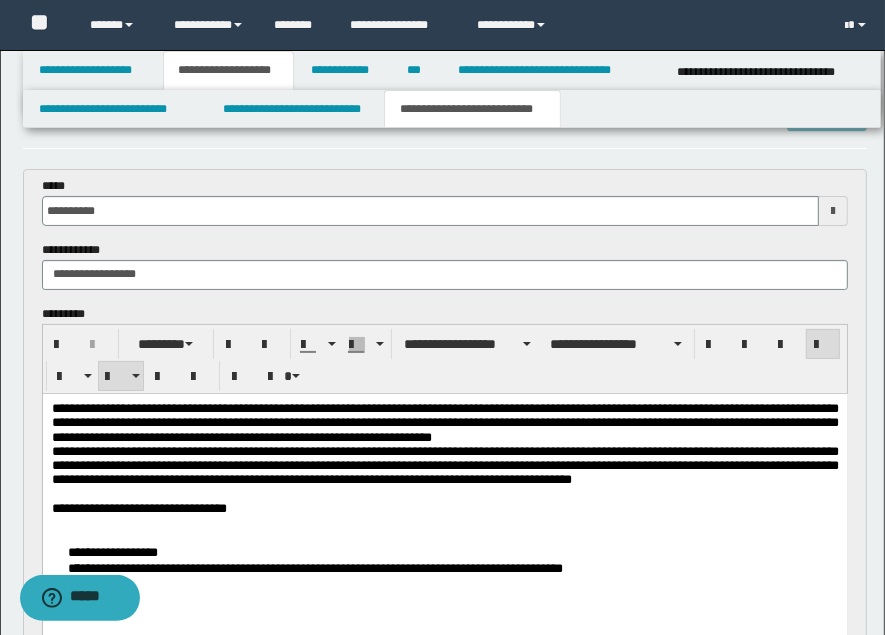 scroll, scrollTop: 0, scrollLeft: 0, axis: both 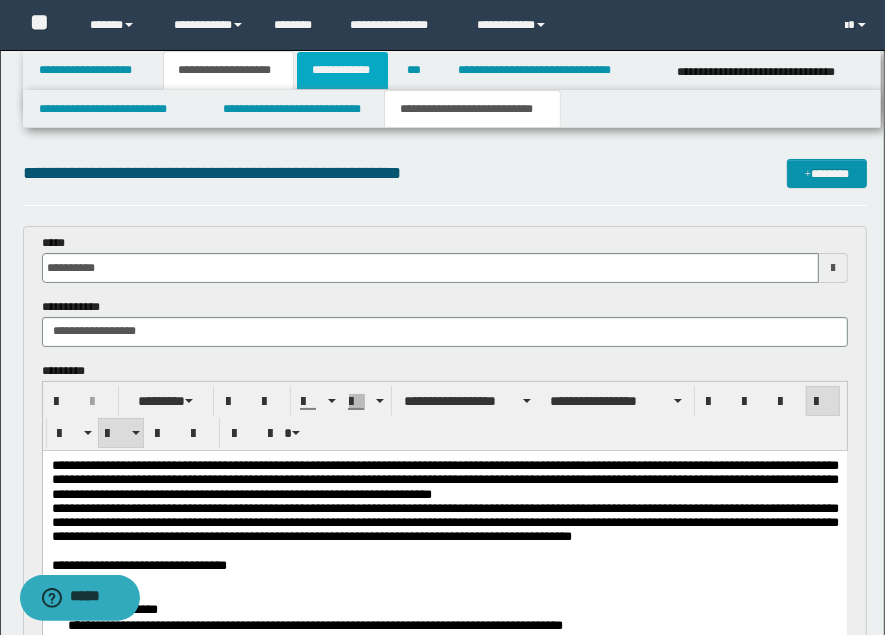 click on "**********" at bounding box center (343, 70) 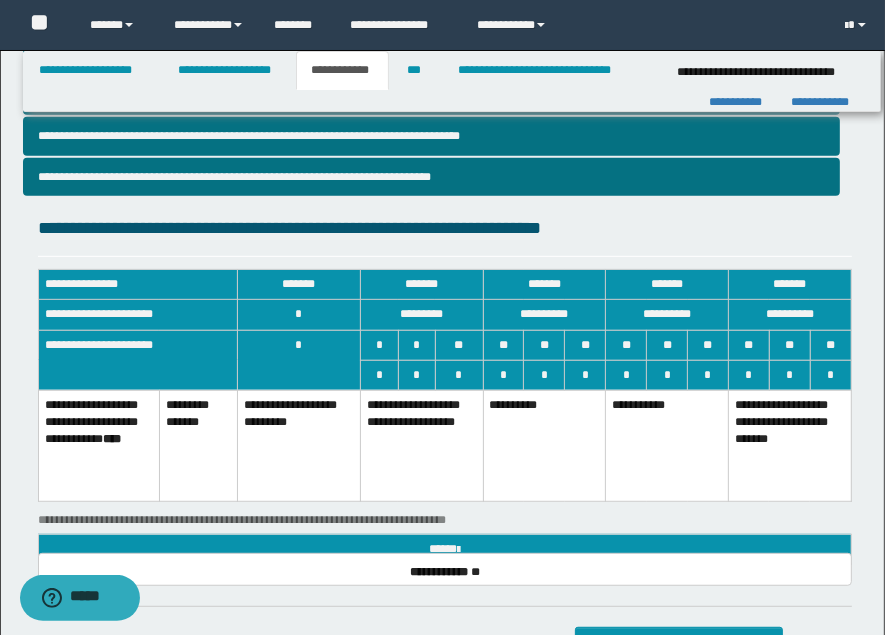 scroll, scrollTop: 849, scrollLeft: 0, axis: vertical 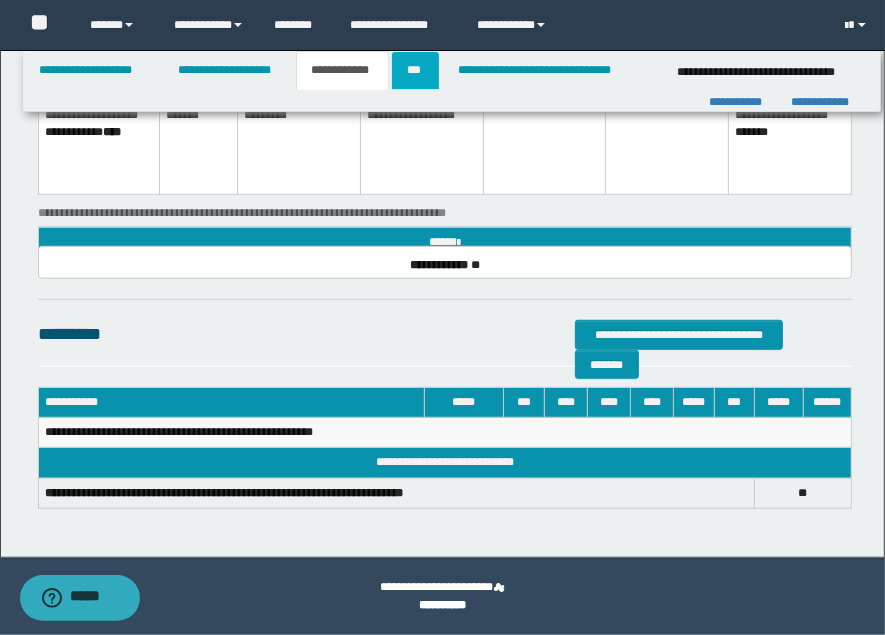 click on "***" at bounding box center [415, 70] 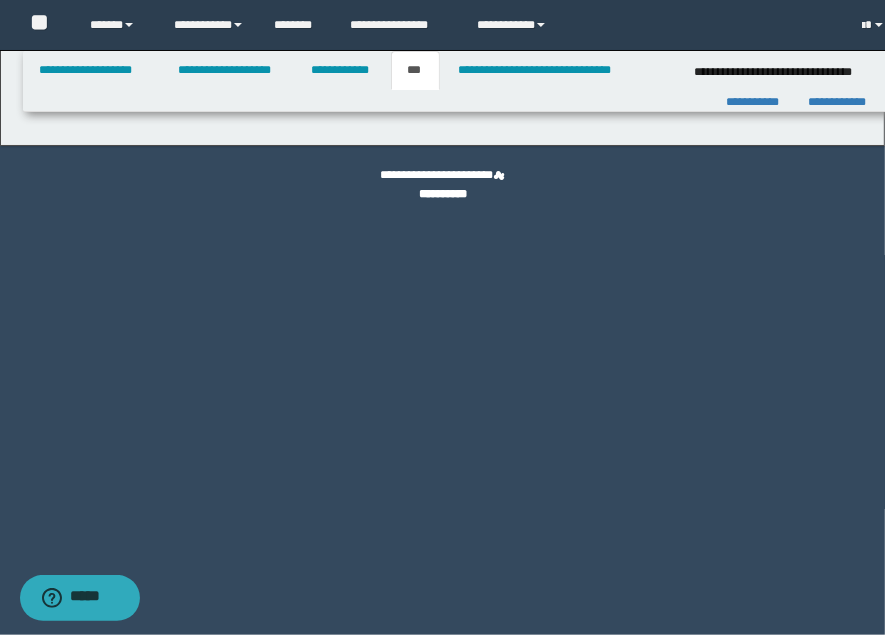 scroll, scrollTop: 0, scrollLeft: 0, axis: both 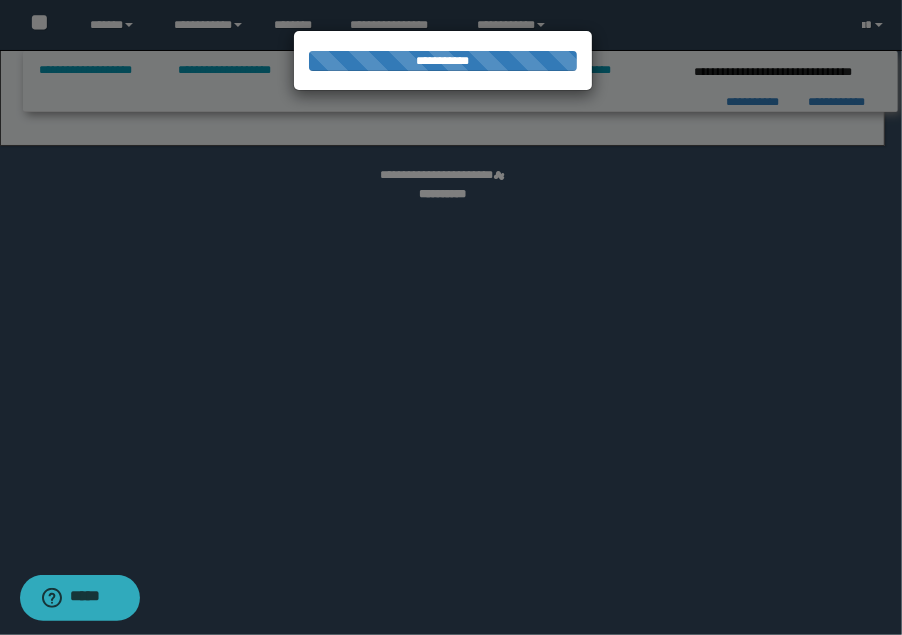 select on "*" 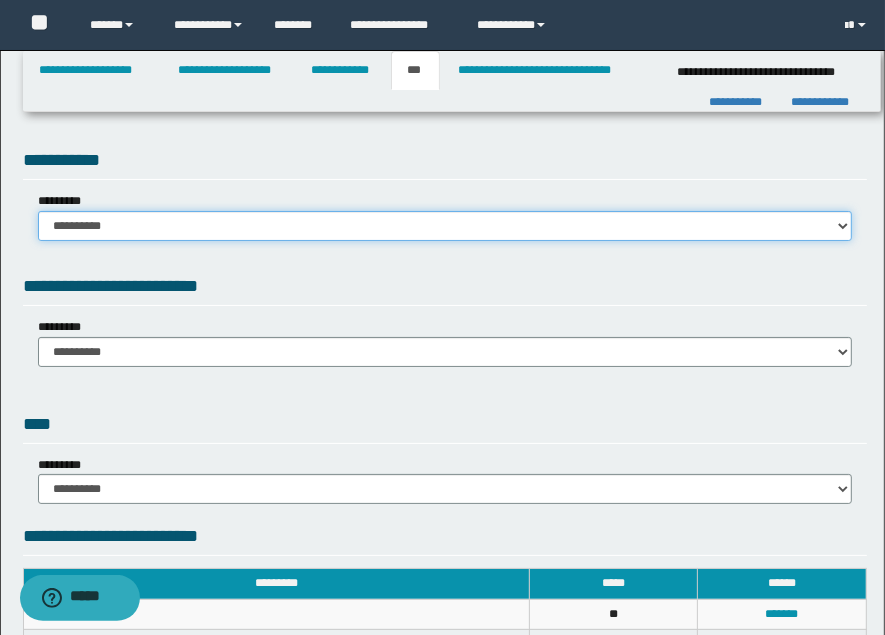 click on "**********" at bounding box center [445, 226] 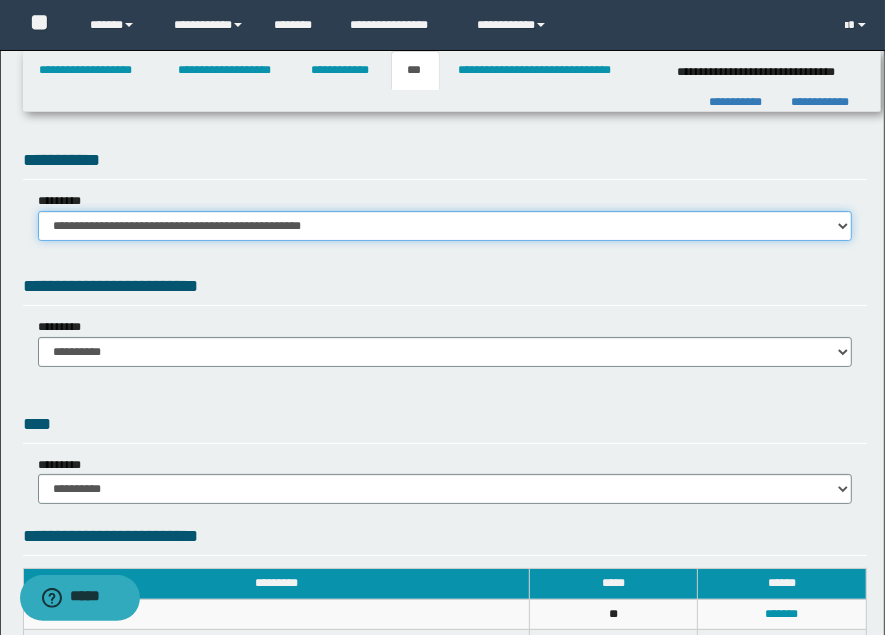 click on "**********" at bounding box center [445, 226] 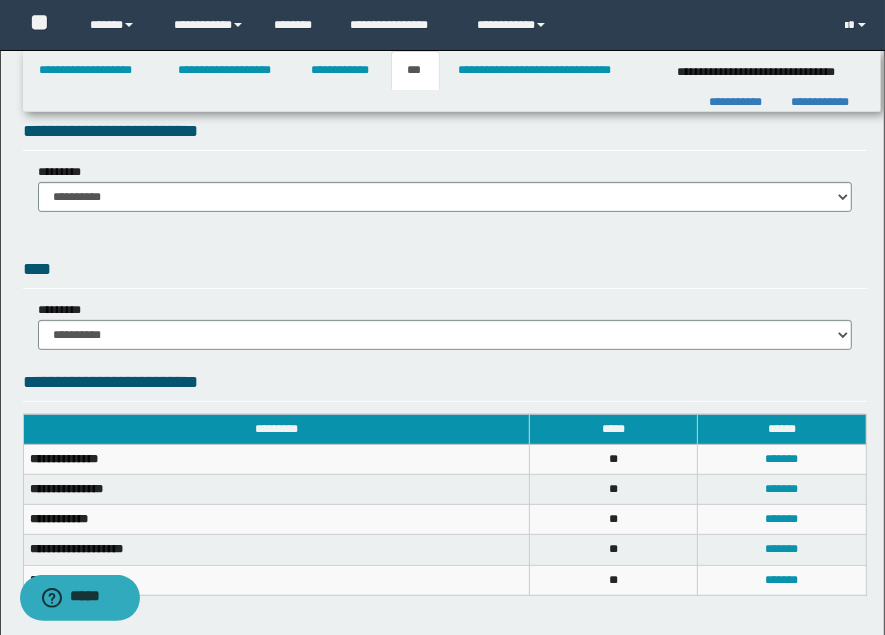 scroll, scrollTop: 333, scrollLeft: 0, axis: vertical 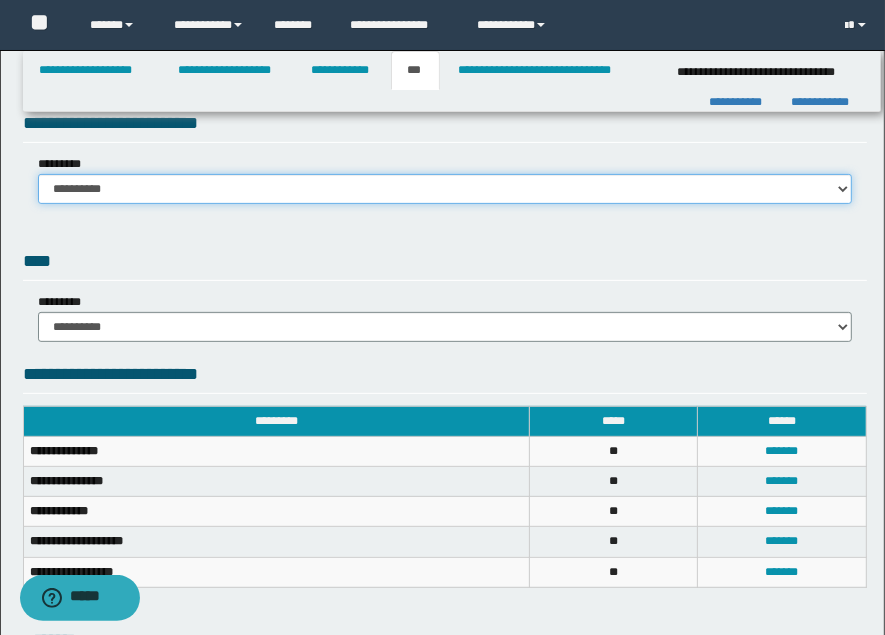 click on "**********" at bounding box center (445, 189) 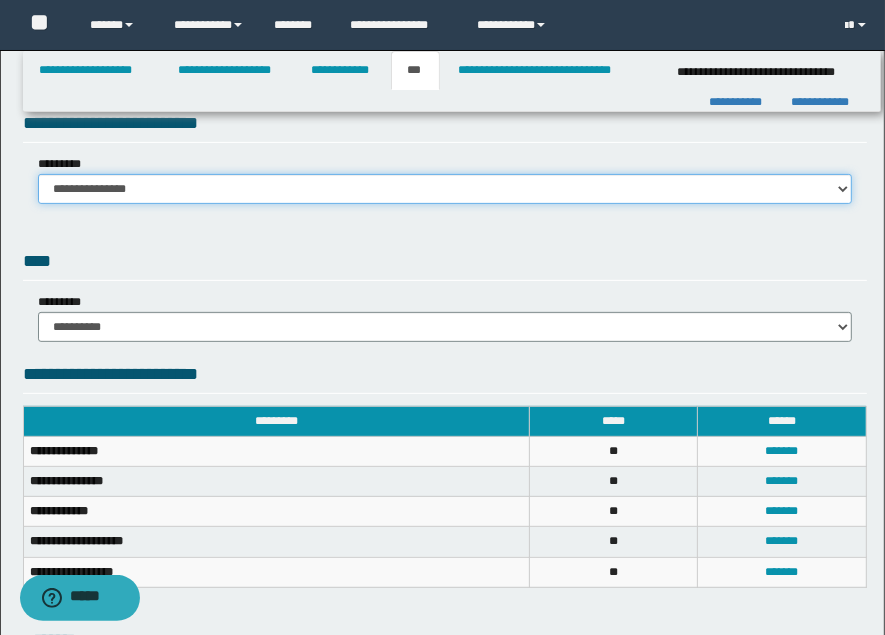 click on "**********" at bounding box center (445, 189) 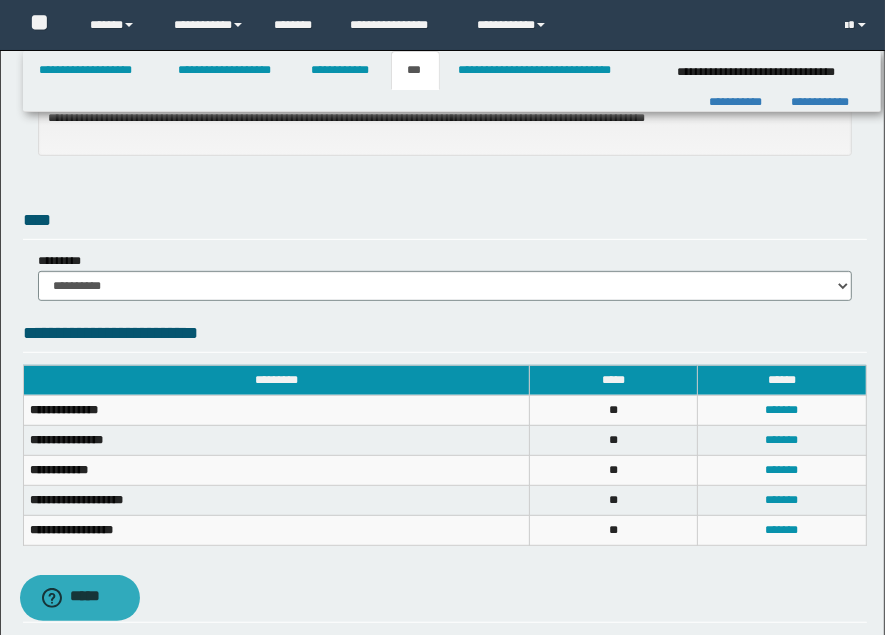 scroll, scrollTop: 555, scrollLeft: 0, axis: vertical 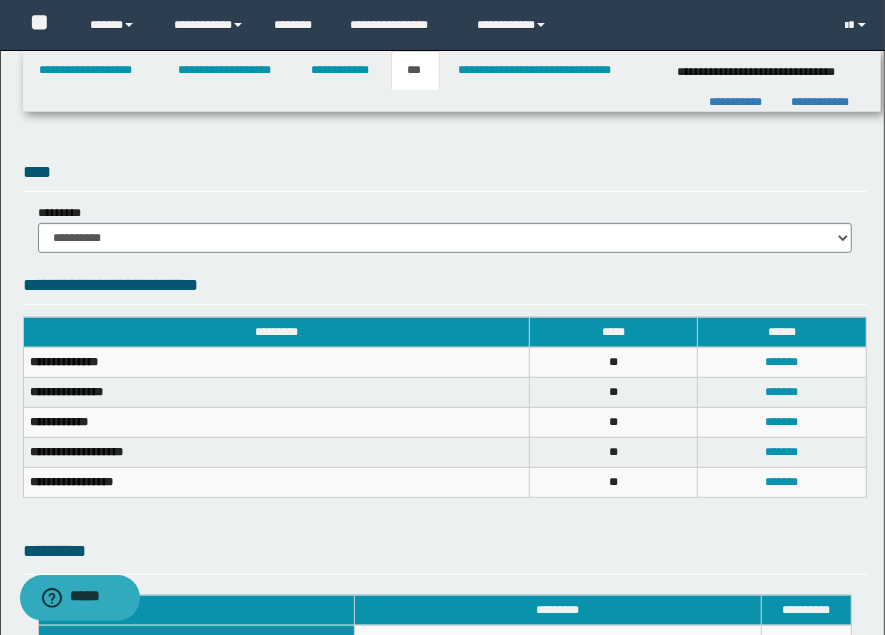 click on "**********" at bounding box center [445, 288] 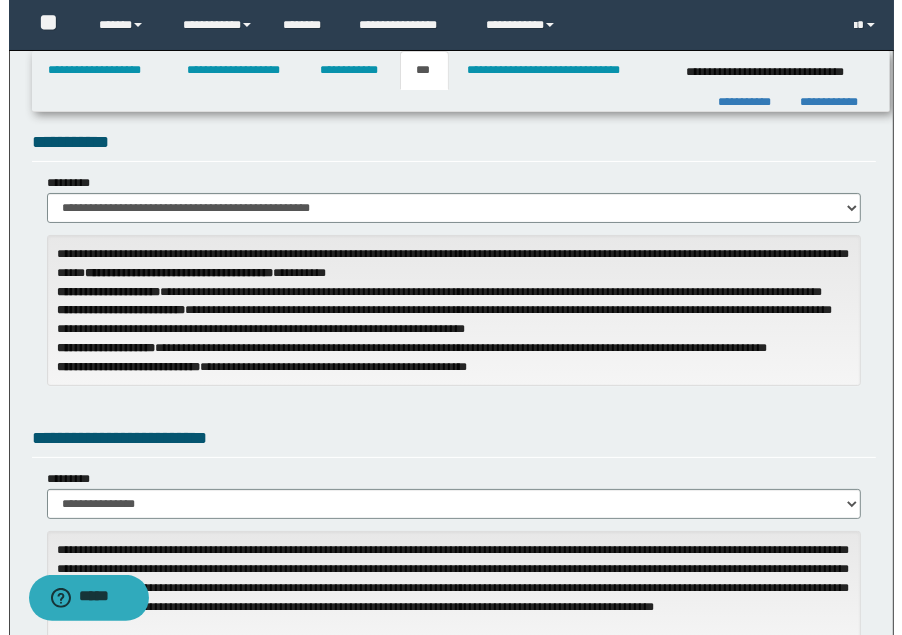 scroll, scrollTop: 0, scrollLeft: 0, axis: both 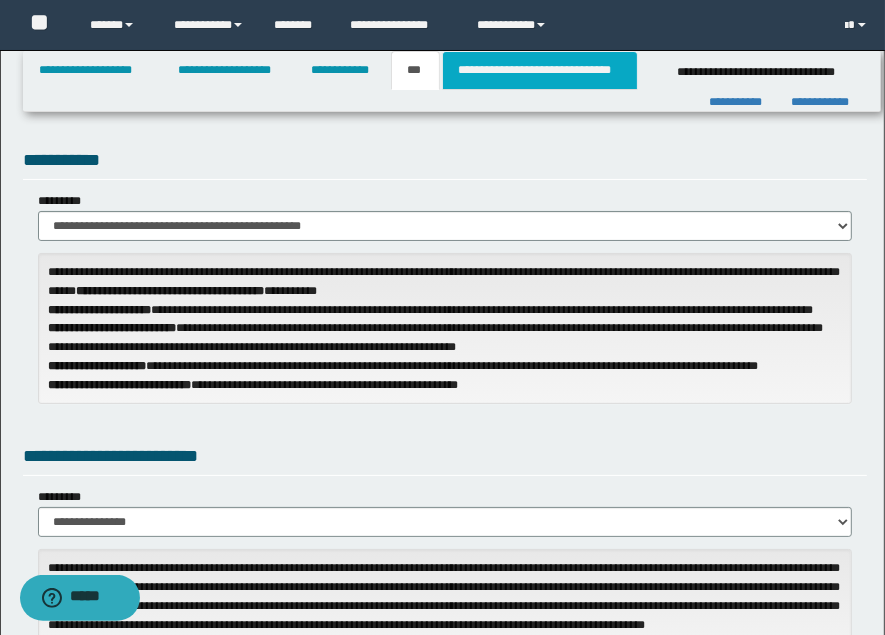 click on "**********" at bounding box center (540, 70) 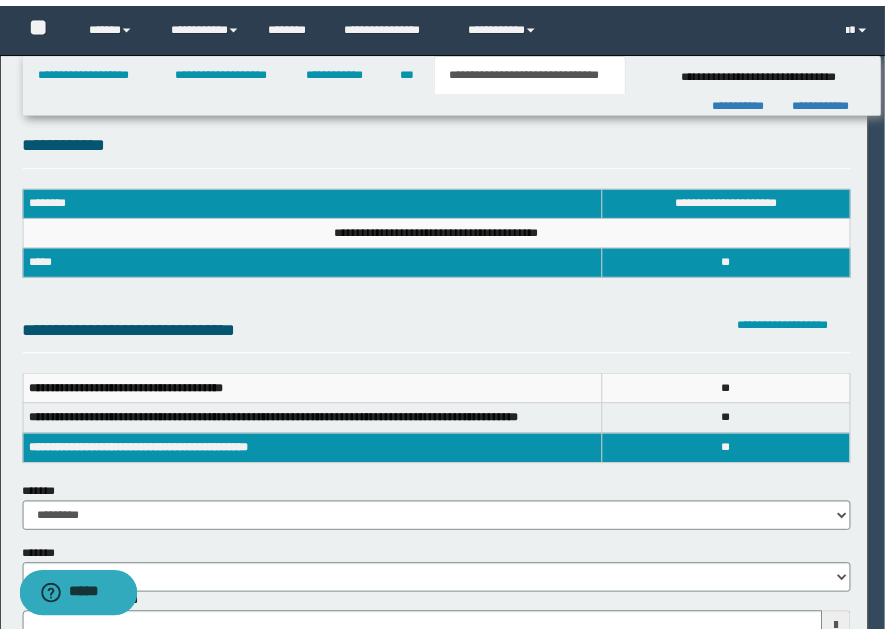 scroll, scrollTop: 0, scrollLeft: 0, axis: both 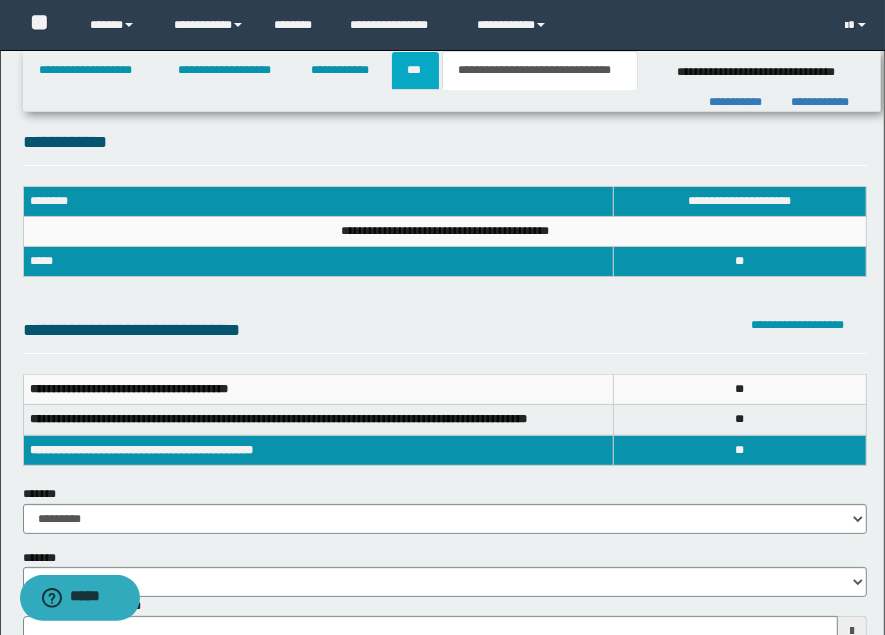 click on "***" at bounding box center (415, 70) 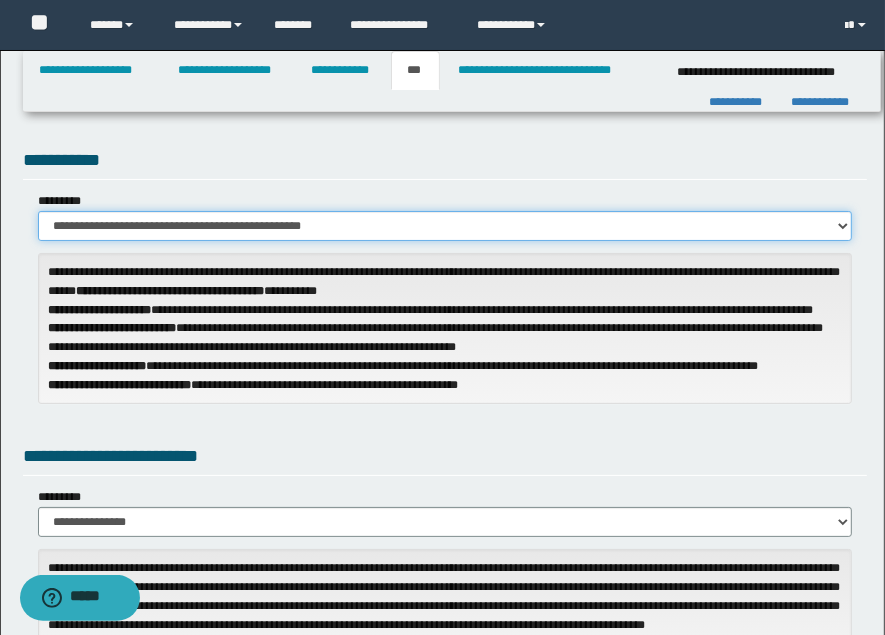 click on "**********" at bounding box center (445, 226) 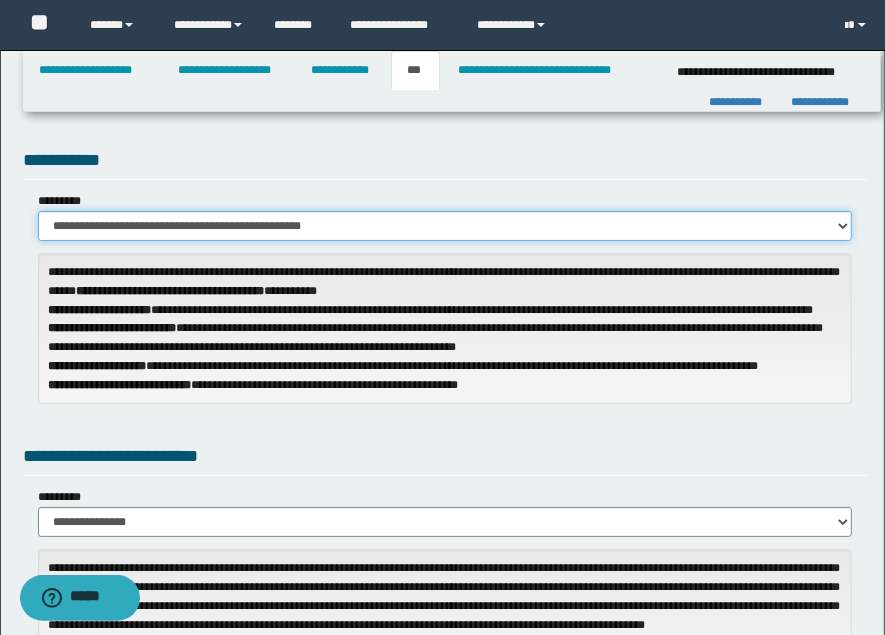 select on "*" 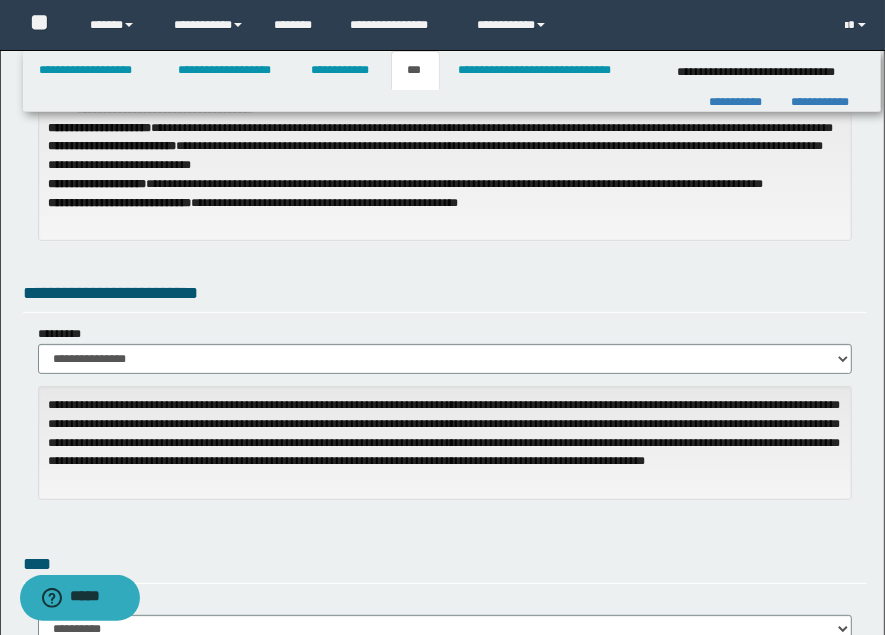 scroll, scrollTop: 0, scrollLeft: 0, axis: both 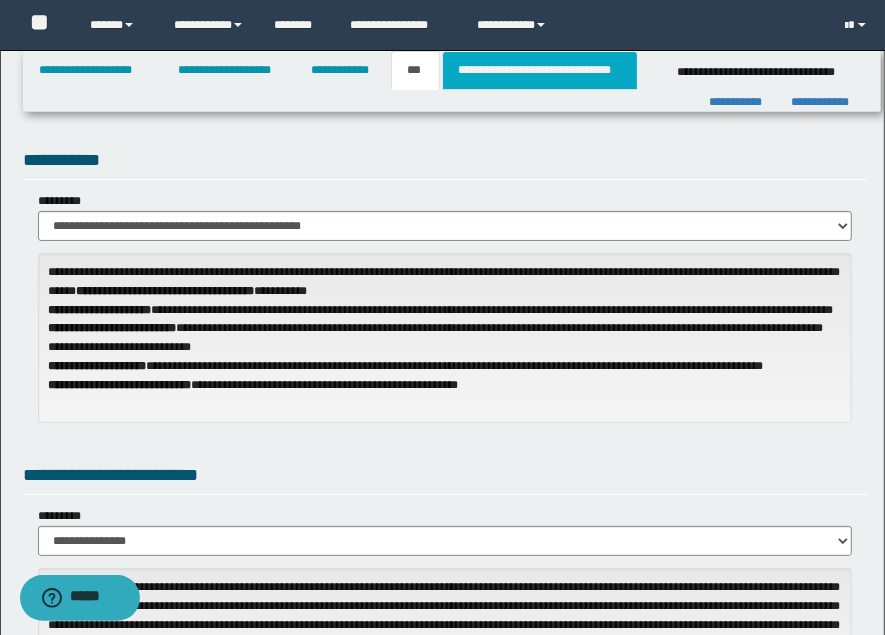 click on "**********" at bounding box center (540, 70) 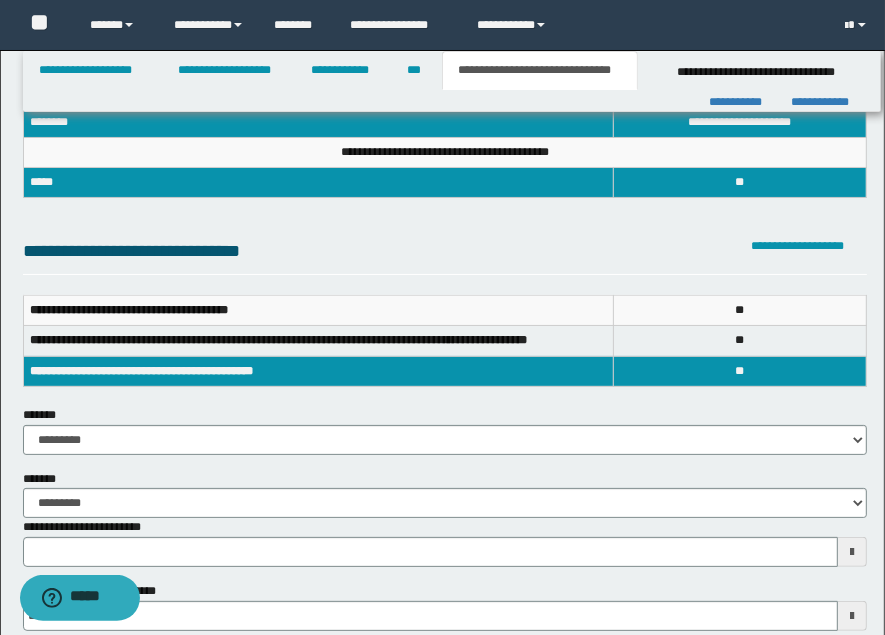 scroll, scrollTop: 111, scrollLeft: 0, axis: vertical 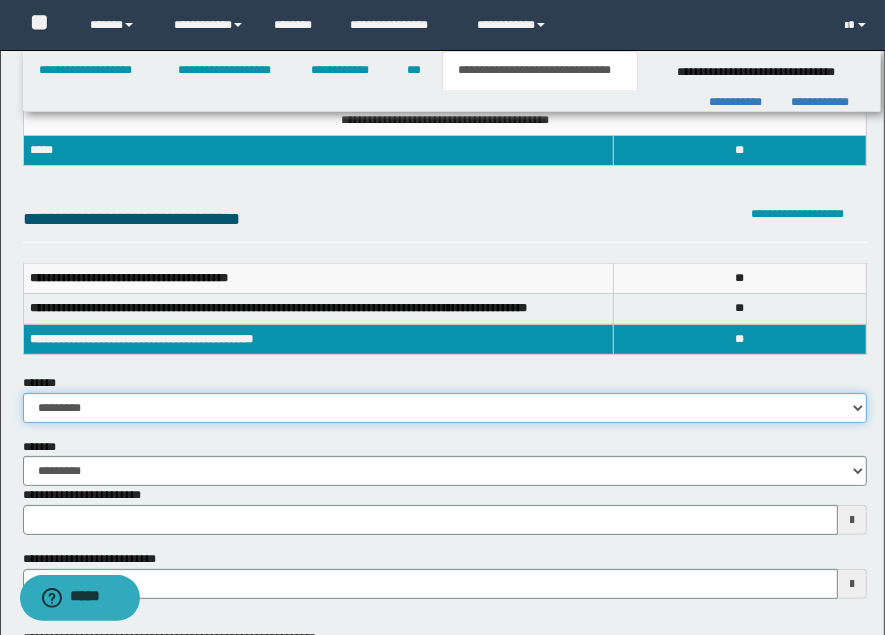 click on "**********" at bounding box center (445, 408) 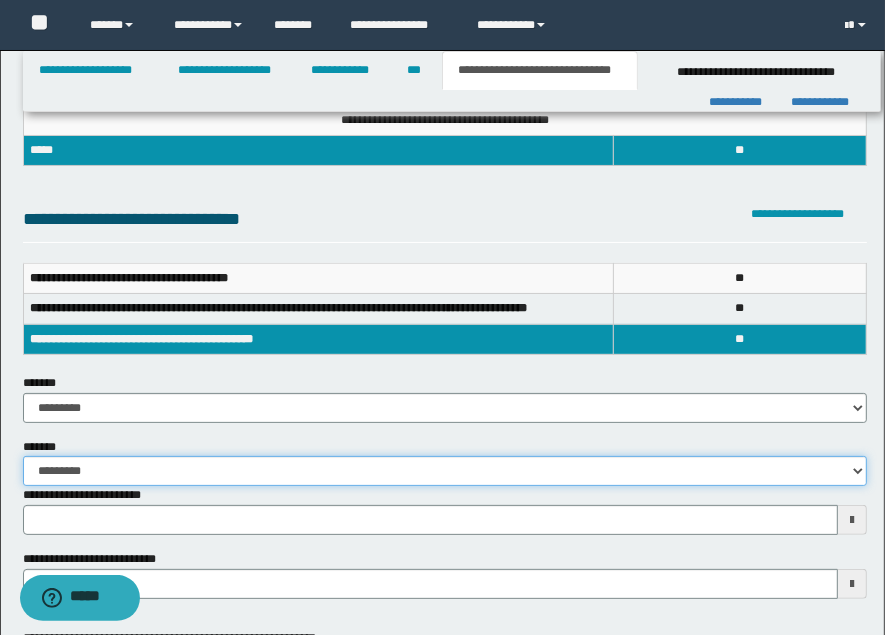 click on "**********" at bounding box center (445, 471) 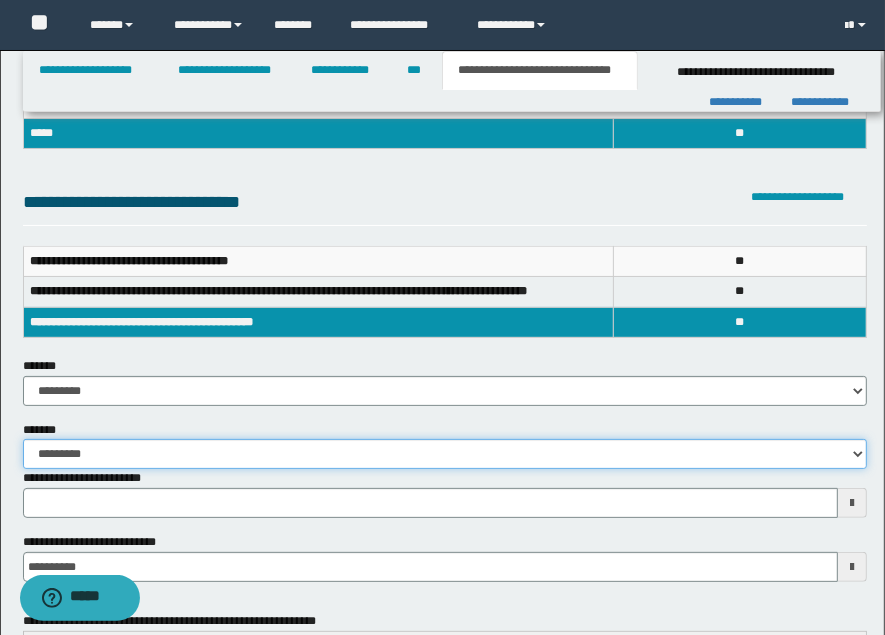 scroll, scrollTop: 222, scrollLeft: 0, axis: vertical 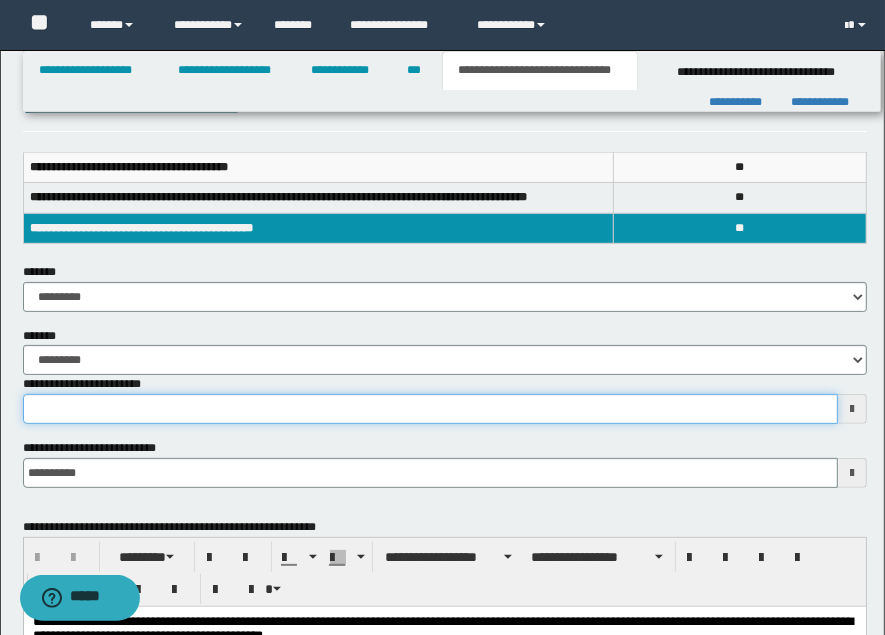 click on "**********" at bounding box center (430, 409) 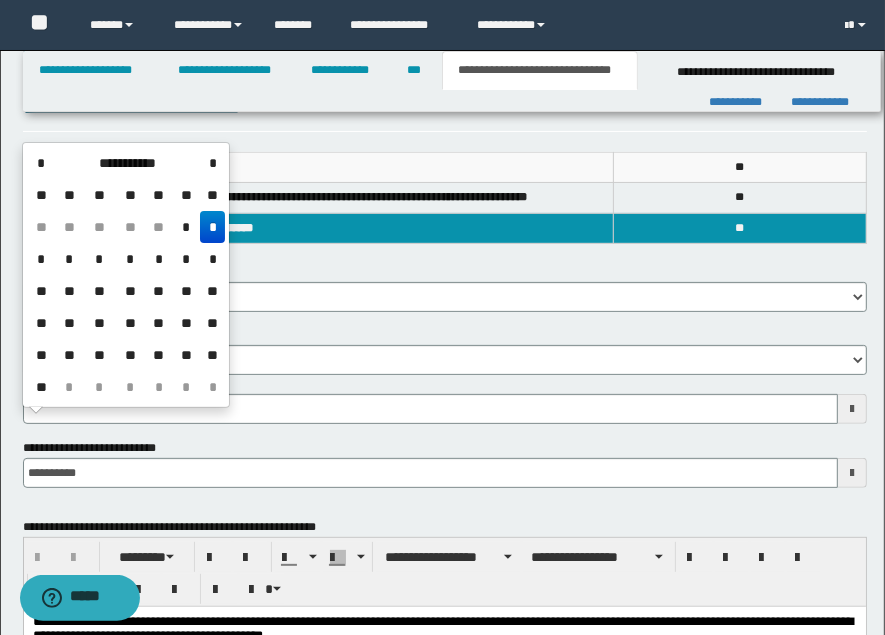 click on "**********" at bounding box center (445, 399) 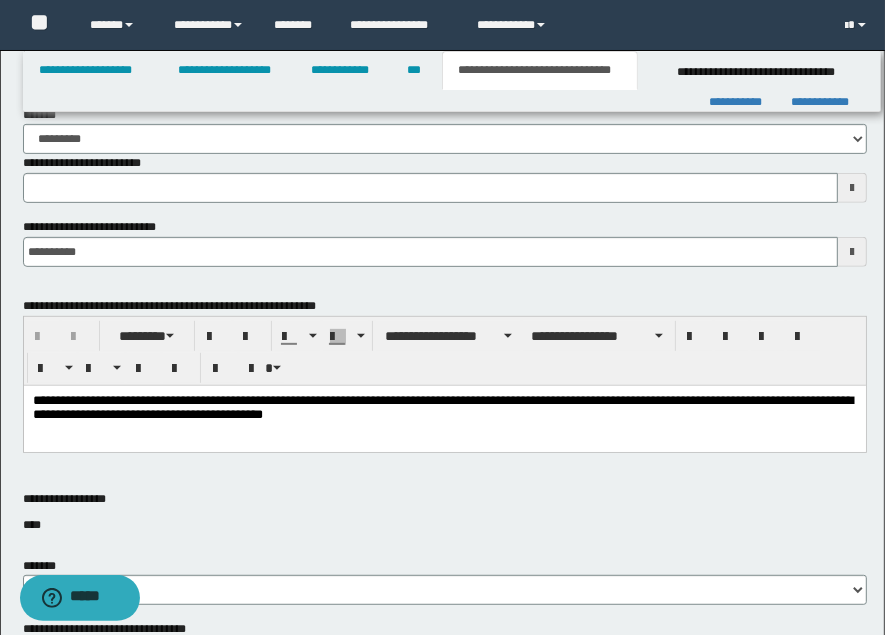 scroll, scrollTop: 444, scrollLeft: 0, axis: vertical 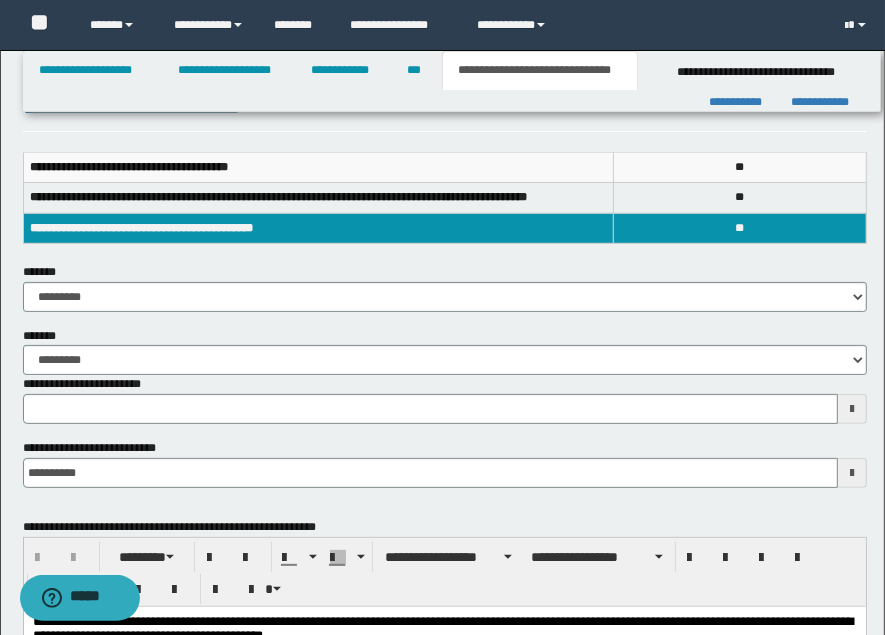 type 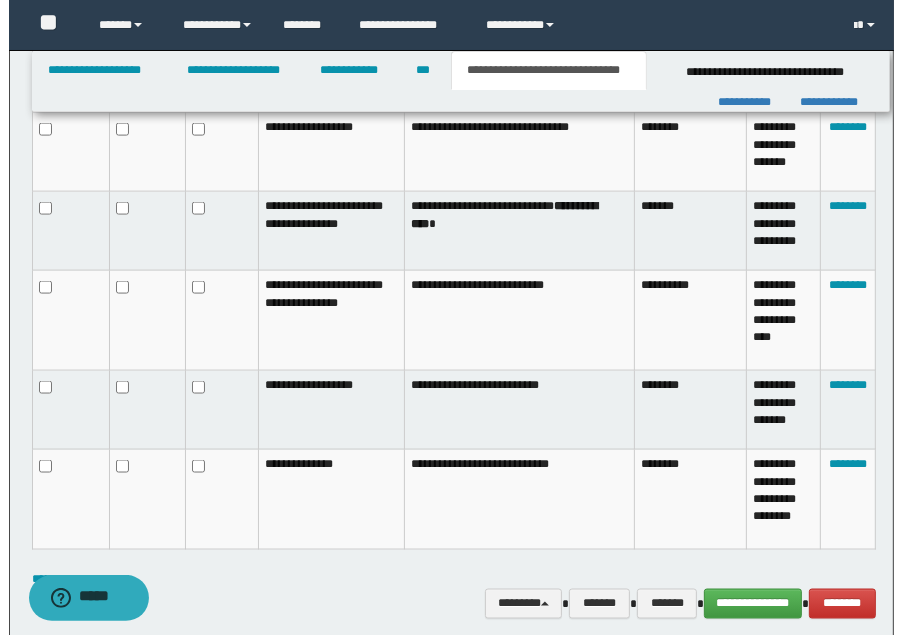 scroll, scrollTop: 1867, scrollLeft: 0, axis: vertical 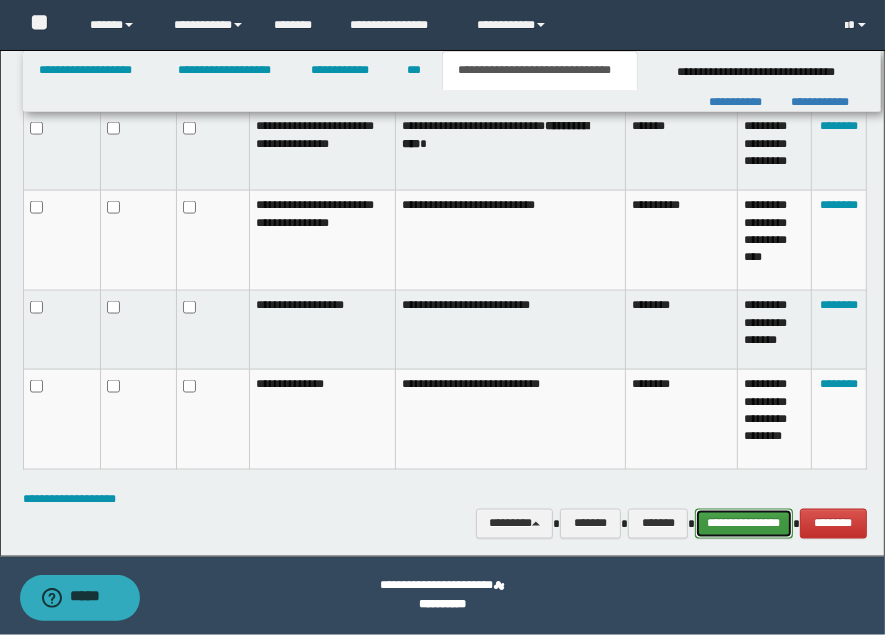 click on "**********" at bounding box center [744, 523] 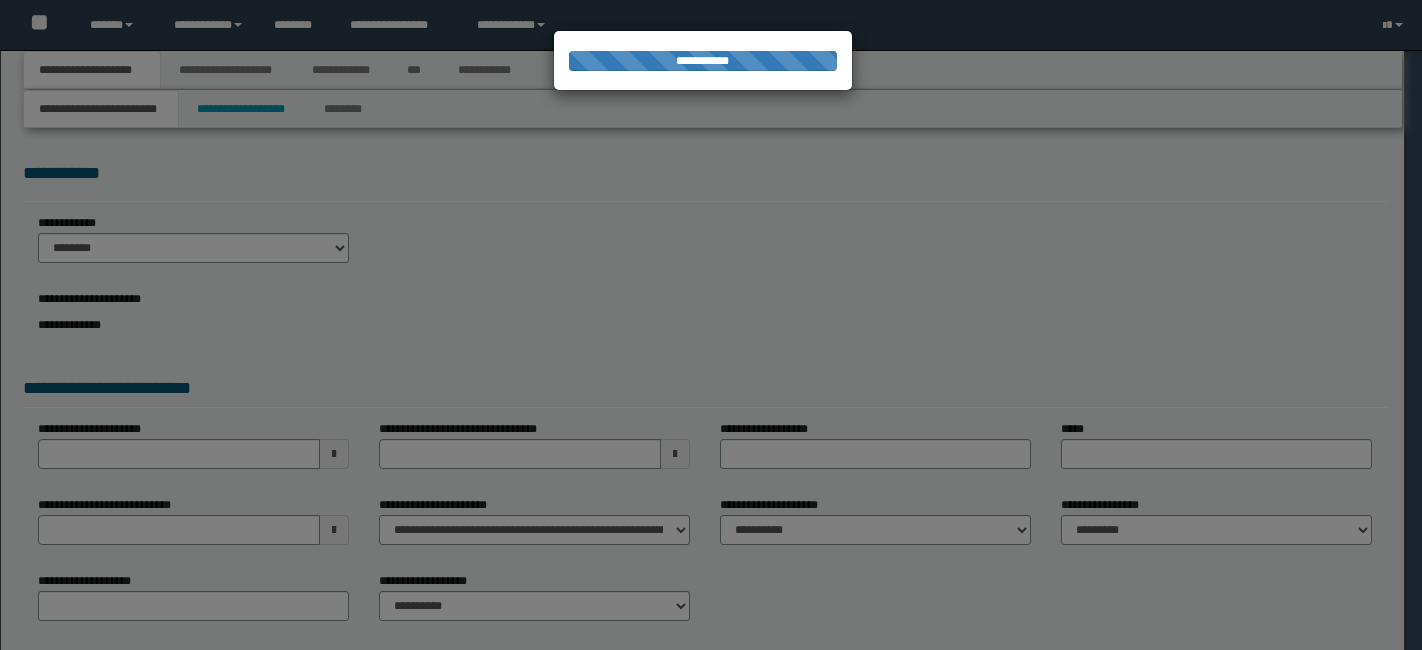scroll, scrollTop: 0, scrollLeft: 0, axis: both 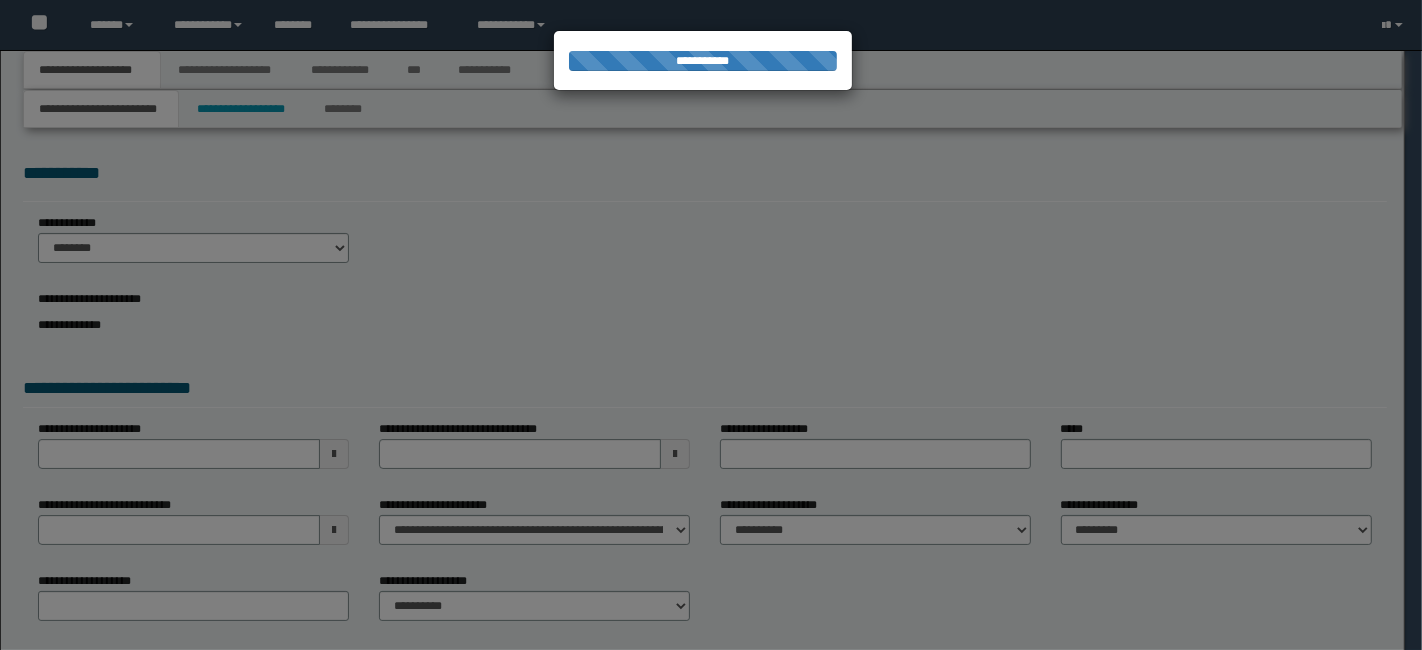 select on "*" 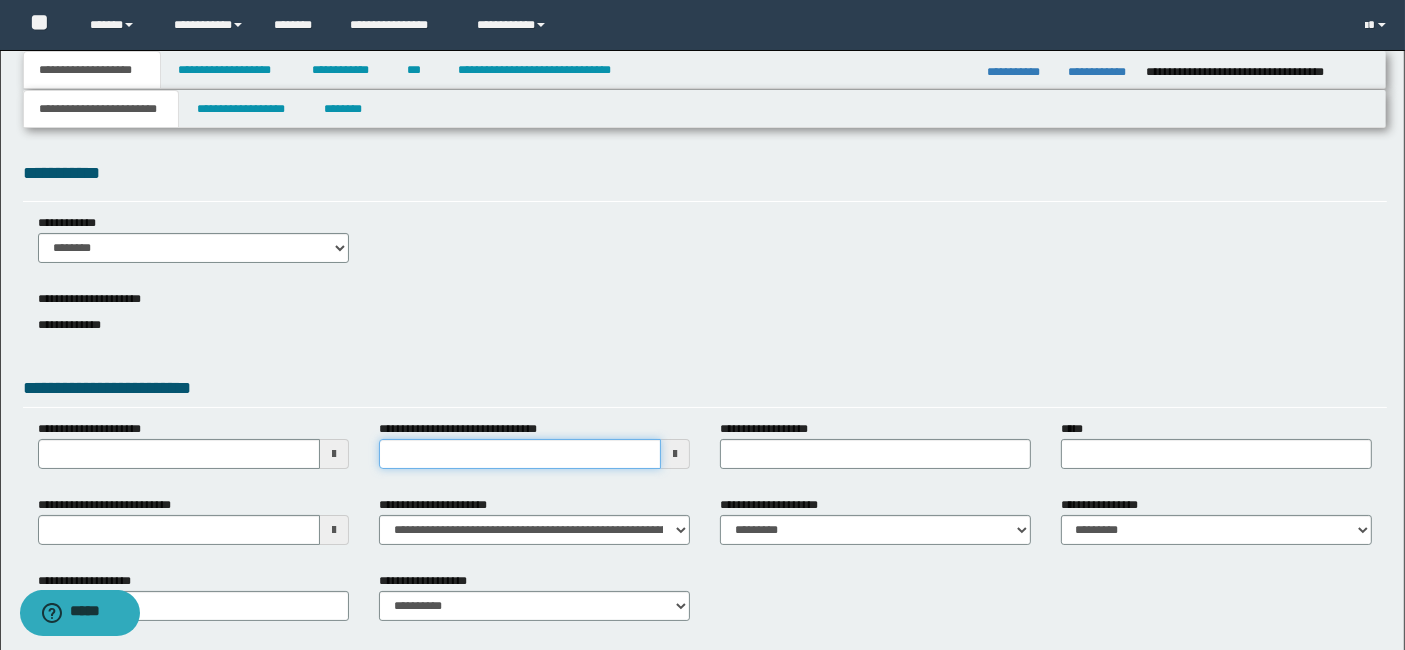 click on "**********" at bounding box center [520, 454] 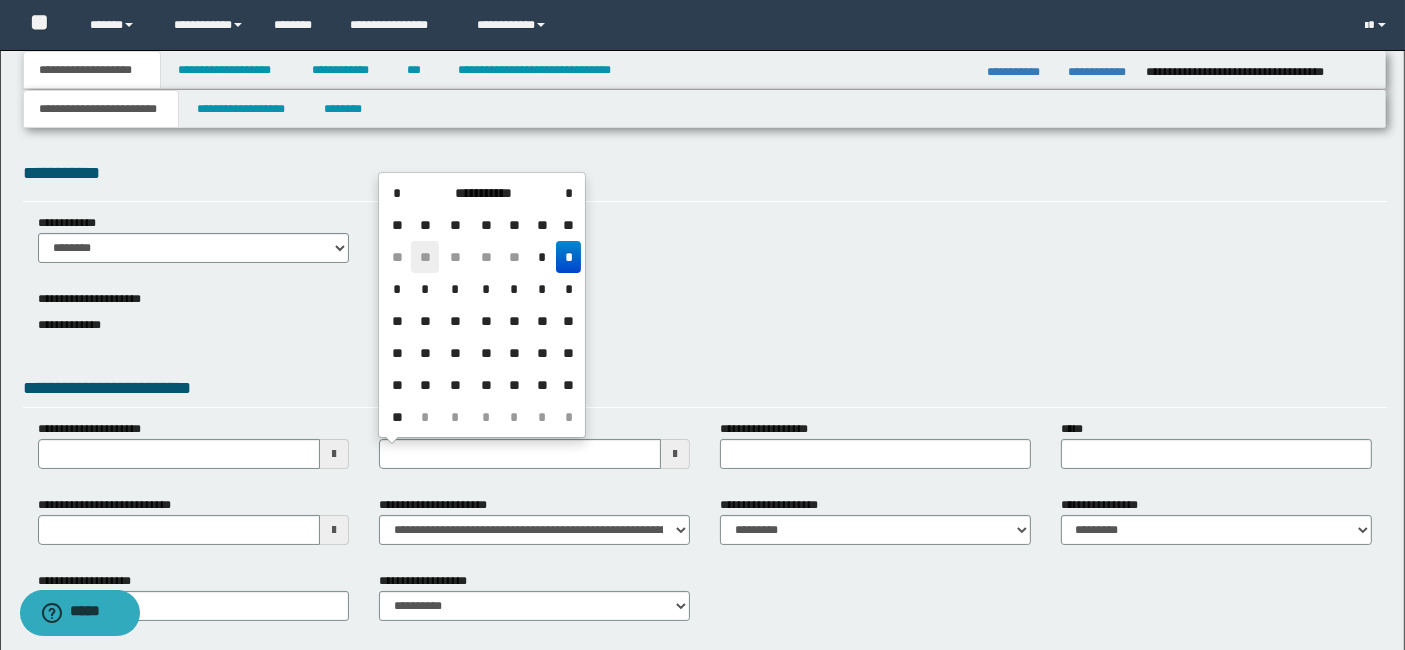 click on "**" at bounding box center [425, 257] 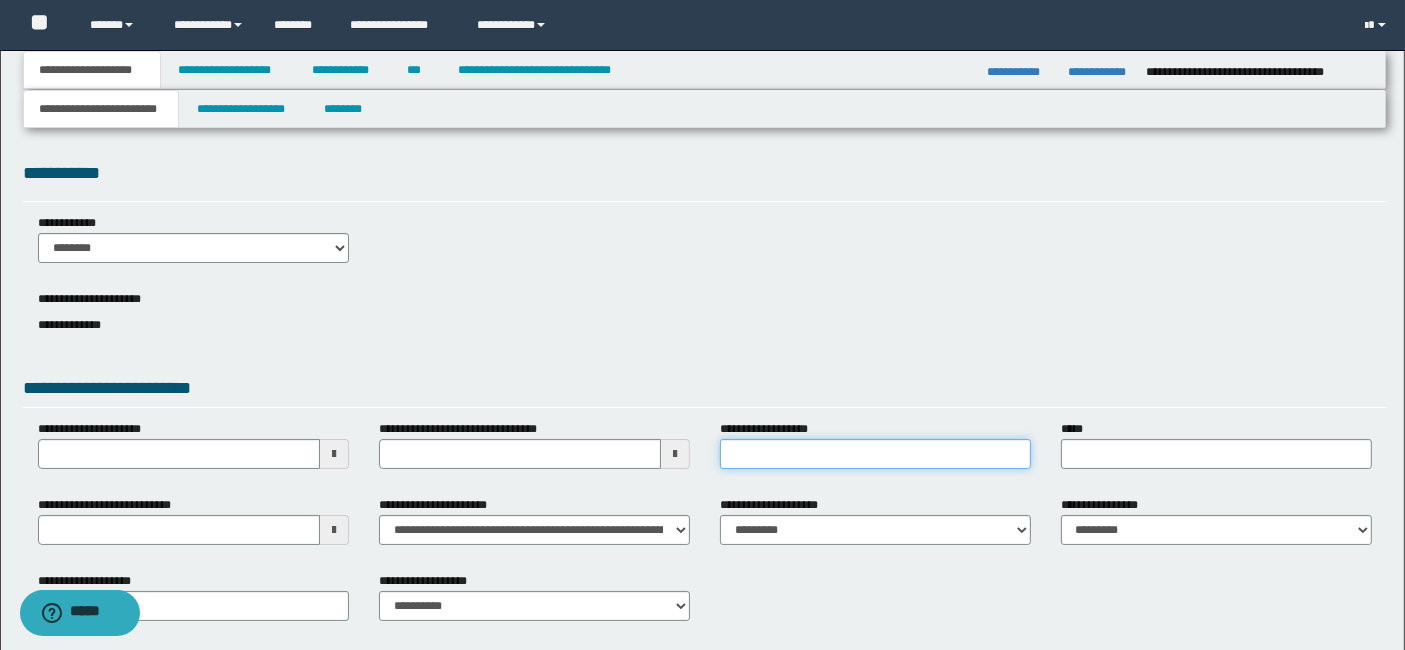 click on "**********" at bounding box center [875, 454] 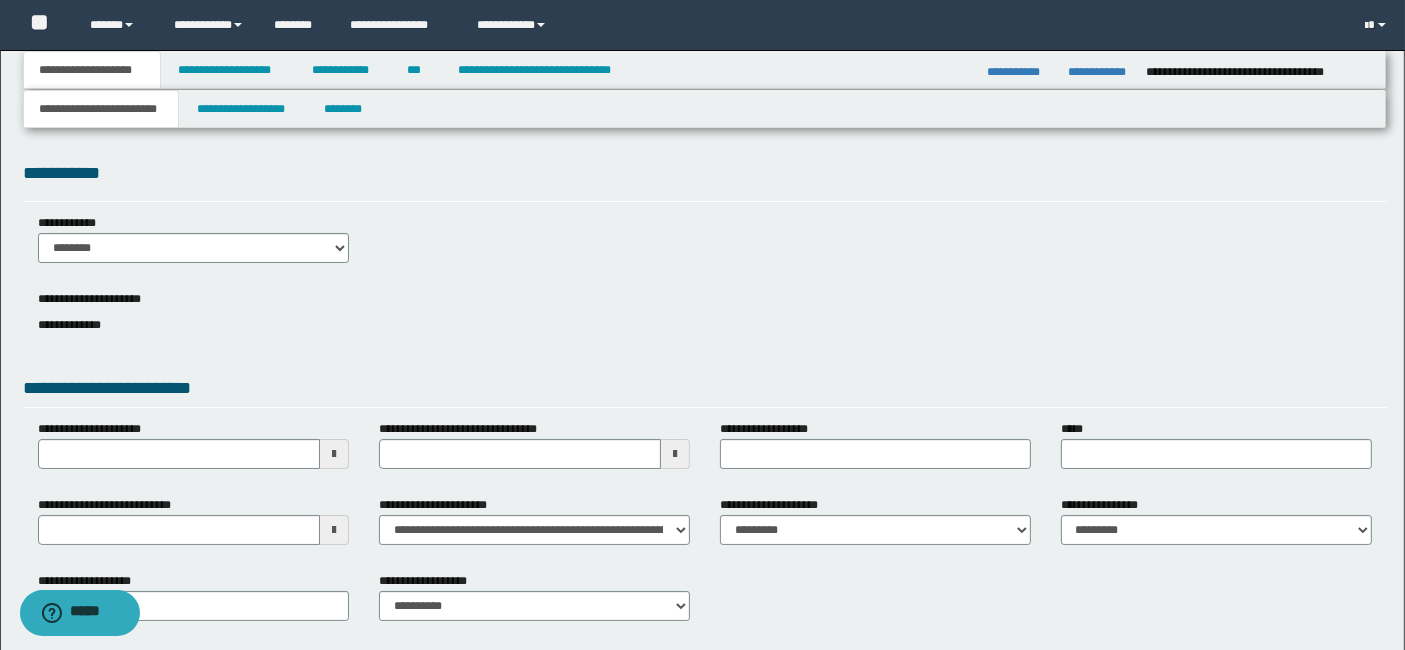 click on "**********" at bounding box center [705, 323] 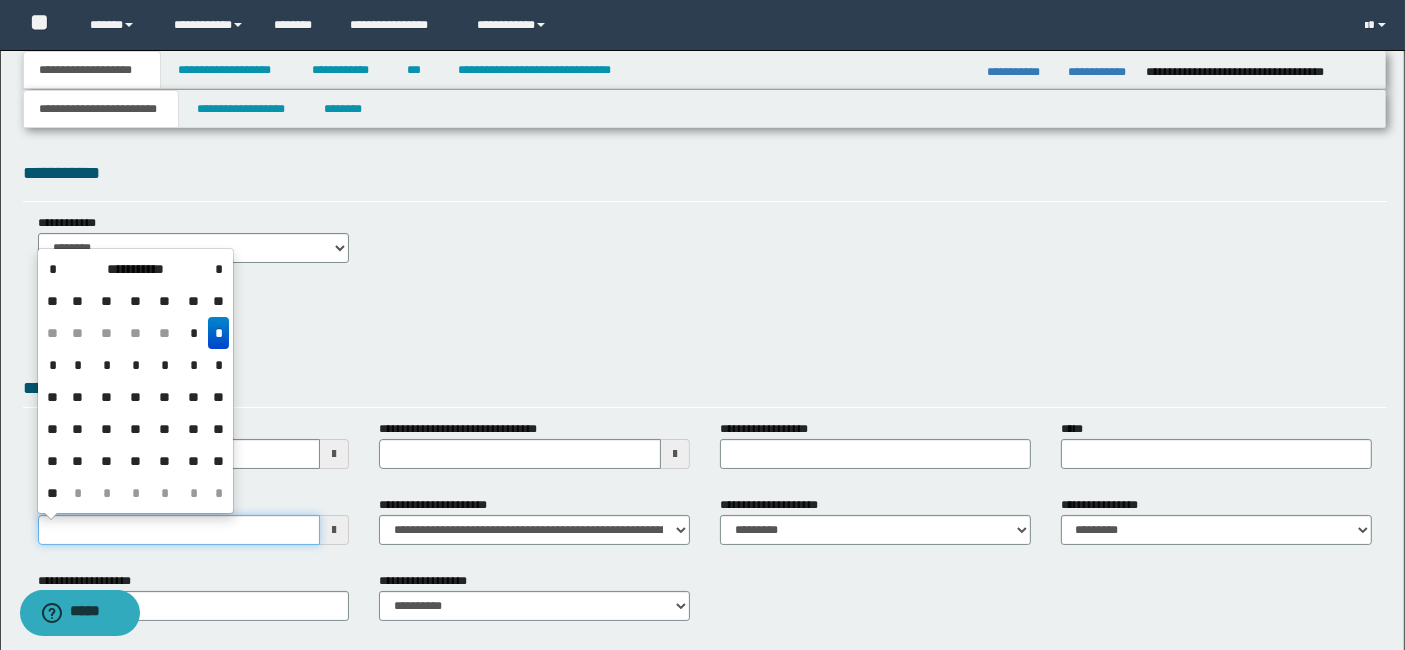 click on "**********" at bounding box center [179, 530] 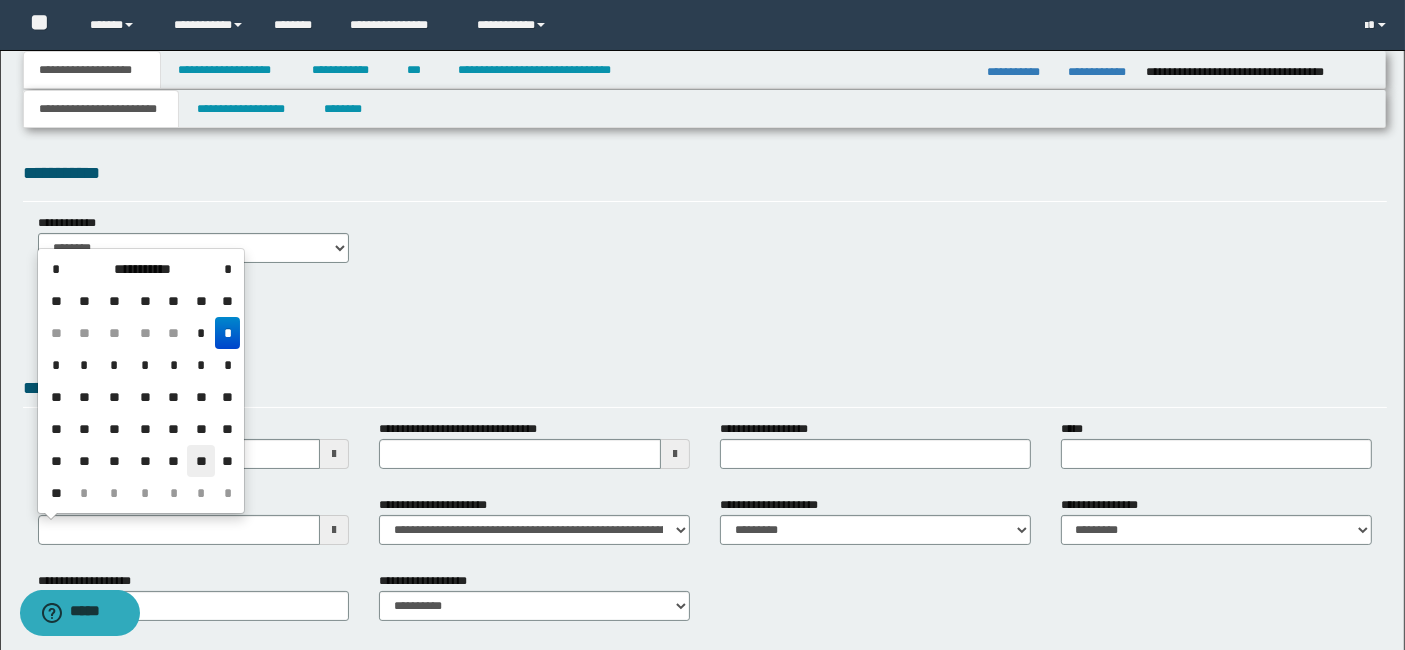 click on "**" at bounding box center (201, 461) 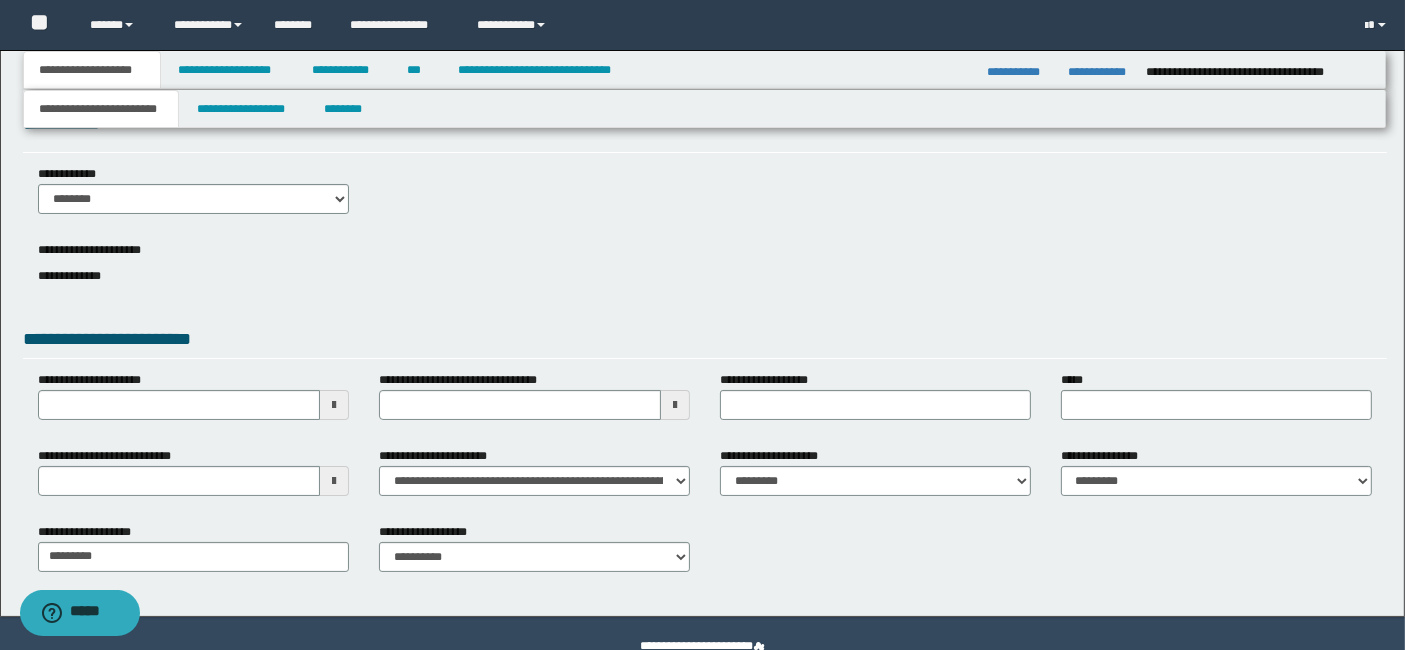 scroll, scrollTop: 94, scrollLeft: 0, axis: vertical 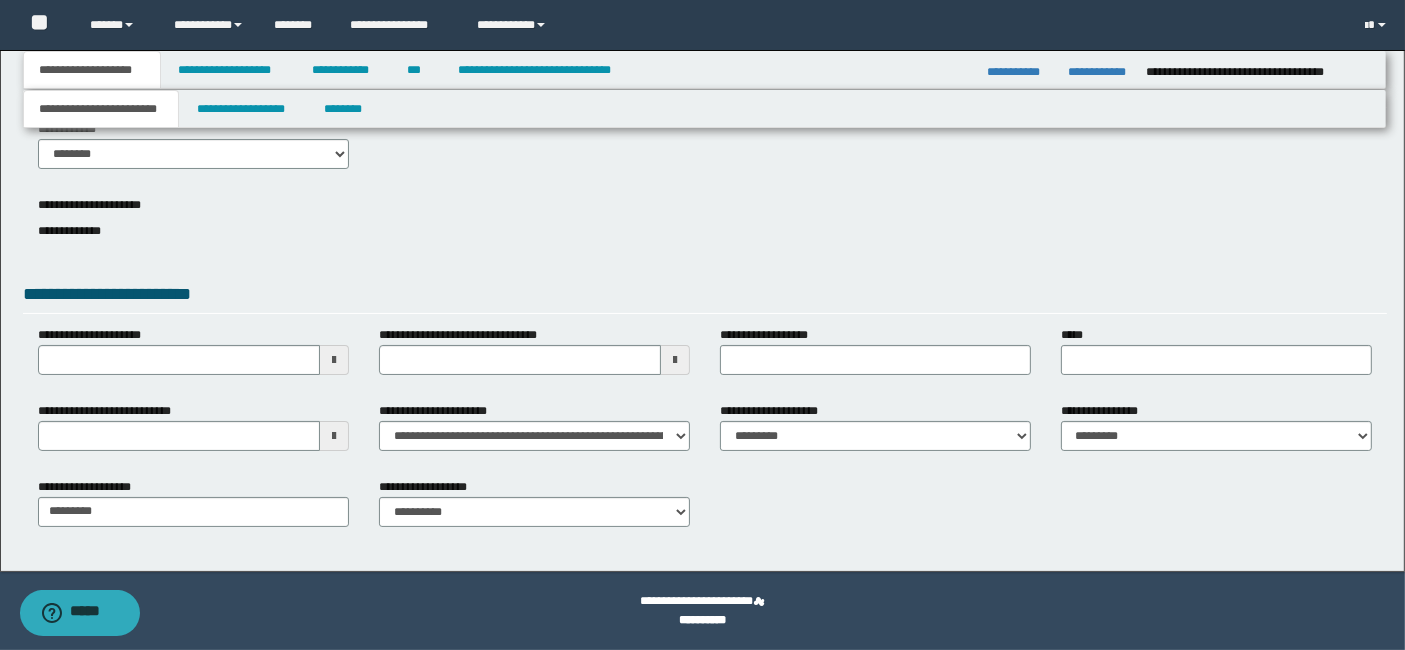 click on "**********" at bounding box center [534, 502] 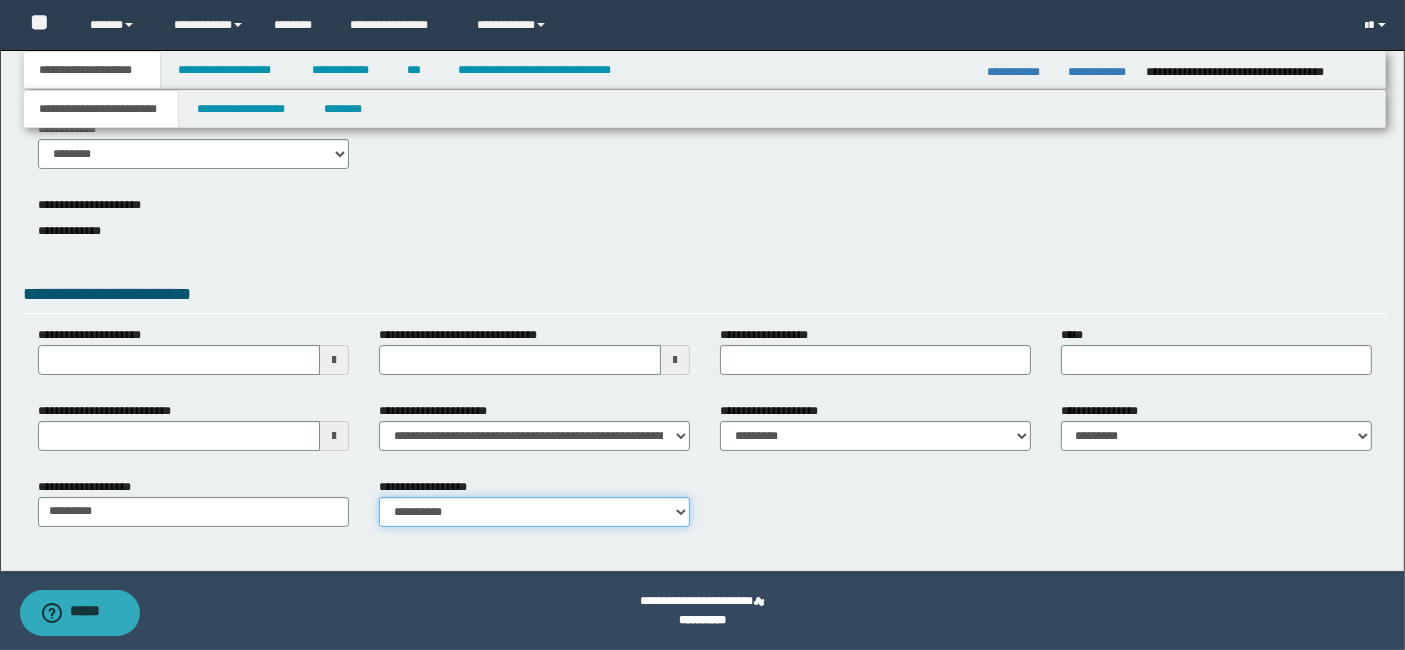 click on "**********" at bounding box center (534, 512) 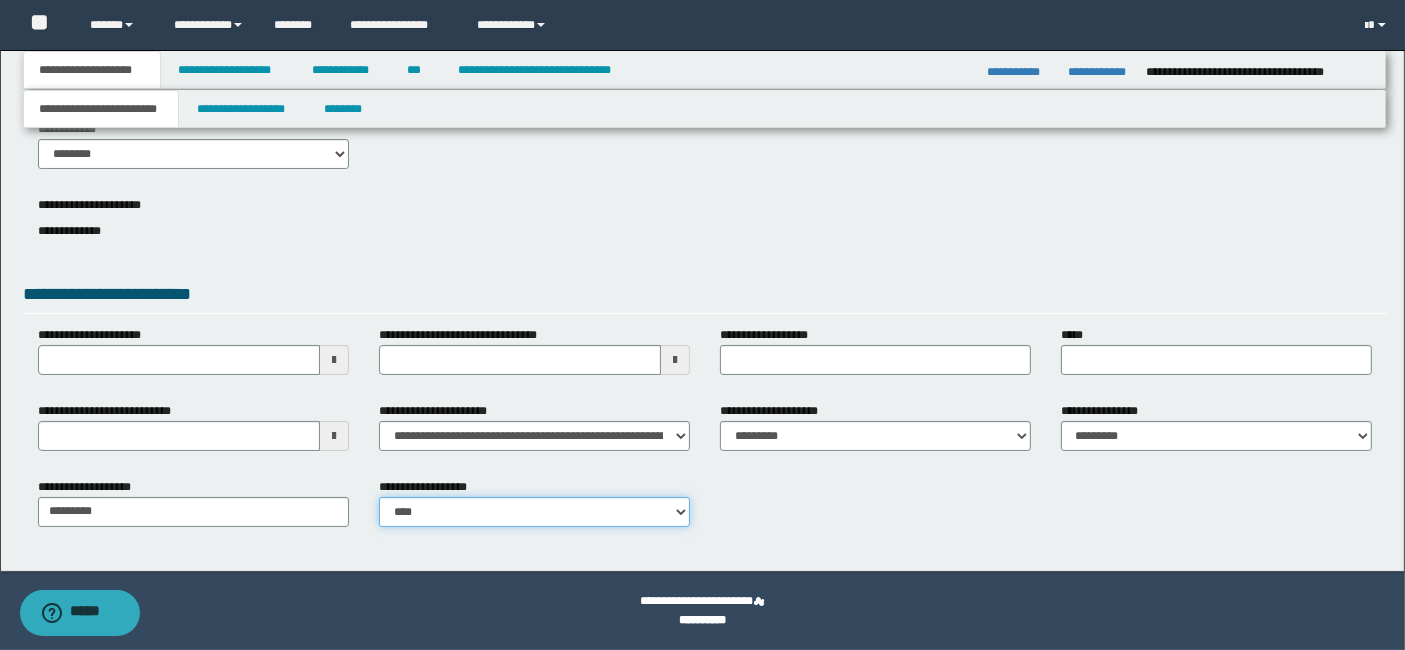 click on "**********" at bounding box center [534, 512] 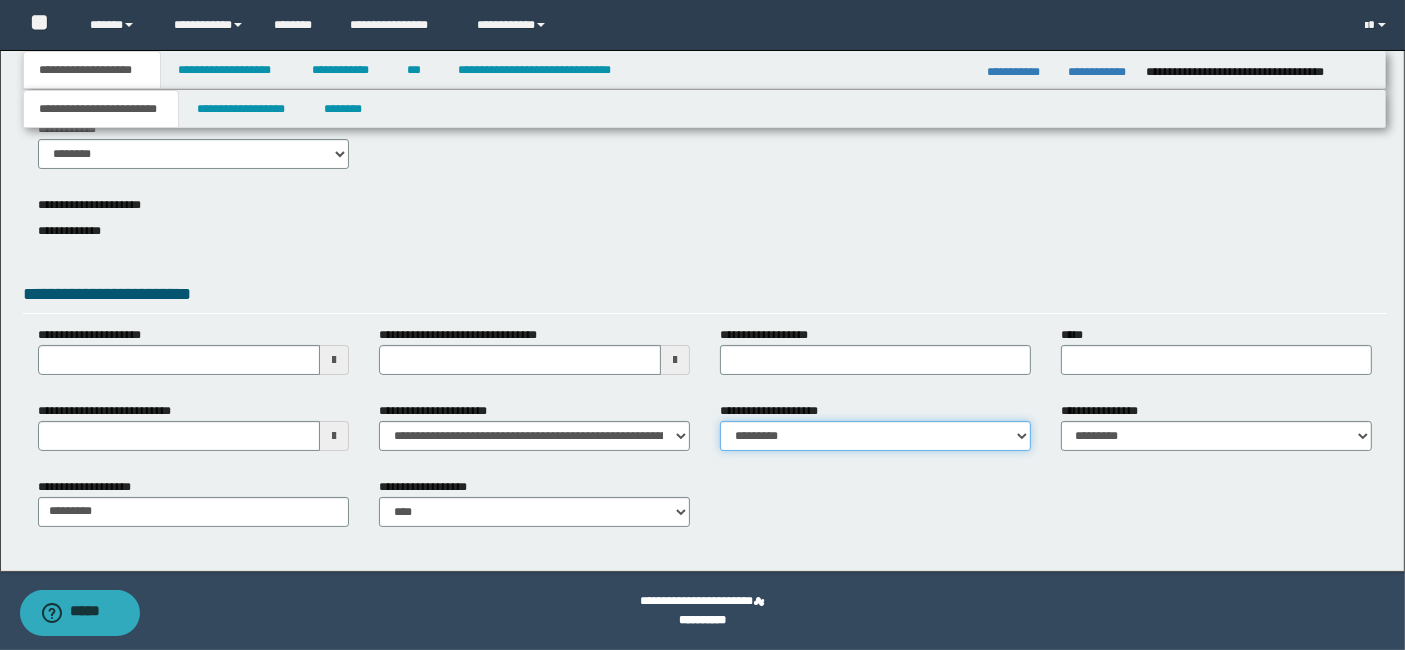 click on "**********" at bounding box center [875, 436] 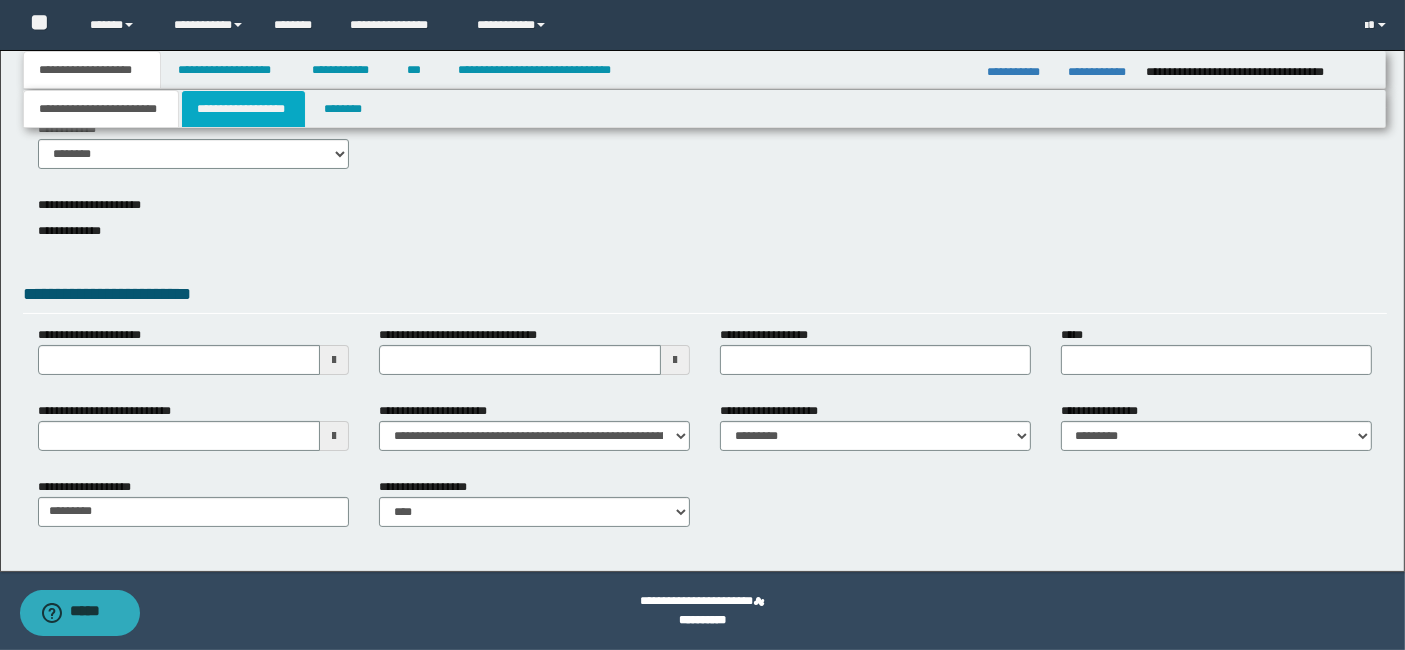 click on "**********" at bounding box center [243, 109] 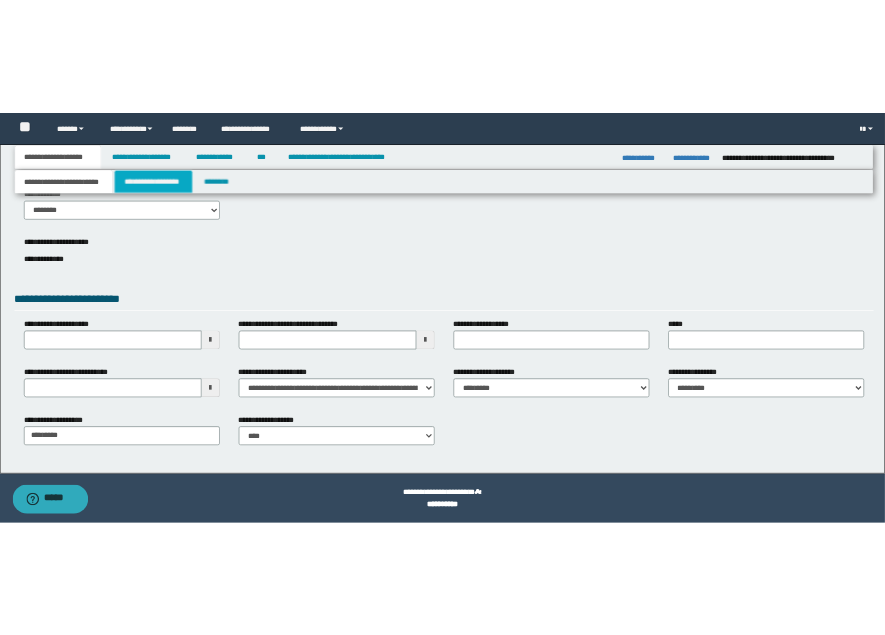 scroll, scrollTop: 0, scrollLeft: 0, axis: both 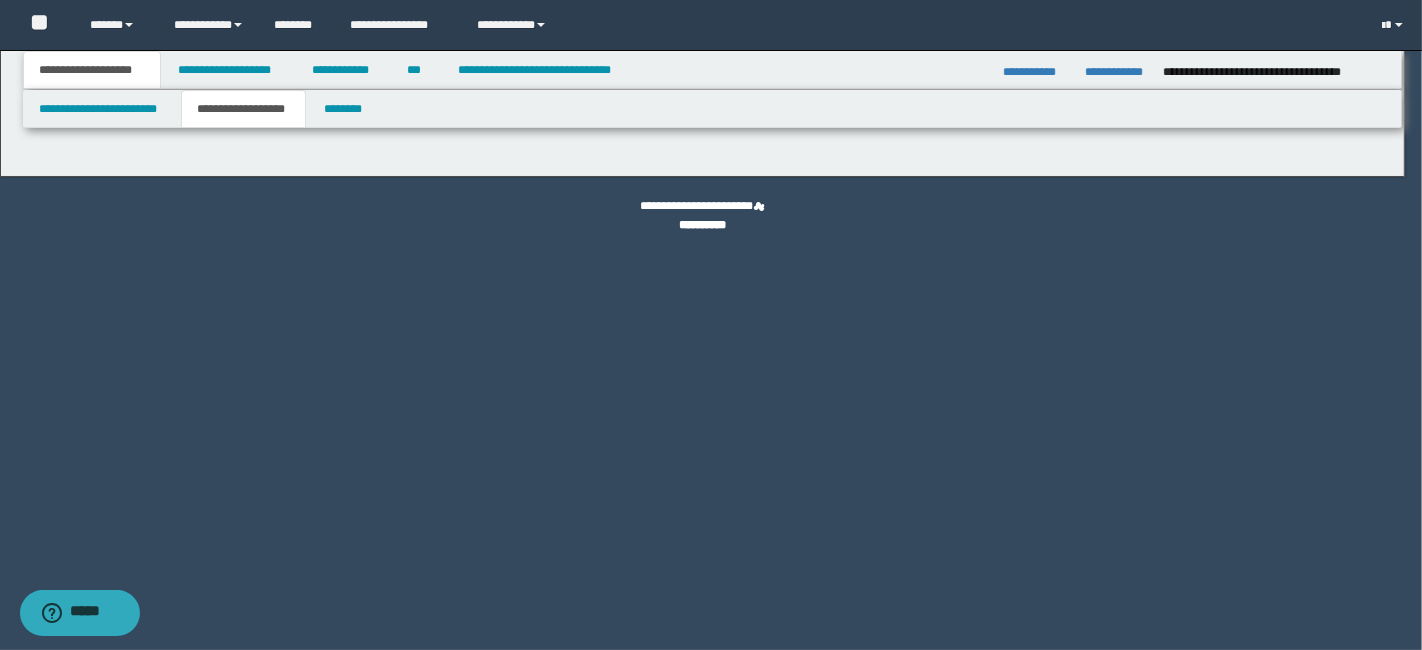 type on "********" 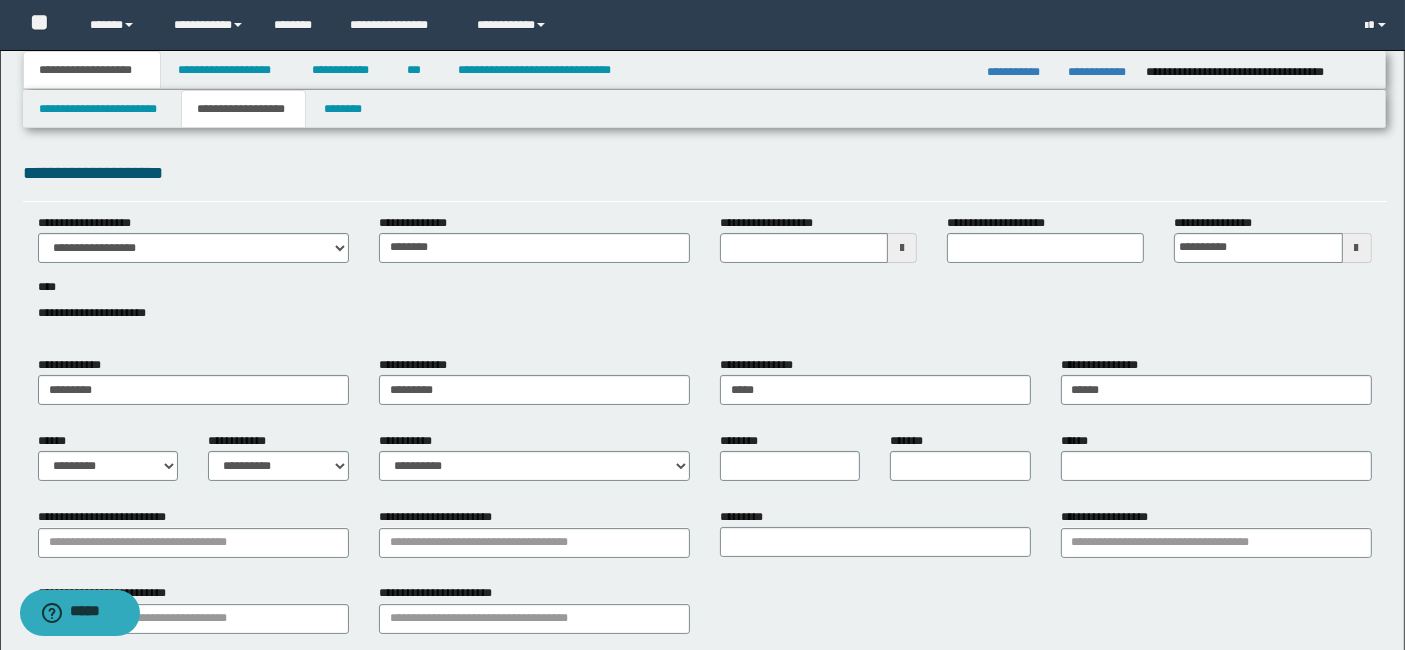 click on "**********" at bounding box center (818, 246) 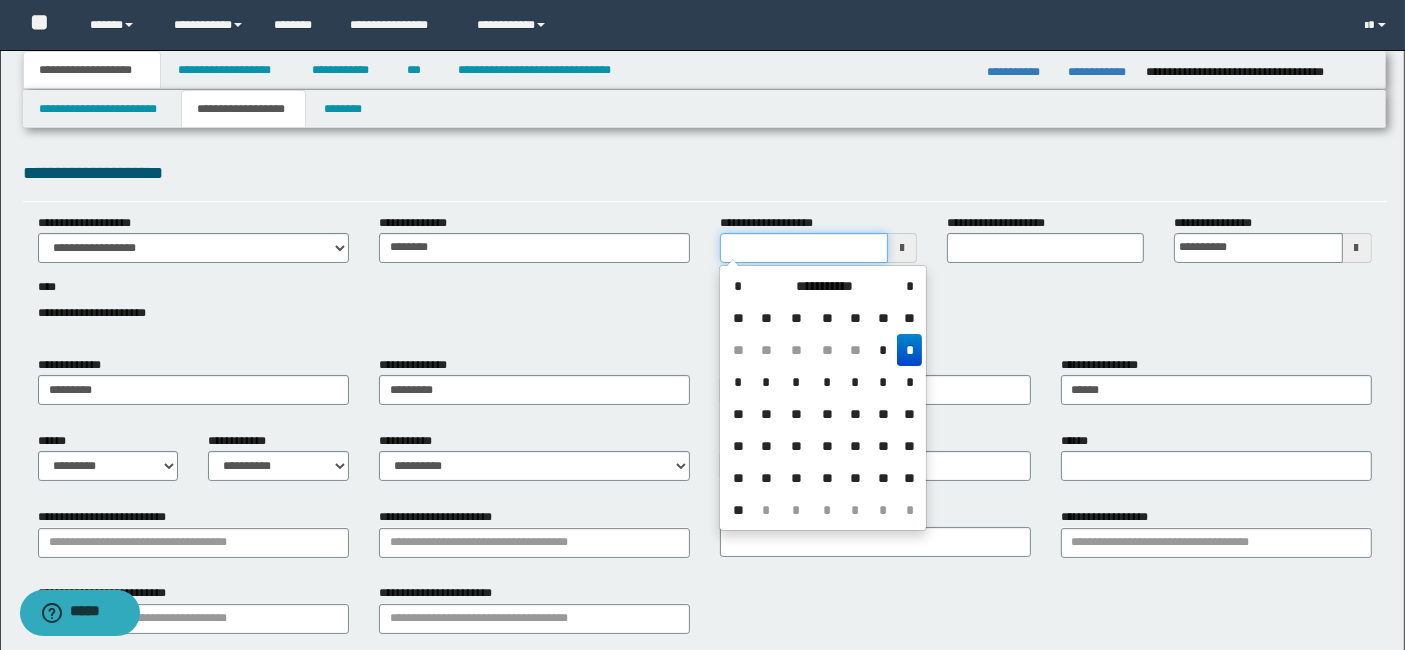 click on "**********" at bounding box center (804, 248) 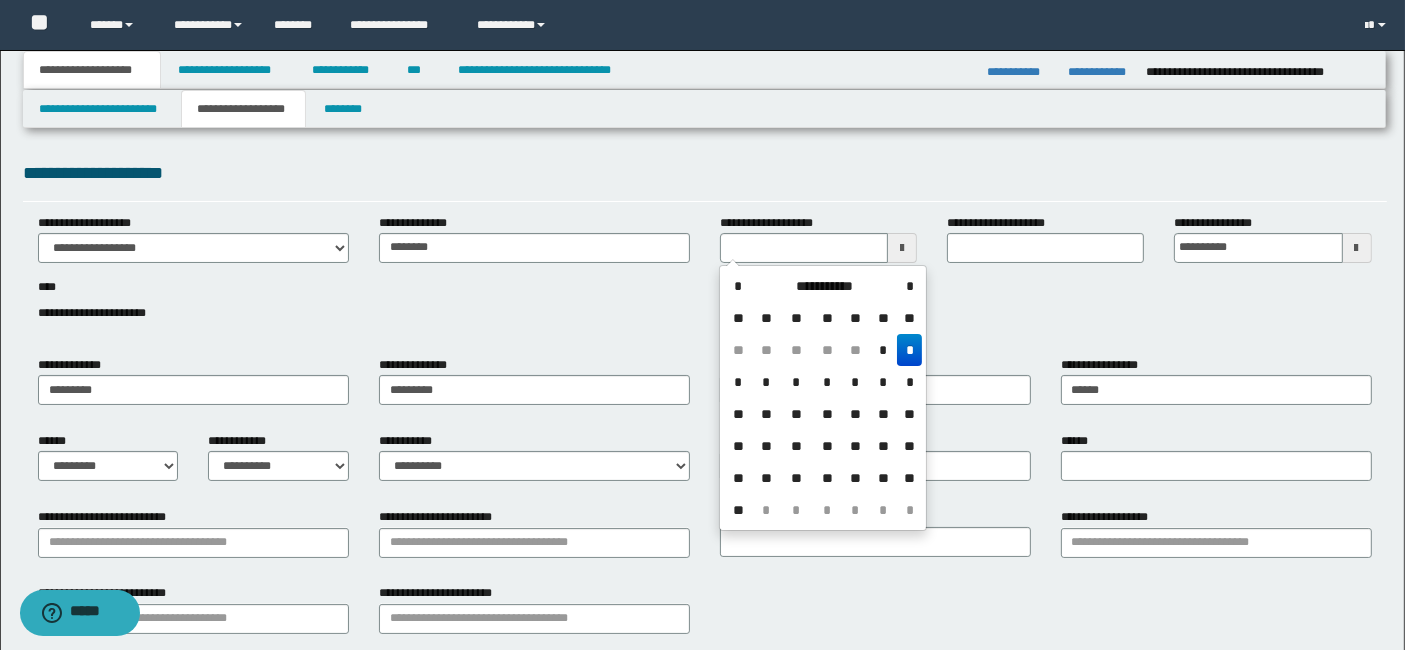 click on "**********" at bounding box center (705, 173) 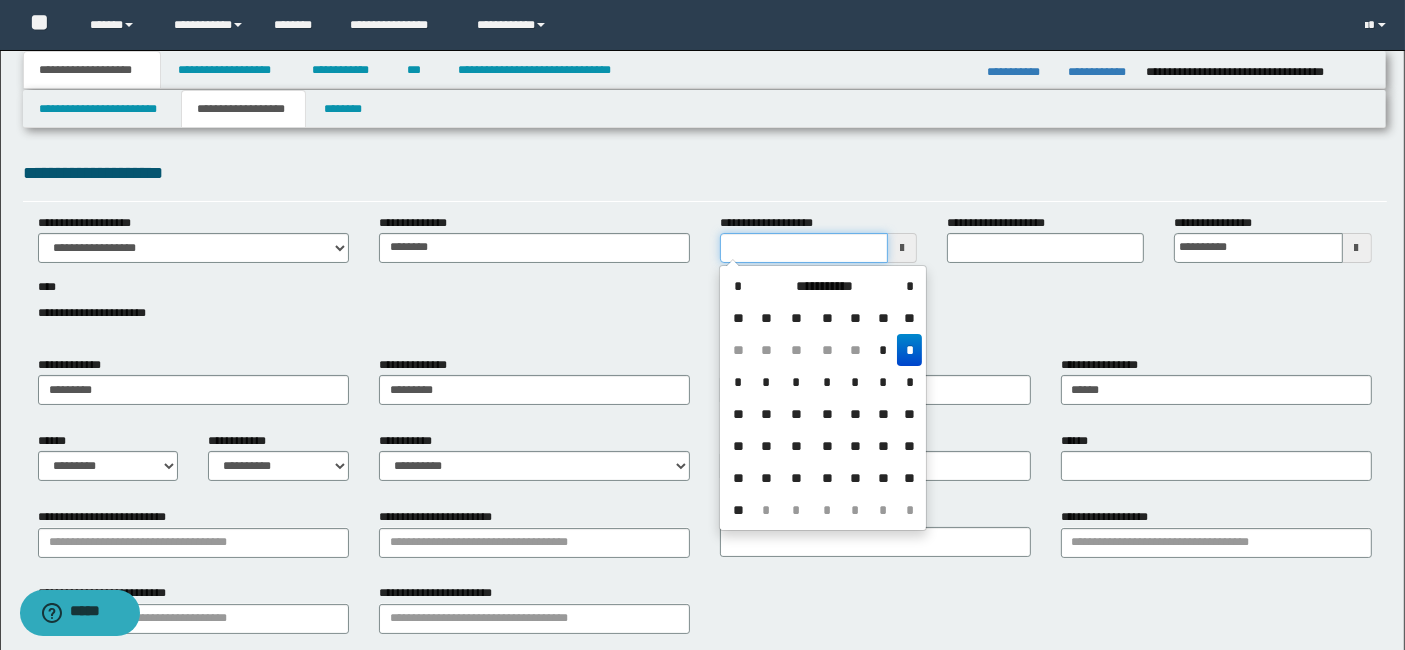 click on "**********" at bounding box center [804, 248] 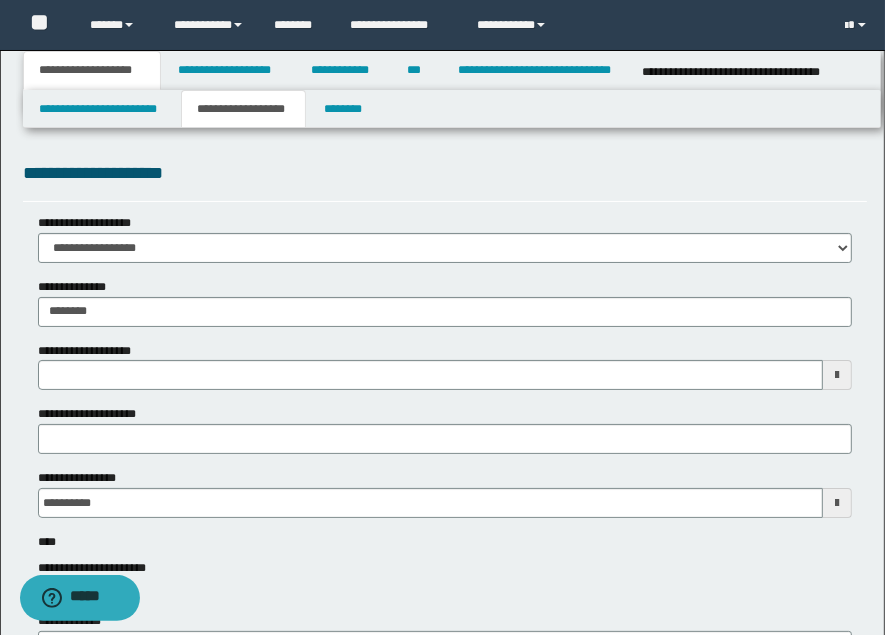 click on "**********" at bounding box center [445, 173] 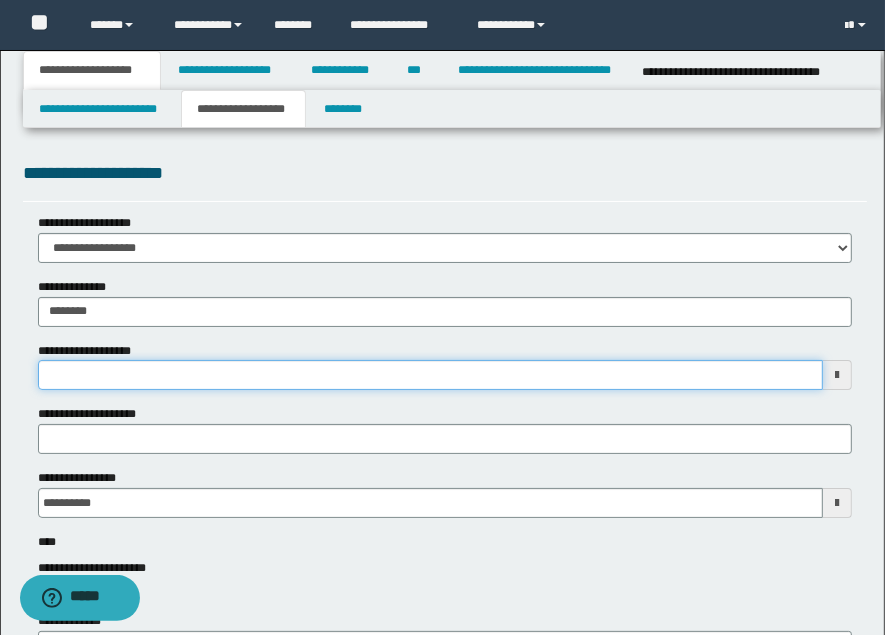 click on "**********" at bounding box center [430, 375] 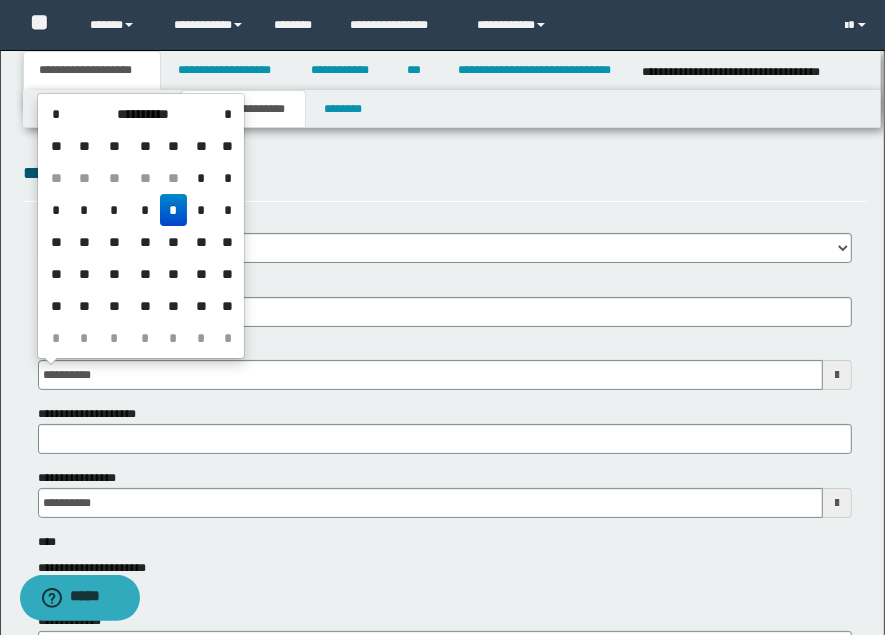 click on "*" at bounding box center (174, 210) 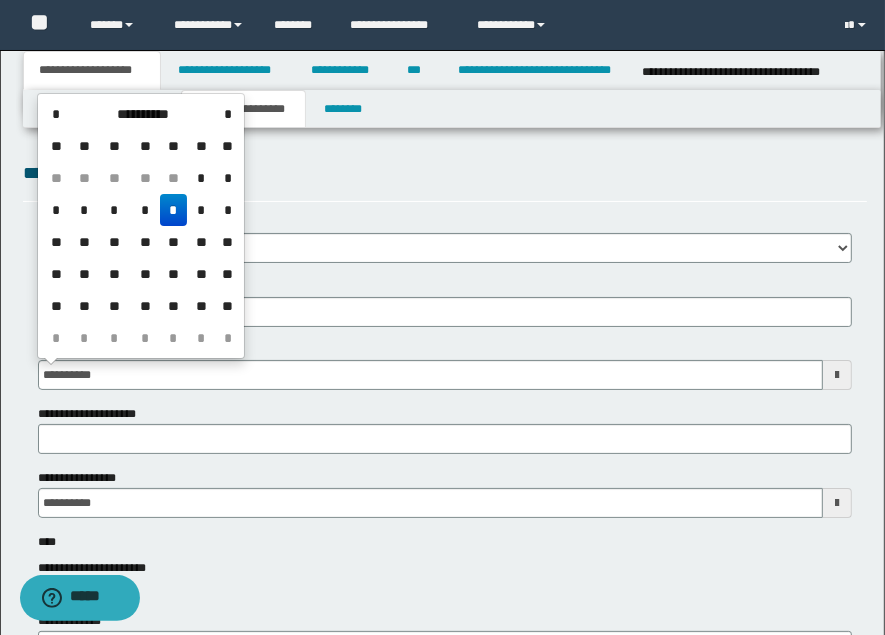 type on "**********" 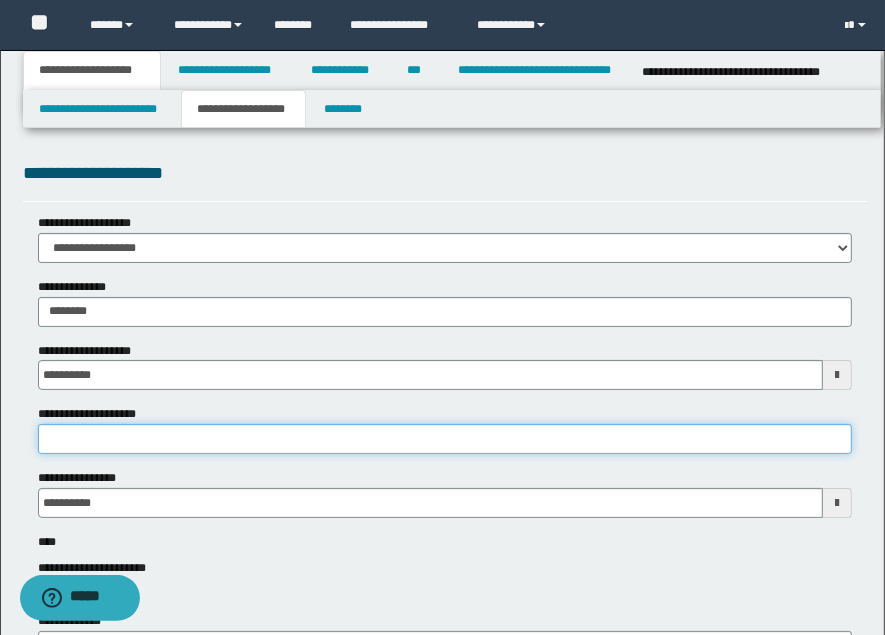 click on "**********" at bounding box center (445, 439) 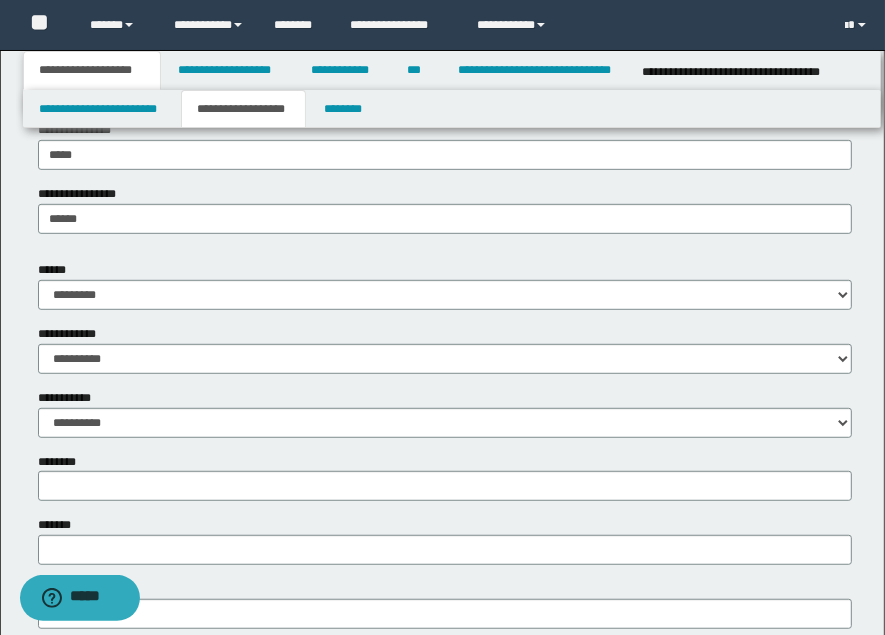 scroll, scrollTop: 666, scrollLeft: 0, axis: vertical 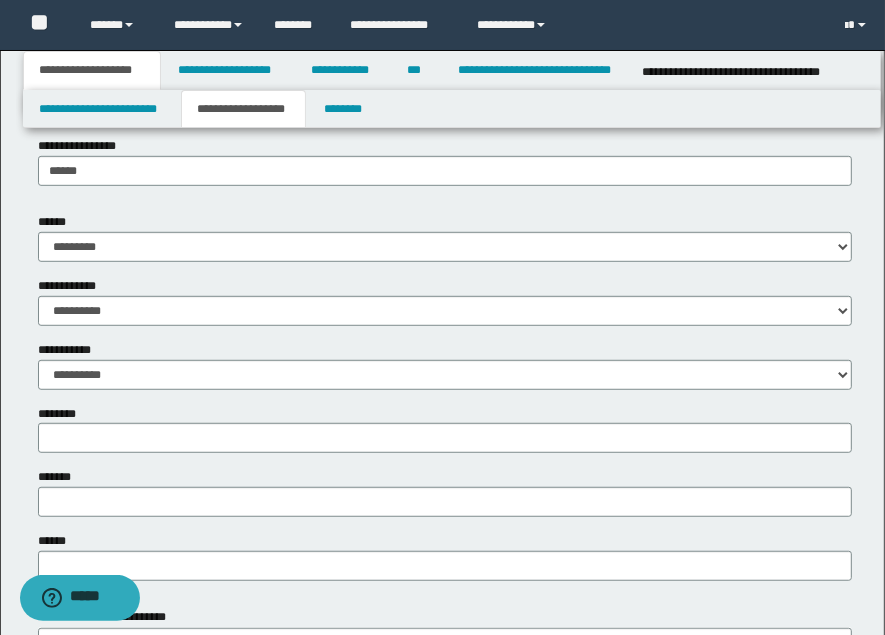 type on "**********" 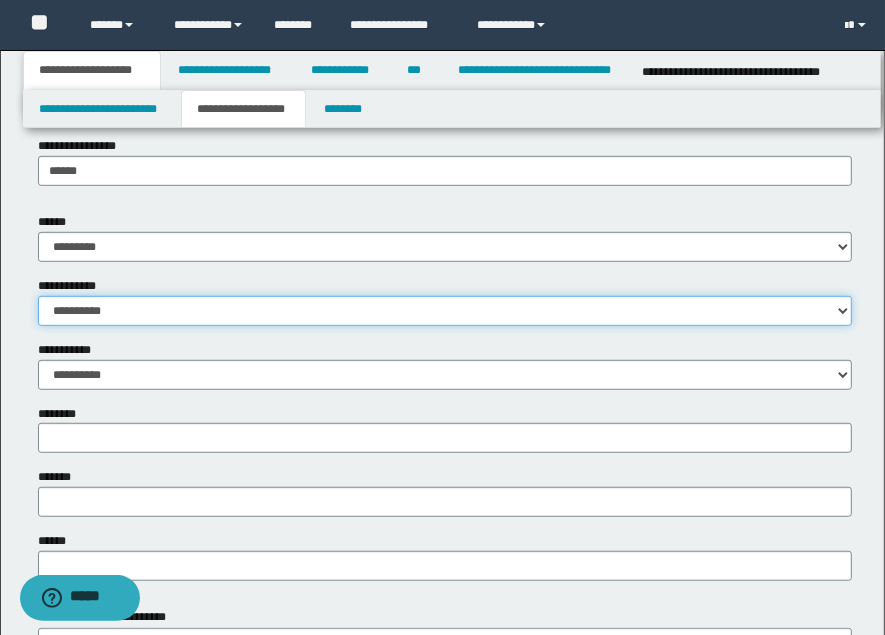 click on "**********" at bounding box center [445, 311] 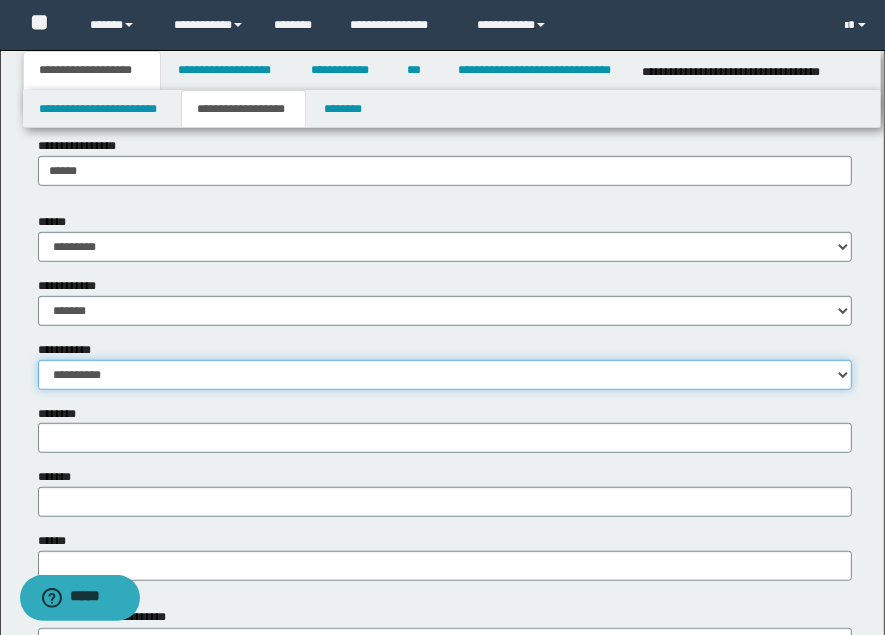 click on "**********" at bounding box center (445, 375) 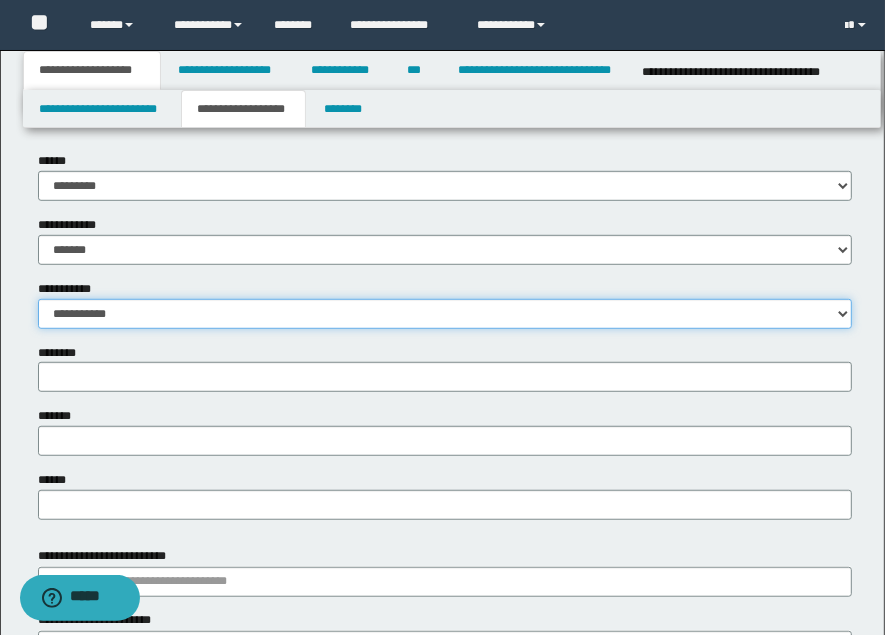 scroll, scrollTop: 777, scrollLeft: 0, axis: vertical 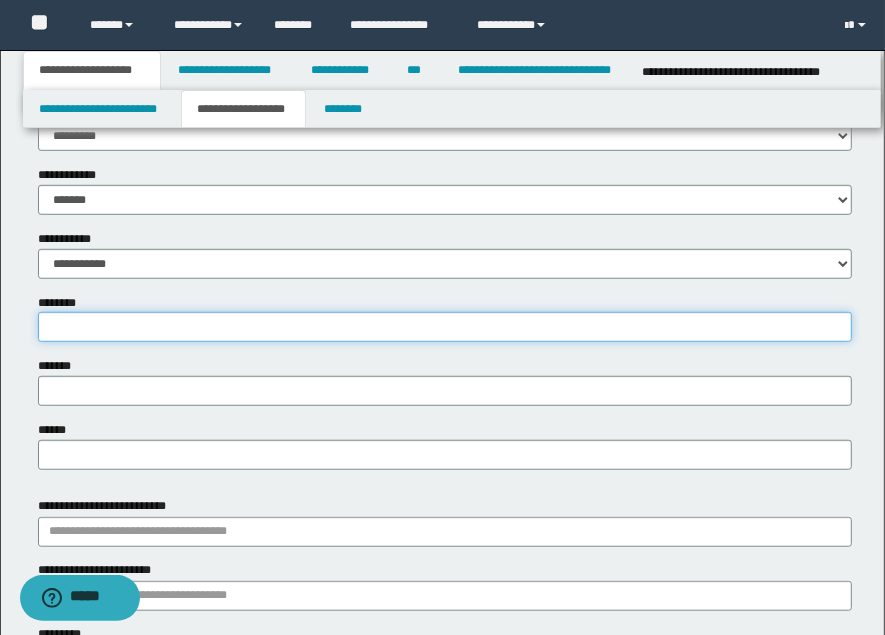 click on "********" at bounding box center [445, 327] 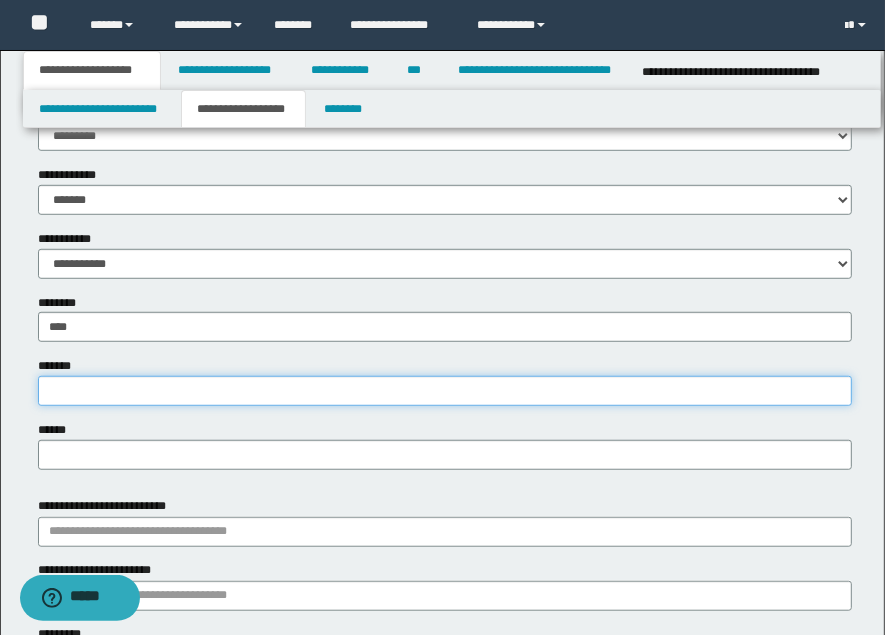 click on "*******" at bounding box center [445, 391] 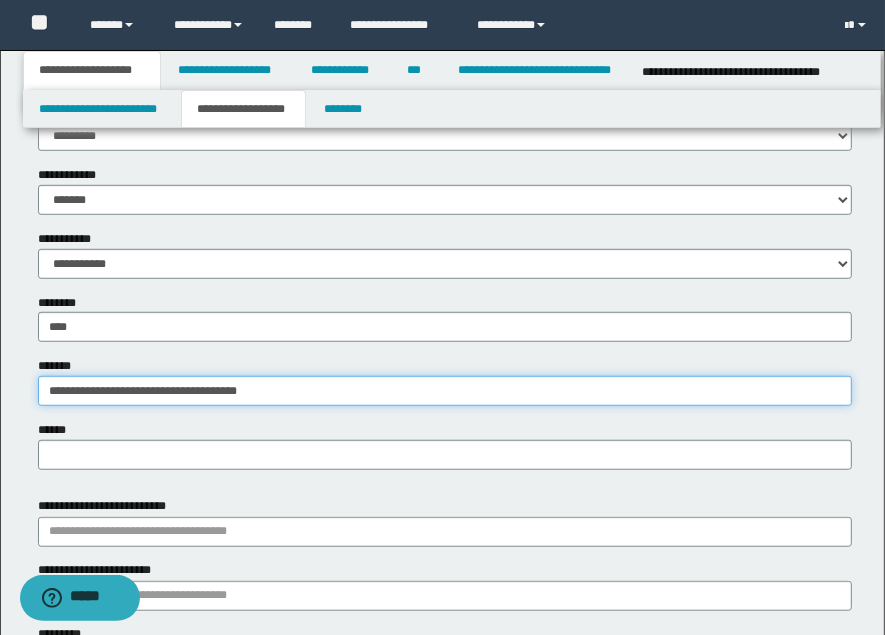 drag, startPoint x: 277, startPoint y: 395, endPoint x: 120, endPoint y: 395, distance: 157 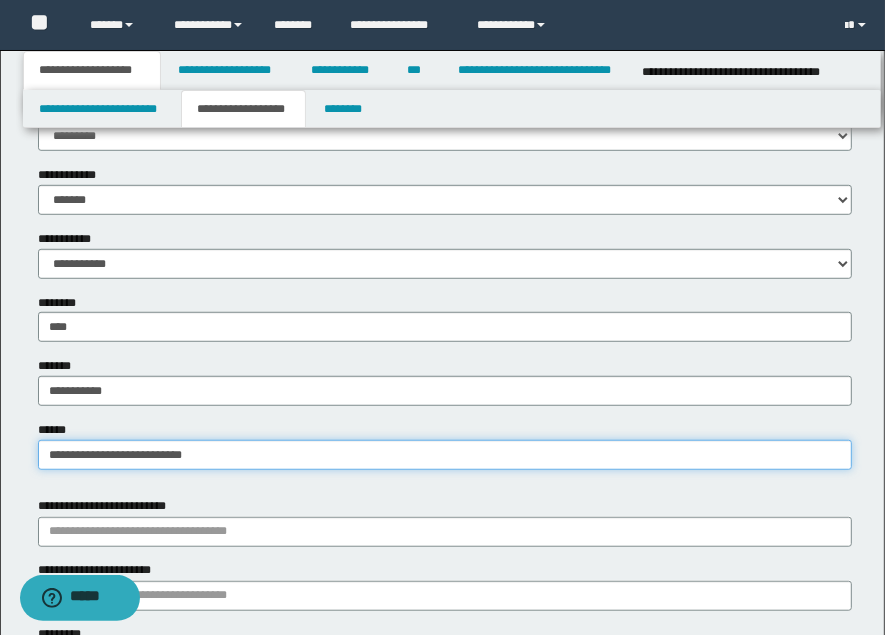 type on "**********" 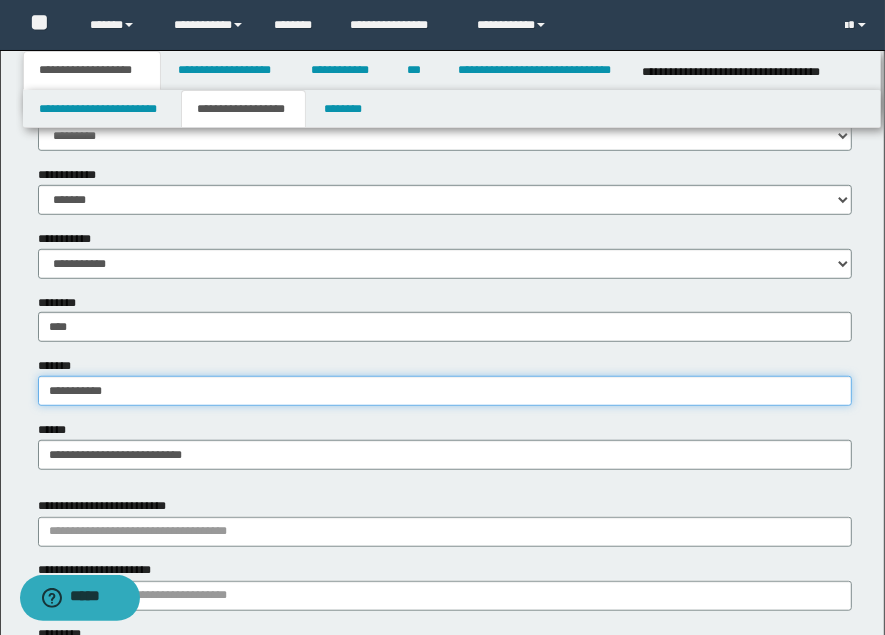 click on "**********" at bounding box center (445, 391) 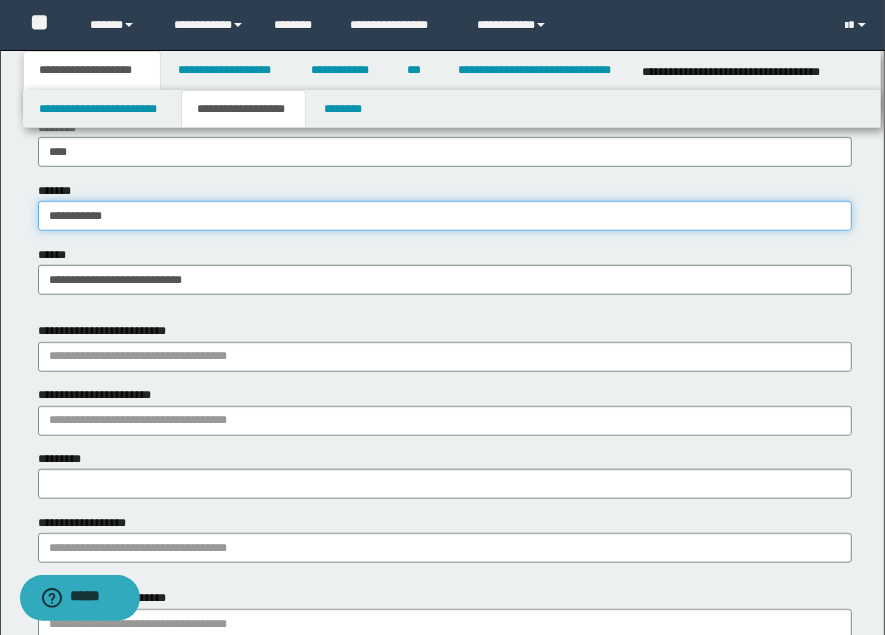 scroll, scrollTop: 1000, scrollLeft: 0, axis: vertical 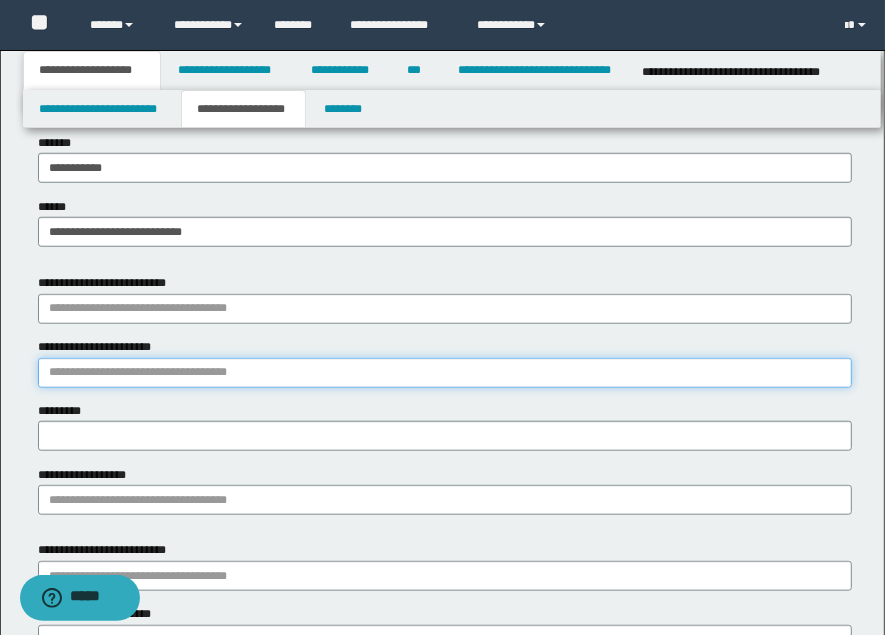 click on "**********" at bounding box center [445, 373] 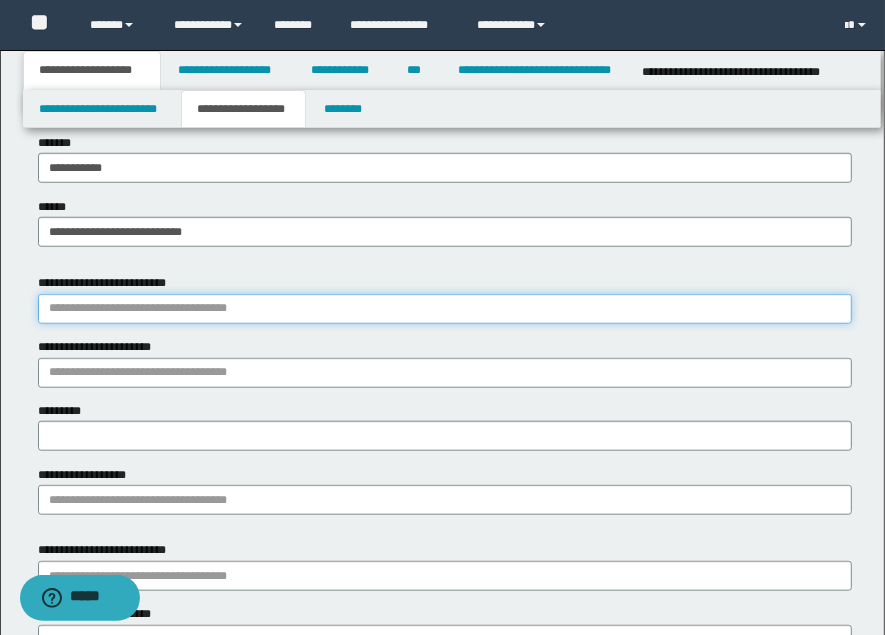 click on "**********" at bounding box center [445, 309] 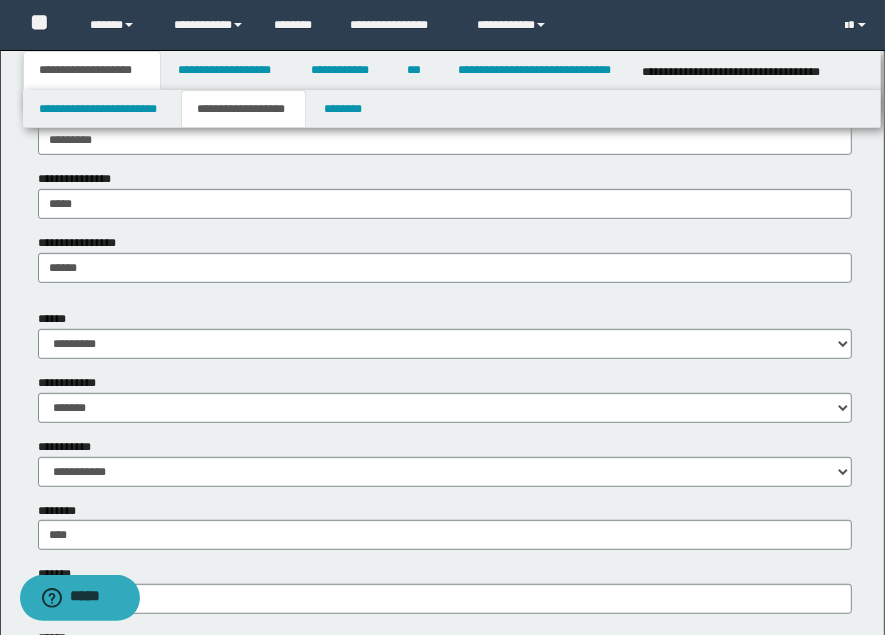 scroll, scrollTop: 444, scrollLeft: 0, axis: vertical 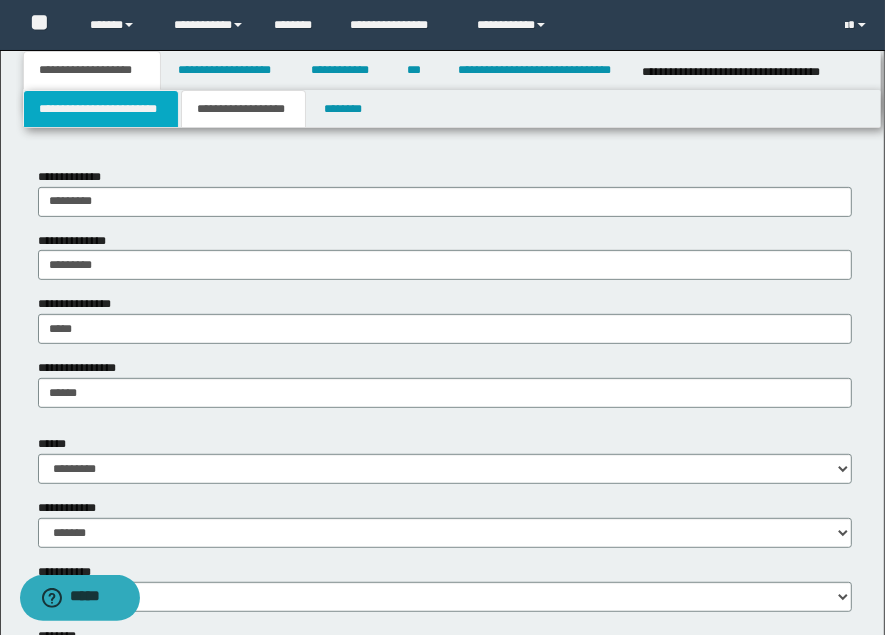 click on "**********" at bounding box center (101, 109) 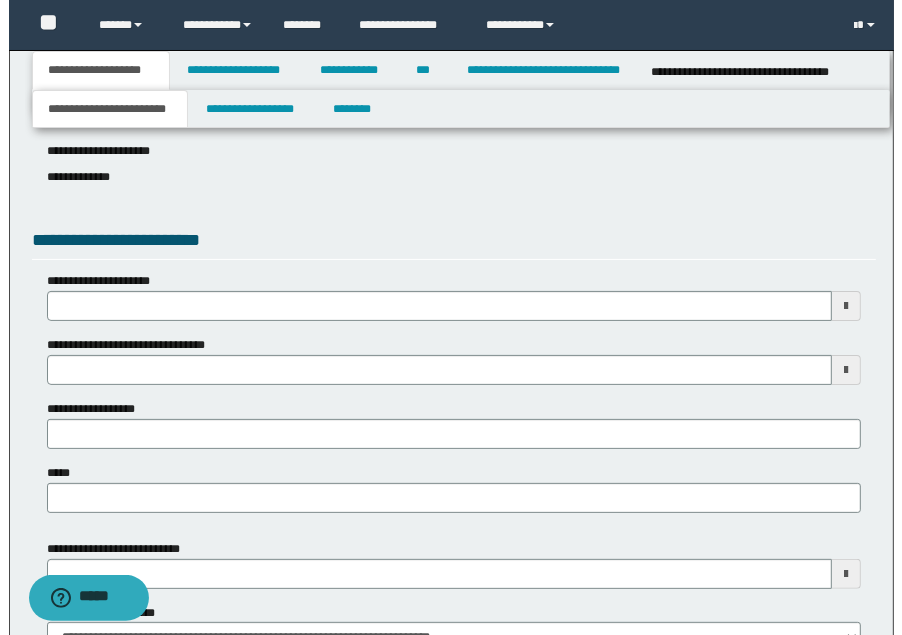 scroll, scrollTop: 0, scrollLeft: 0, axis: both 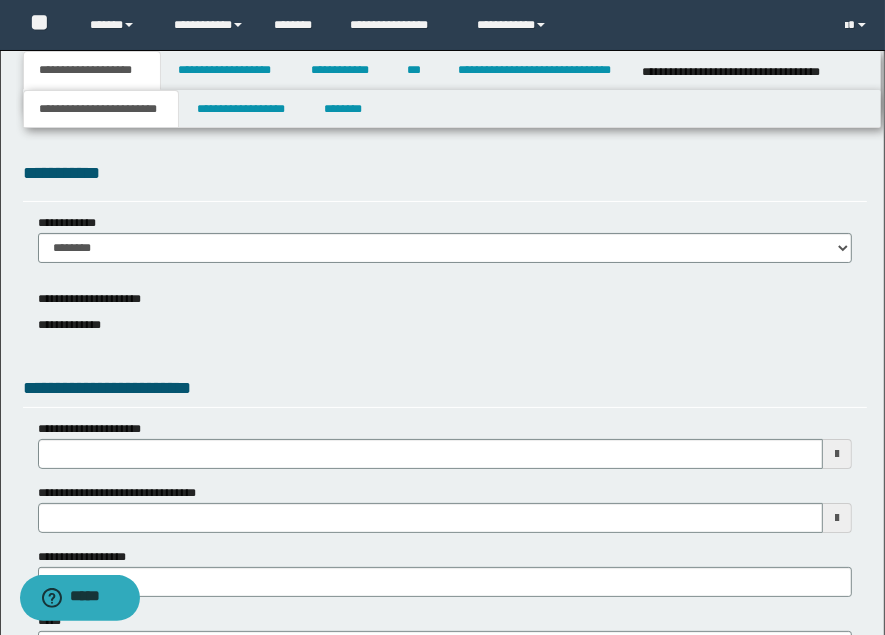 click on "**********" at bounding box center (92, 70) 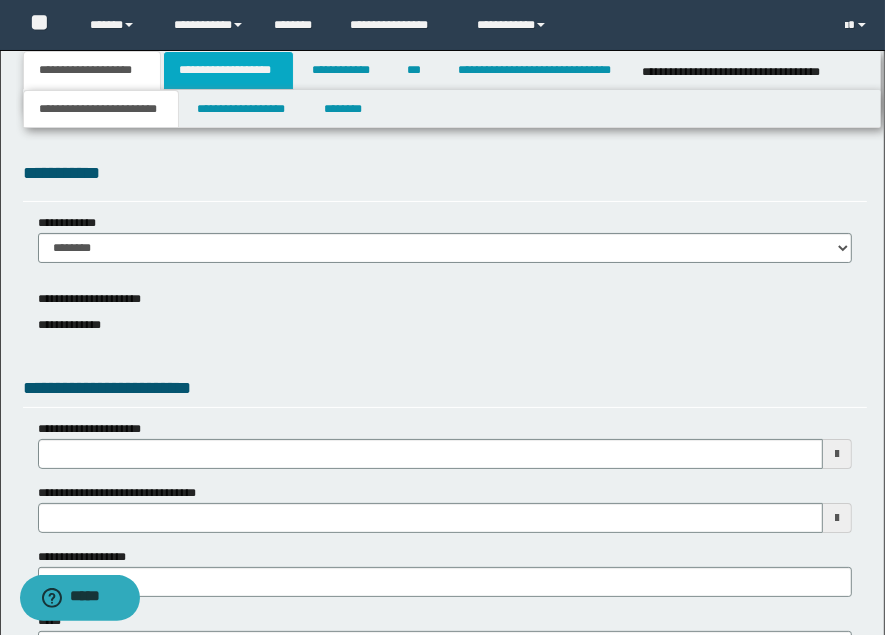 click on "**********" at bounding box center (228, 70) 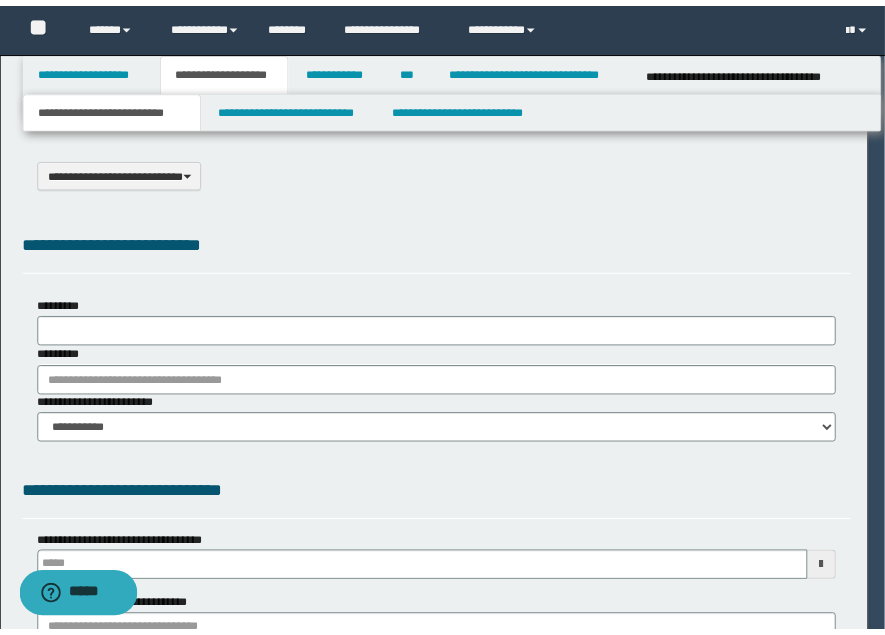 scroll, scrollTop: 0, scrollLeft: 0, axis: both 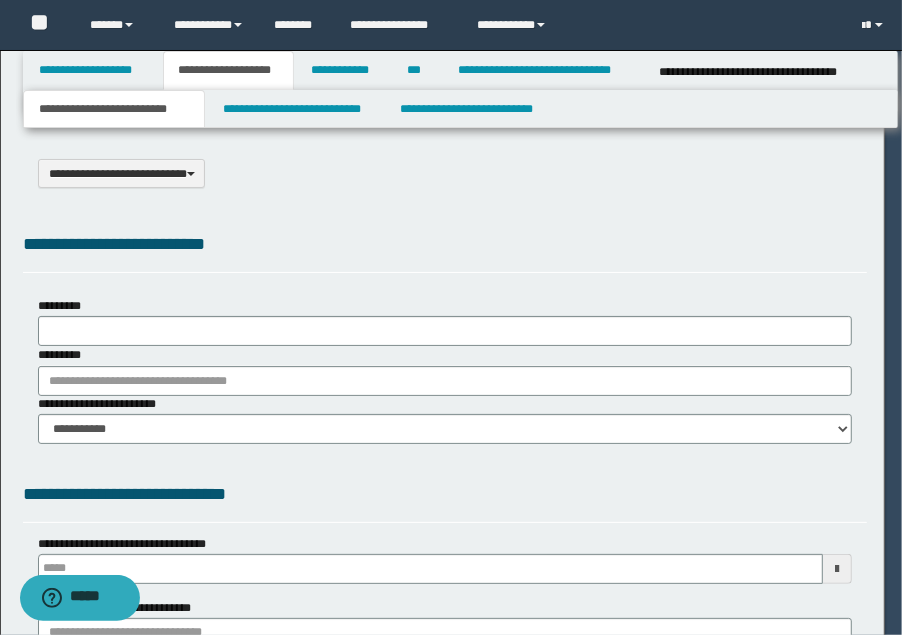 select on "*" 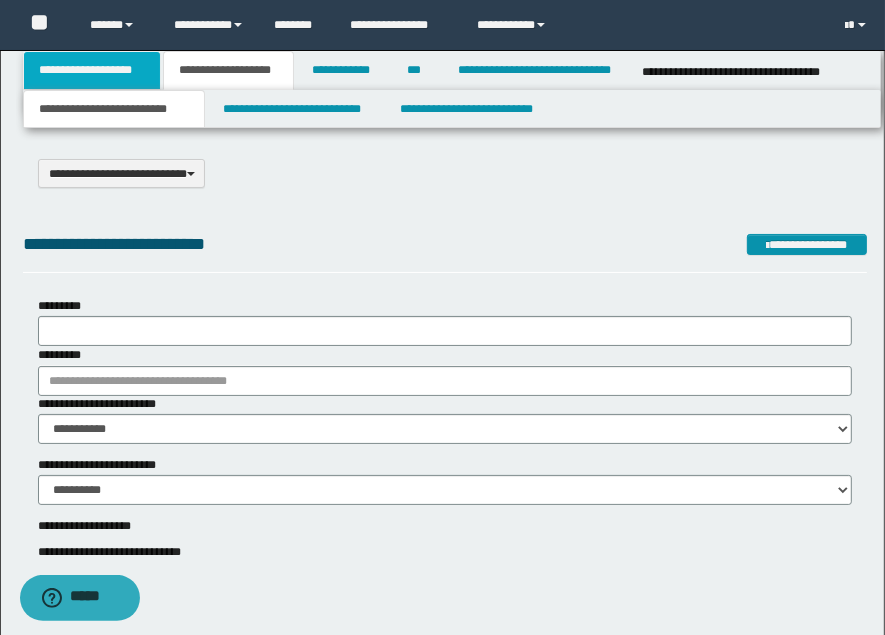 click on "**********" at bounding box center (92, 70) 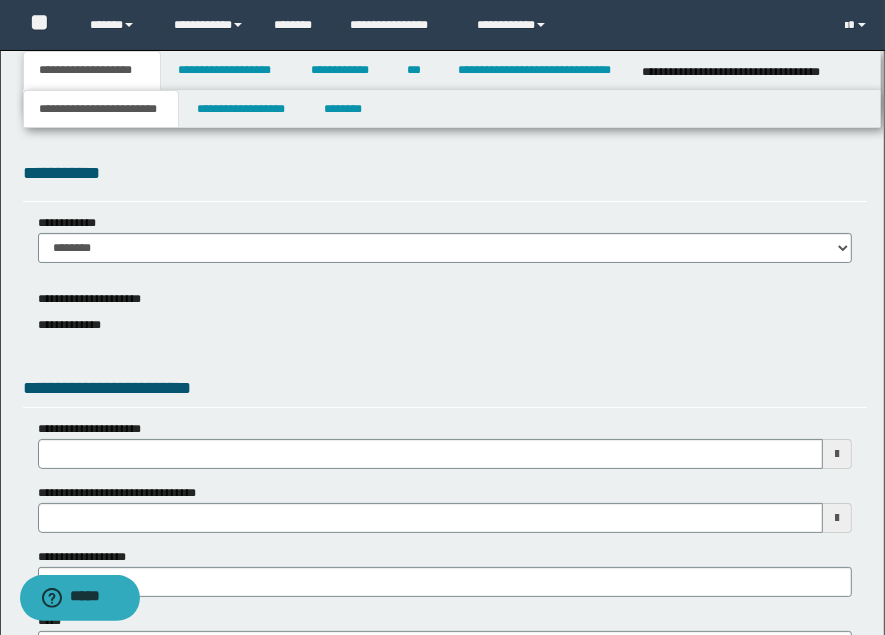 click on "**********" at bounding box center [445, 325] 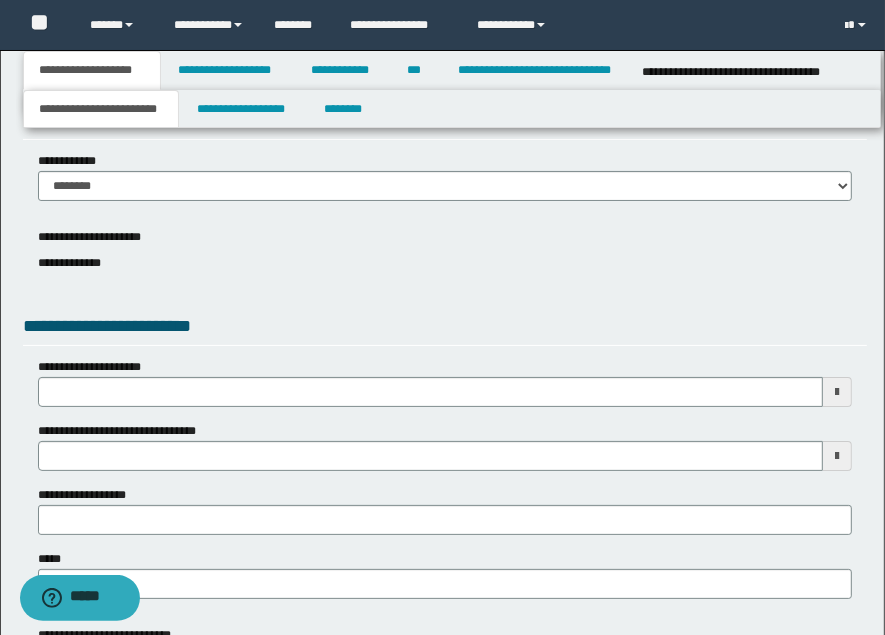 scroll, scrollTop: 222, scrollLeft: 0, axis: vertical 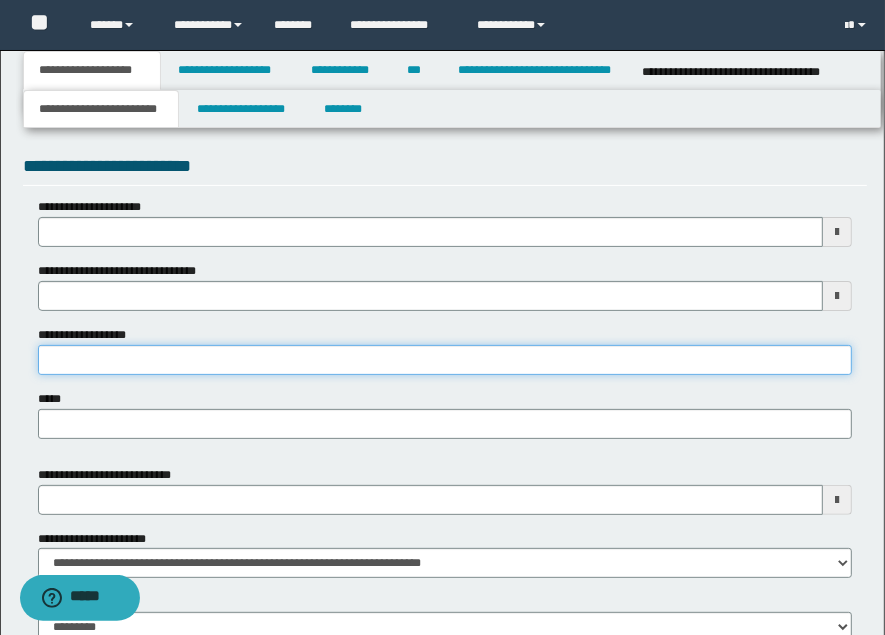 click on "**********" at bounding box center [445, 360] 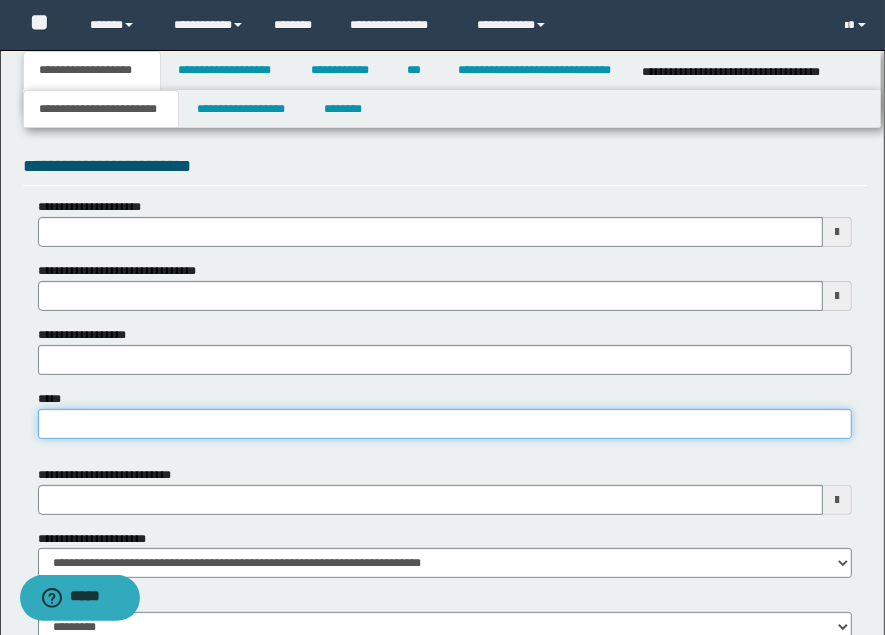 click on "*****" at bounding box center (445, 424) 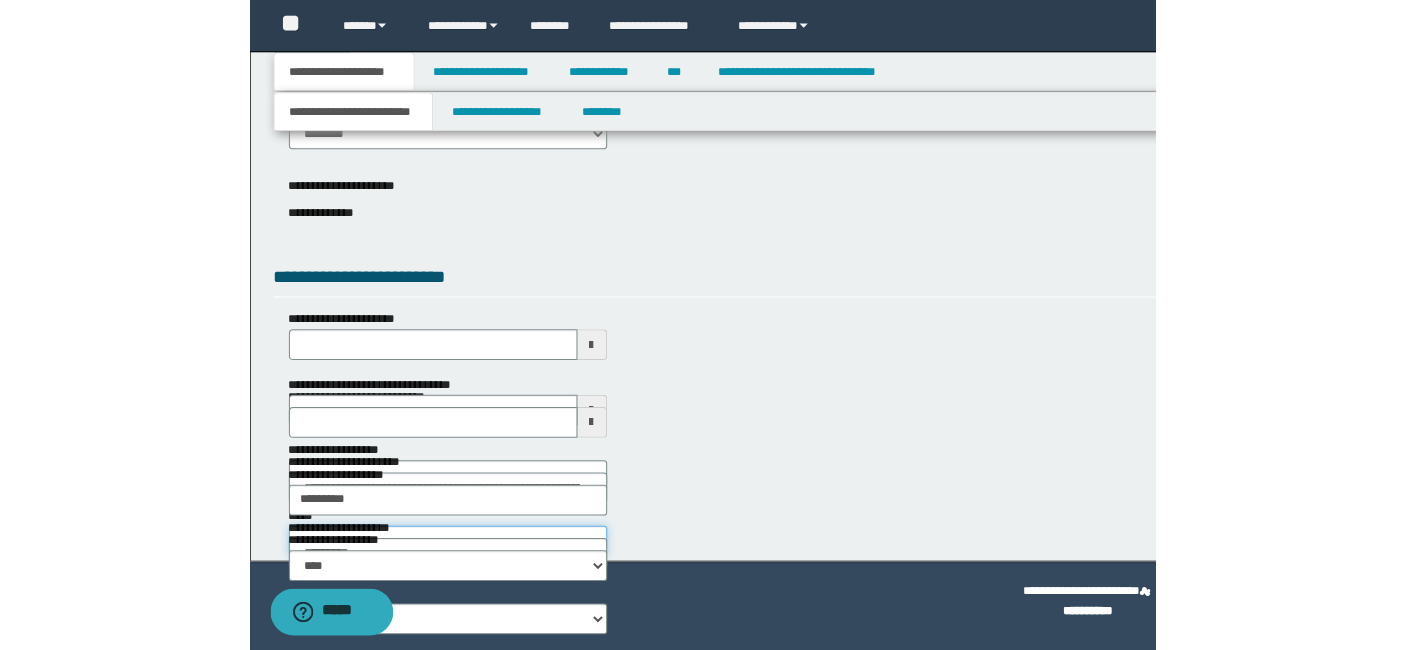 scroll, scrollTop: 94, scrollLeft: 0, axis: vertical 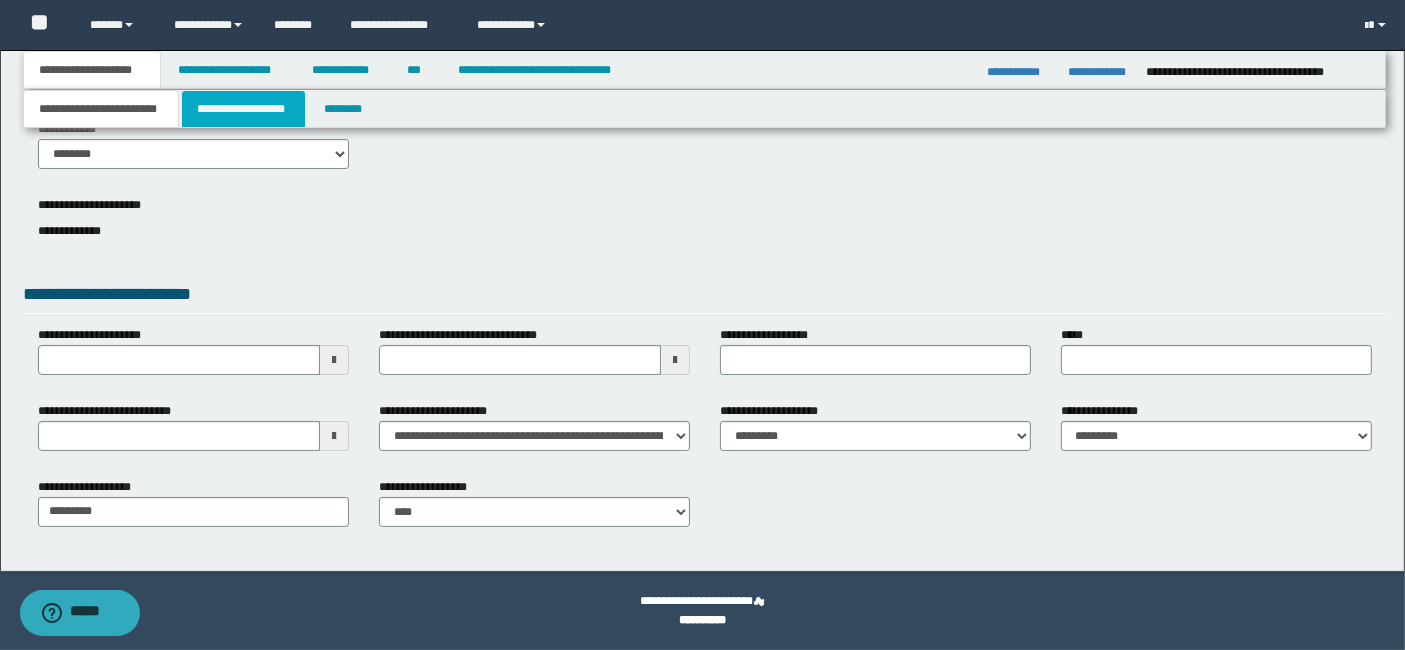 click on "**********" at bounding box center [243, 109] 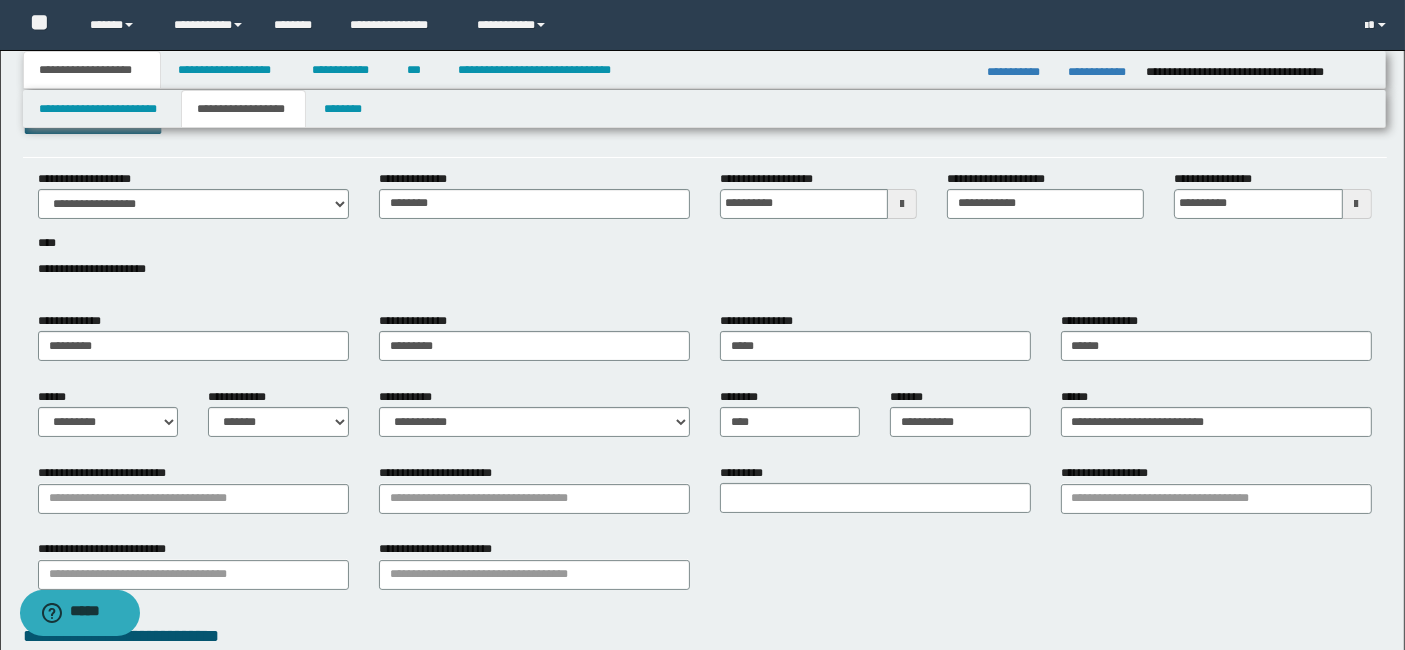 scroll, scrollTop: 0, scrollLeft: 0, axis: both 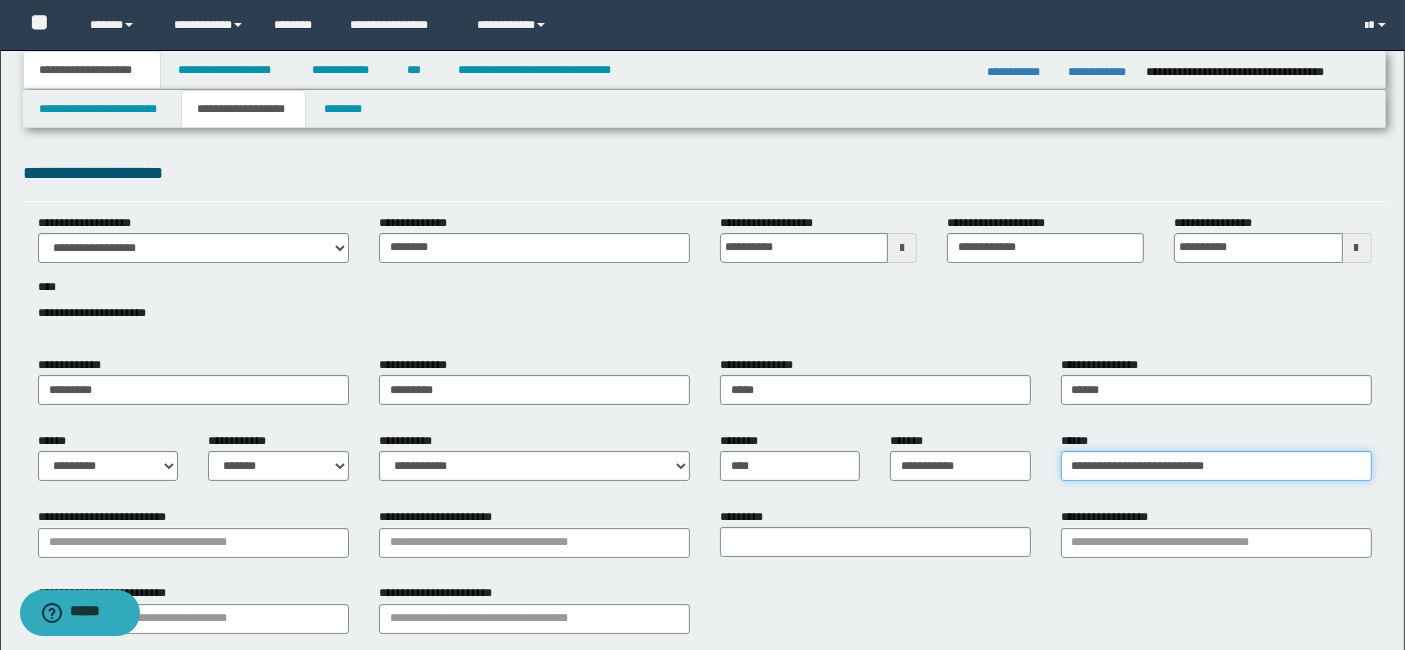 drag, startPoint x: 1273, startPoint y: 463, endPoint x: 1036, endPoint y: 460, distance: 237.01898 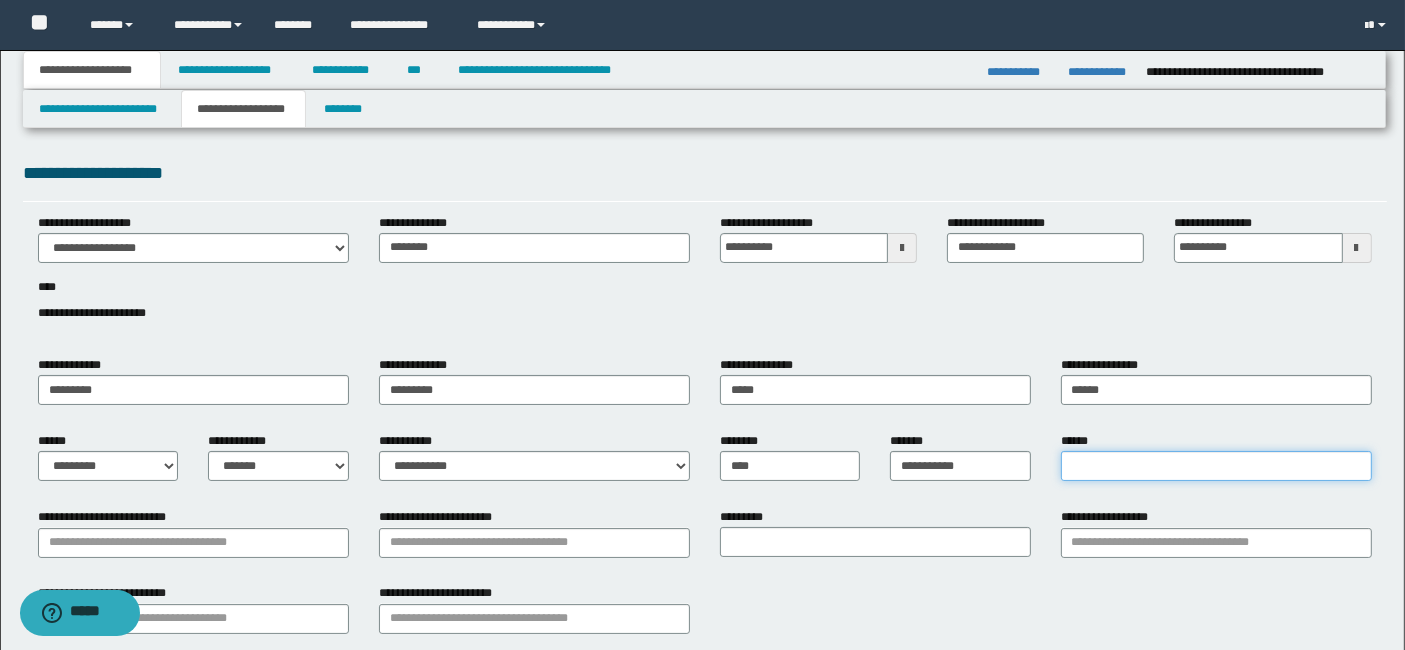 paste on "**********" 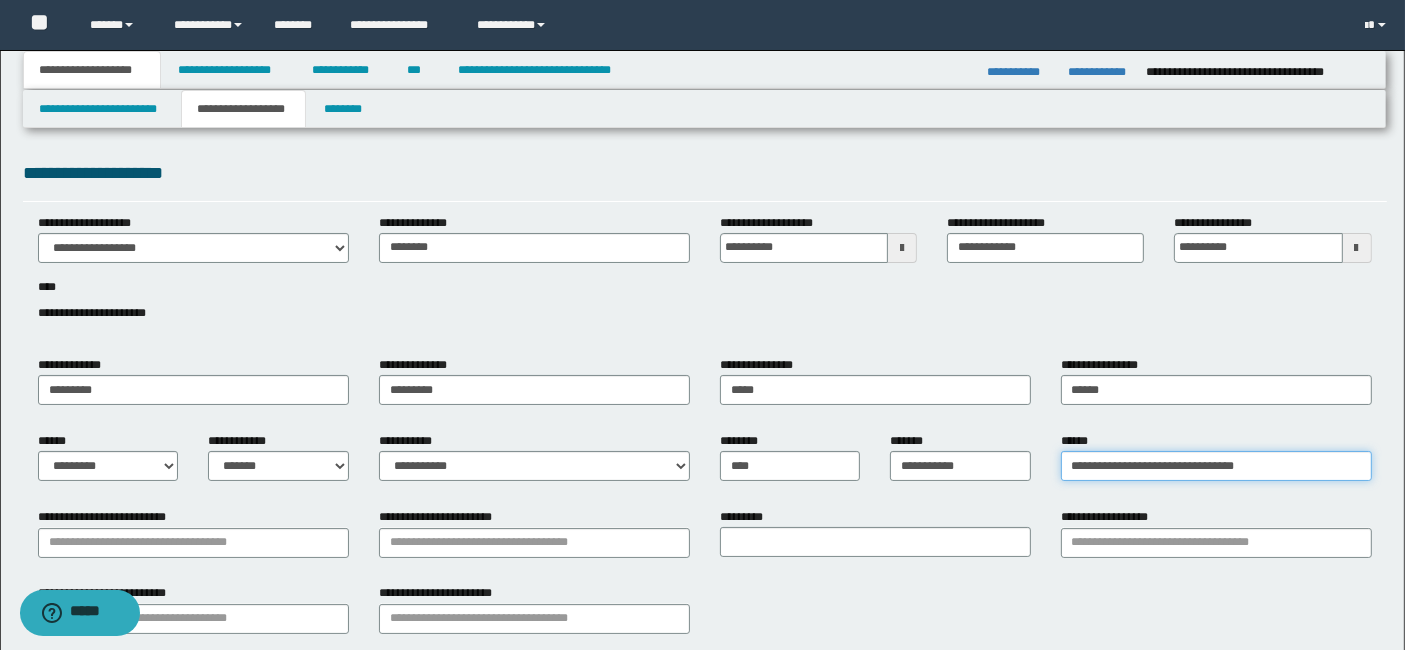 drag, startPoint x: 1153, startPoint y: 467, endPoint x: 1065, endPoint y: 468, distance: 88.005684 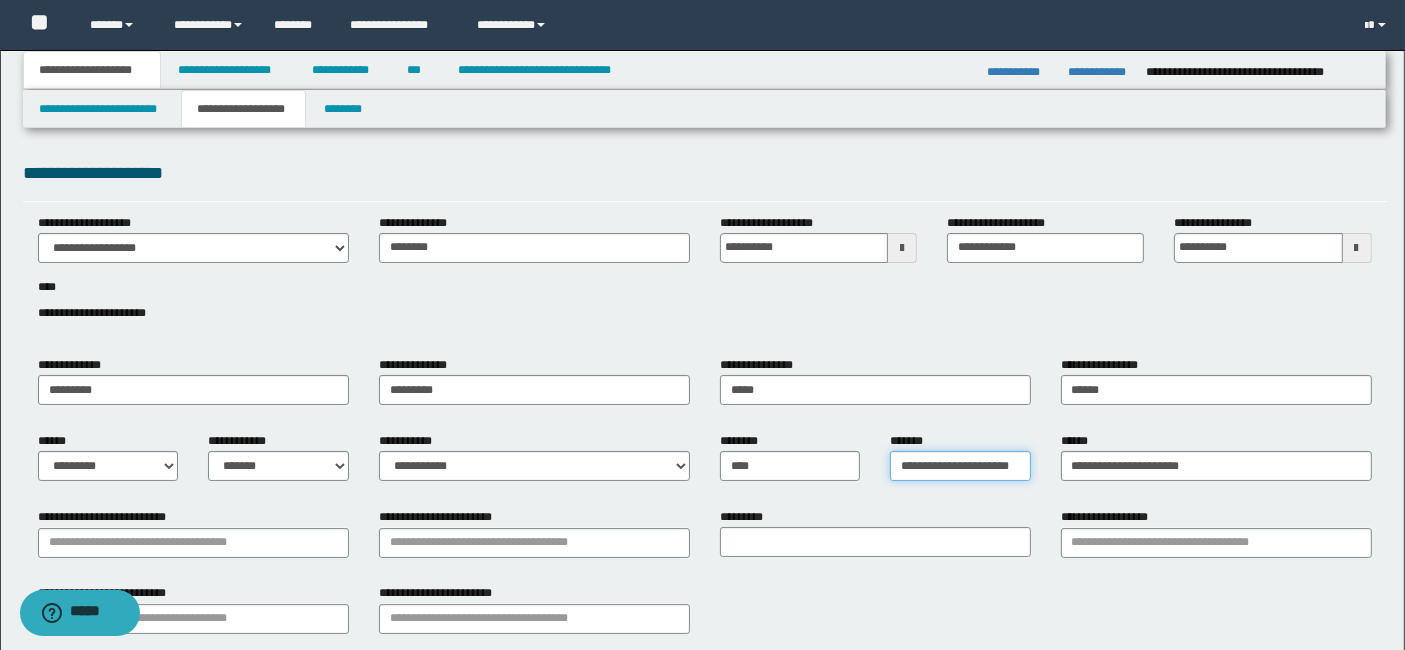 click on "**********" at bounding box center [960, 466] 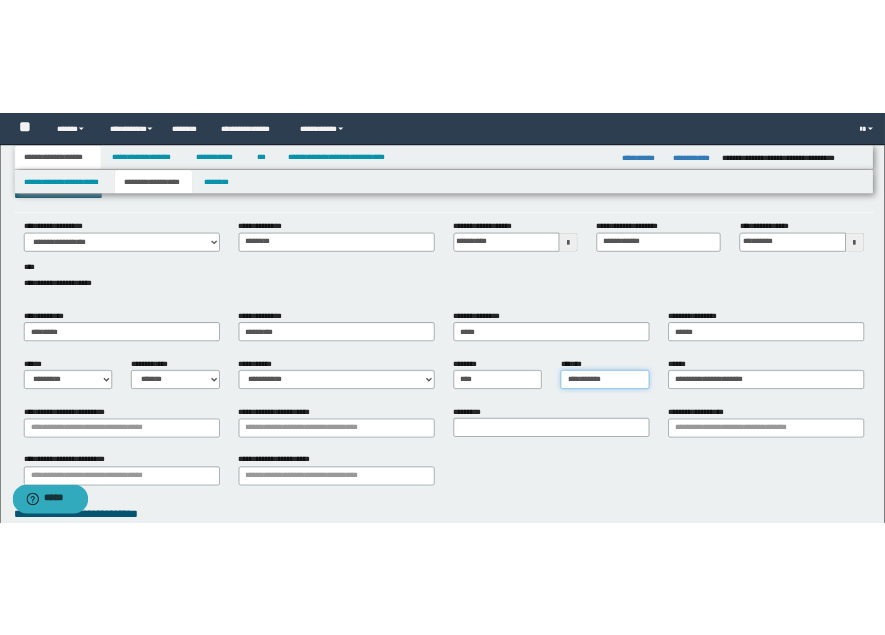 scroll, scrollTop: 111, scrollLeft: 0, axis: vertical 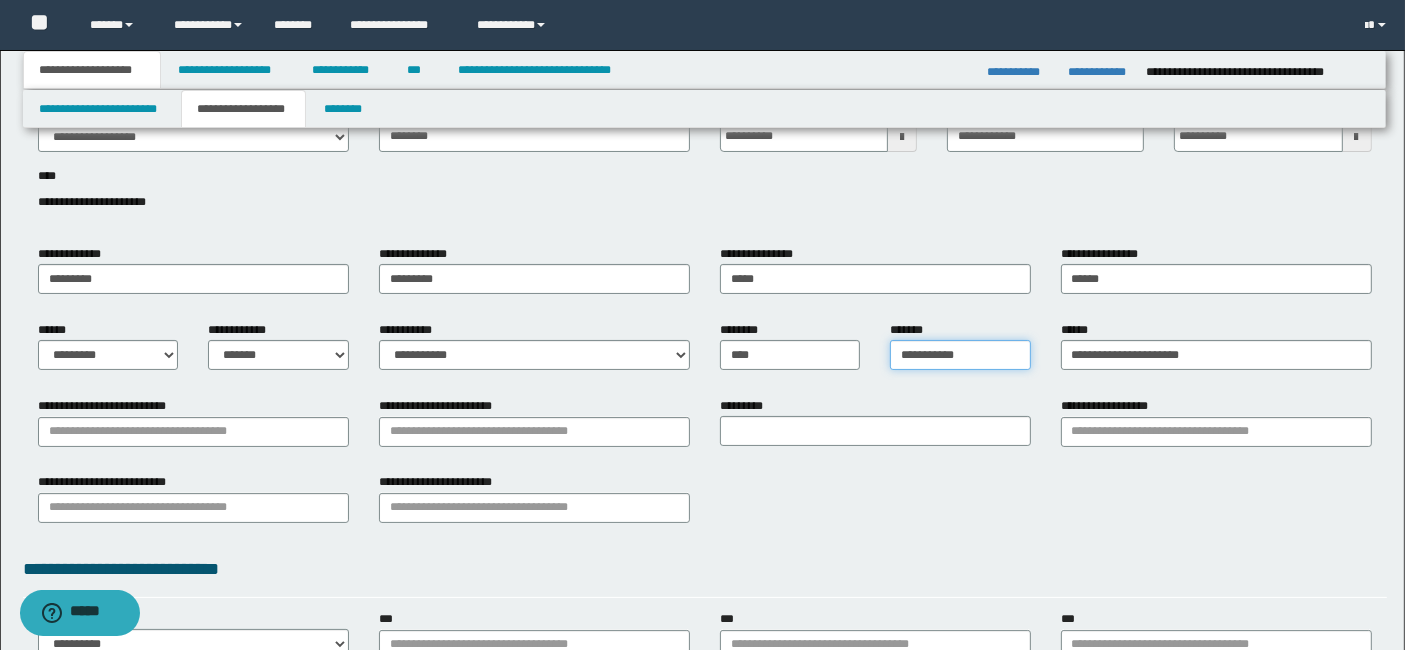 type on "**********" 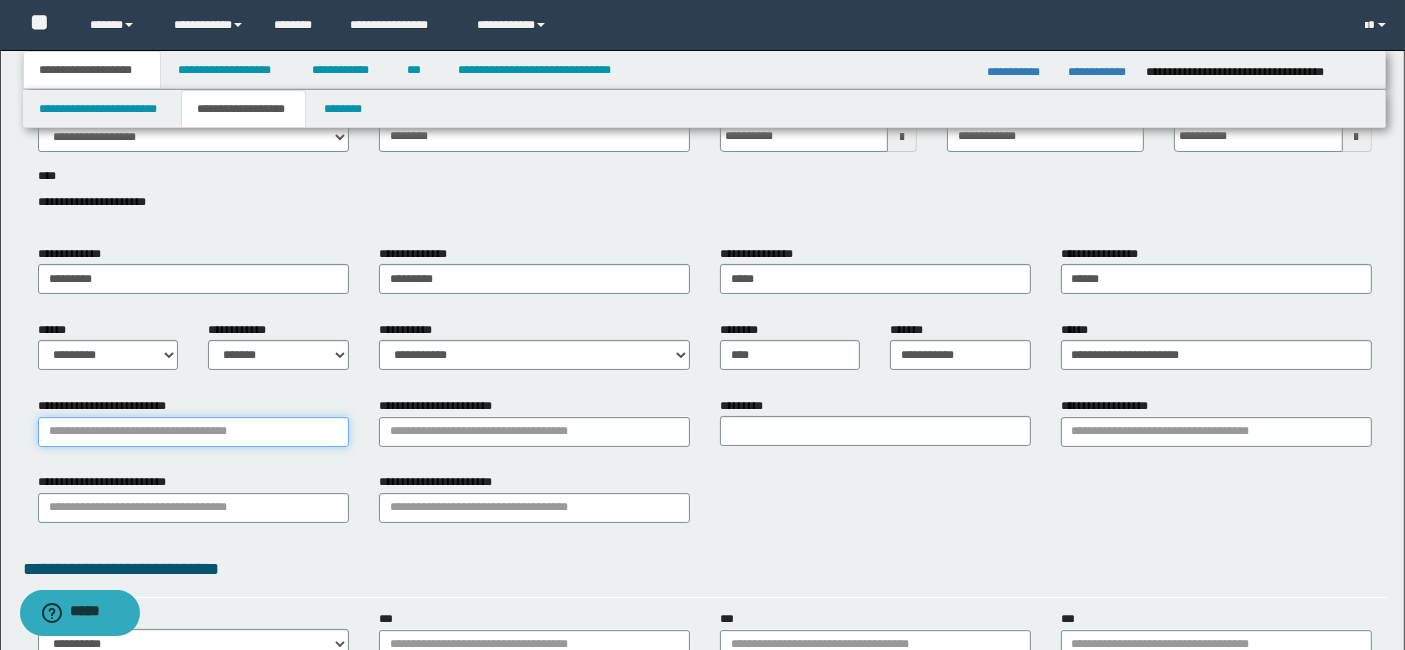 click on "**********" at bounding box center (193, 432) 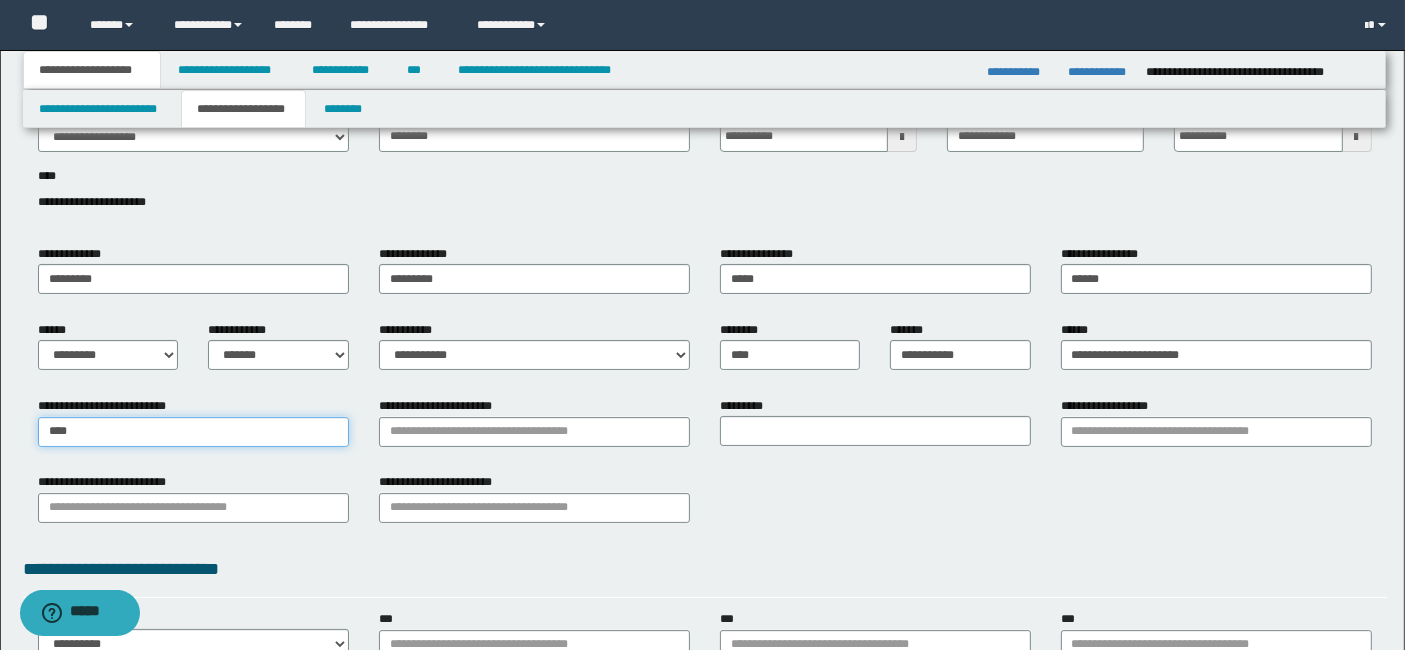 type on "*****" 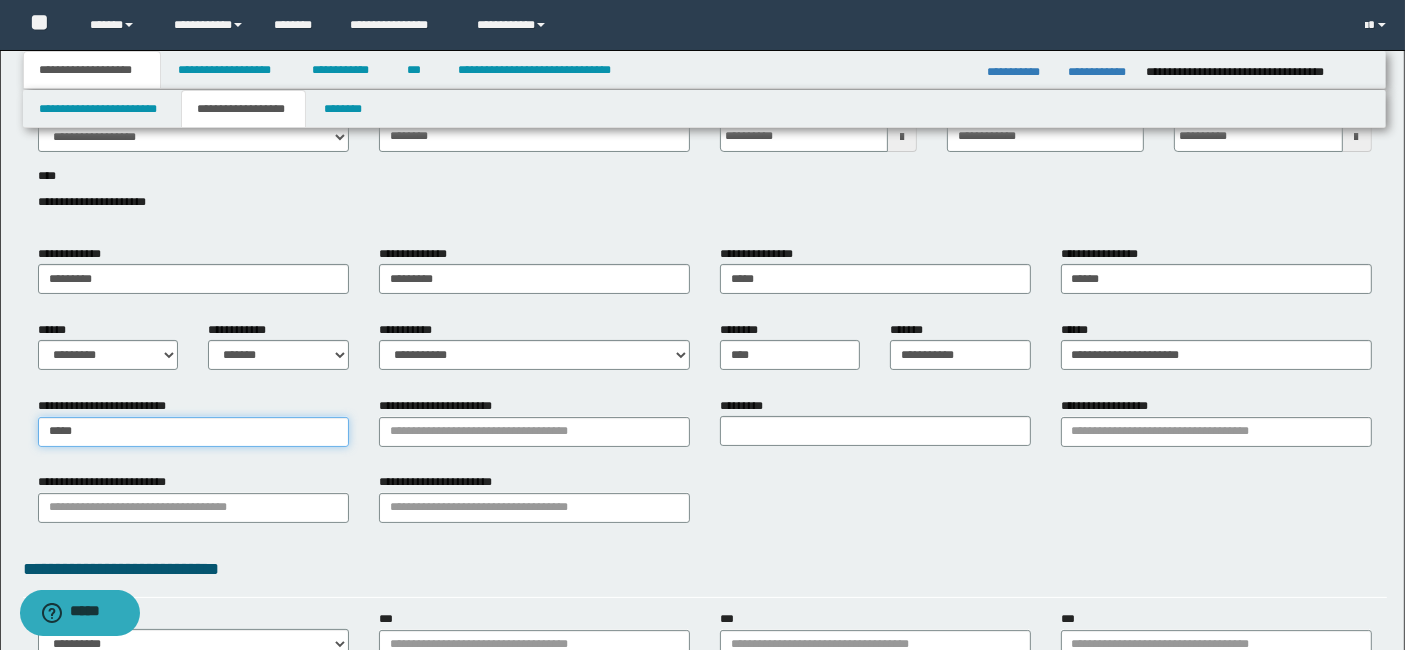 type on "**********" 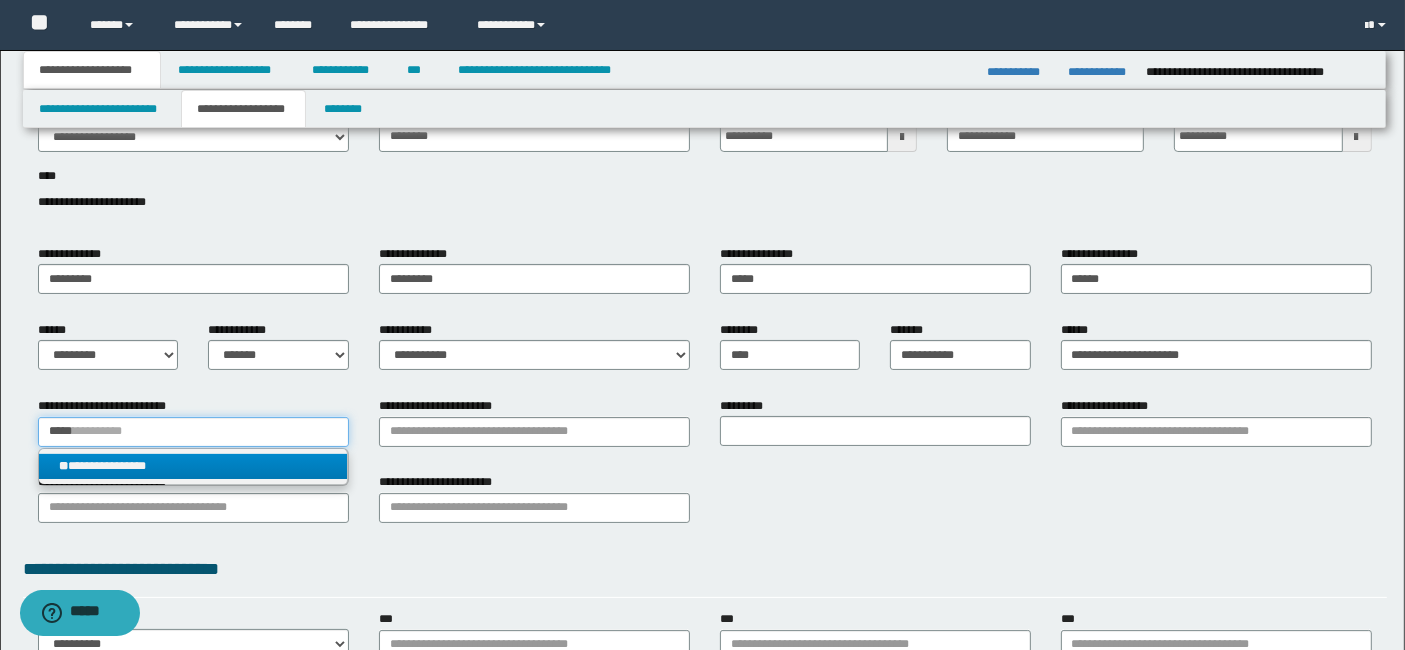 type on "*****" 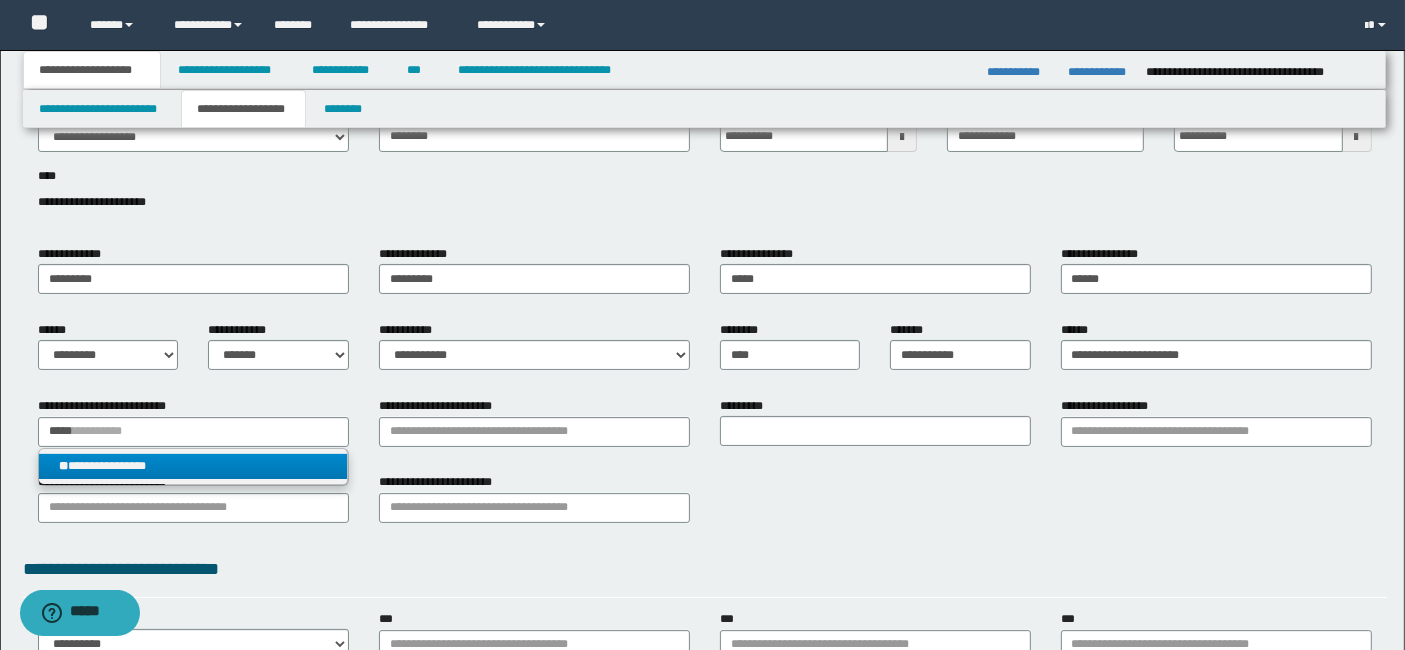 type 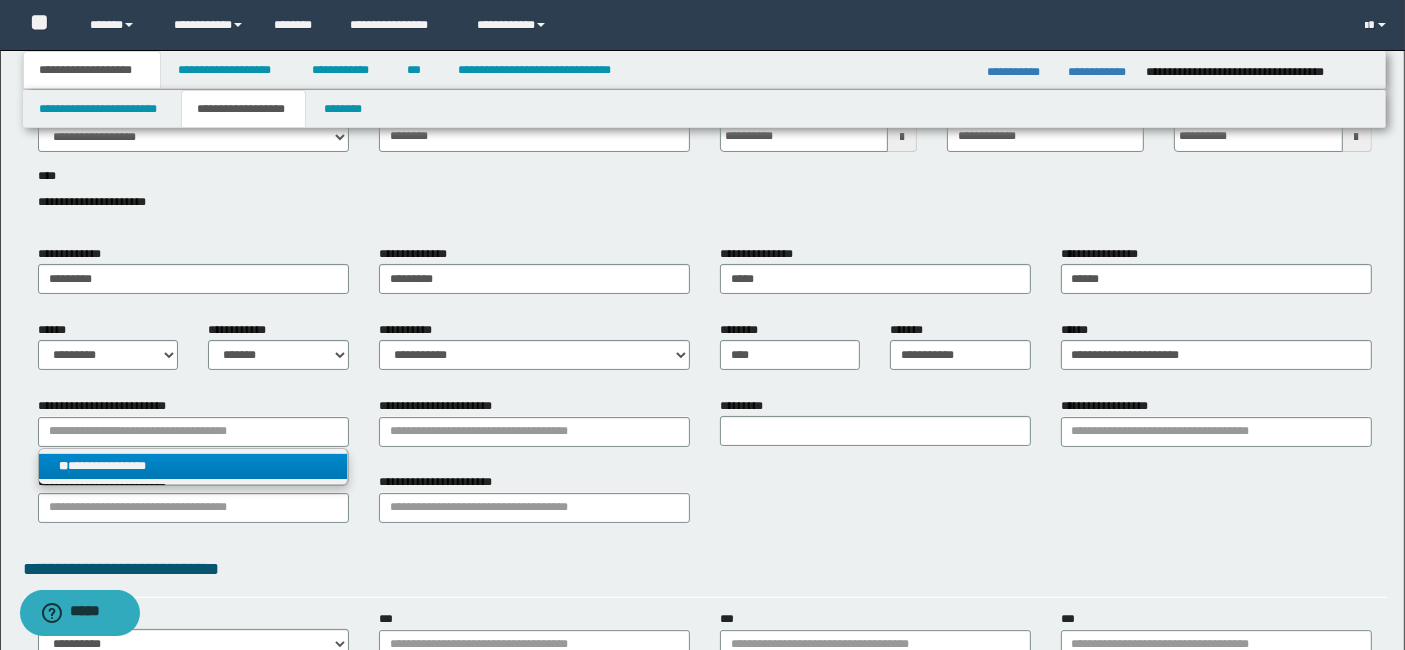 click on "**********" at bounding box center [193, 466] 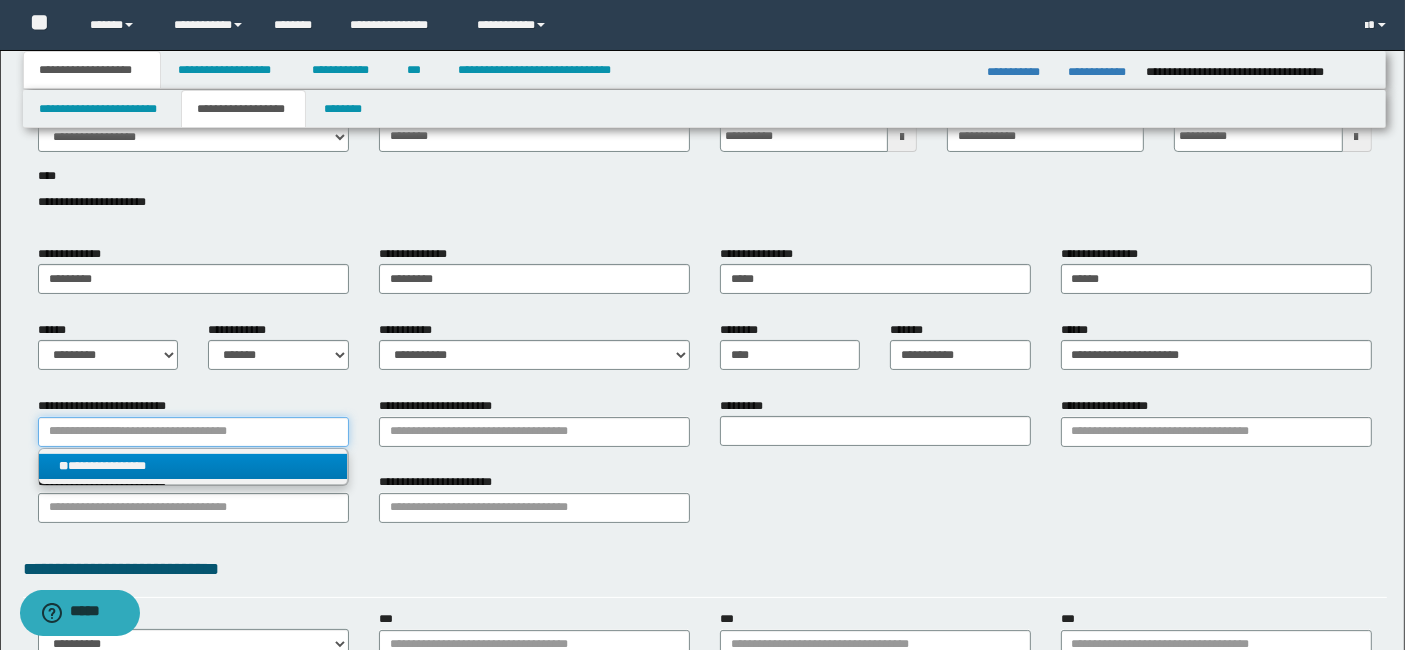 type 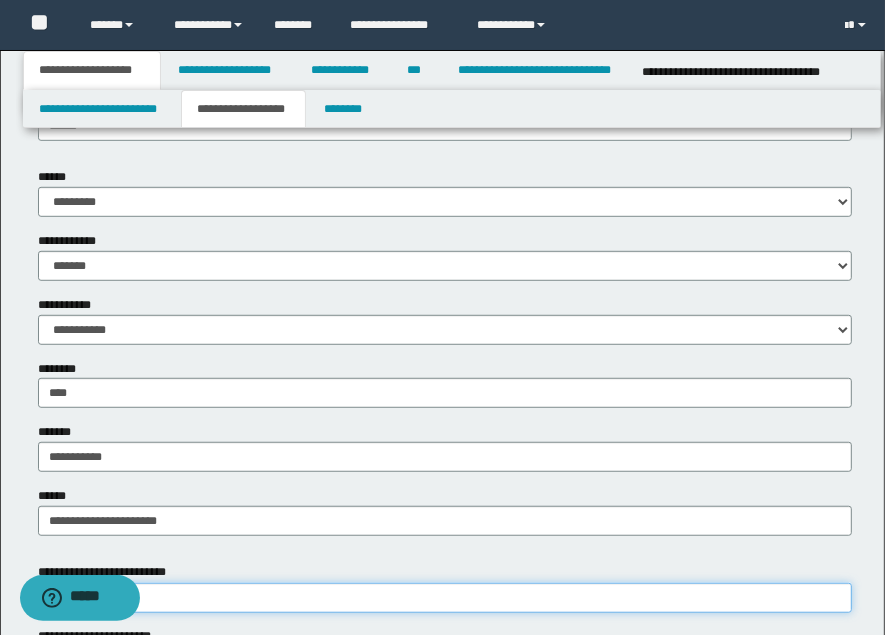 scroll, scrollTop: 666, scrollLeft: 0, axis: vertical 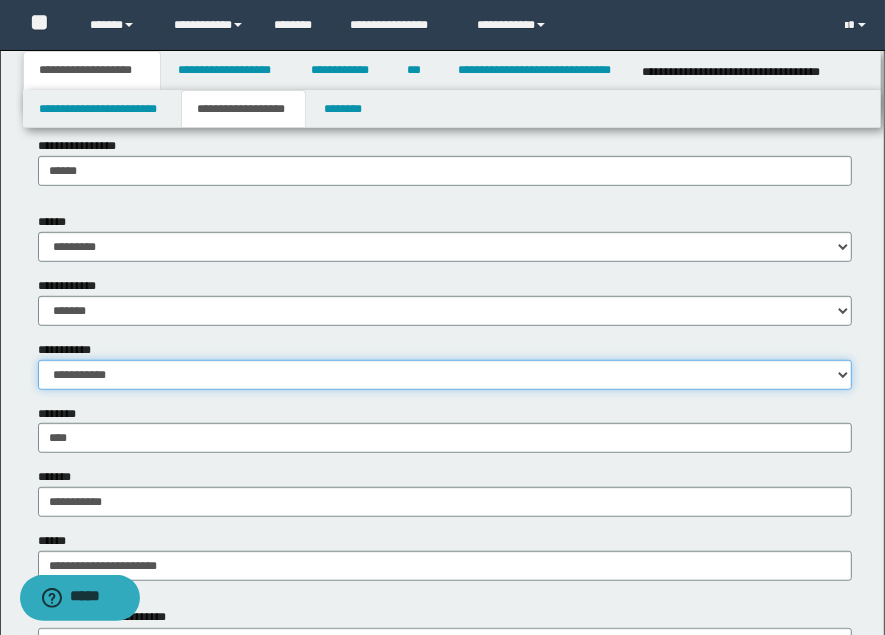 click on "**********" at bounding box center [445, 375] 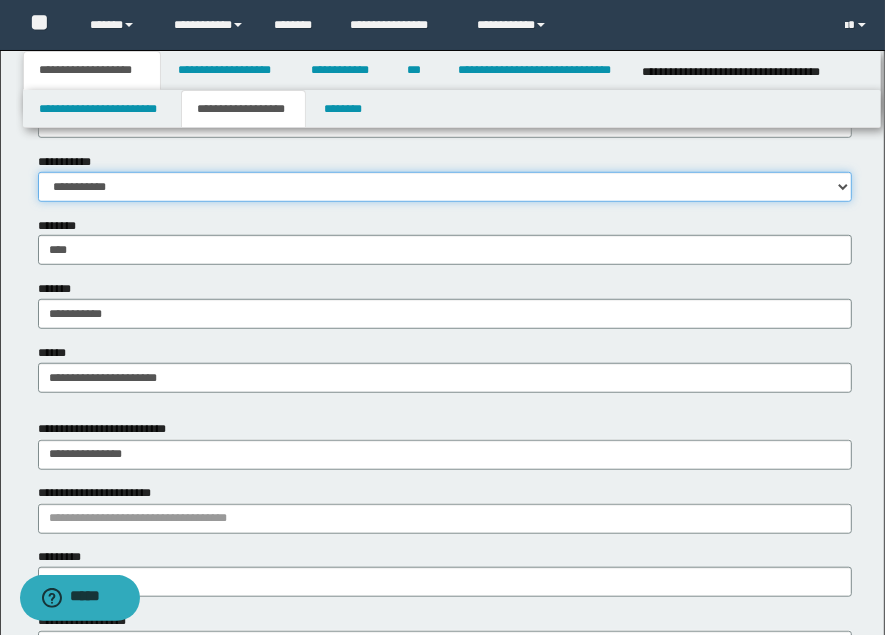 scroll, scrollTop: 888, scrollLeft: 0, axis: vertical 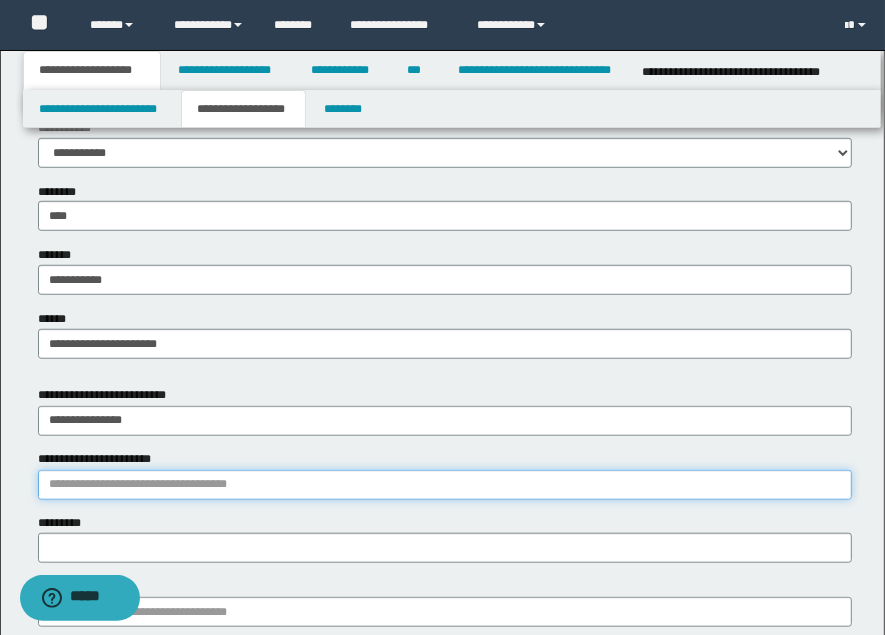click on "**********" at bounding box center [445, 485] 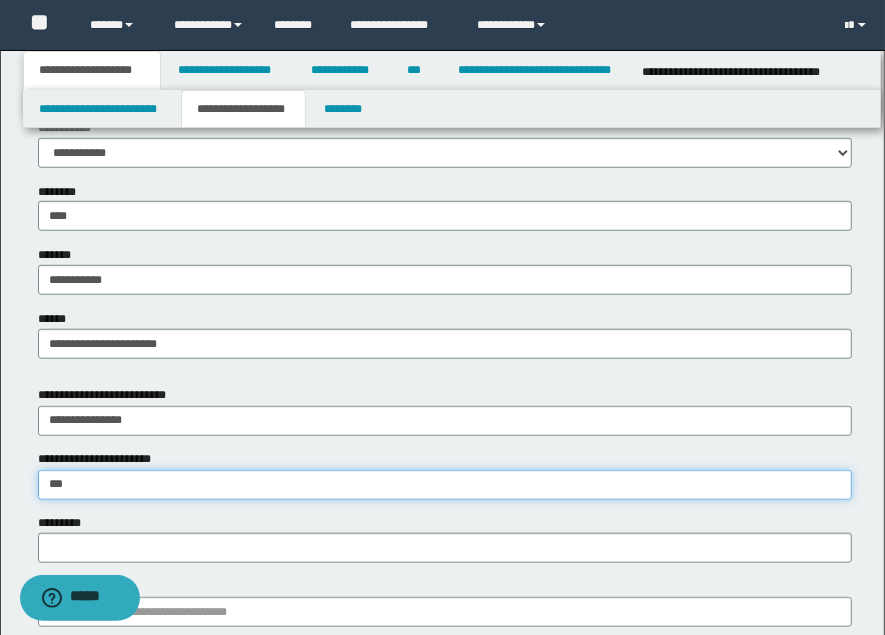 type on "****" 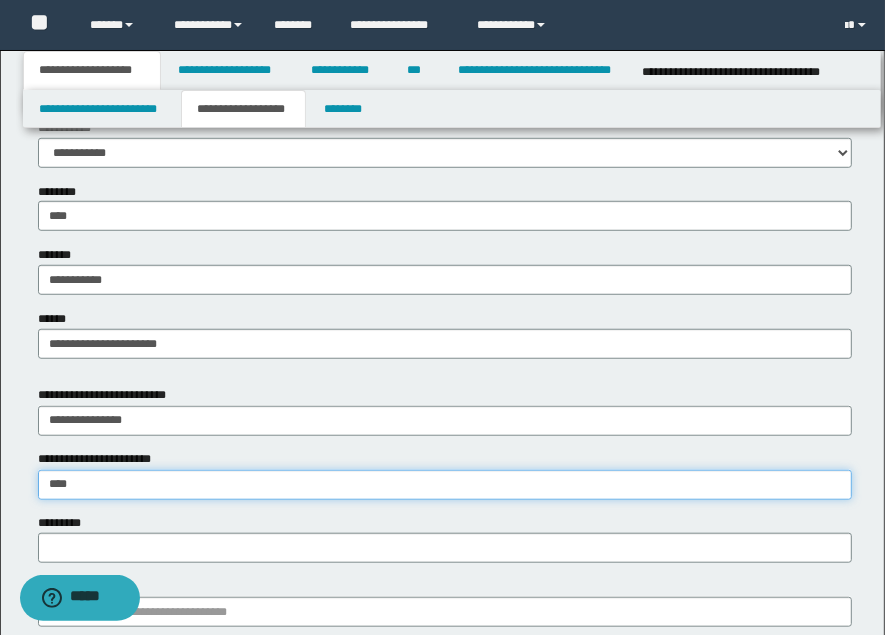 type on "****" 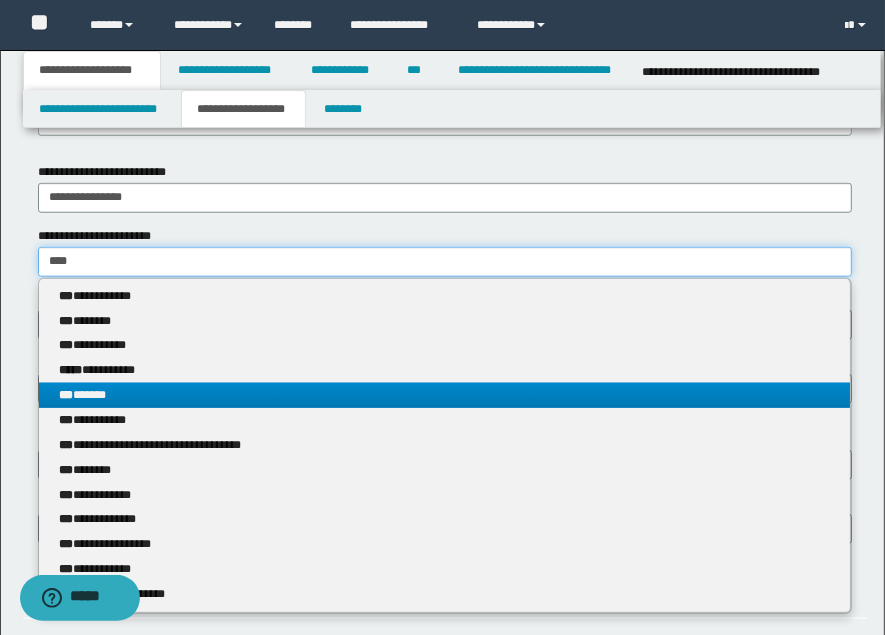 scroll, scrollTop: 1333, scrollLeft: 0, axis: vertical 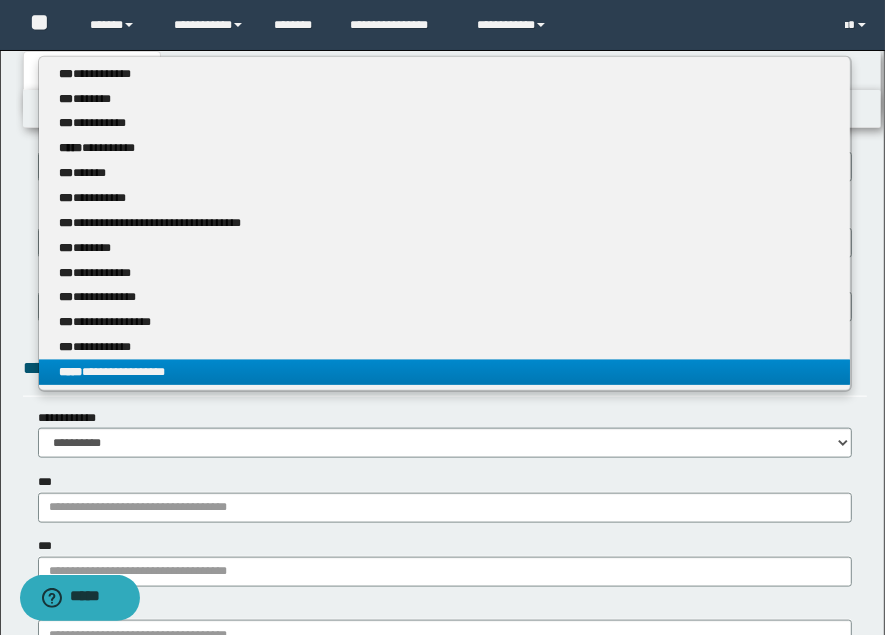 type on "****" 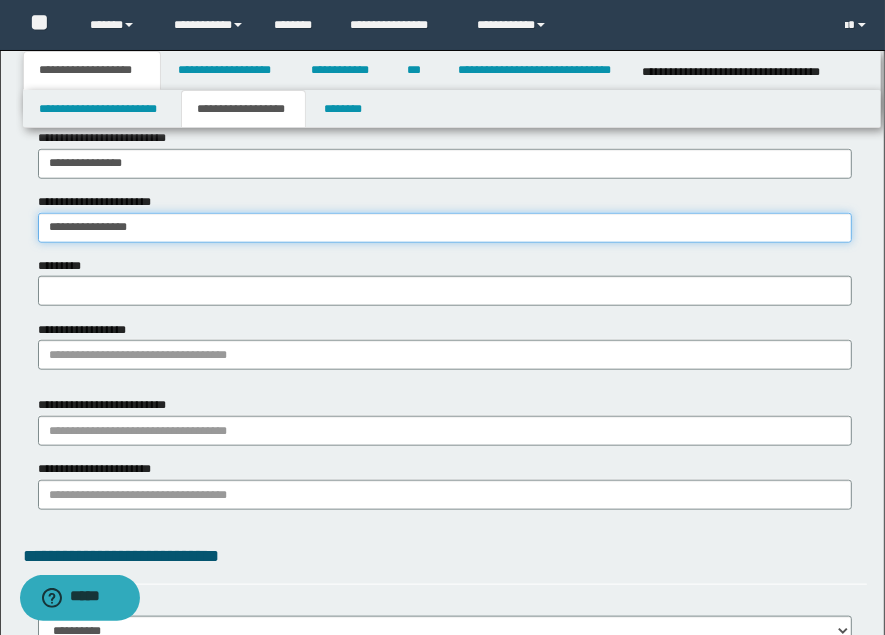 scroll, scrollTop: 1111, scrollLeft: 0, axis: vertical 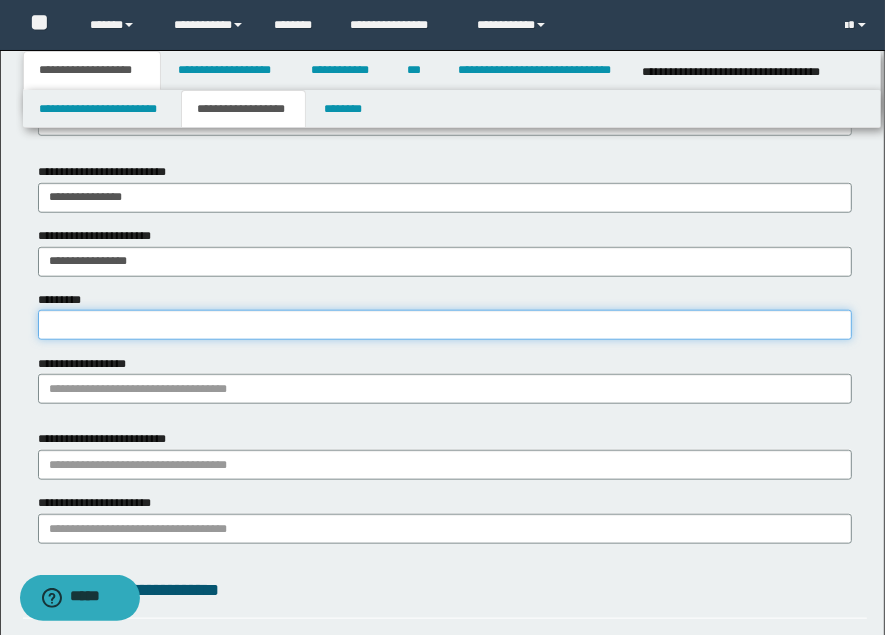 type 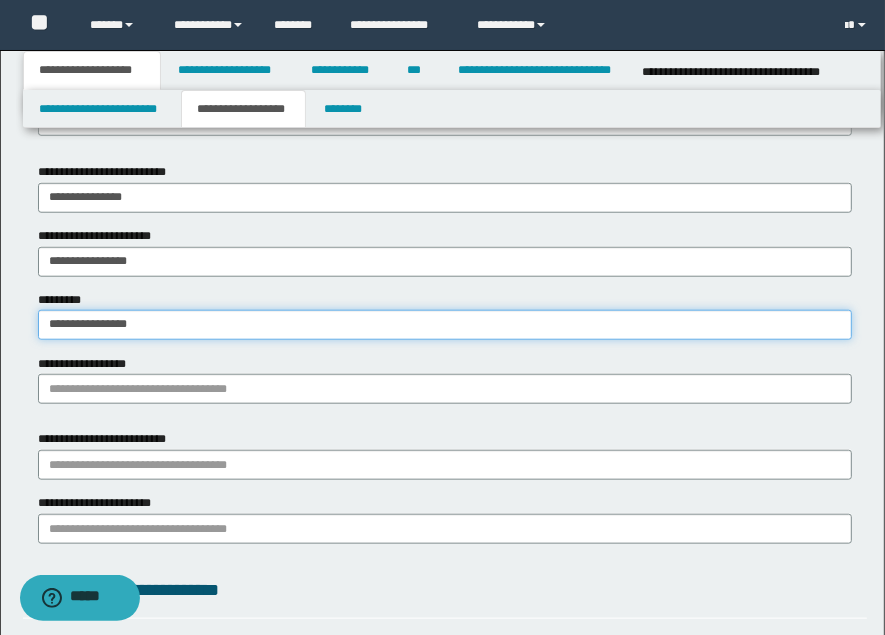 type on "**********" 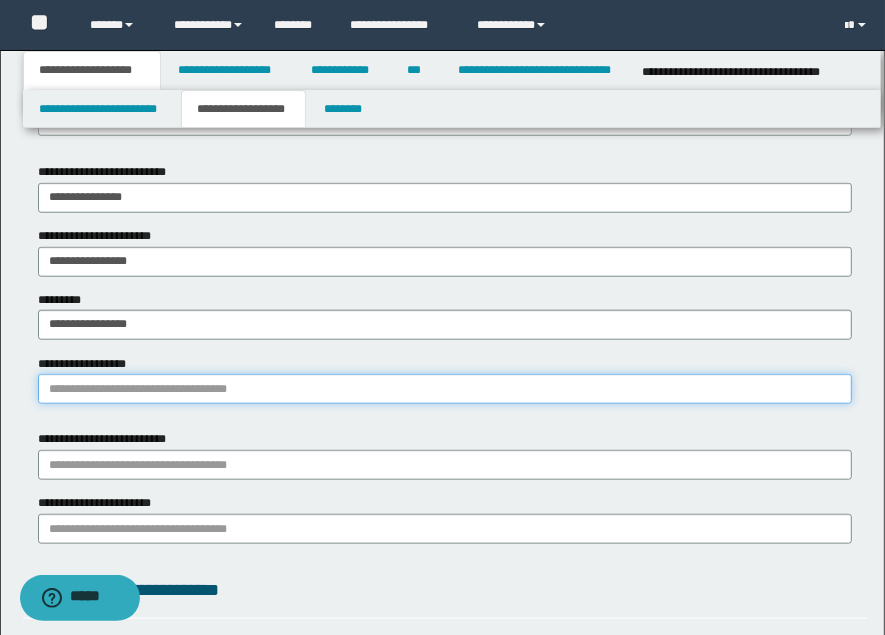 click on "**********" at bounding box center [445, 389] 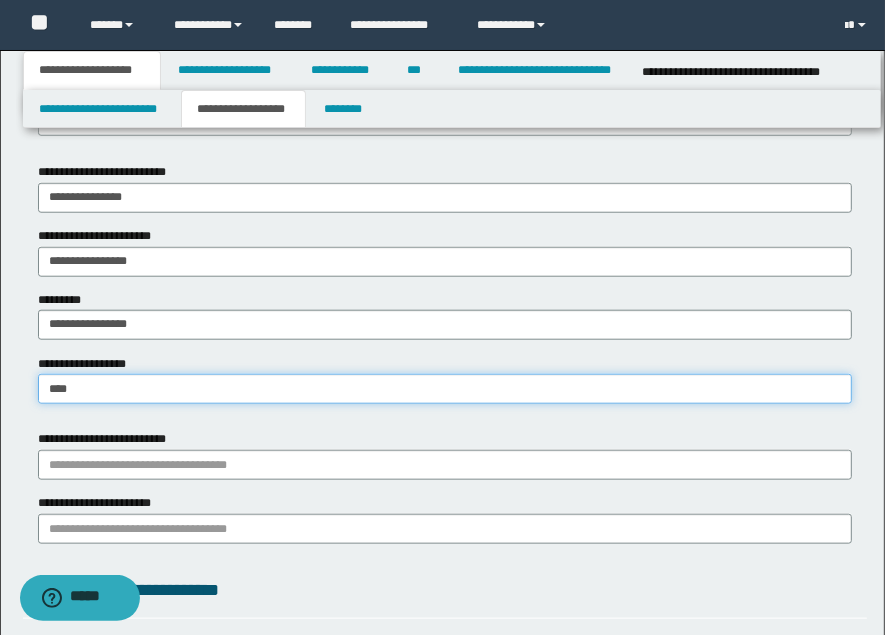 type on "*****" 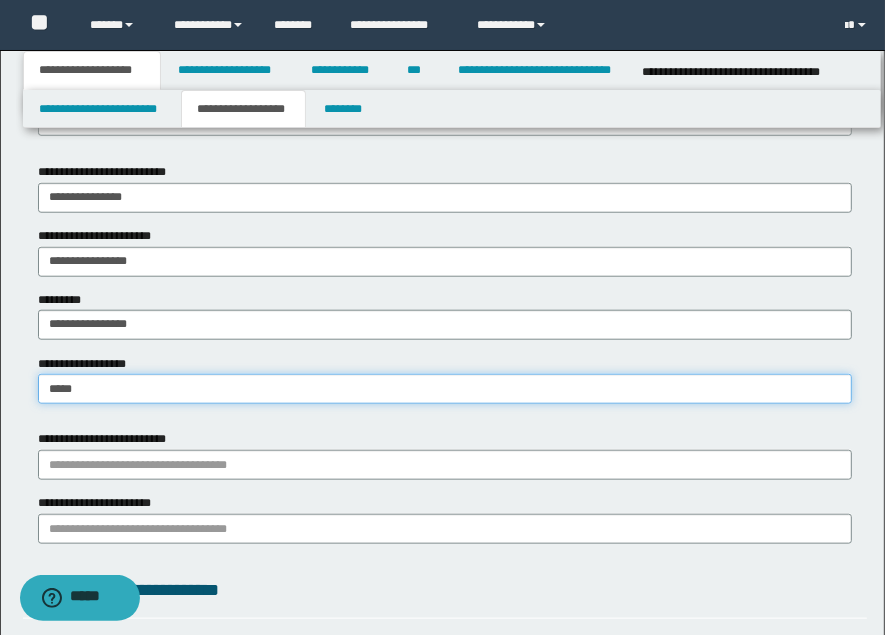 type on "********" 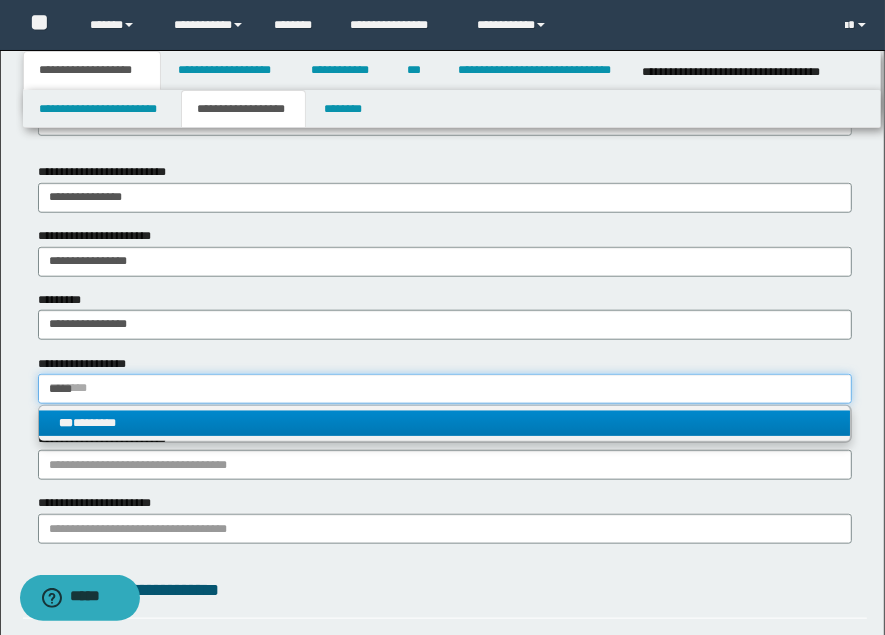 type on "*****" 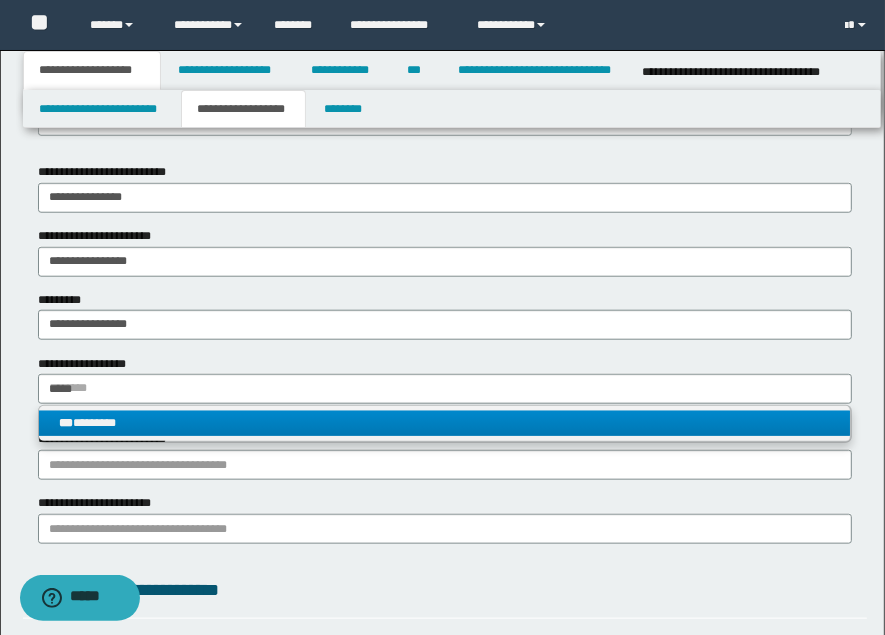 type 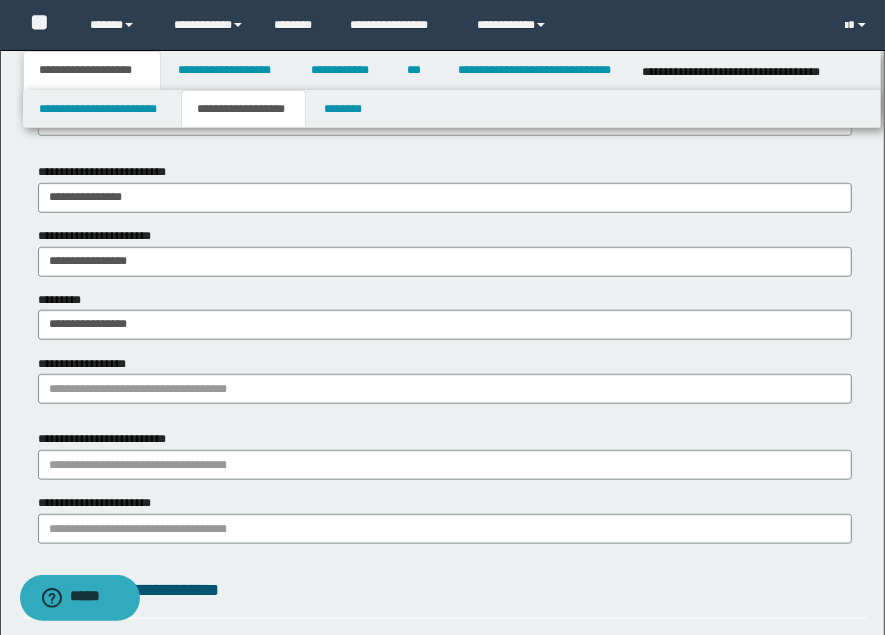 click on "**********" at bounding box center (445, 454) 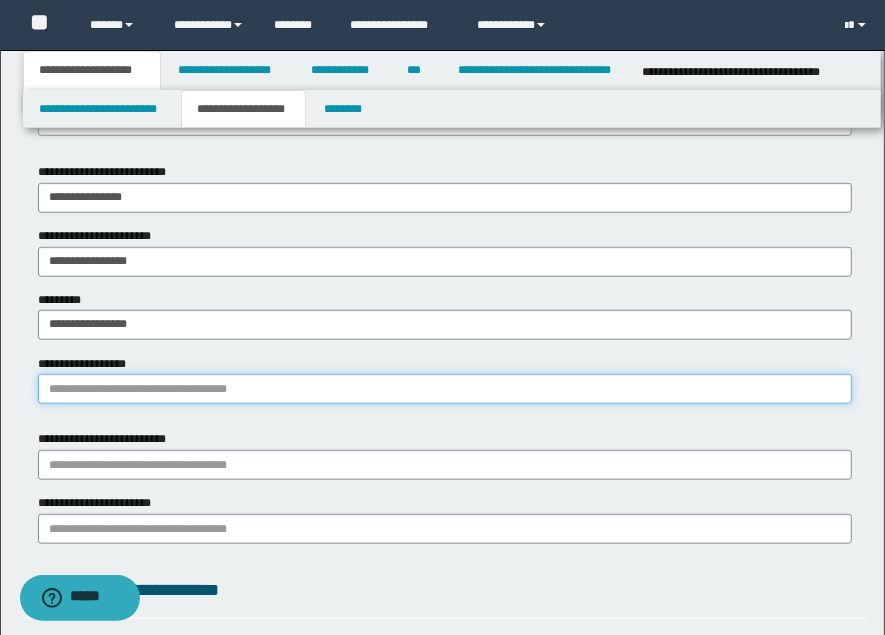 type on "********" 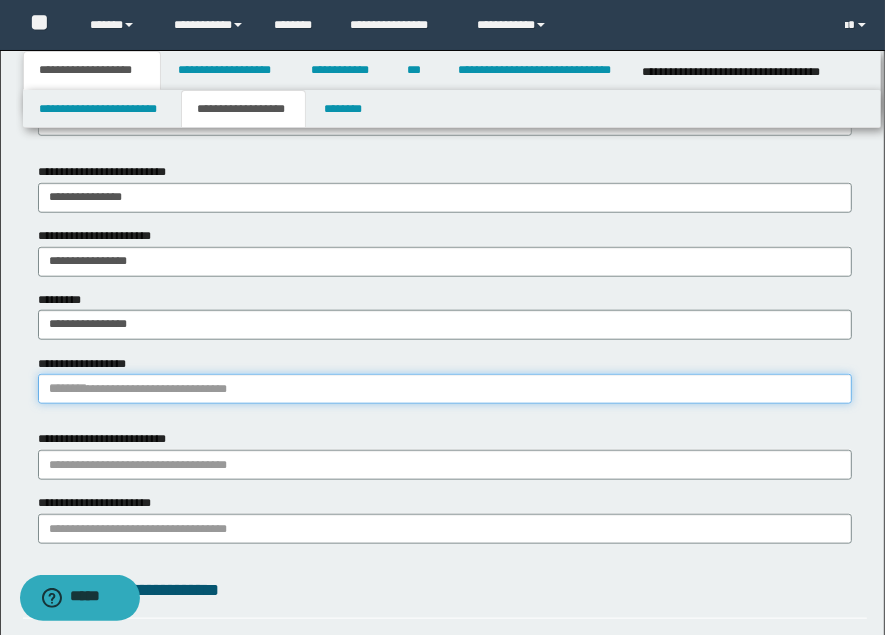 click on "**********" at bounding box center (445, 389) 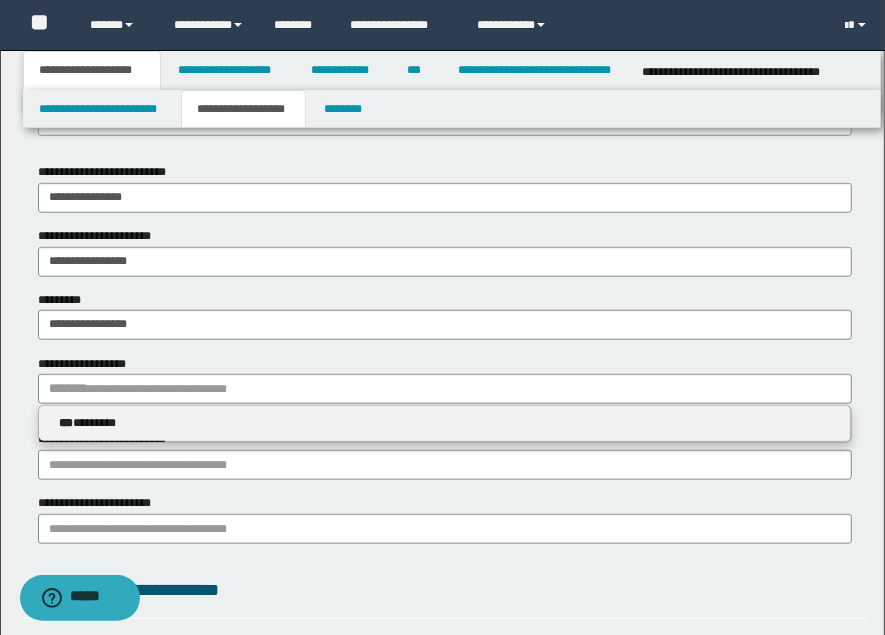 type 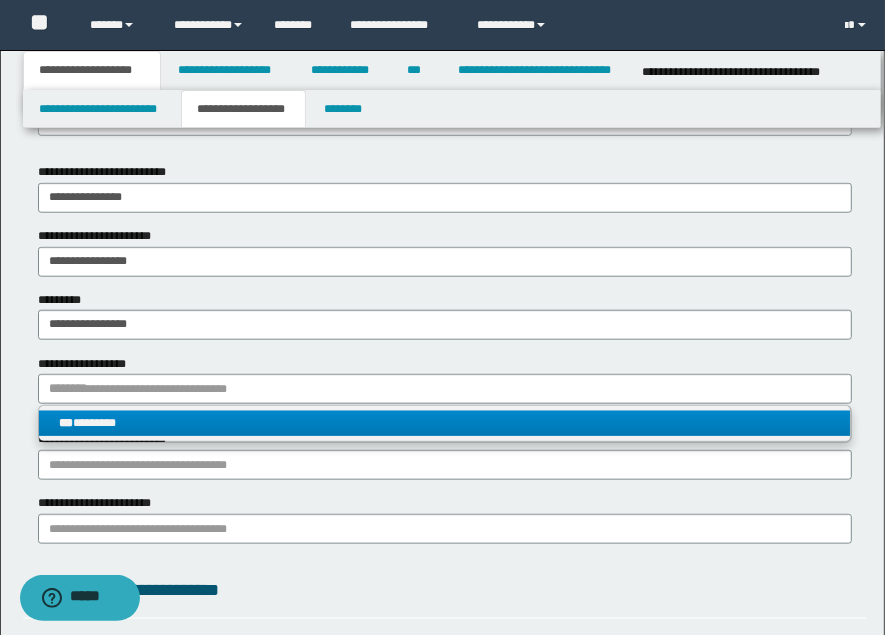 click on "*** ********" at bounding box center (445, 423) 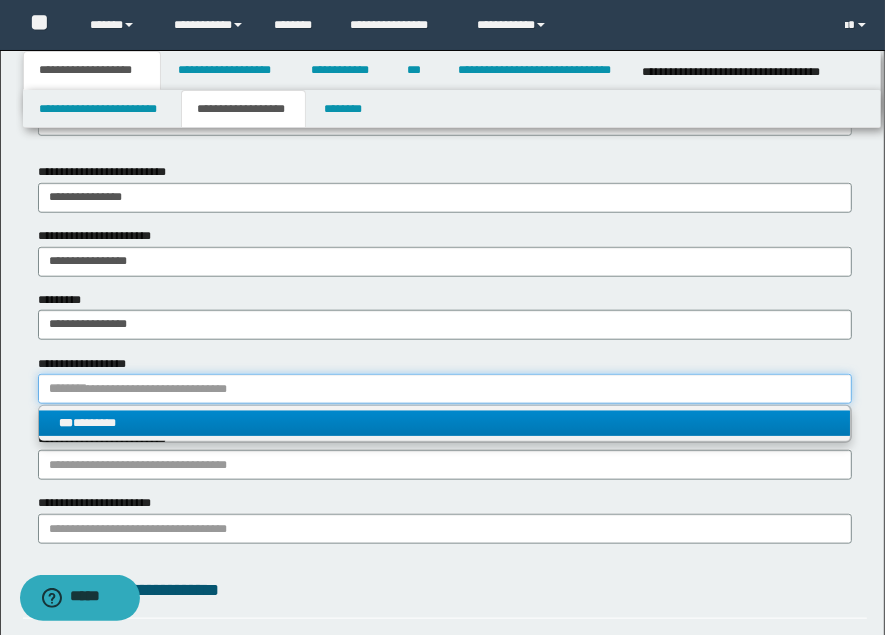 type 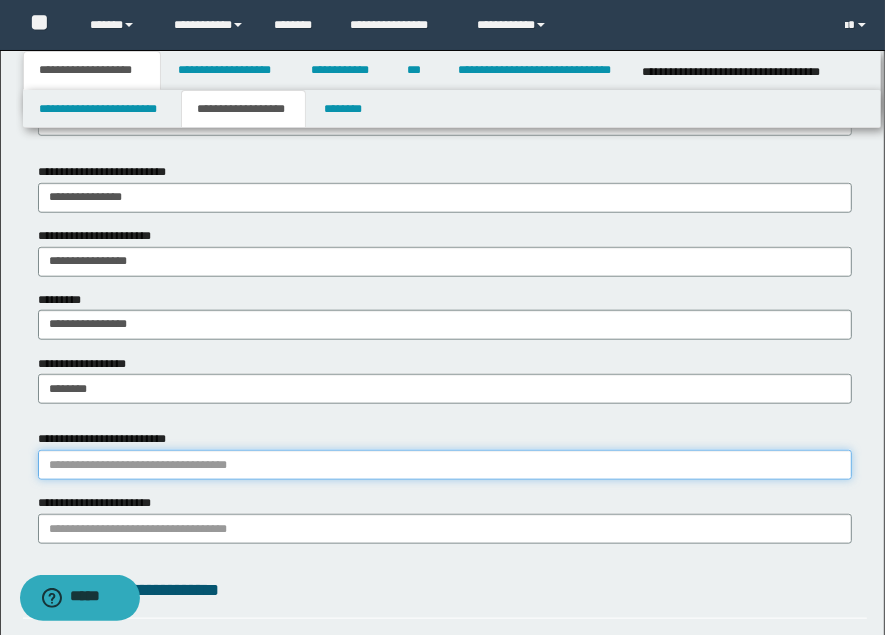 click on "**********" at bounding box center [445, 465] 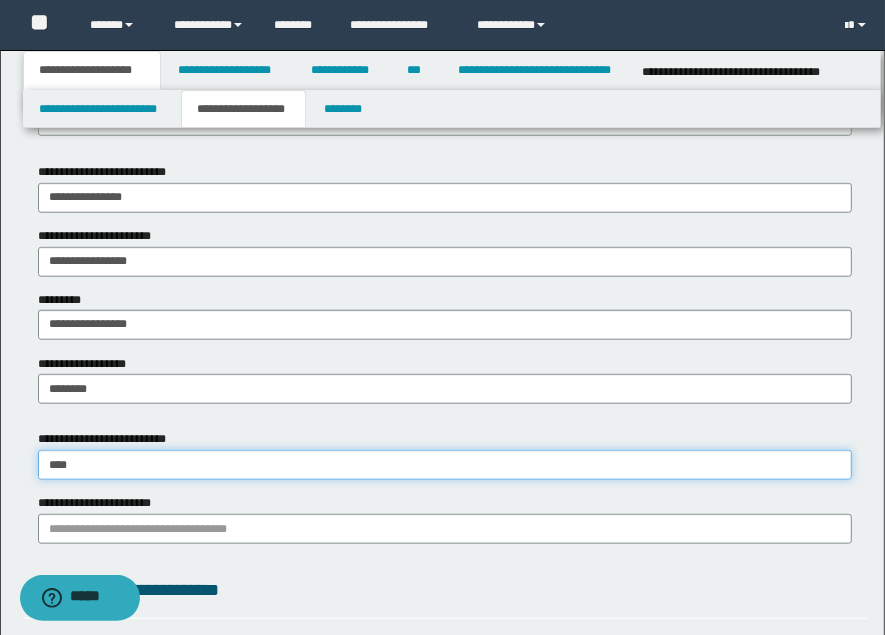 type on "*****" 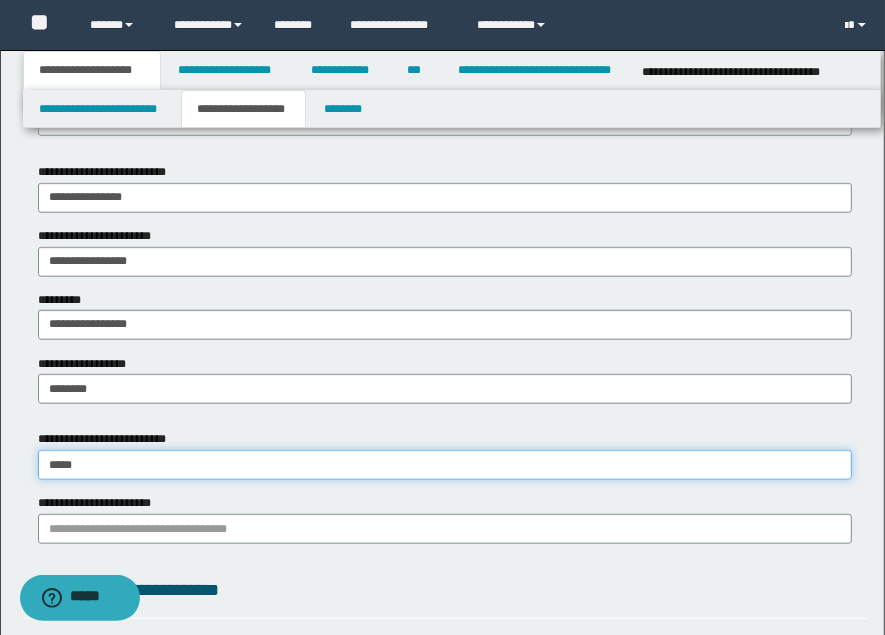 type on "**********" 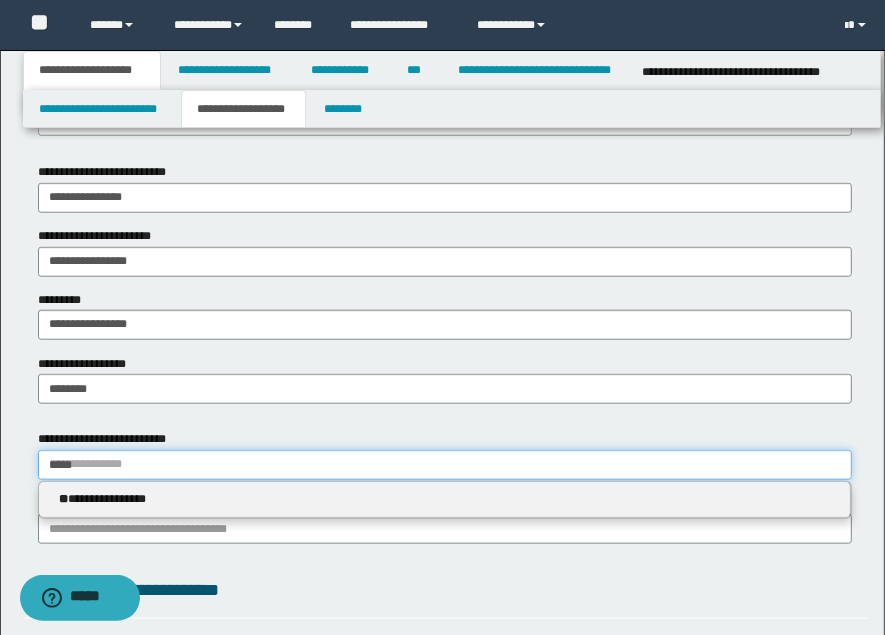 type on "*****" 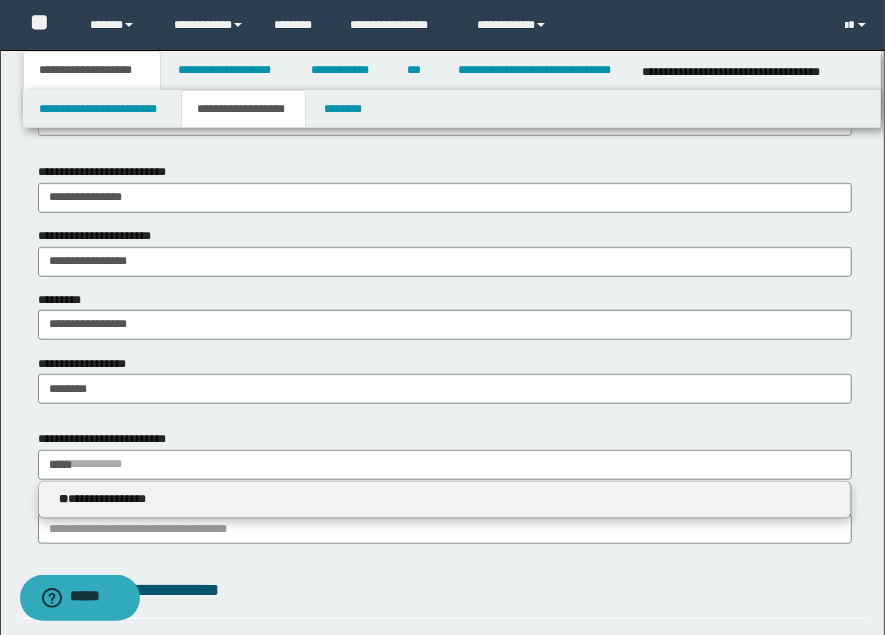 type 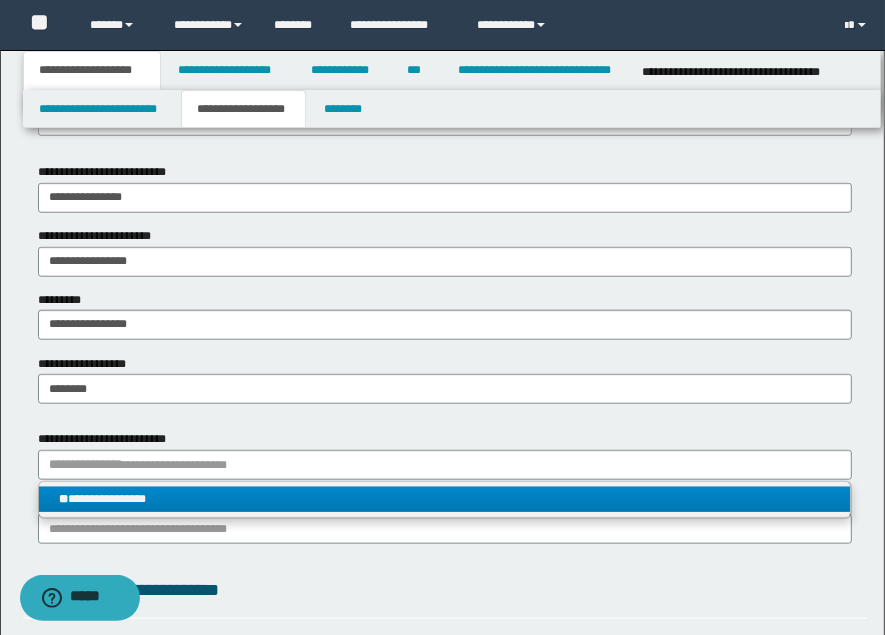 click on "**********" at bounding box center [445, 499] 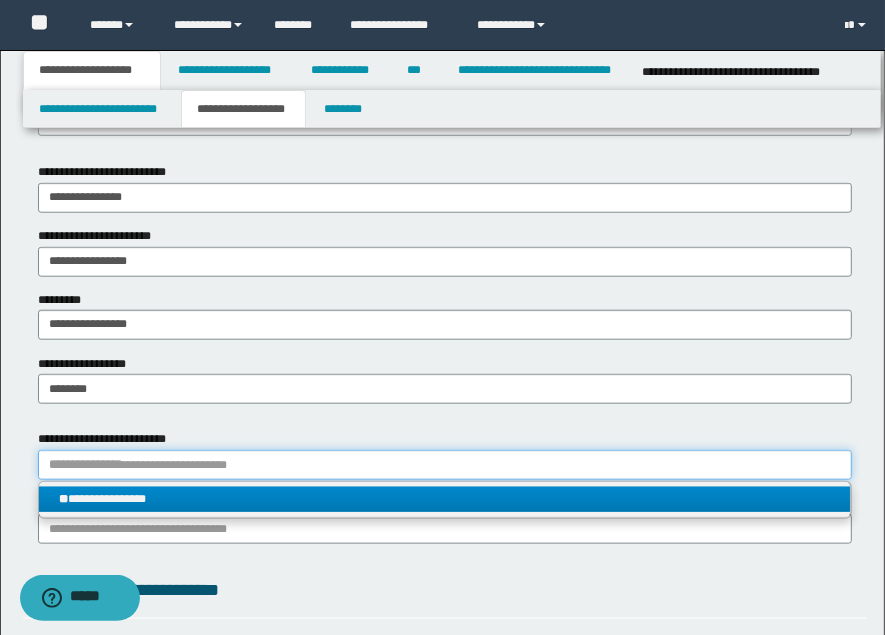 type 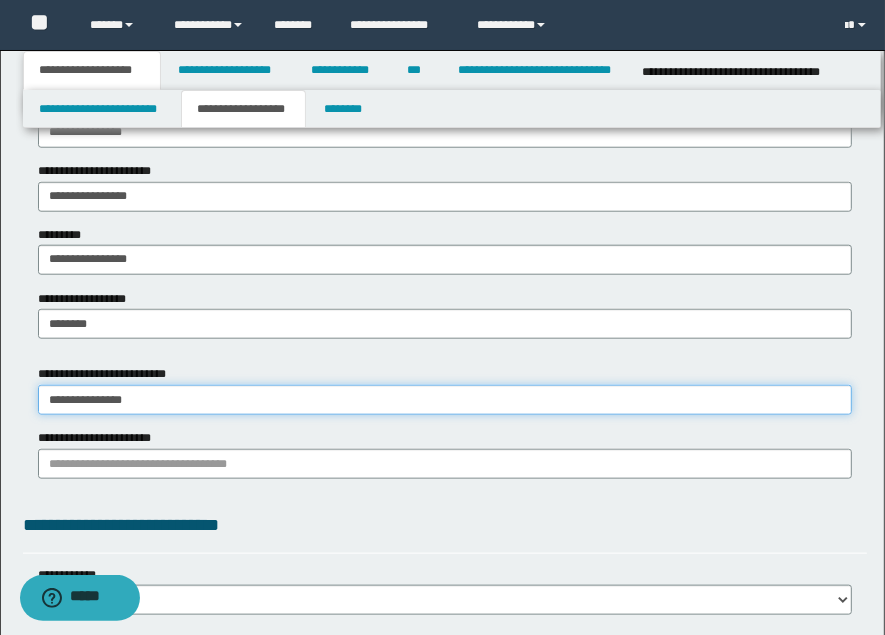 scroll, scrollTop: 1222, scrollLeft: 0, axis: vertical 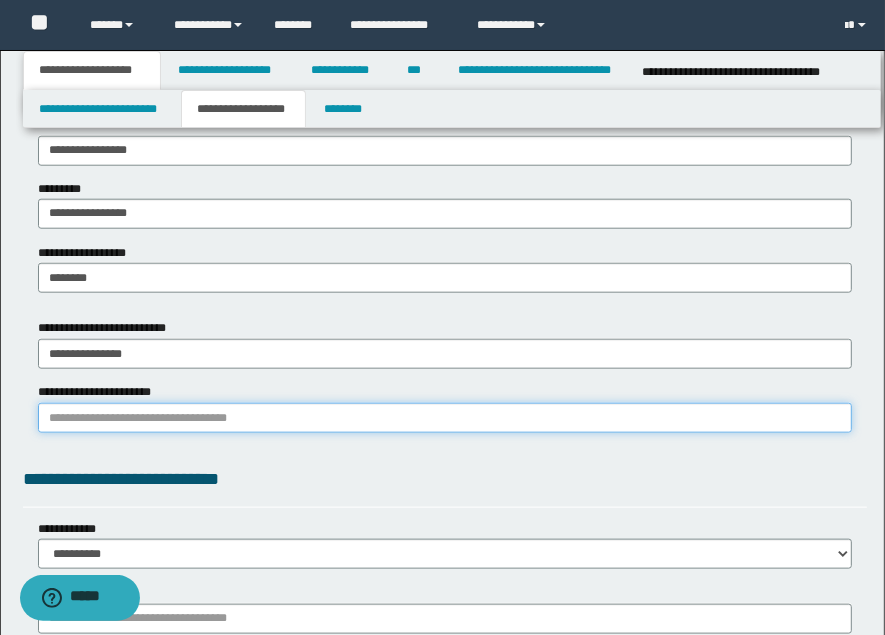 click on "**********" at bounding box center (445, 418) 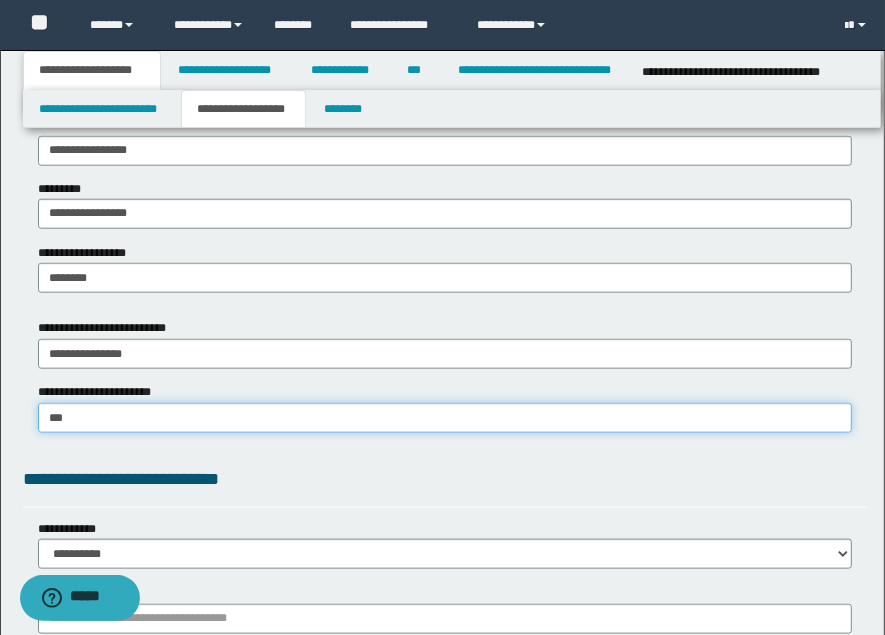 type on "****" 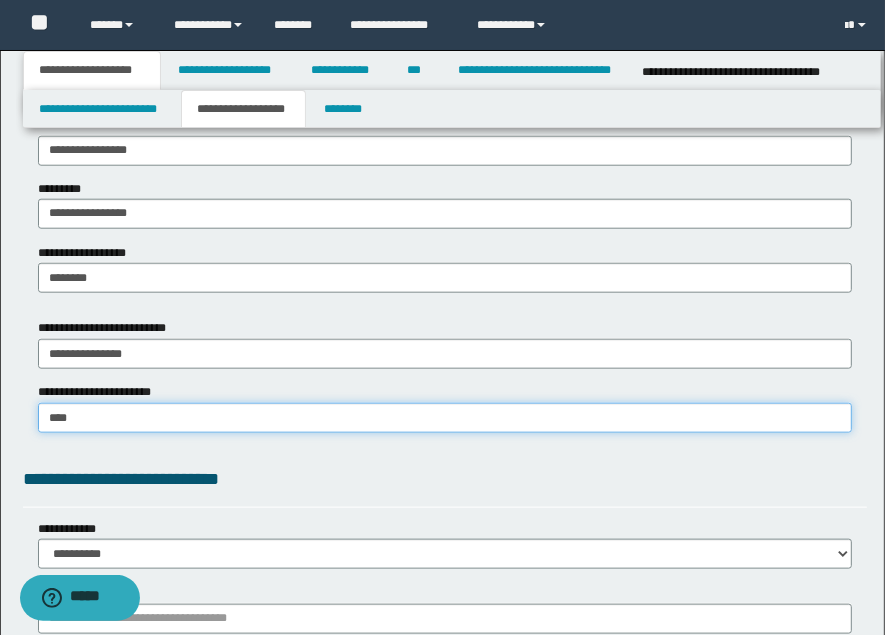 type on "****" 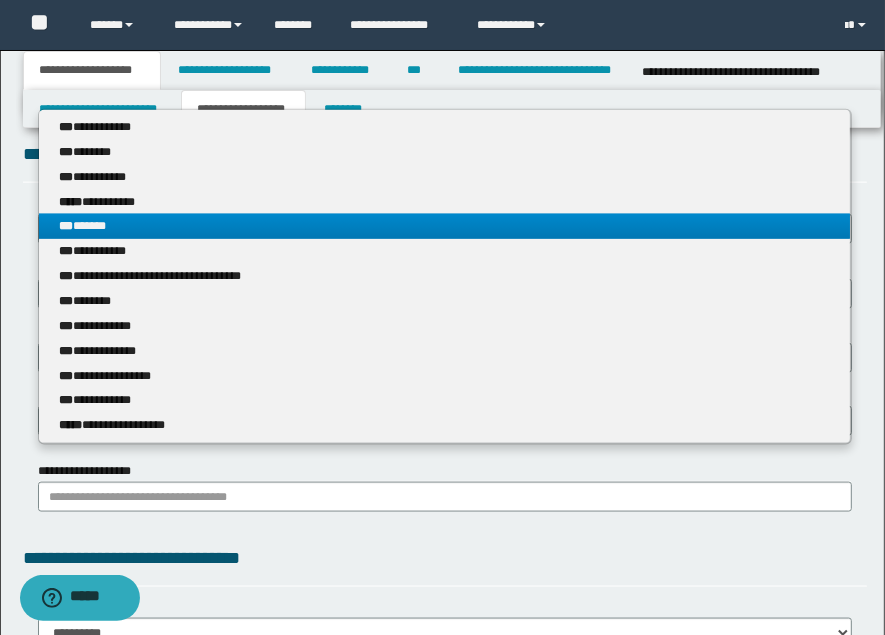 scroll, scrollTop: 1555, scrollLeft: 0, axis: vertical 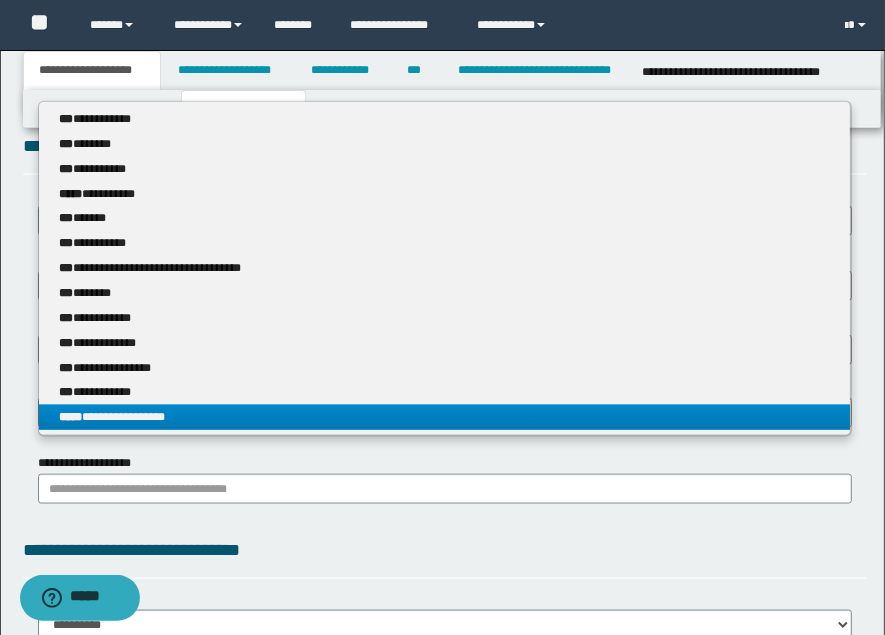 type on "****" 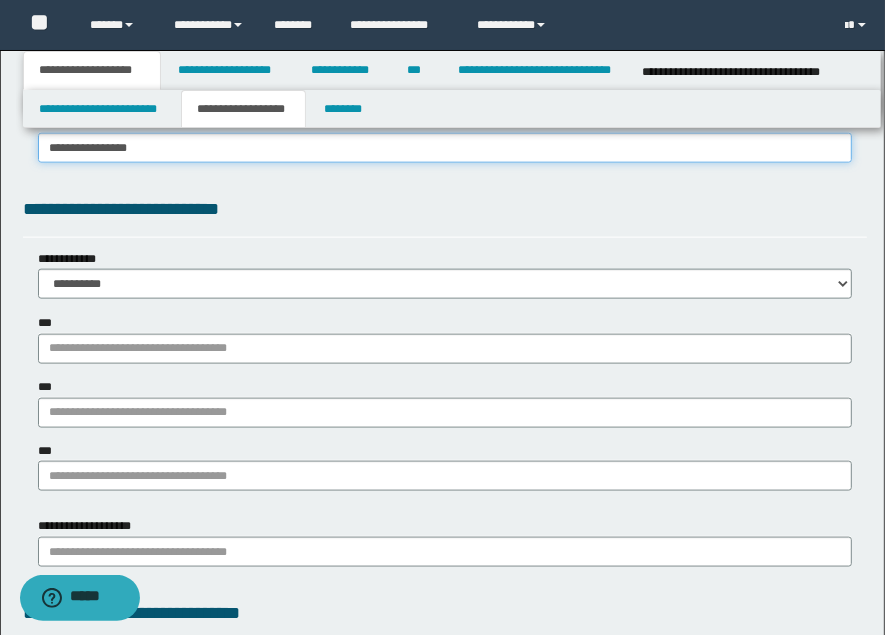 scroll, scrollTop: 1444, scrollLeft: 0, axis: vertical 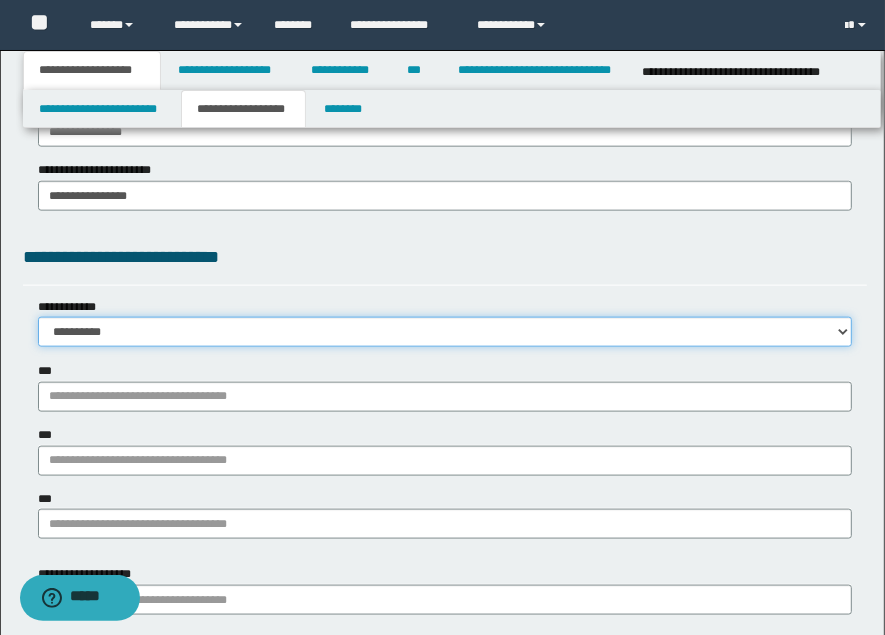 click on "**********" at bounding box center [445, 332] 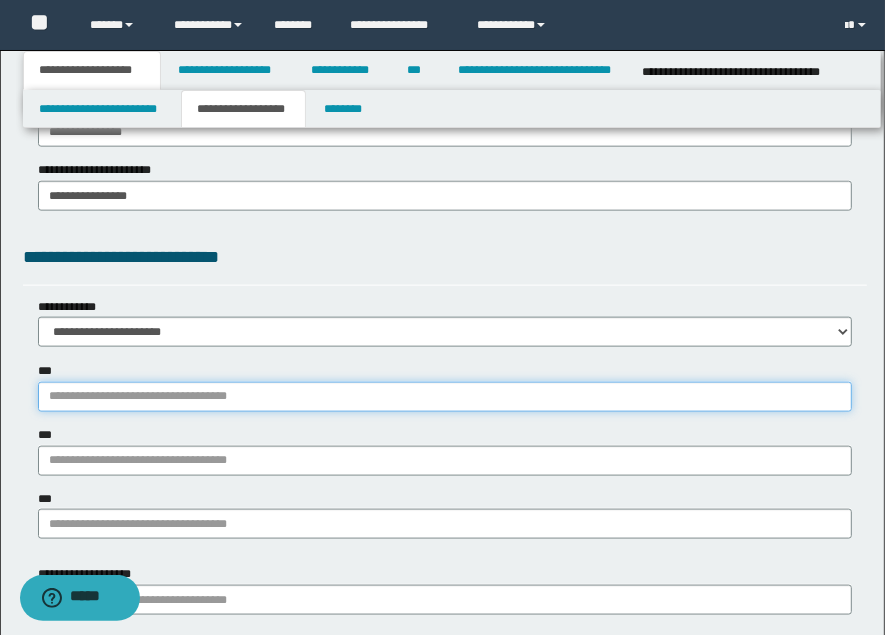click on "***" at bounding box center [445, 397] 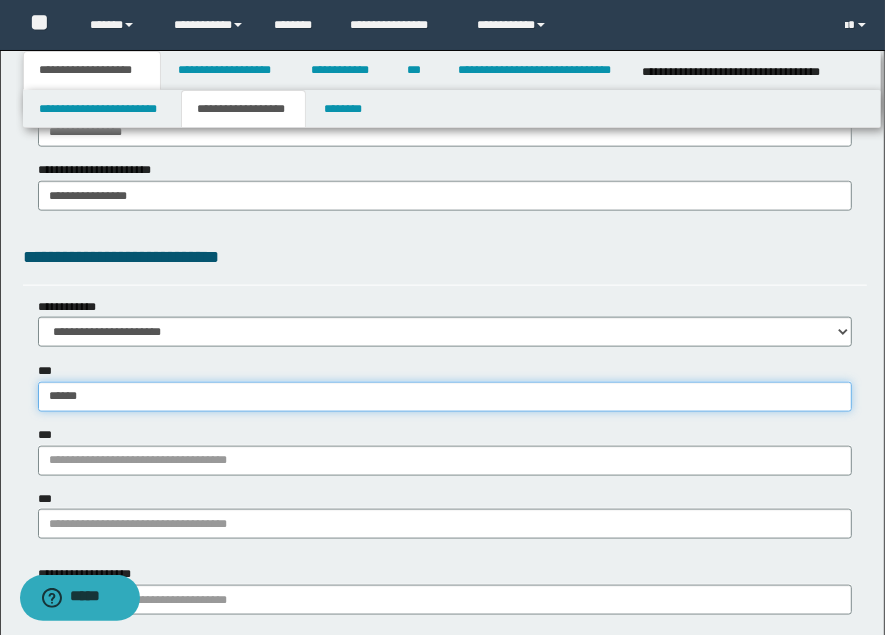 type on "*******" 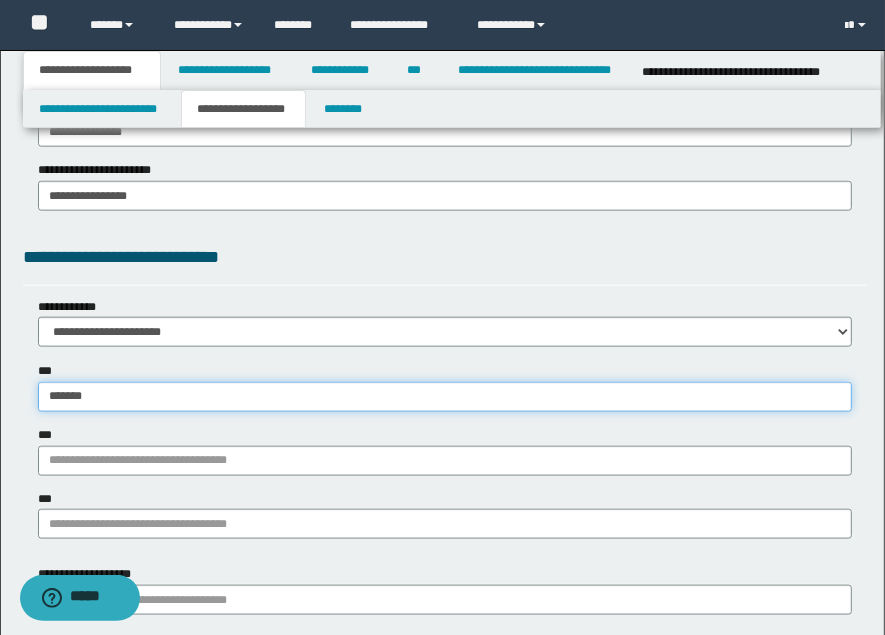 type on "*******" 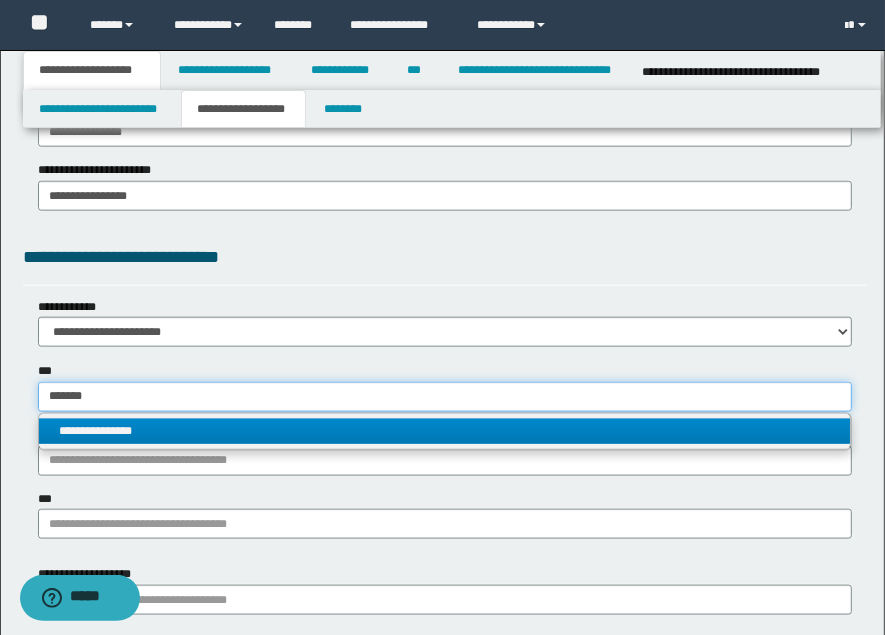type on "*******" 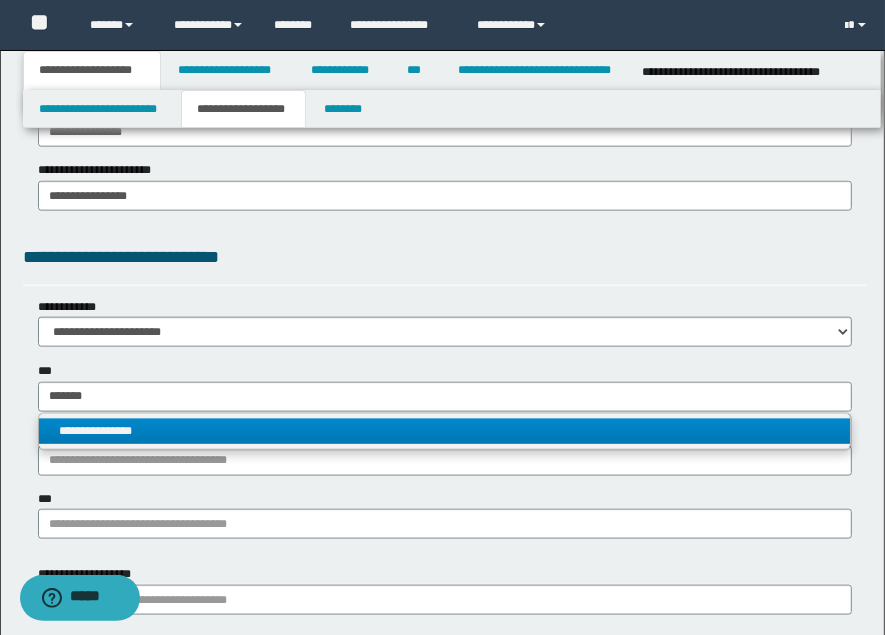 type 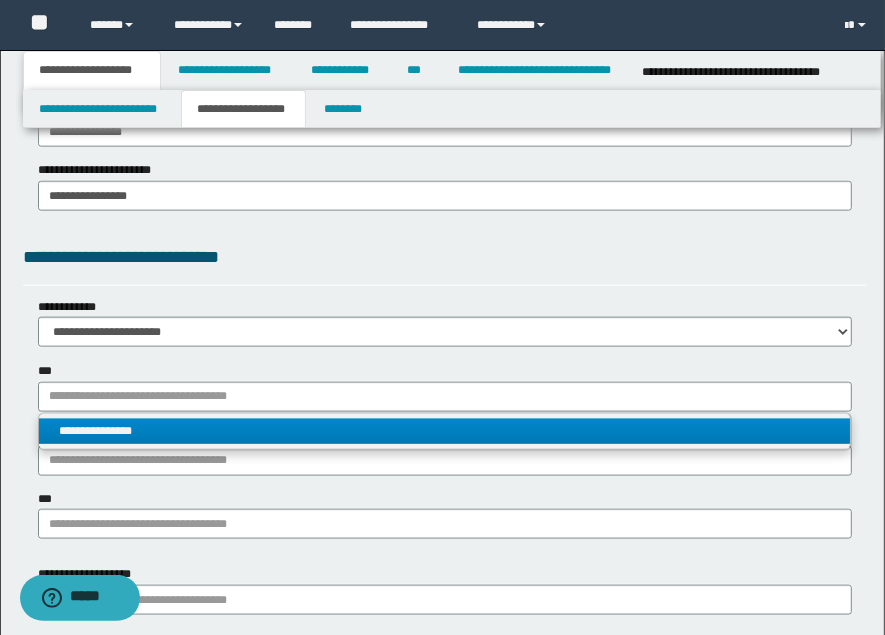 click on "**********" at bounding box center (445, 431) 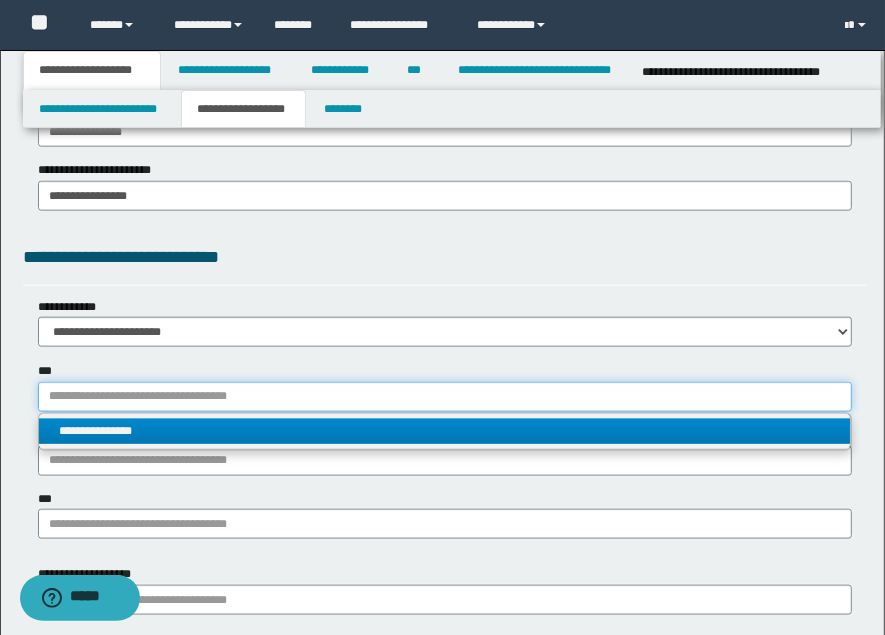 type 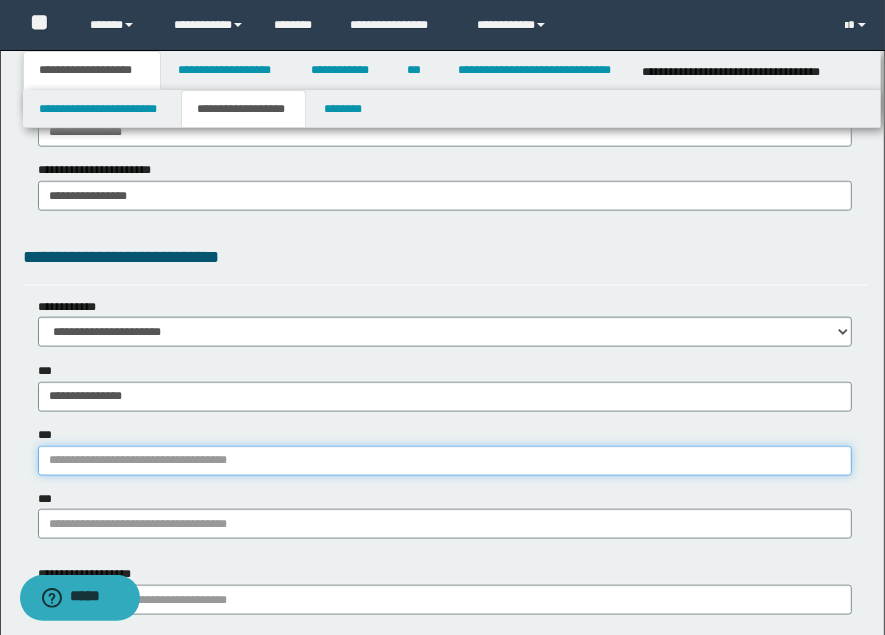 click on "***" at bounding box center [445, 461] 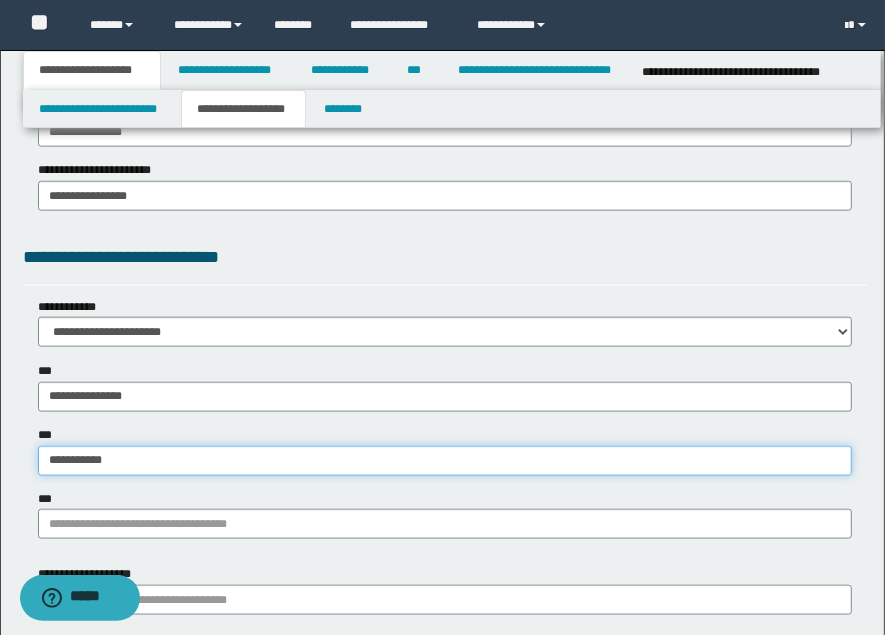 type on "**********" 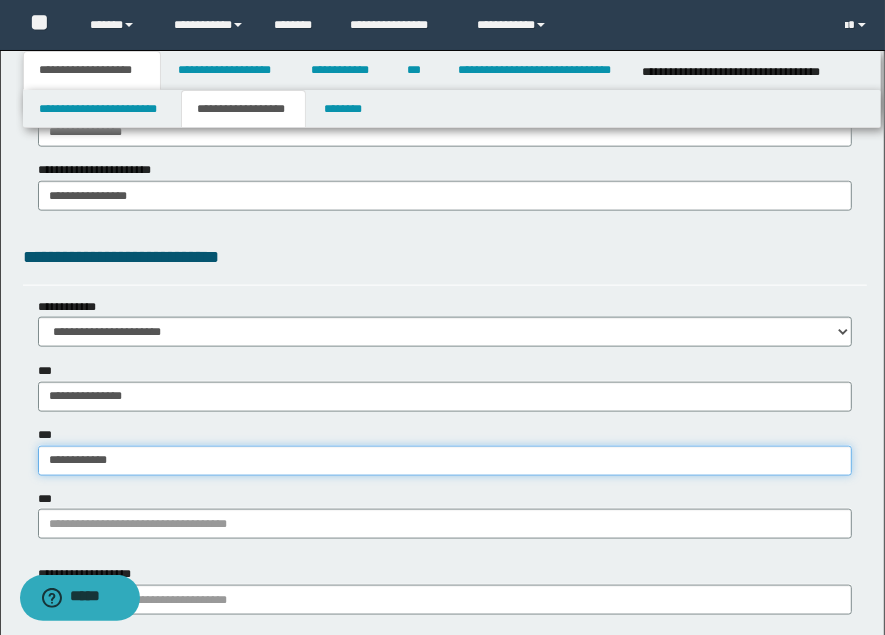 type on "**********" 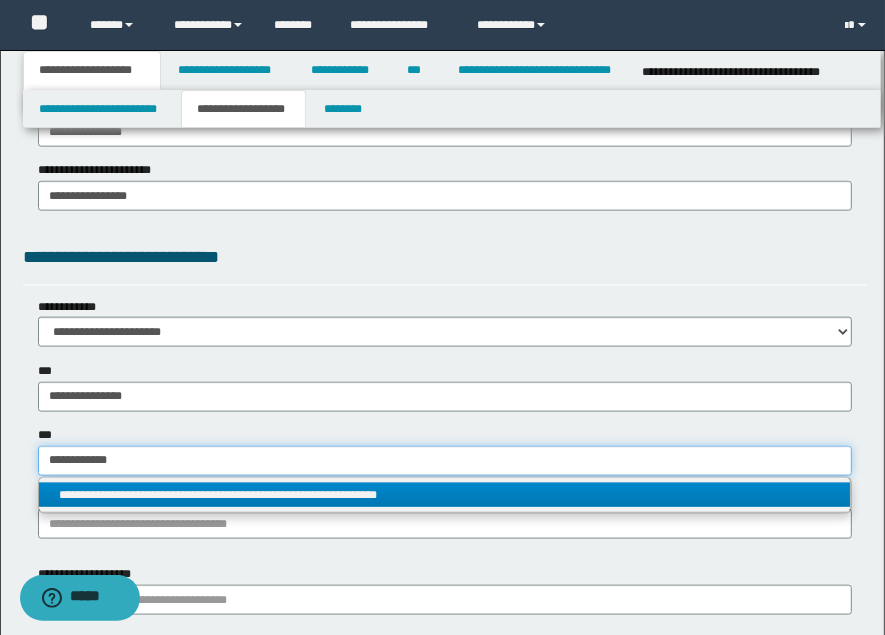 type on "**********" 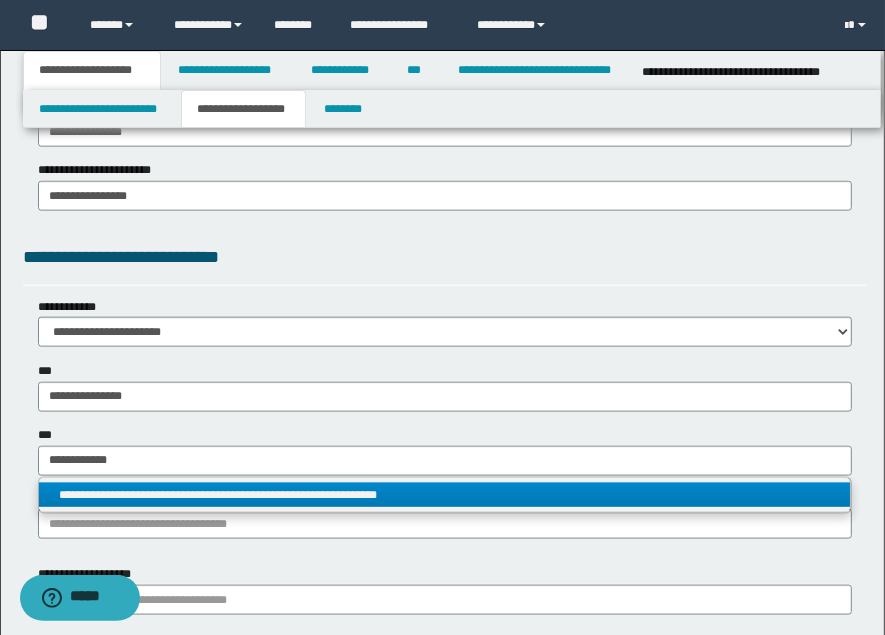 type 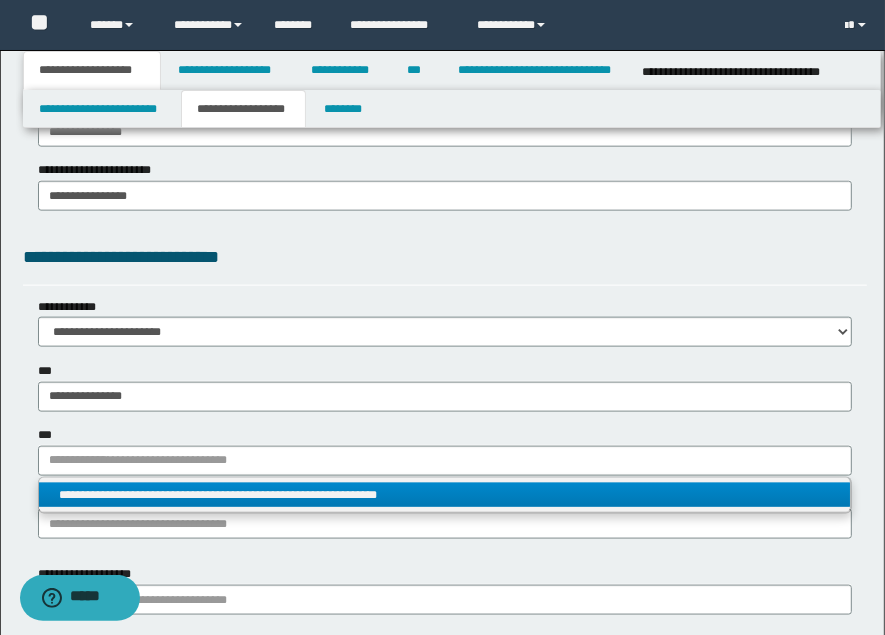 click on "**********" at bounding box center [444, 495] 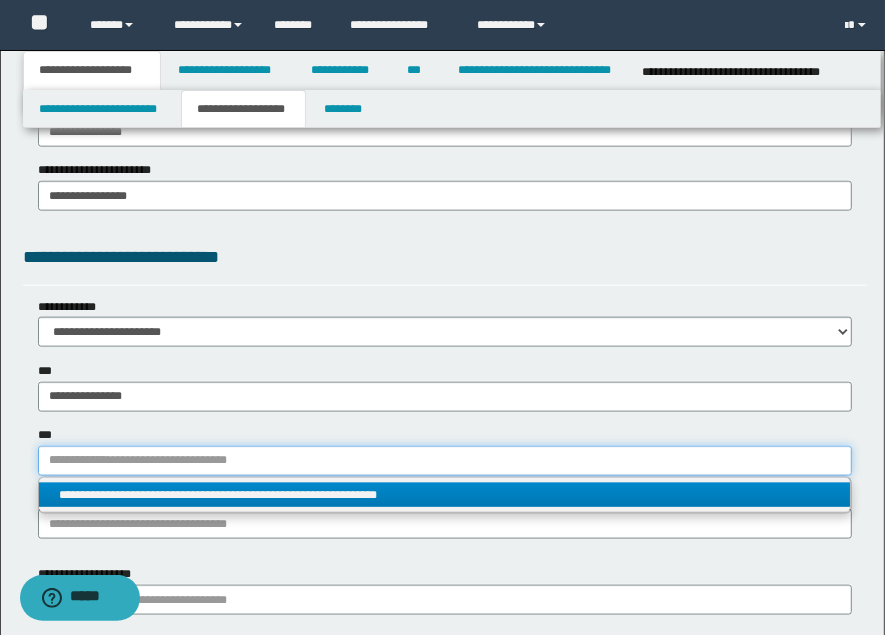 type 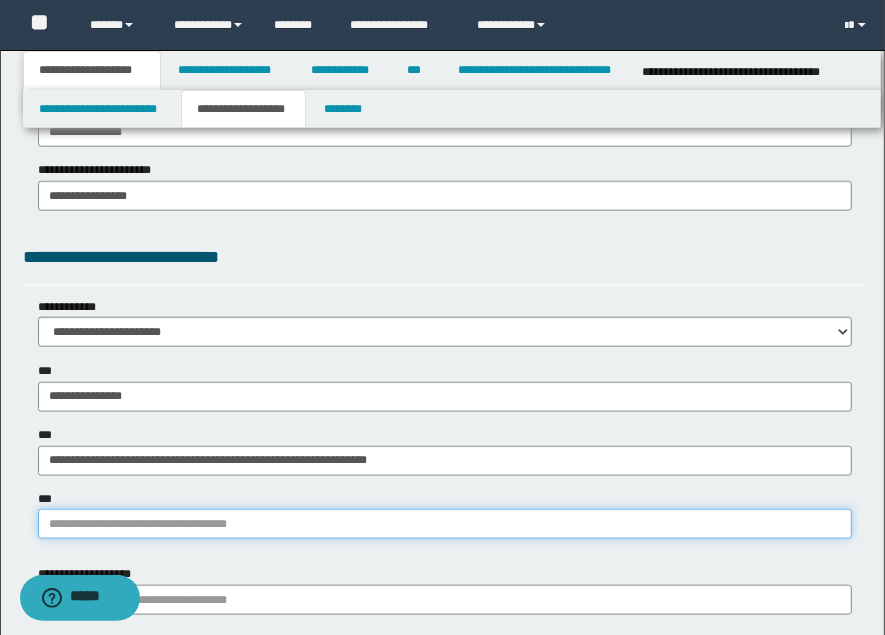 click on "***" at bounding box center [445, 524] 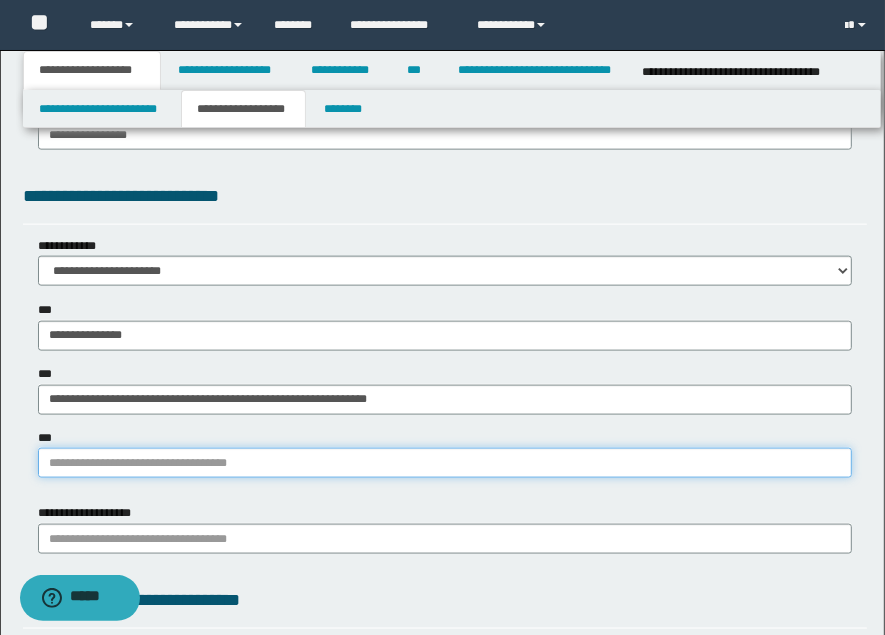 scroll, scrollTop: 1555, scrollLeft: 0, axis: vertical 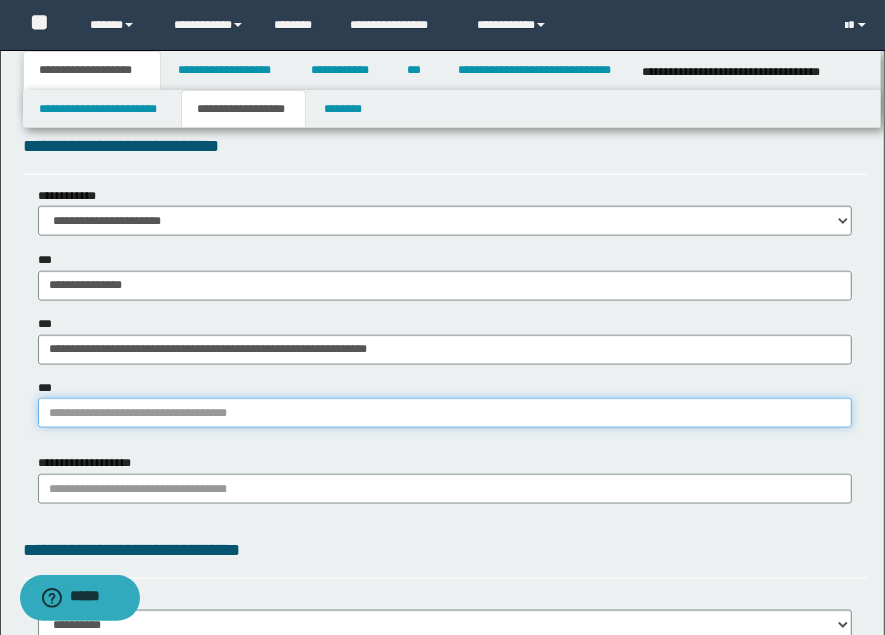 click on "***" at bounding box center (445, 413) 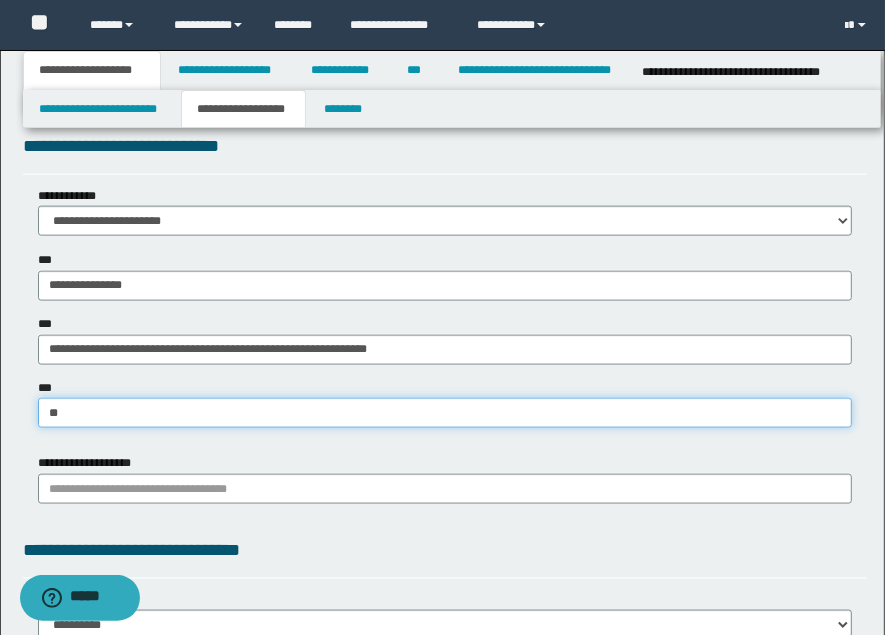 type on "***" 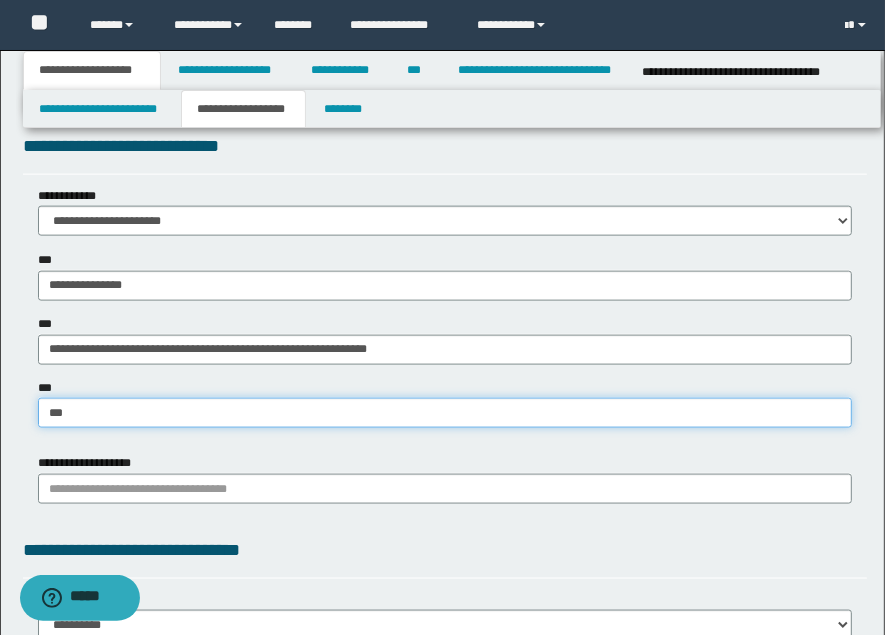 type on "***" 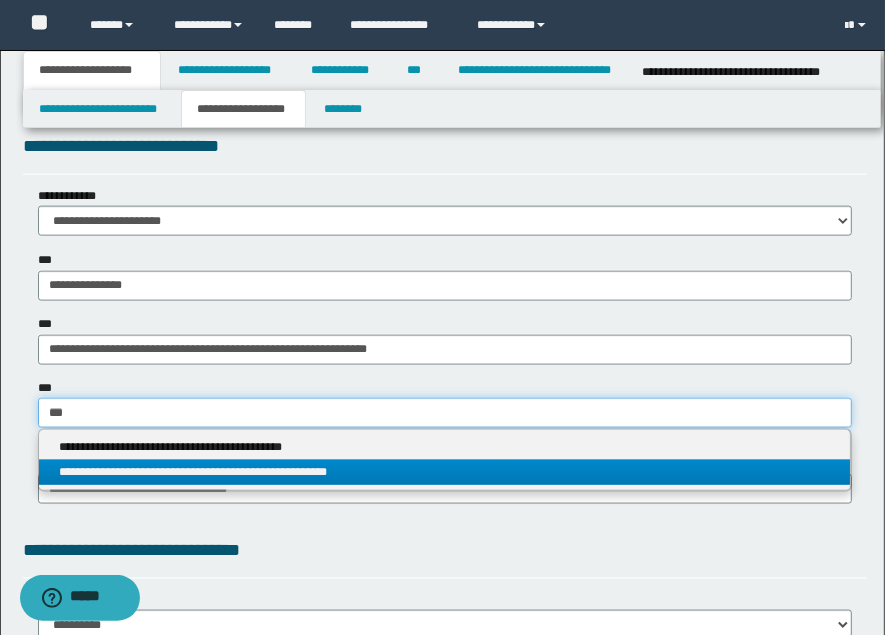 type on "***" 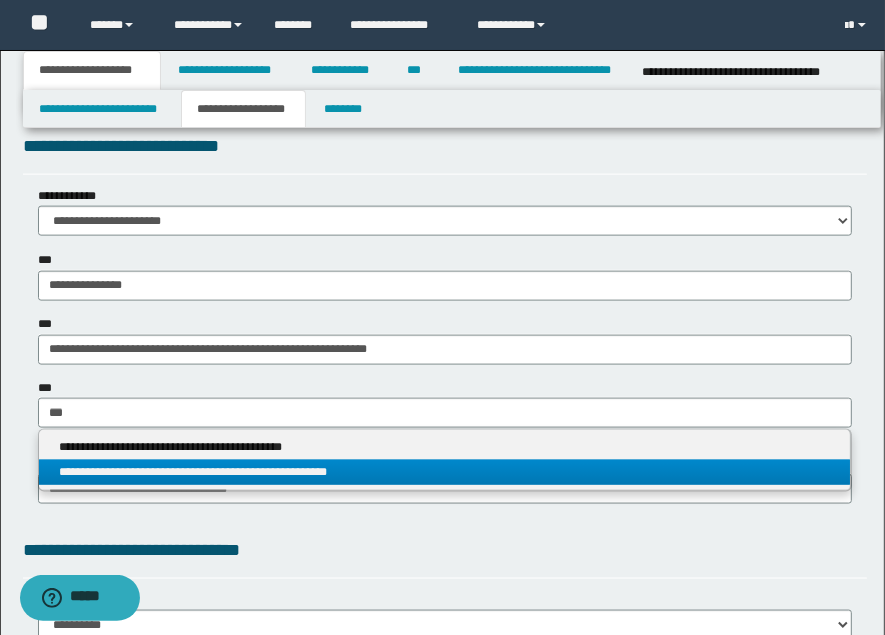 type 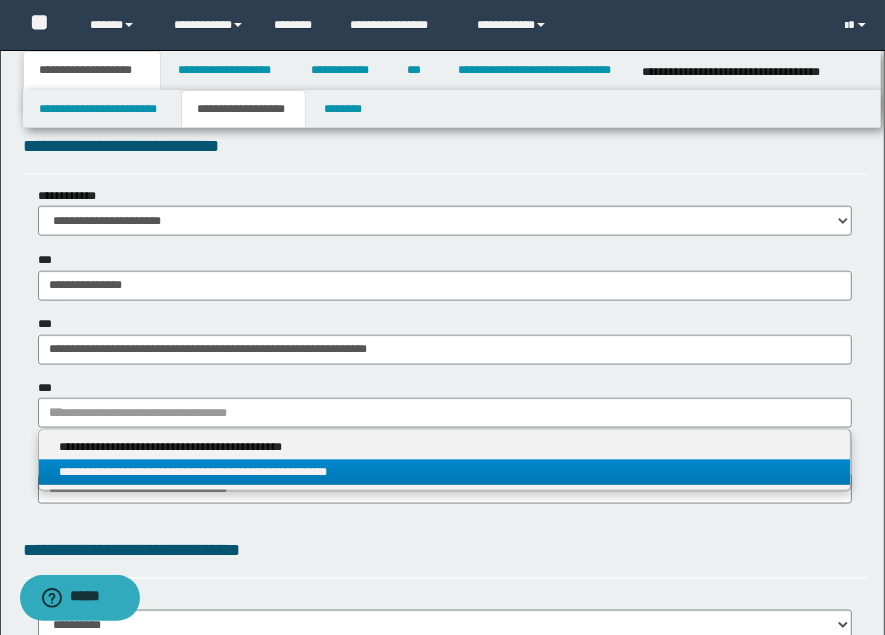 click on "**********" at bounding box center (445, 472) 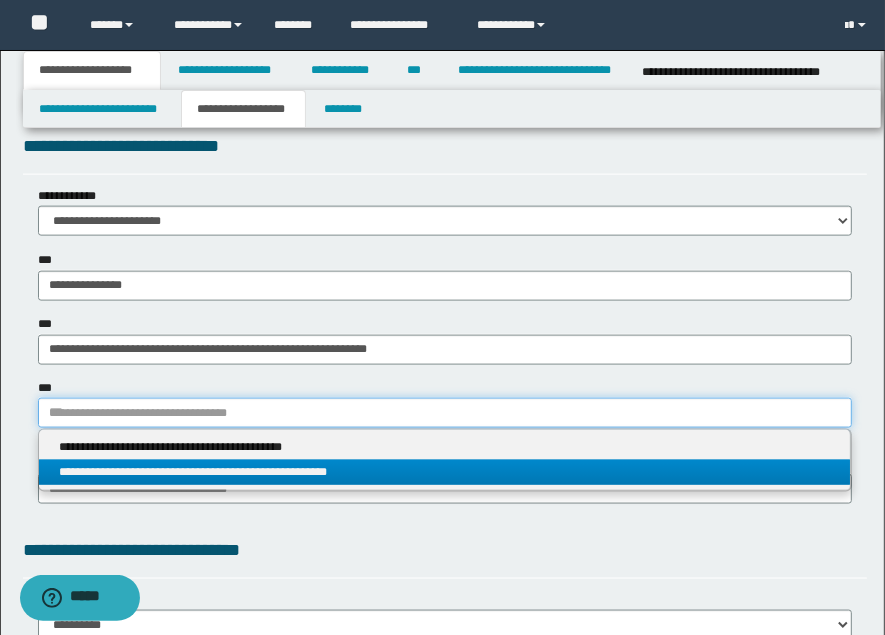 type 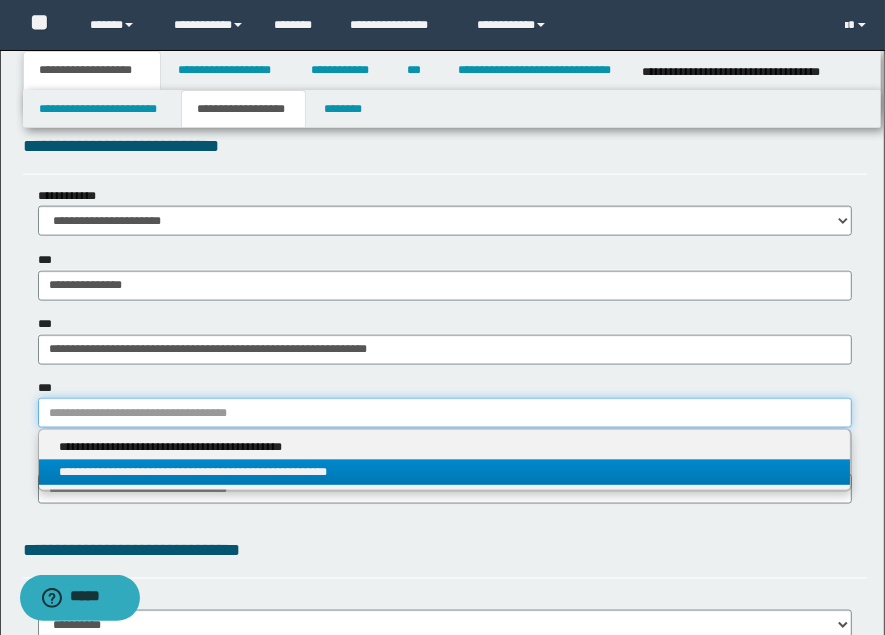 type on "**********" 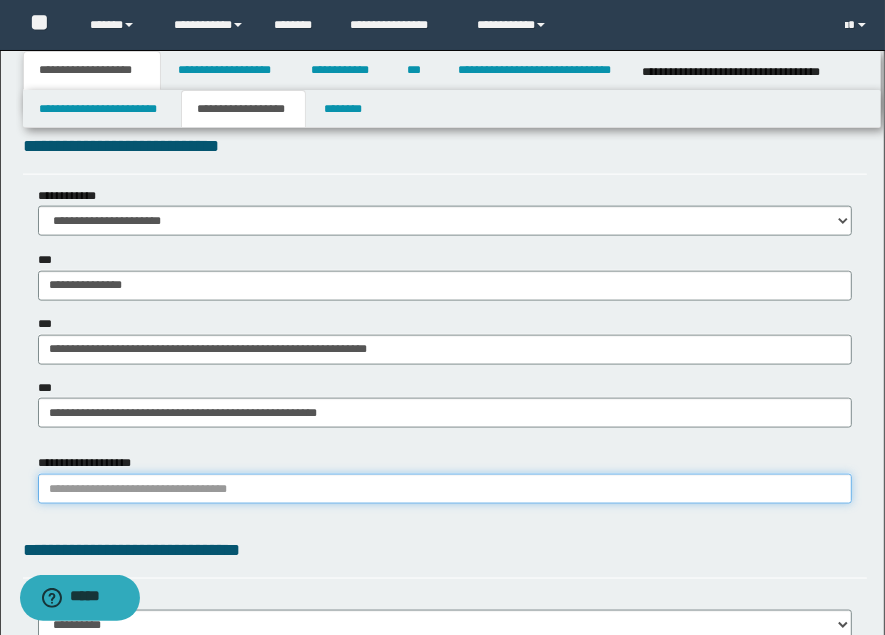 click on "**********" at bounding box center [445, 489] 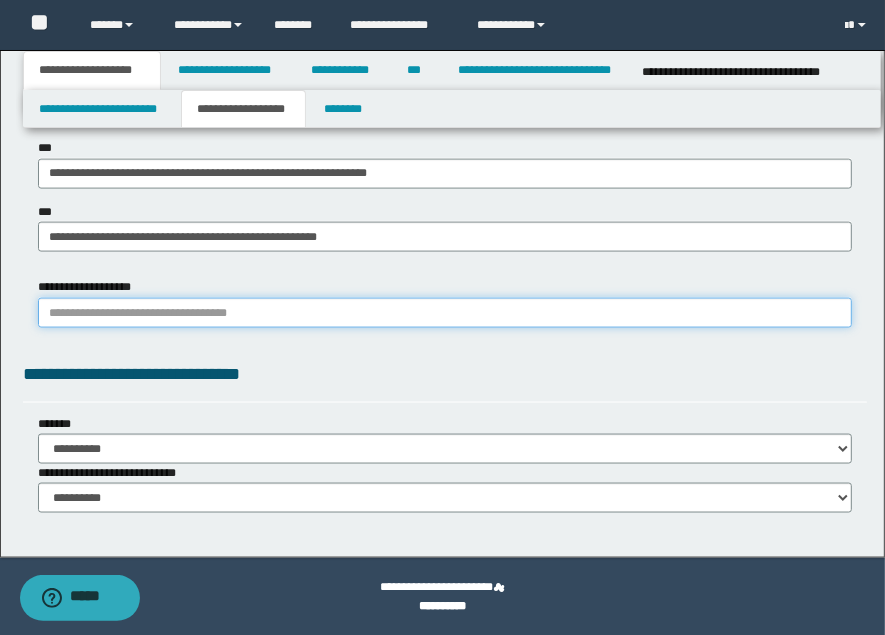scroll, scrollTop: 1731, scrollLeft: 0, axis: vertical 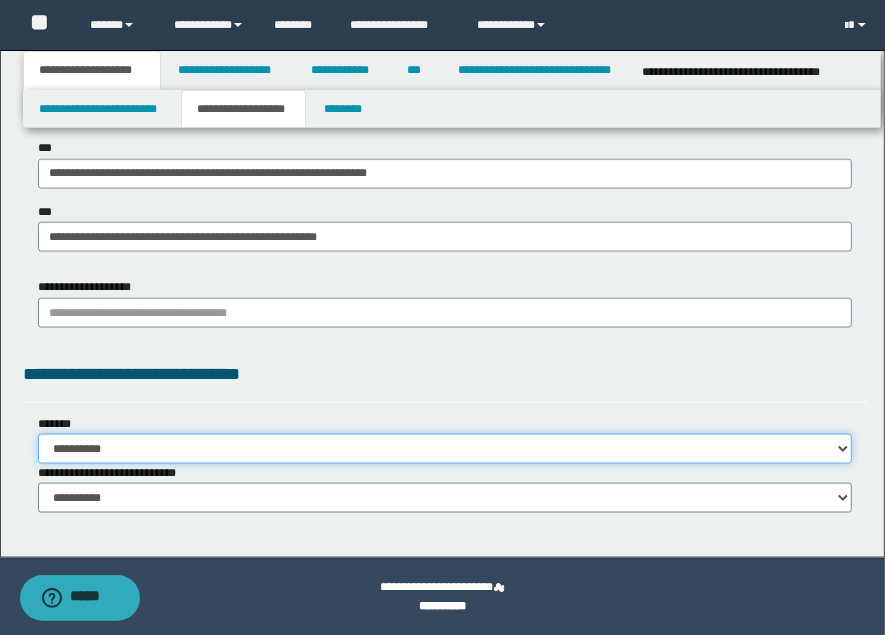 click on "**********" at bounding box center (445, 449) 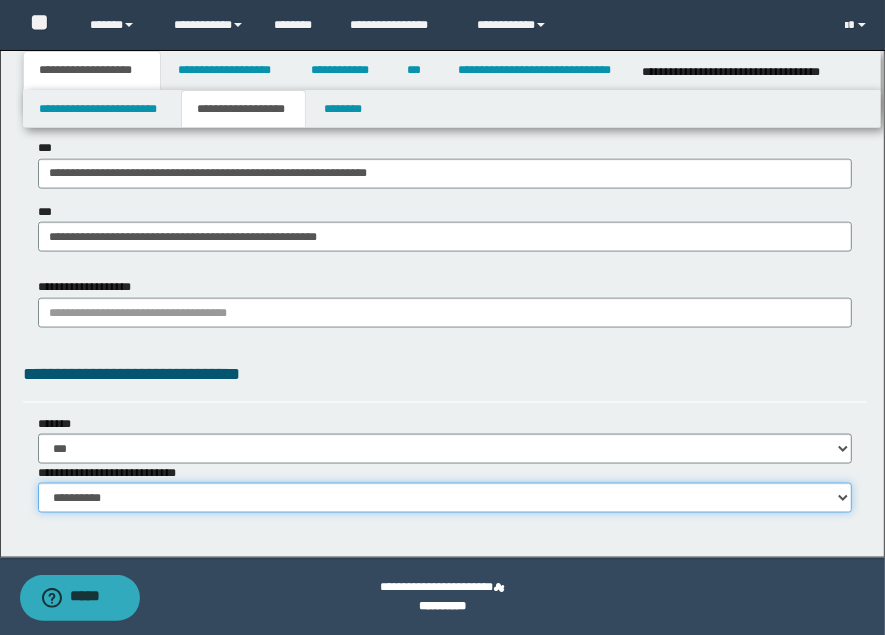 click on "**********" at bounding box center (445, 498) 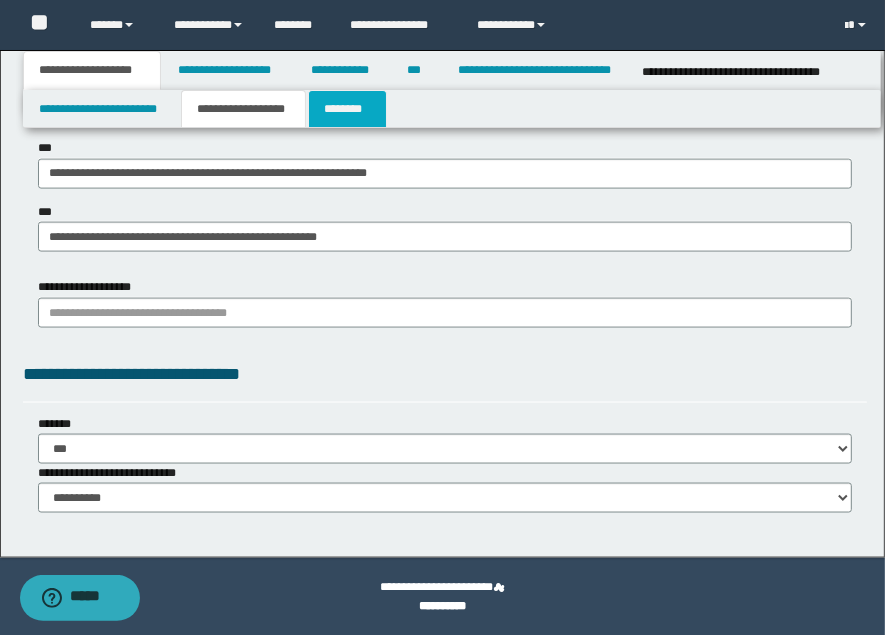 click on "********" at bounding box center (347, 109) 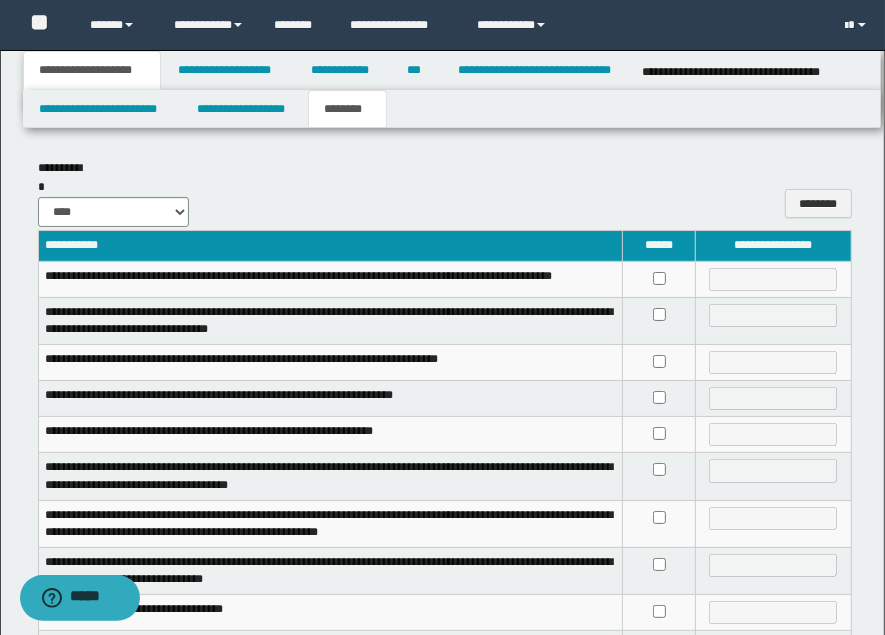click on "**********" at bounding box center [445, 174] 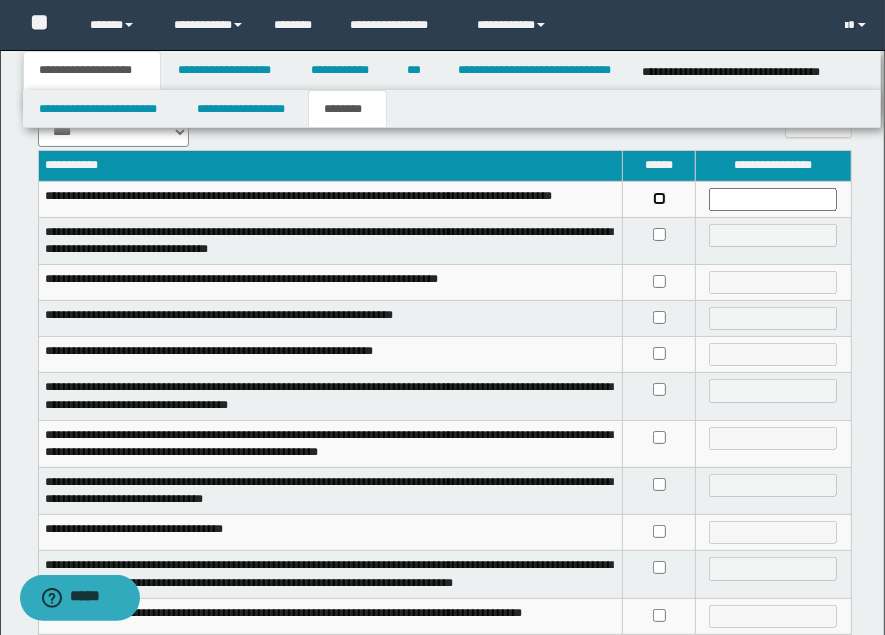 scroll, scrollTop: 0, scrollLeft: 0, axis: both 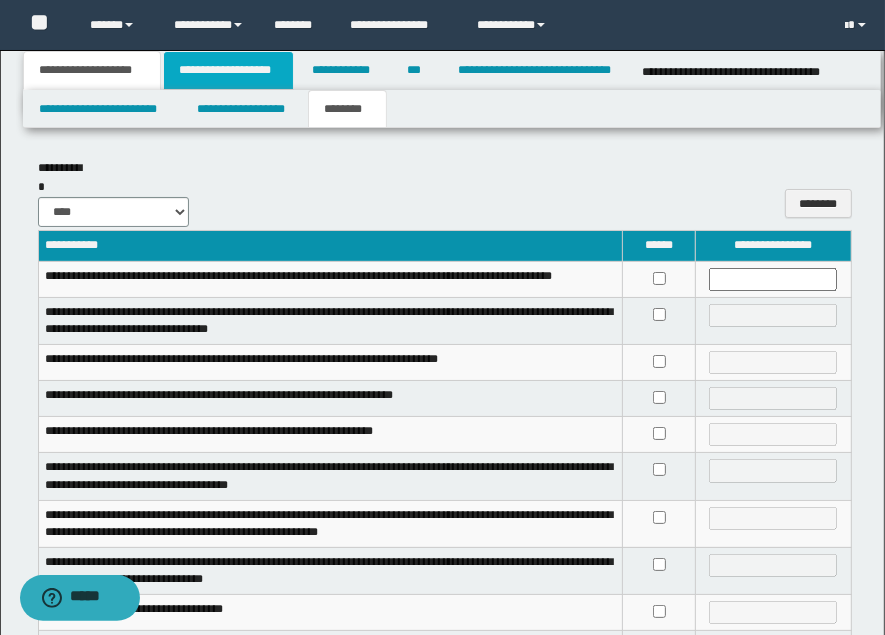 click on "**********" at bounding box center [228, 70] 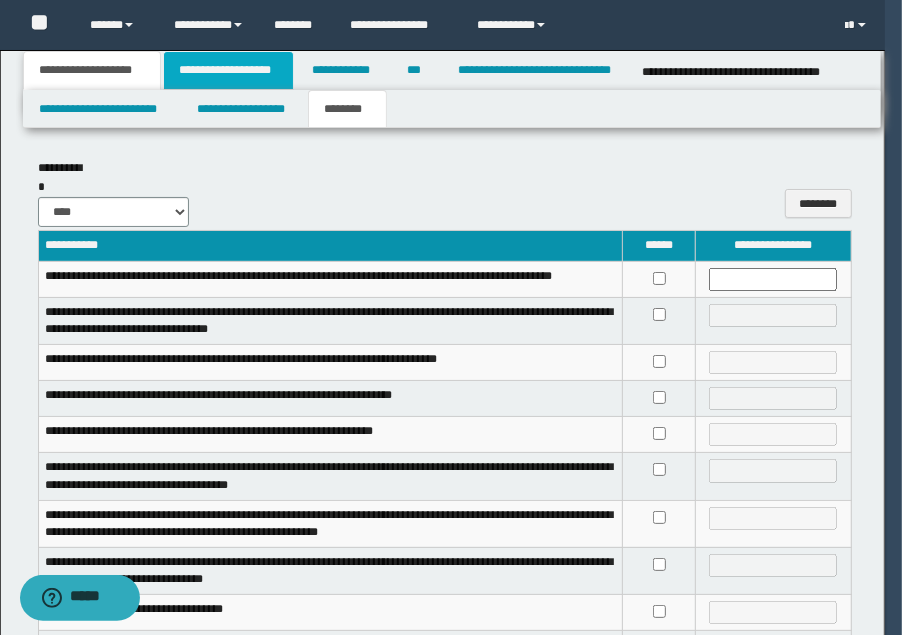 type 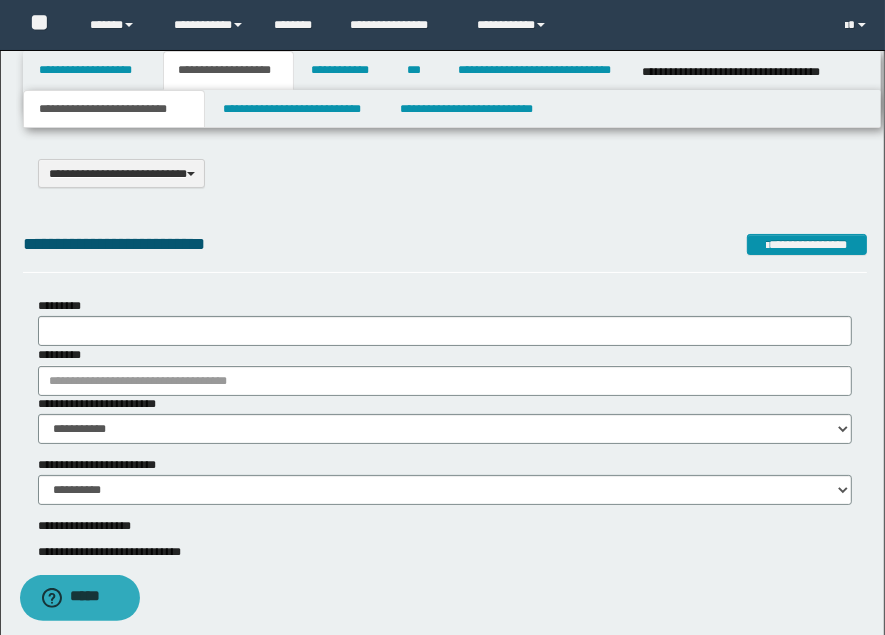 click on "*********" at bounding box center (445, 321) 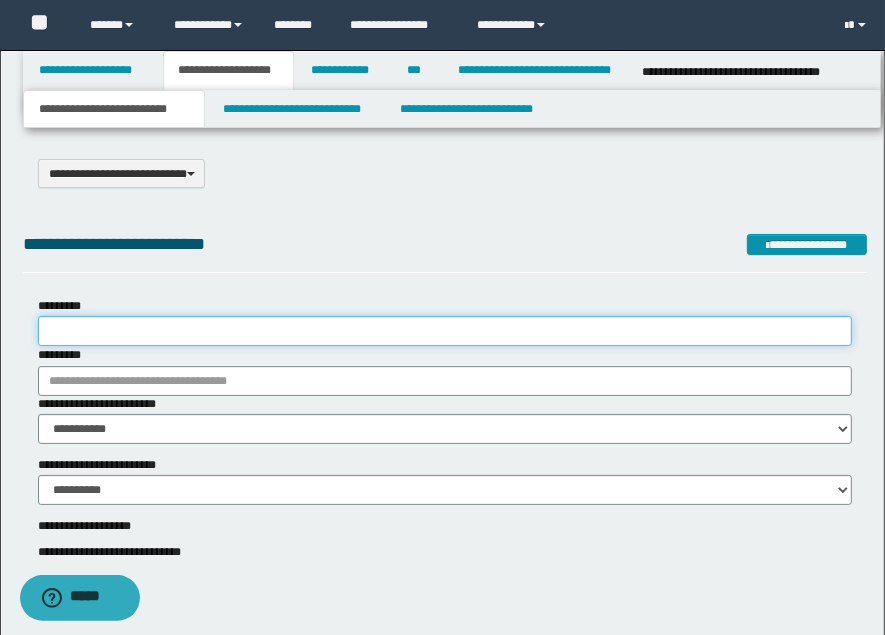 click on "*********" at bounding box center [445, 331] 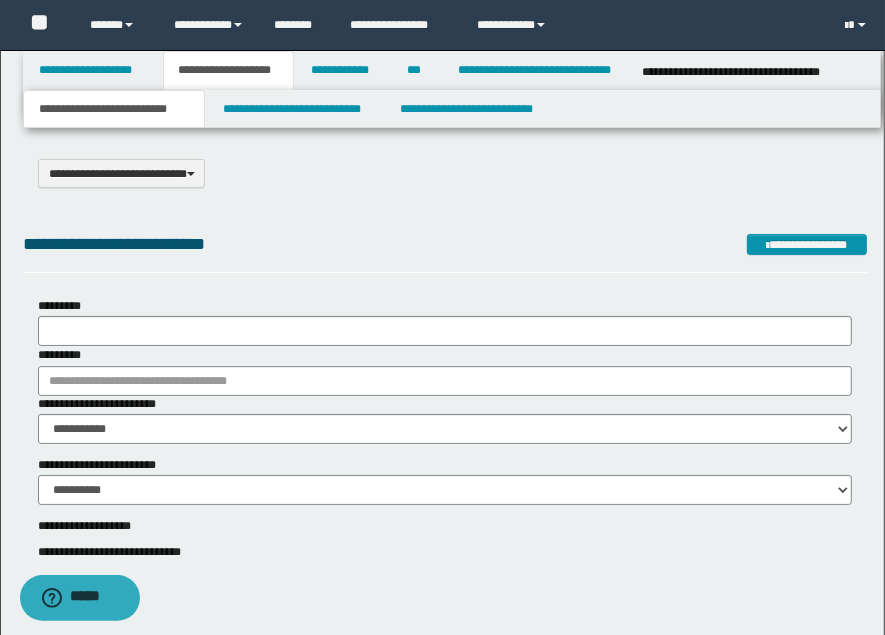 click on "**********" at bounding box center (445, 244) 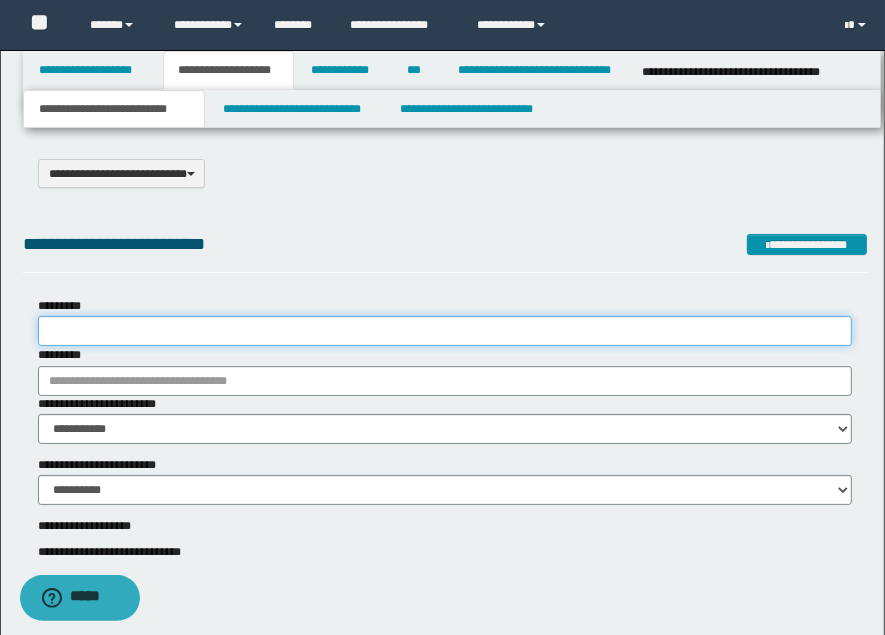 click on "*********" at bounding box center [445, 331] 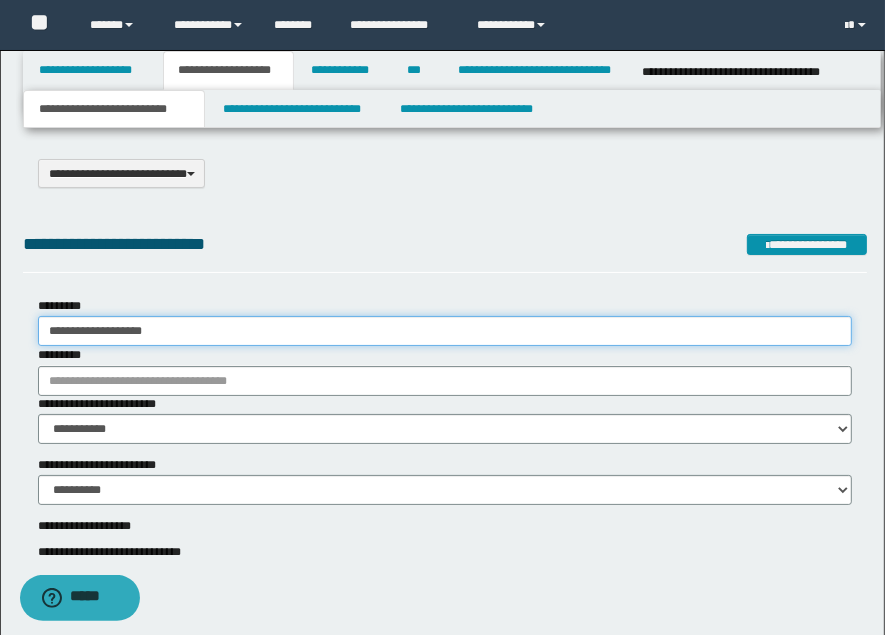 type on "**********" 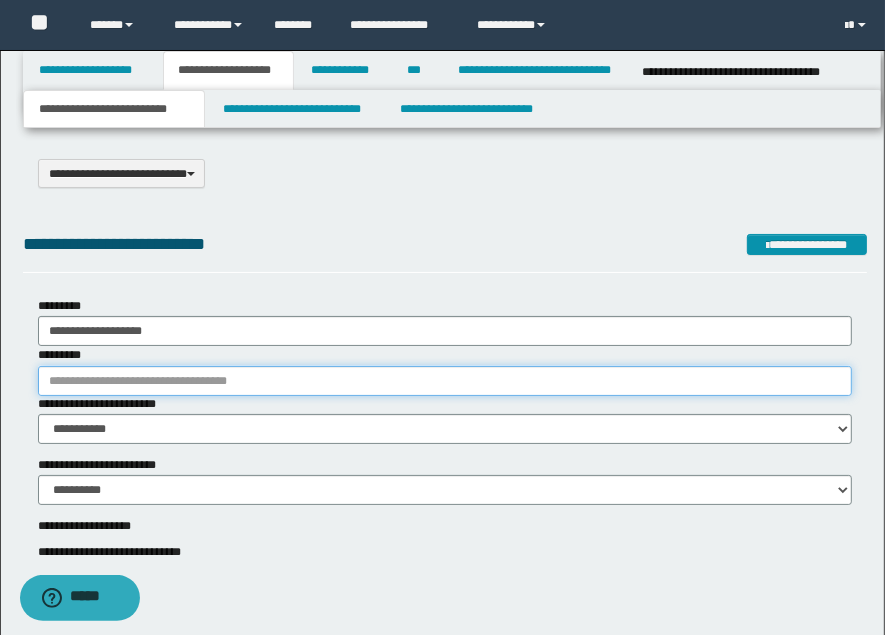 drag, startPoint x: 68, startPoint y: 384, endPoint x: 82, endPoint y: 385, distance: 14.035668 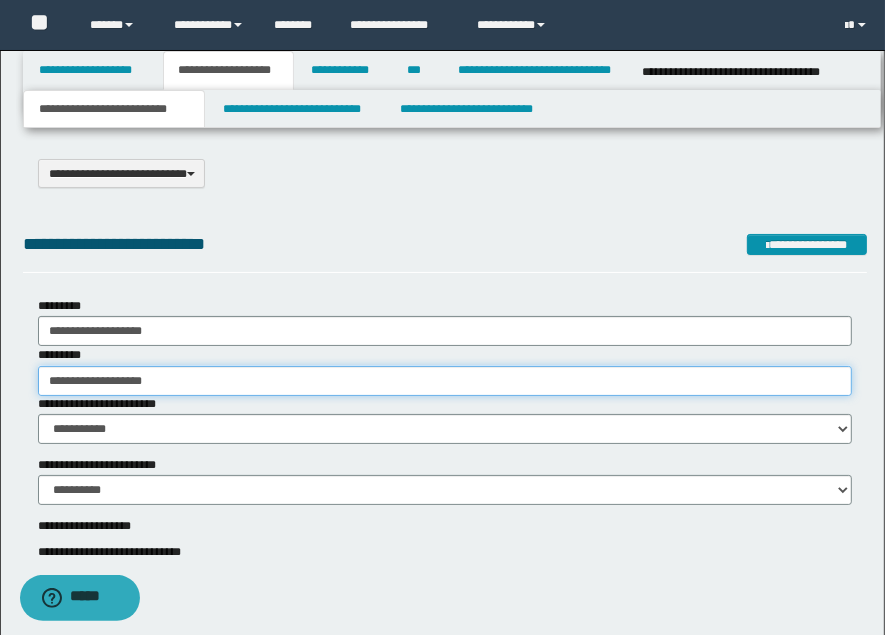 type on "**********" 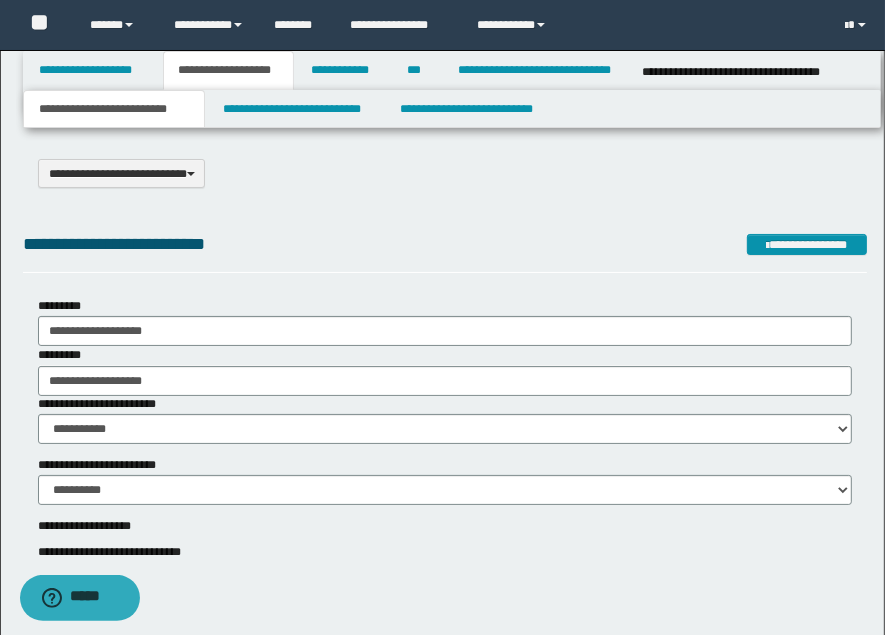 click on "**********" at bounding box center [445, 248] 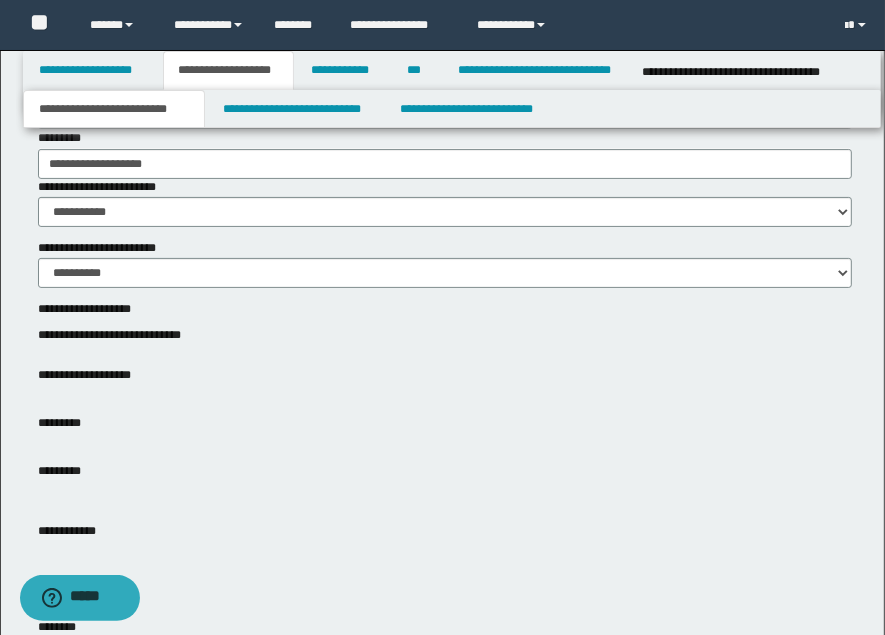 scroll, scrollTop: 222, scrollLeft: 0, axis: vertical 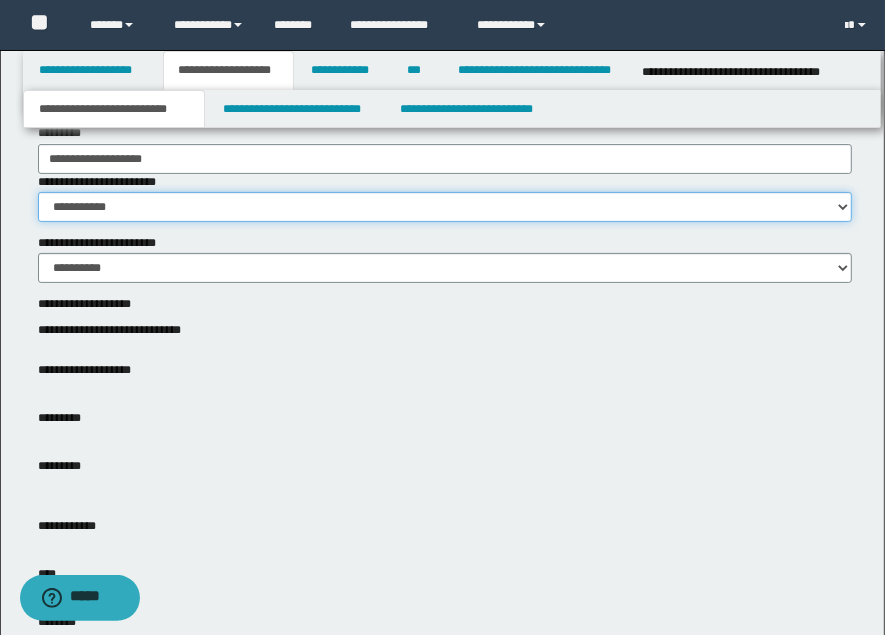 click on "**********" at bounding box center (445, 207) 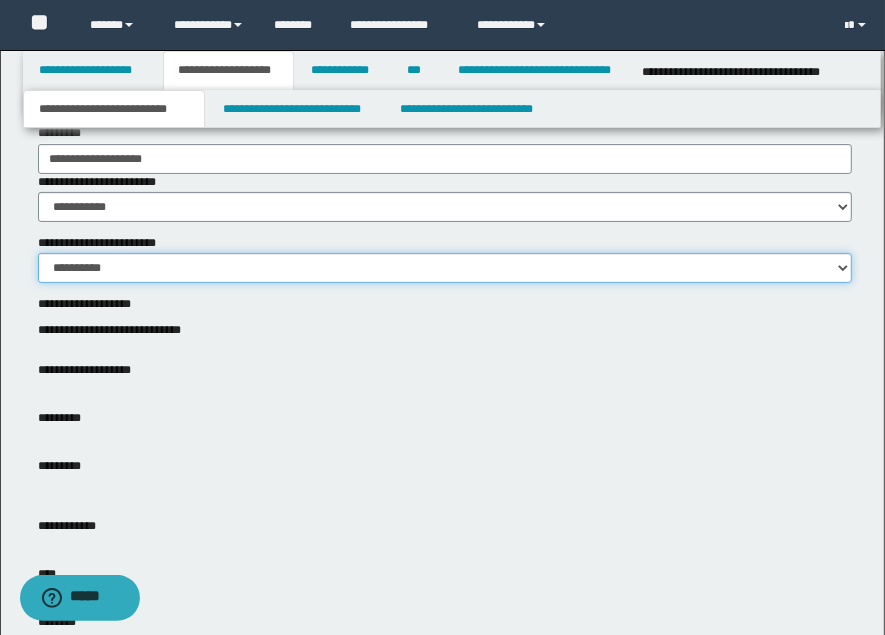 click on "**********" at bounding box center (445, 268) 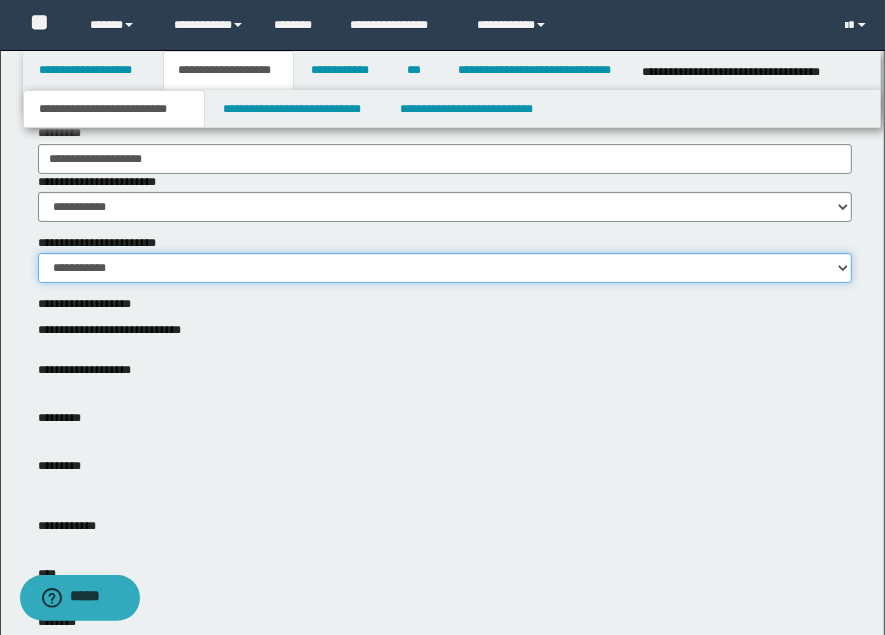 click on "**********" at bounding box center [445, 268] 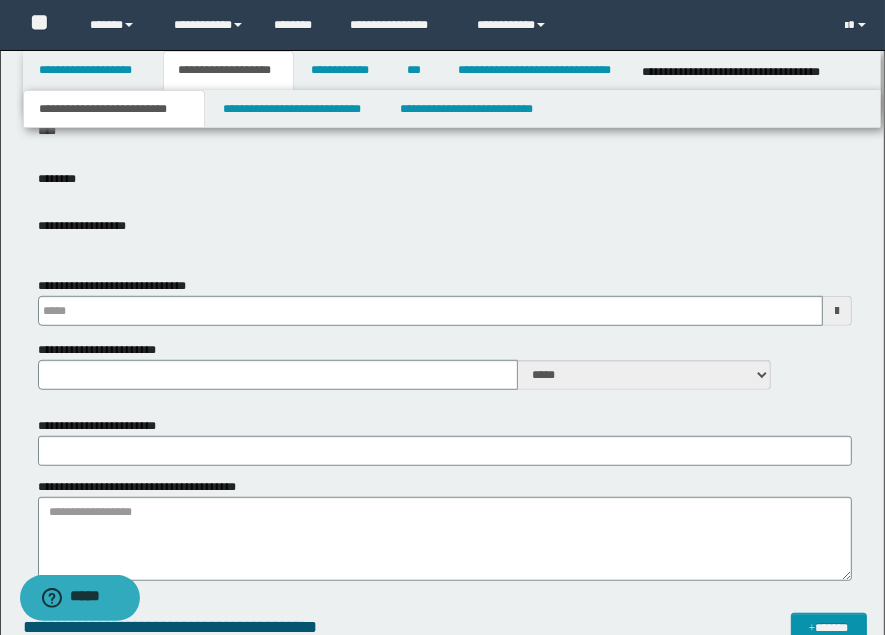 scroll, scrollTop: 666, scrollLeft: 0, axis: vertical 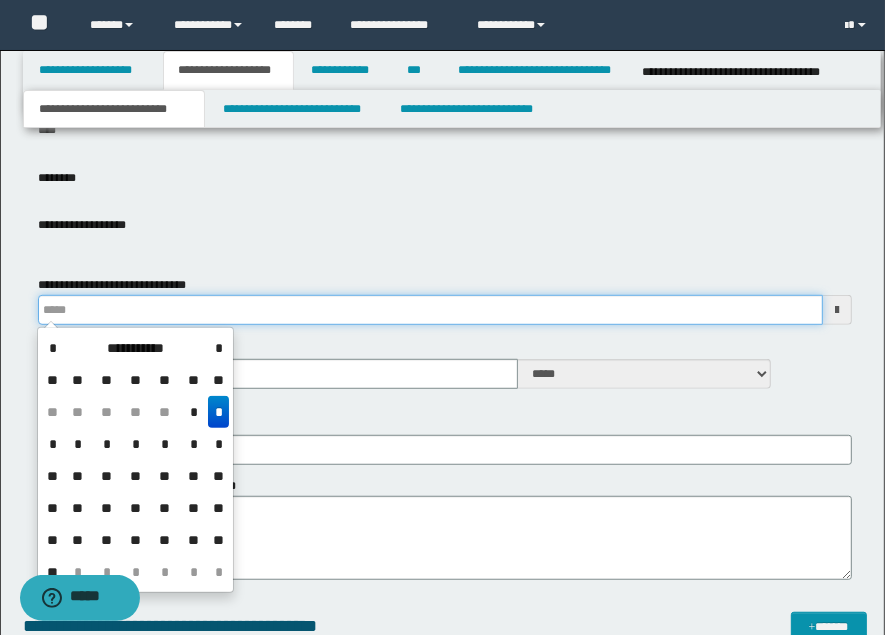 click on "**********" at bounding box center [430, 310] 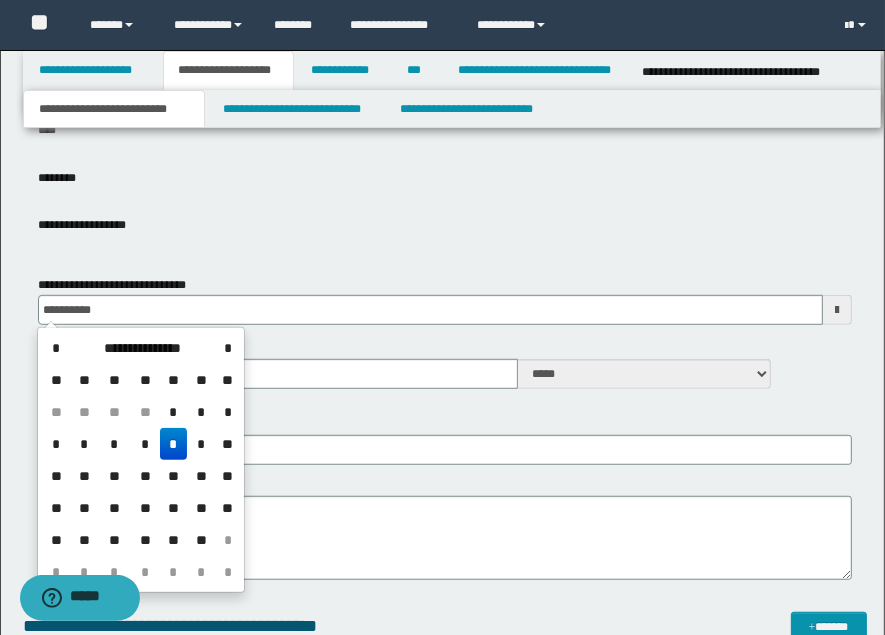 click on "*" at bounding box center (174, 444) 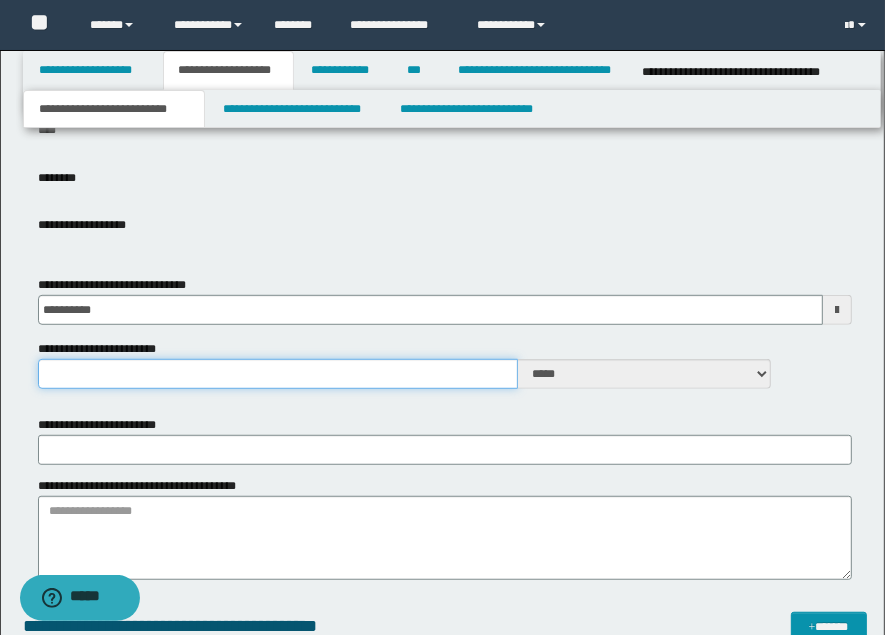 click on "**********" at bounding box center [278, 374] 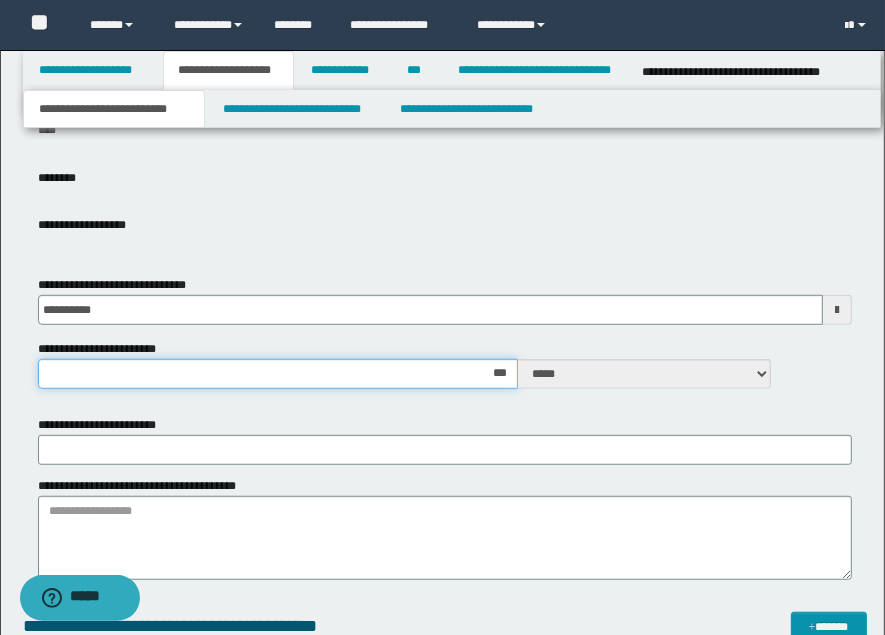type on "**" 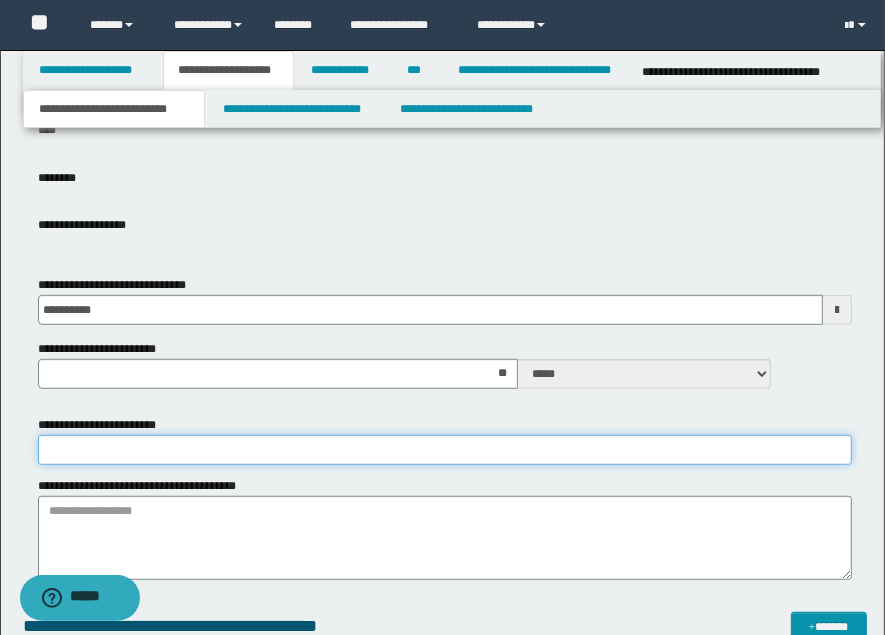 click on "**********" at bounding box center [445, 450] 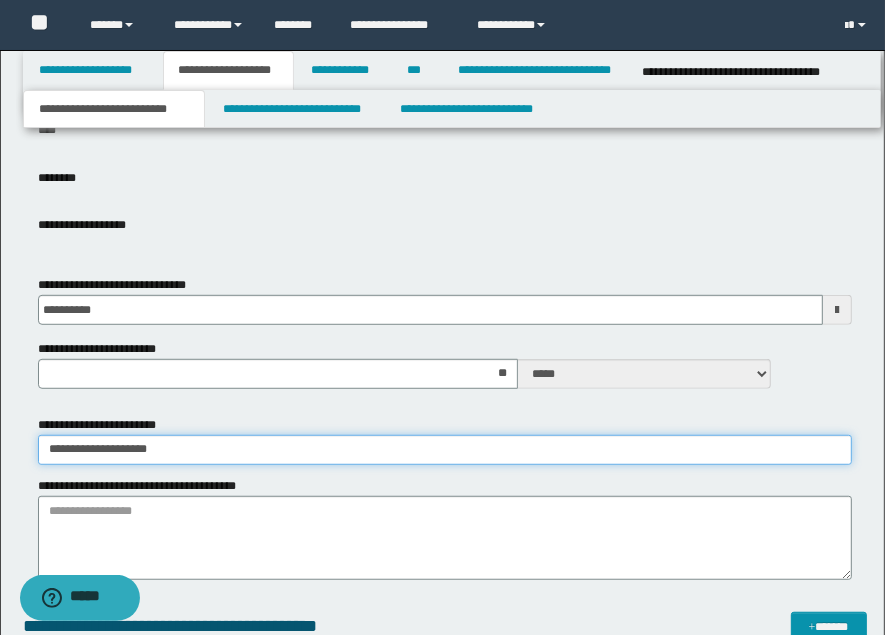type on "**********" 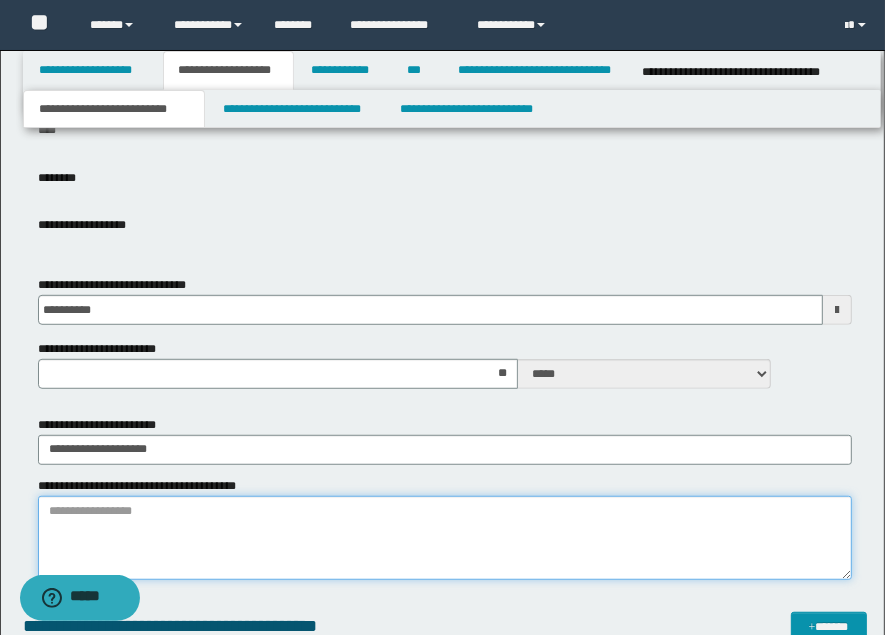 click on "**********" at bounding box center (445, 538) 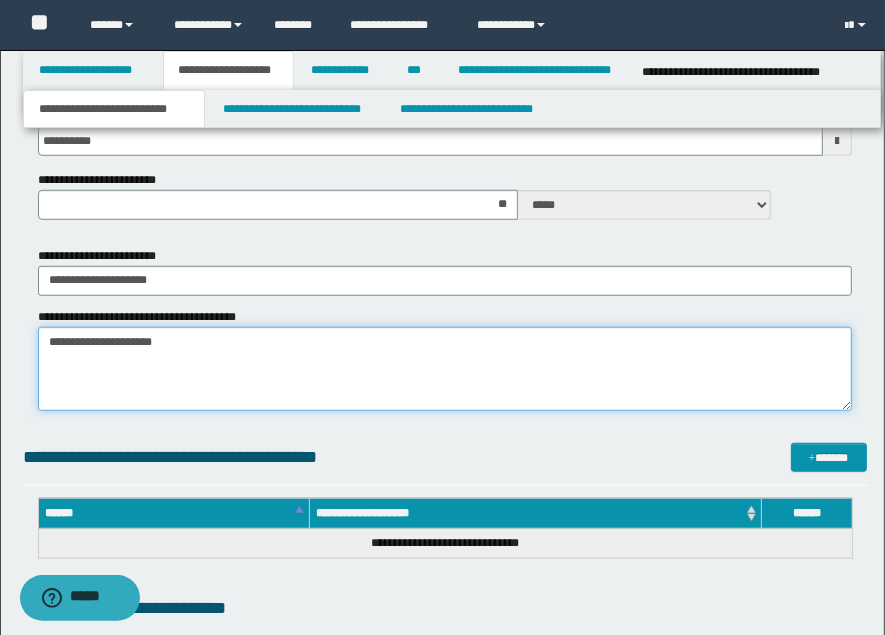 scroll, scrollTop: 888, scrollLeft: 0, axis: vertical 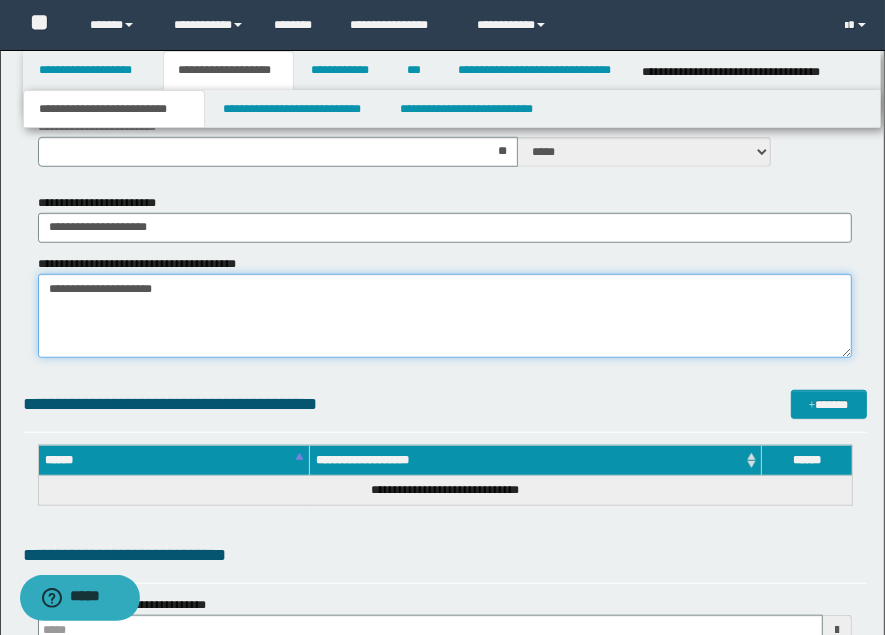 click on "**********" at bounding box center (445, 316) 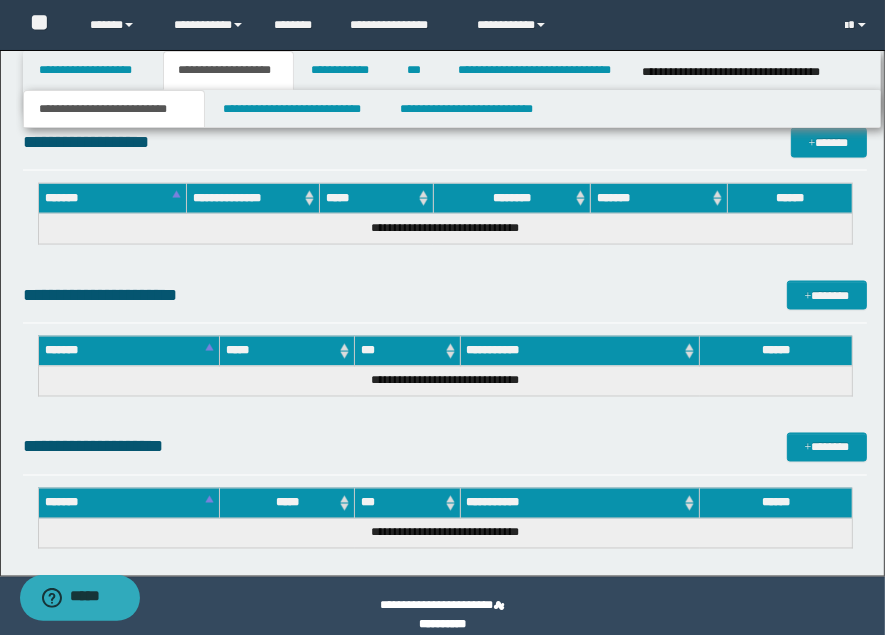 scroll, scrollTop: 2056, scrollLeft: 0, axis: vertical 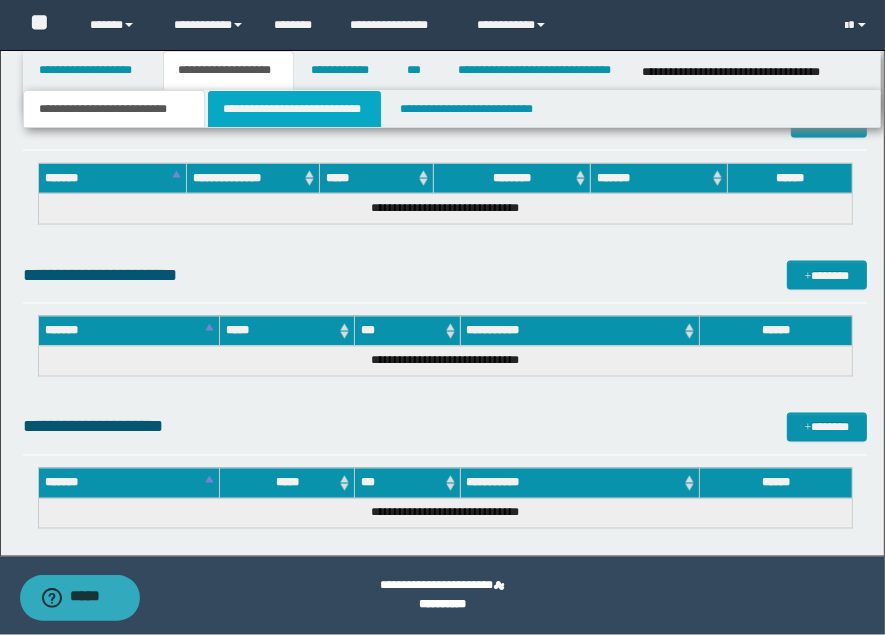 type on "**********" 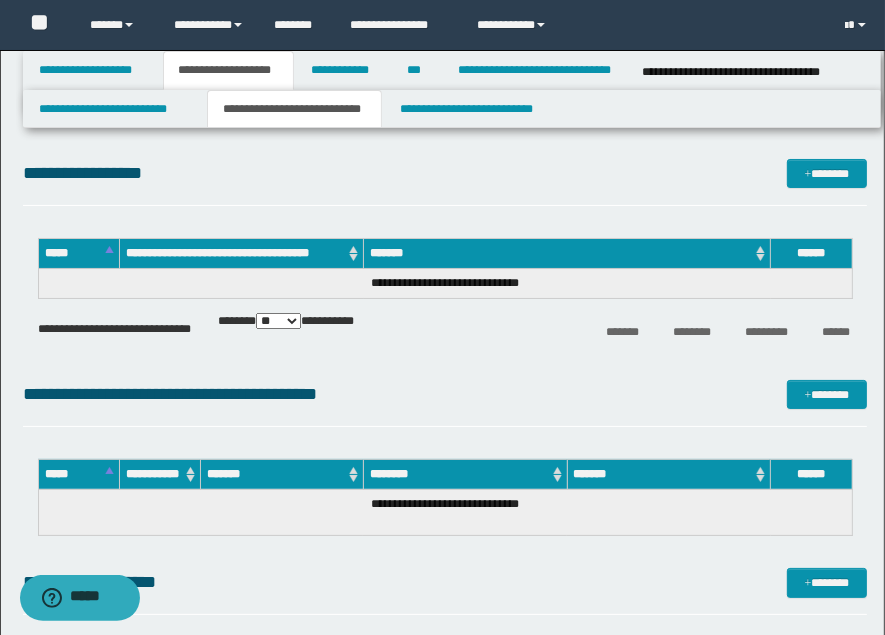 click on "**********" at bounding box center (445, 182) 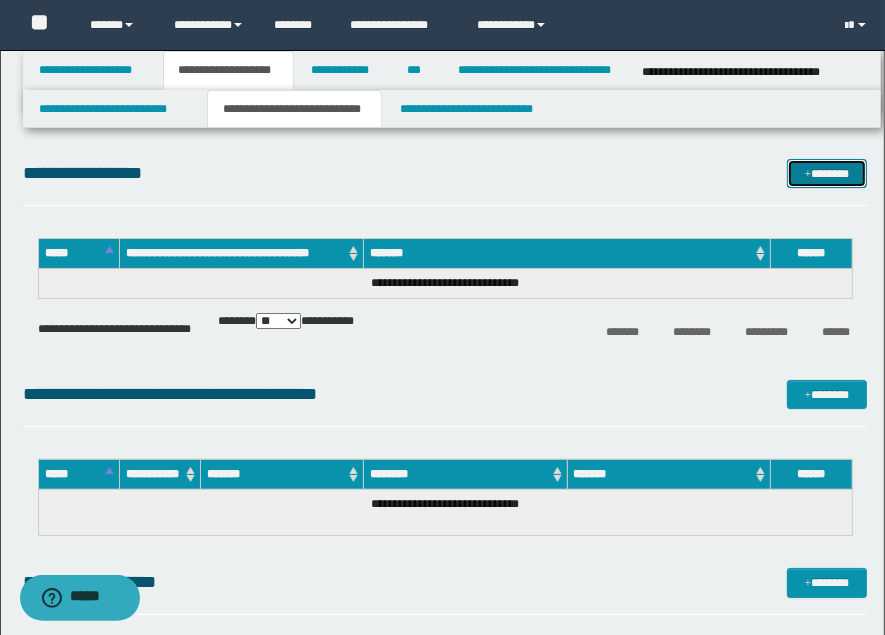 click on "*******" at bounding box center [826, 173] 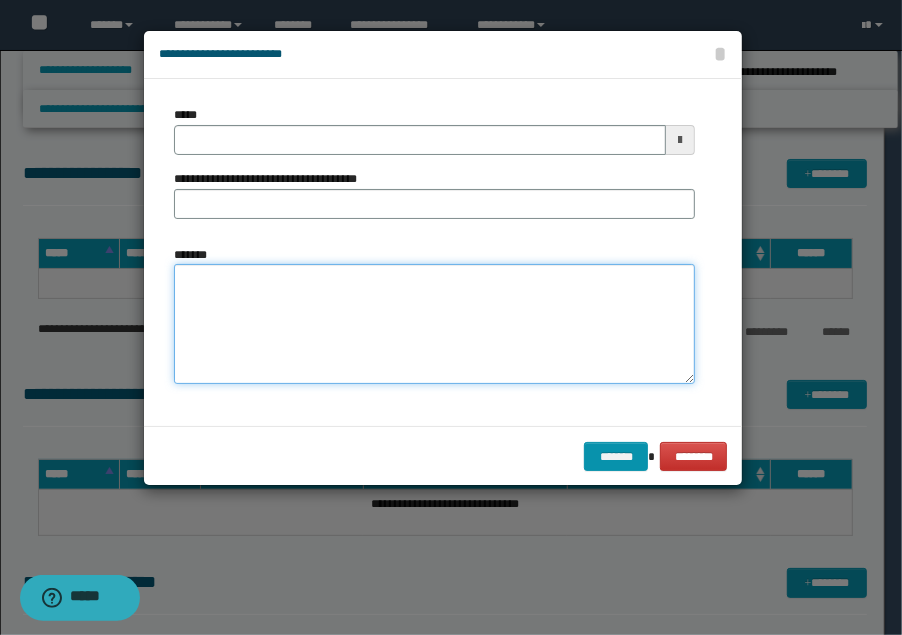 click on "*******" at bounding box center [435, 324] 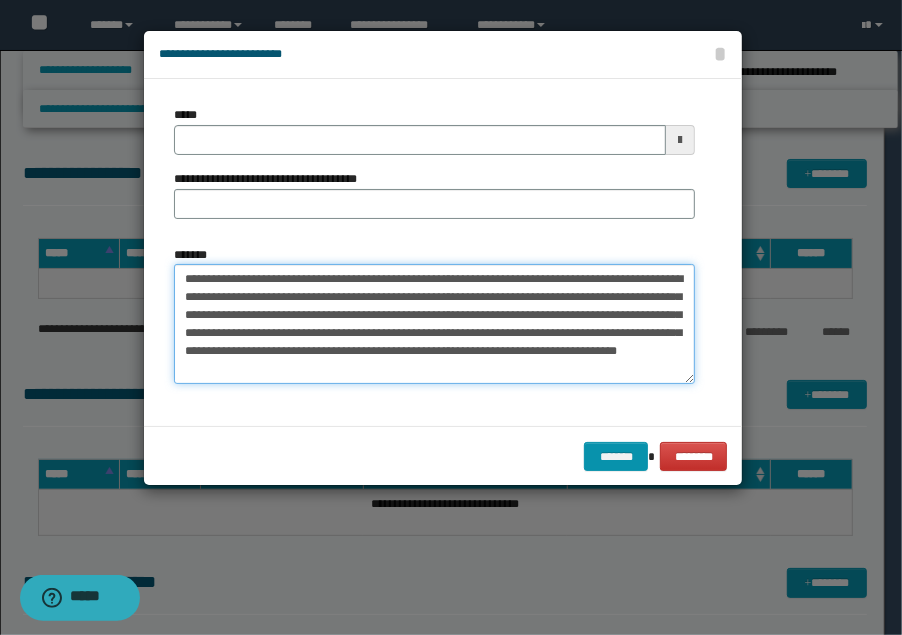 drag, startPoint x: 260, startPoint y: 275, endPoint x: 195, endPoint y: 281, distance: 65.27634 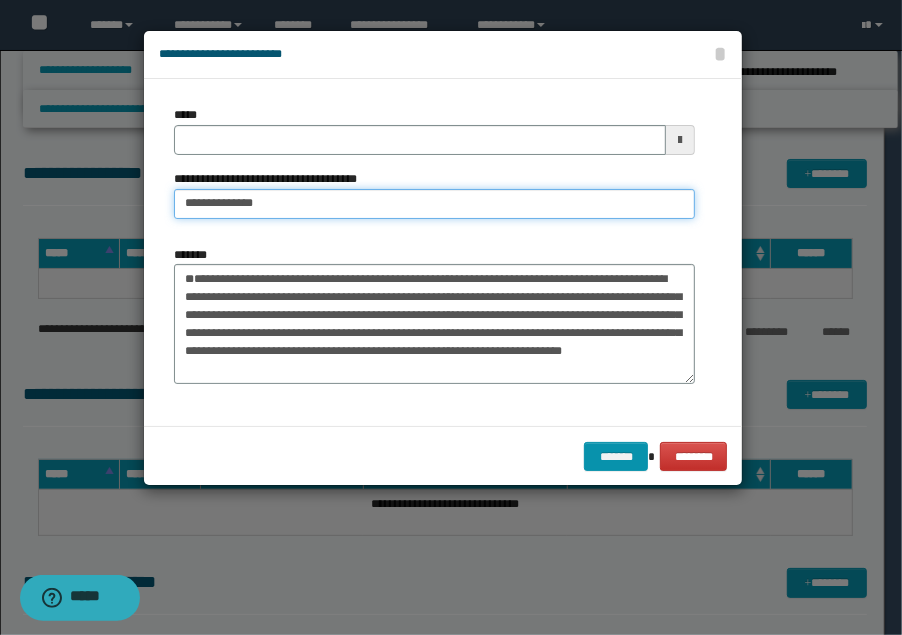click on "**********" at bounding box center [435, 204] 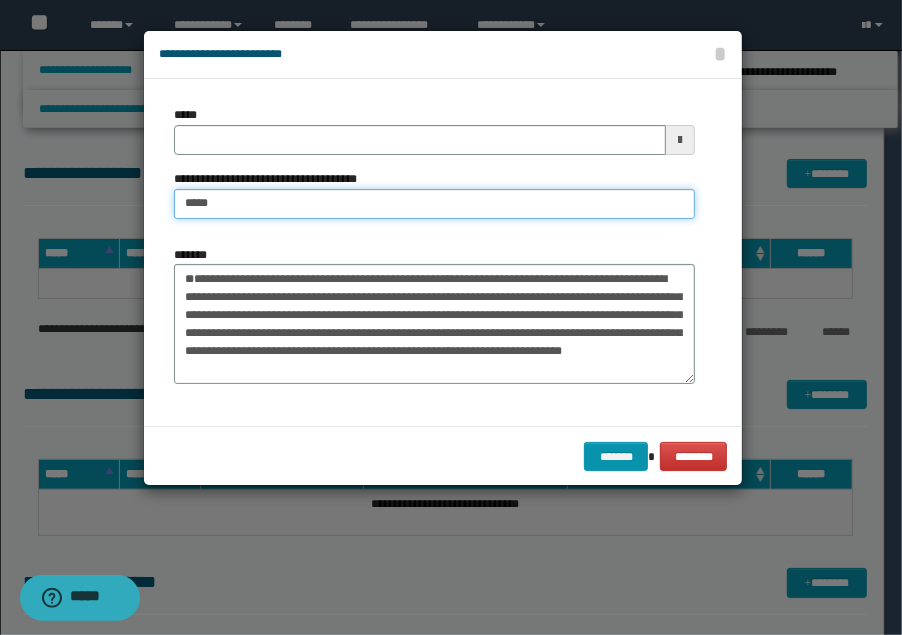type 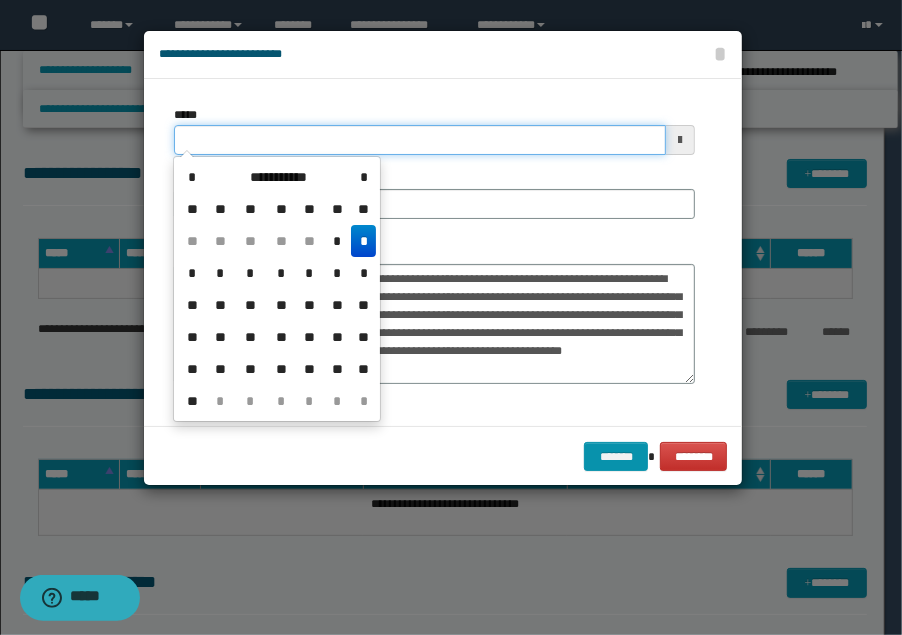 click on "*****" at bounding box center (420, 140) 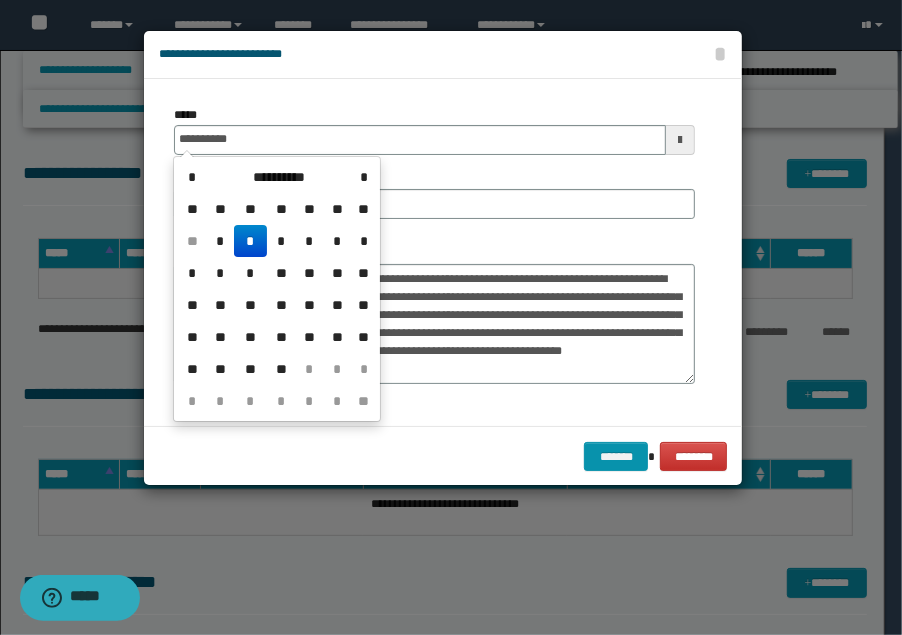 click on "*" at bounding box center (250, 241) 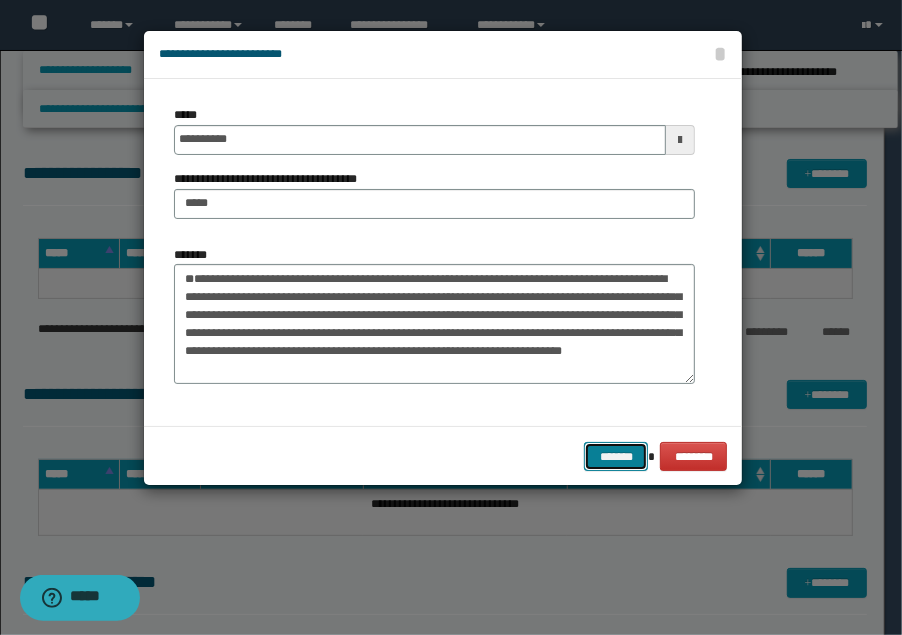 click on "*******" at bounding box center (616, 456) 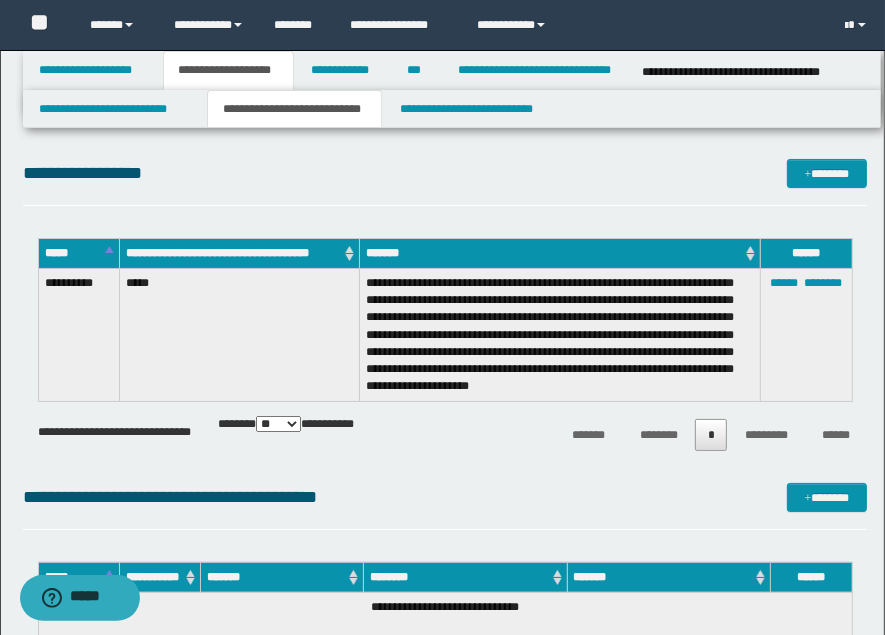 click on "**********" at bounding box center (445, 766) 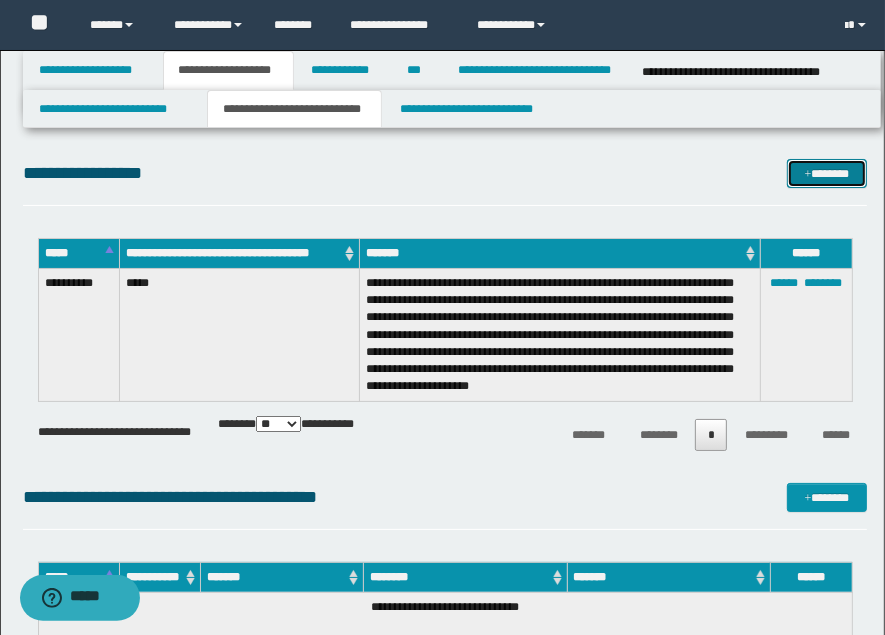 click on "*******" at bounding box center [826, 173] 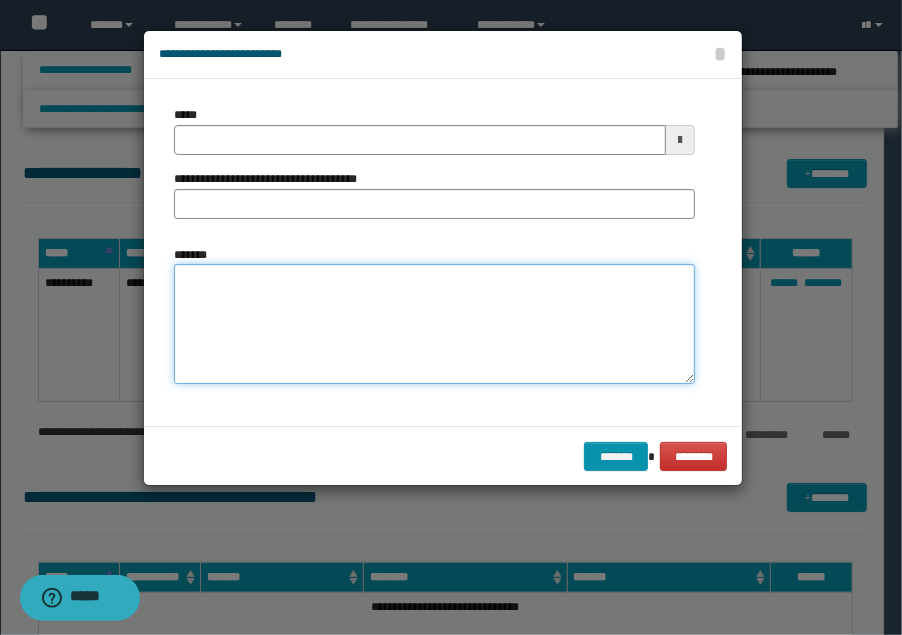 click on "*******" at bounding box center [435, 324] 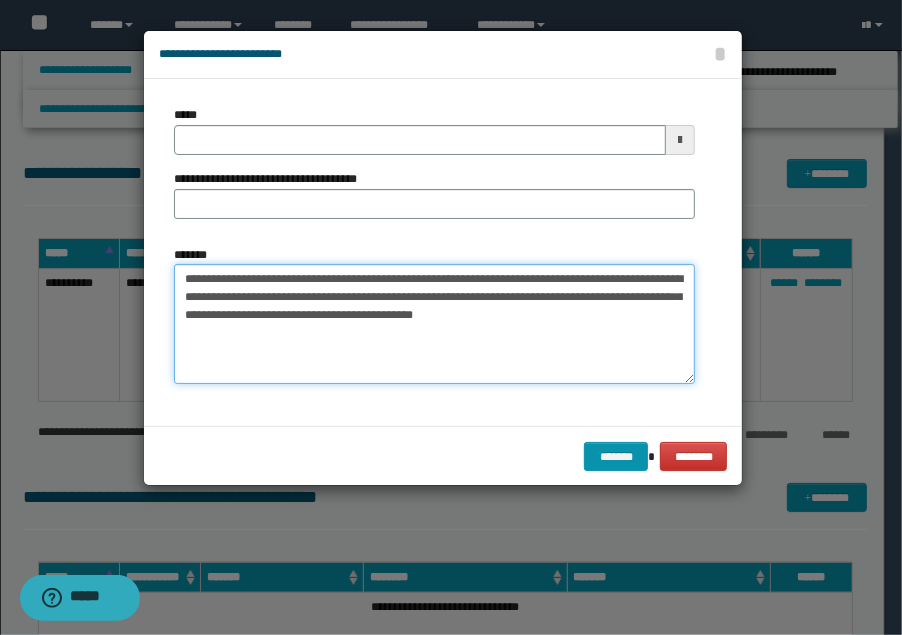drag, startPoint x: 373, startPoint y: 281, endPoint x: 162, endPoint y: 278, distance: 211.02133 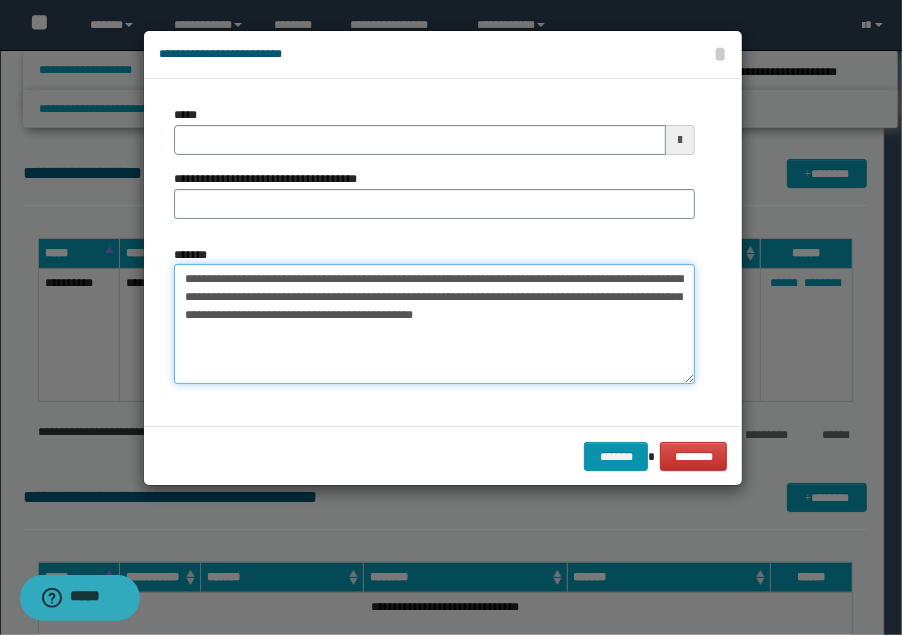 drag, startPoint x: 375, startPoint y: 276, endPoint x: 134, endPoint y: 264, distance: 241.29857 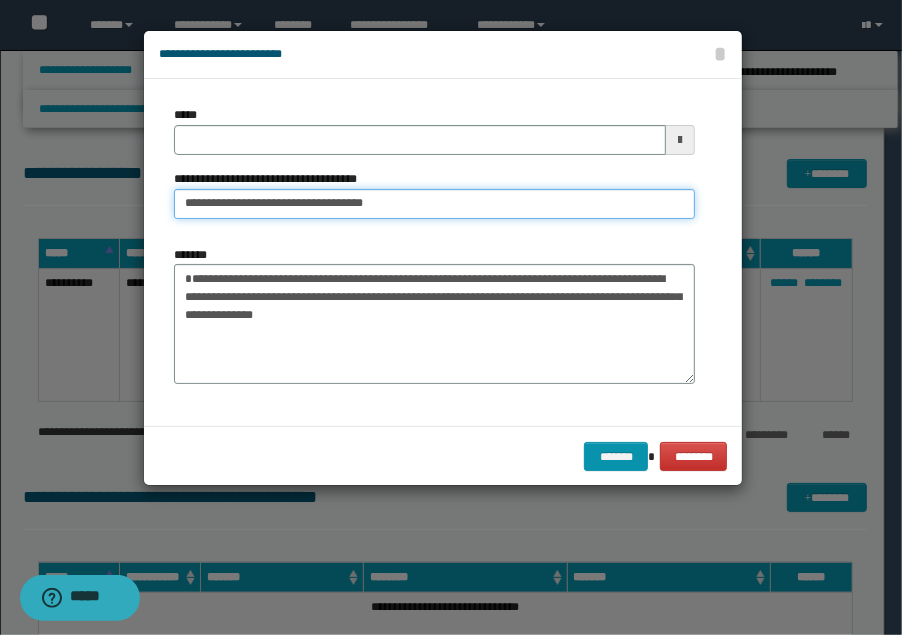 click on "**********" at bounding box center (435, 204) 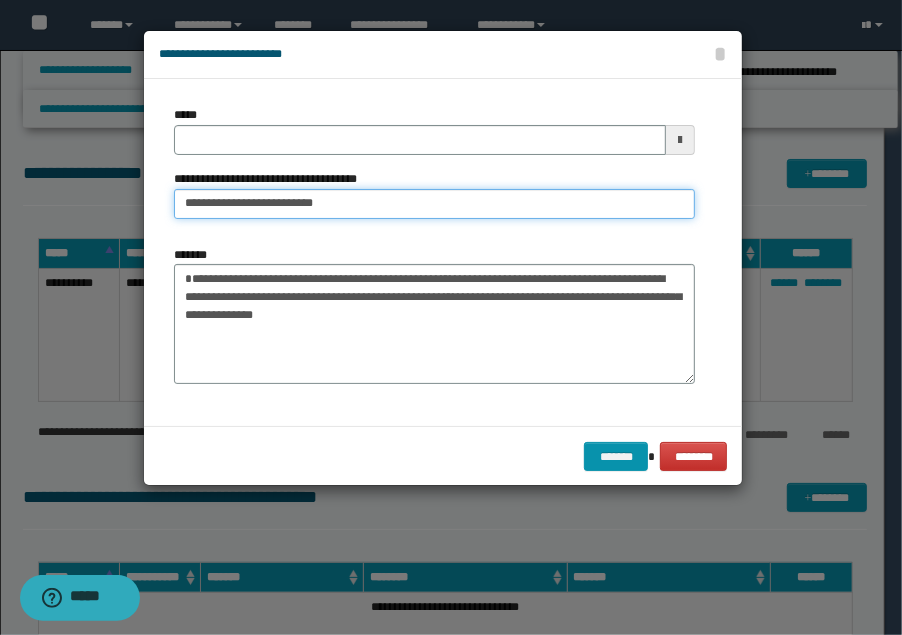 type 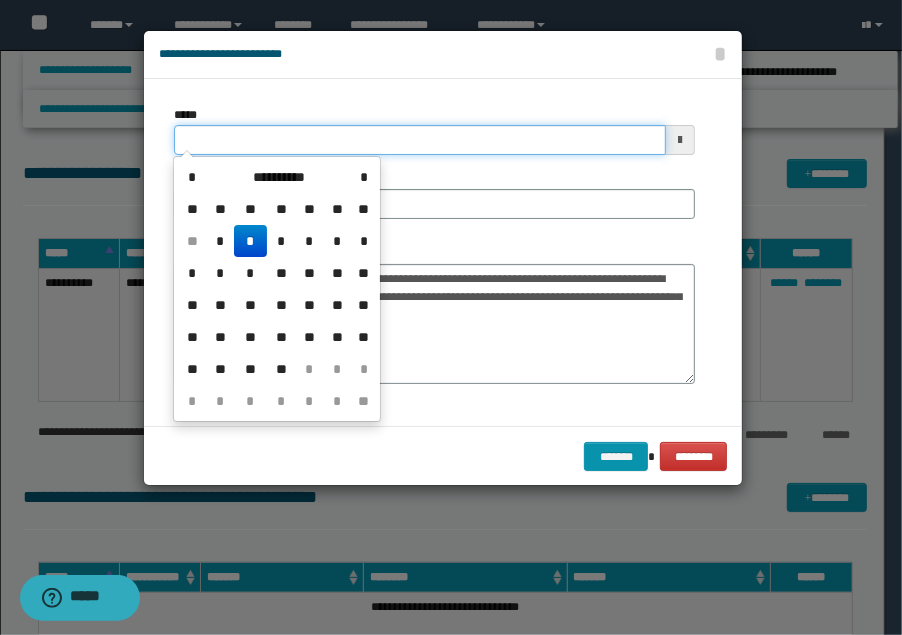 click on "*****" at bounding box center (420, 140) 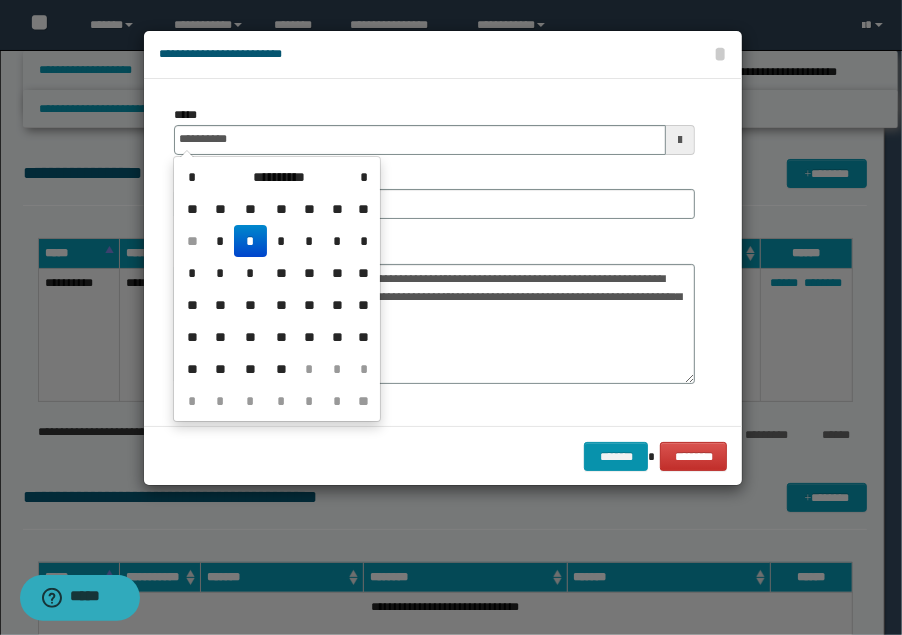 click on "*" at bounding box center [250, 241] 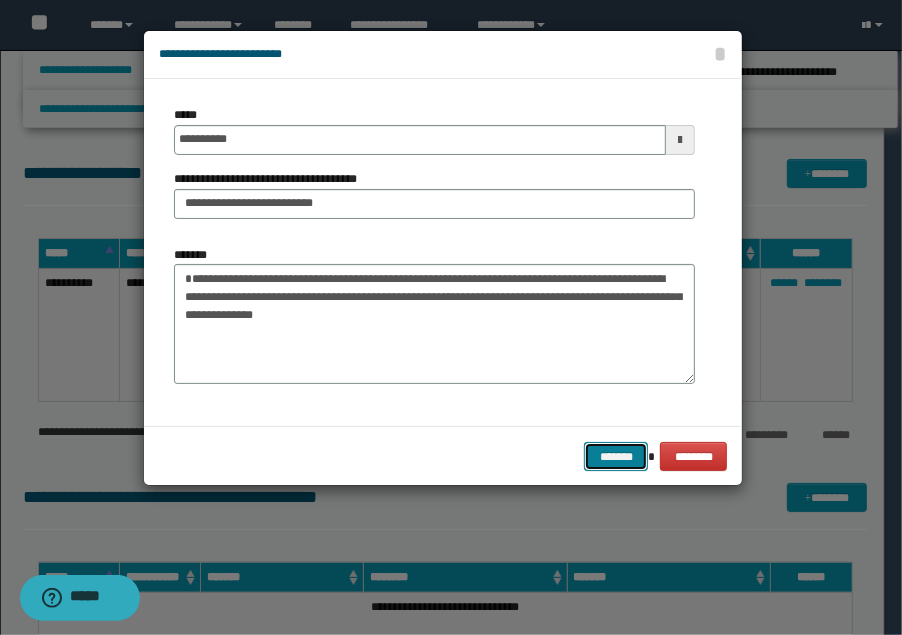 click on "*******" at bounding box center (616, 456) 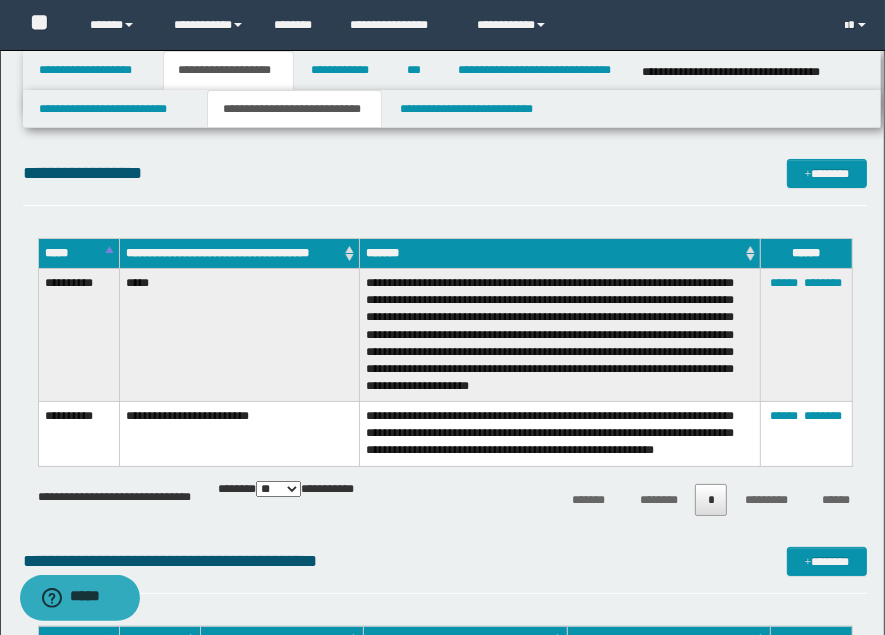 click on "**********" at bounding box center (445, 173) 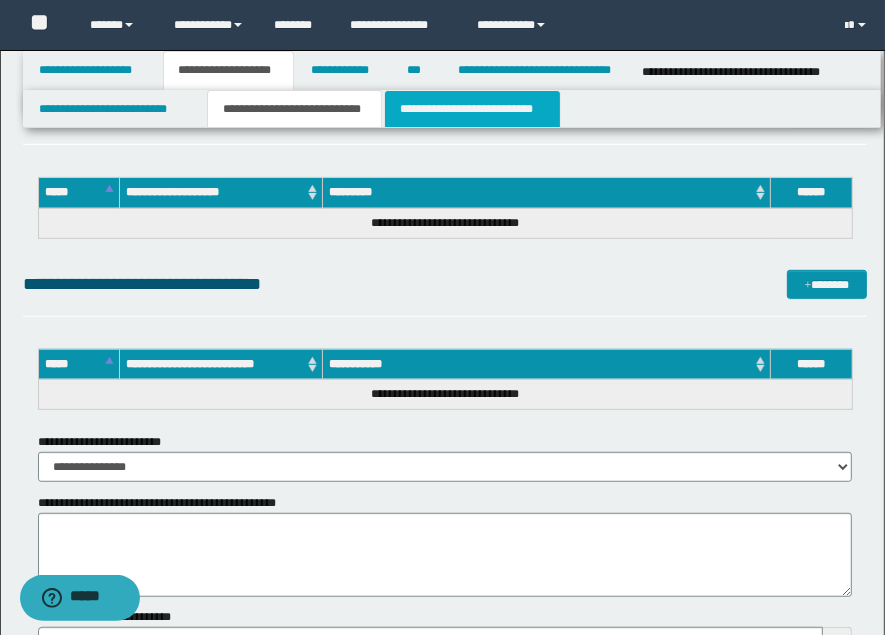 scroll, scrollTop: 577, scrollLeft: 0, axis: vertical 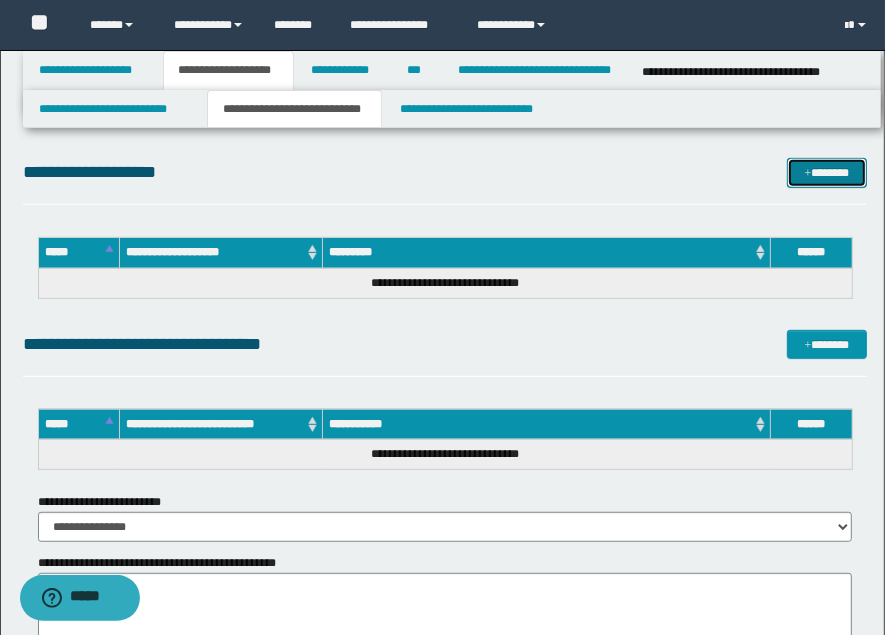 click on "*******" at bounding box center [826, 172] 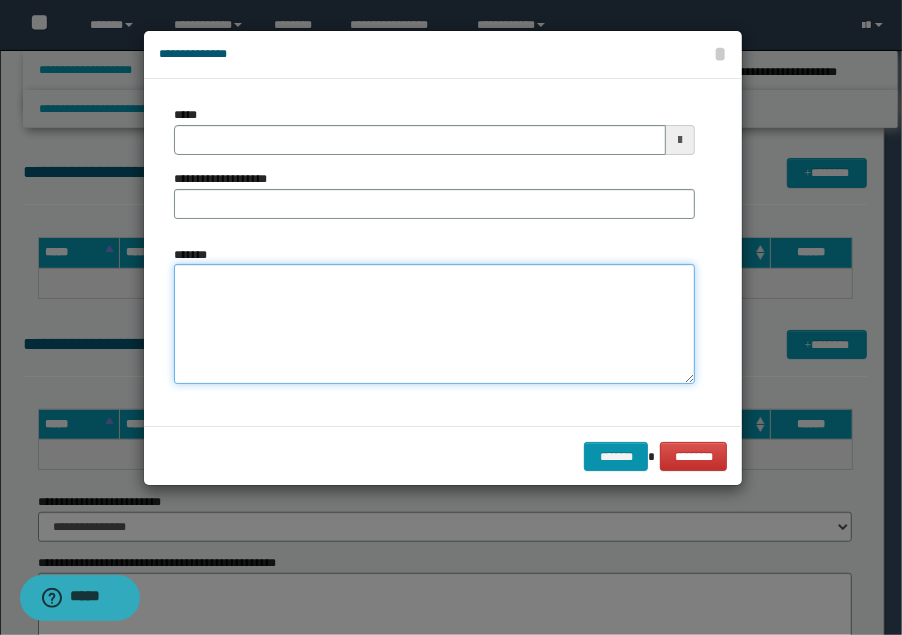 click on "*******" at bounding box center [435, 324] 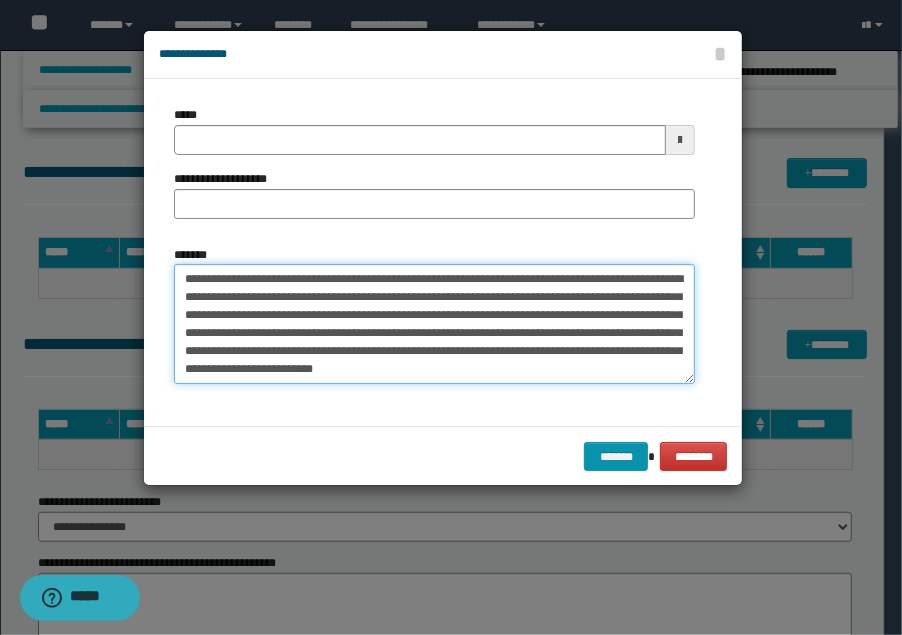 drag, startPoint x: 445, startPoint y: 277, endPoint x: 180, endPoint y: 270, distance: 265.09244 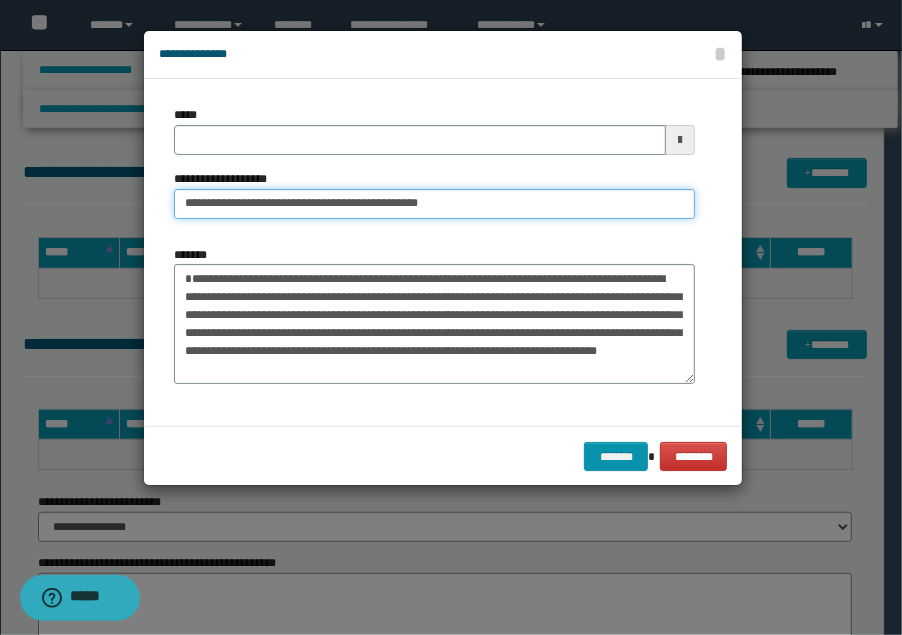 click on "**********" at bounding box center (435, 204) 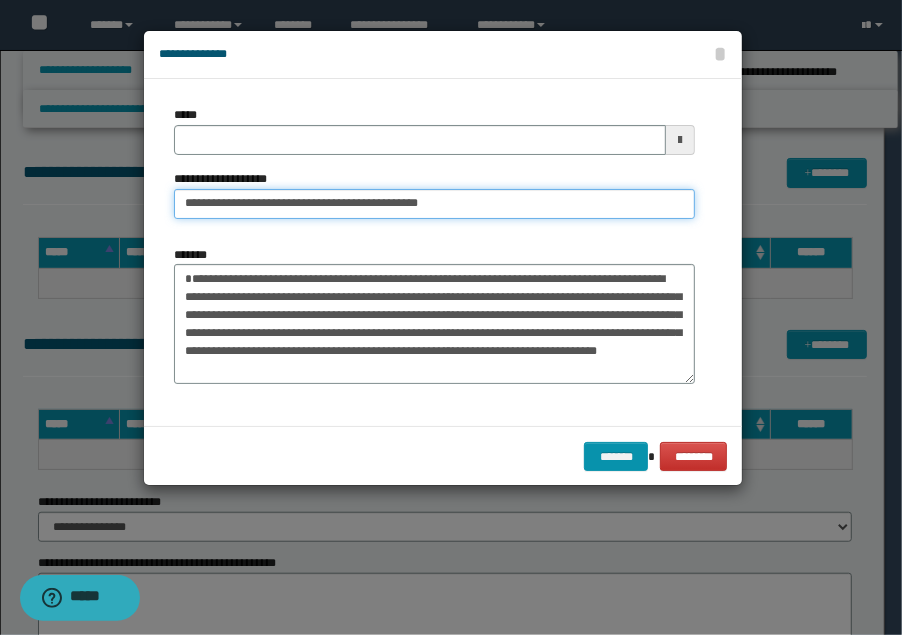 drag, startPoint x: 464, startPoint y: 201, endPoint x: 388, endPoint y: 212, distance: 76.79192 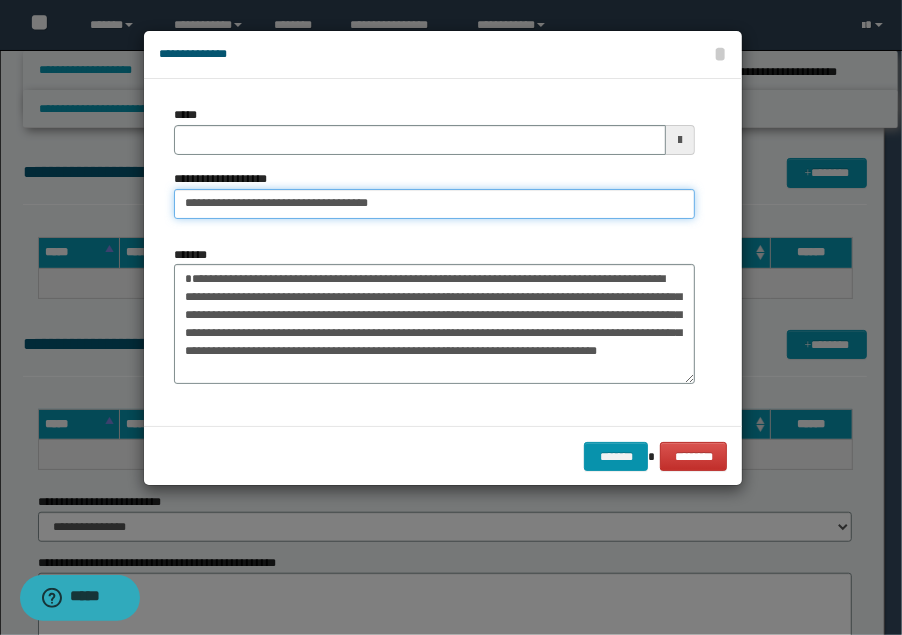 type 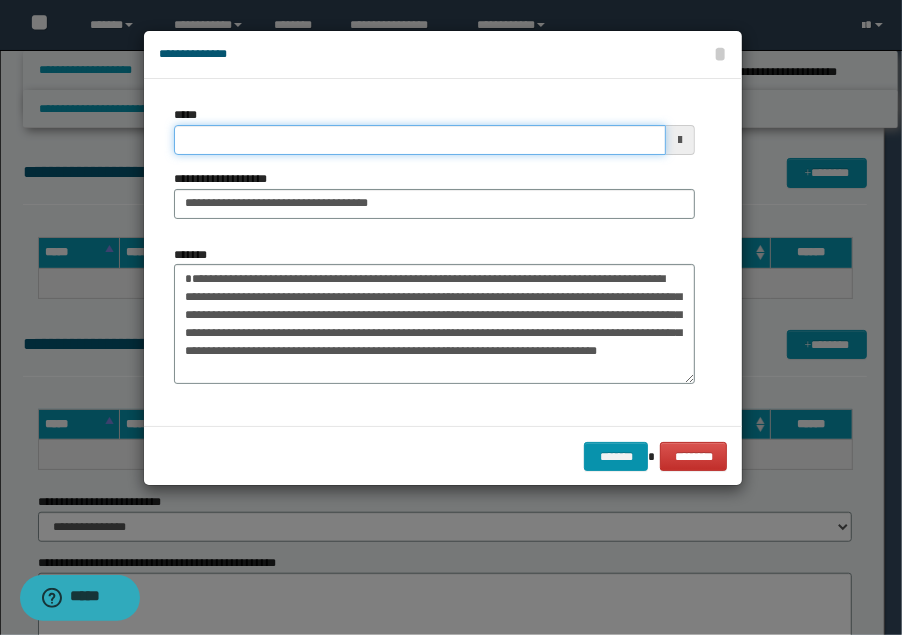 click on "*****" at bounding box center (420, 140) 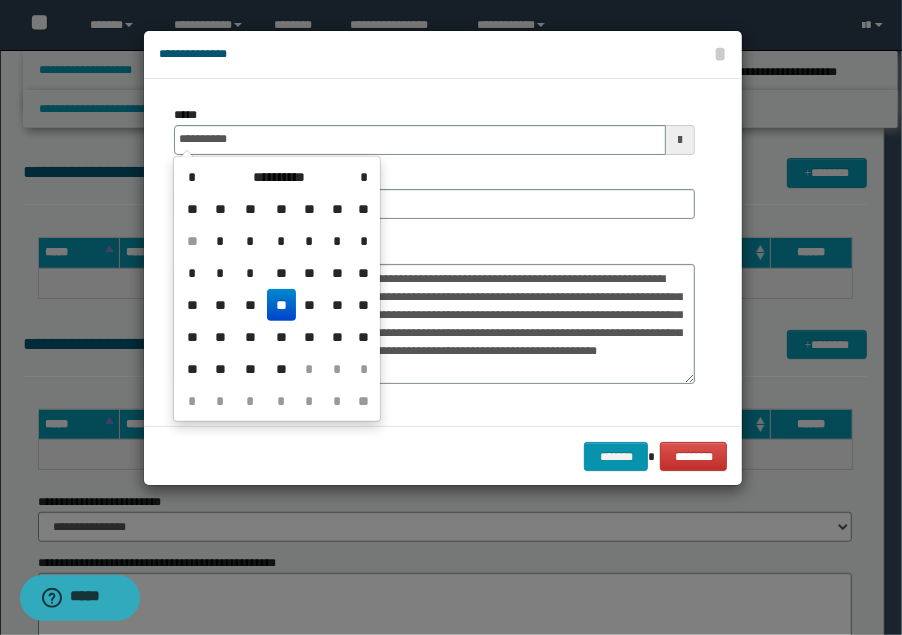 click on "**" at bounding box center (281, 305) 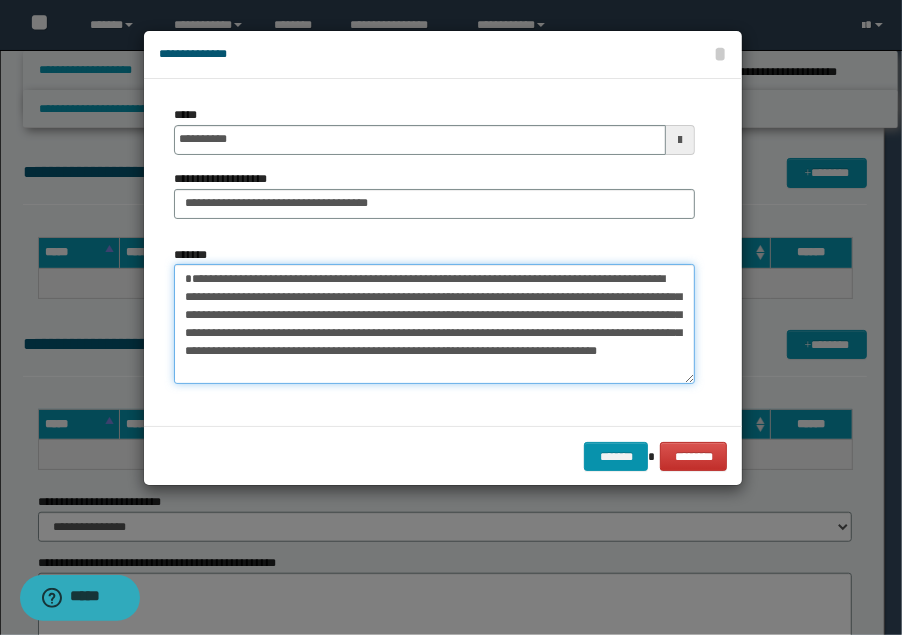 click on "**********" at bounding box center [435, 324] 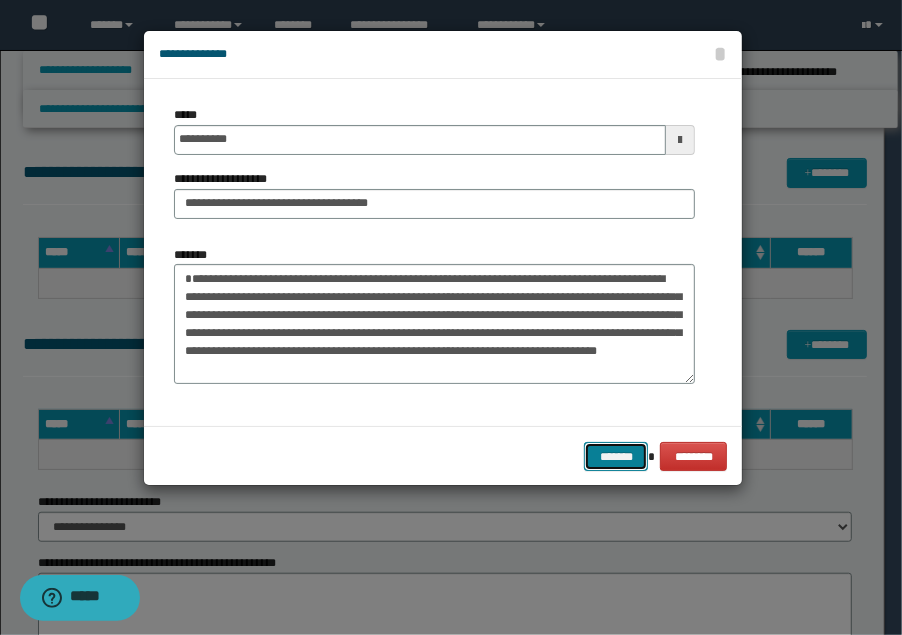 click on "*******" at bounding box center (616, 456) 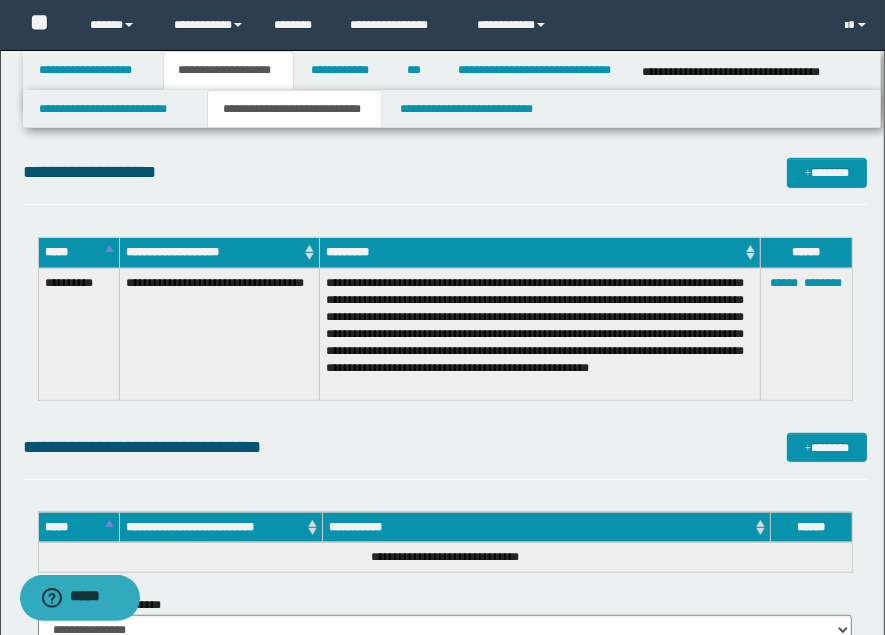 click on "**********" at bounding box center [445, 172] 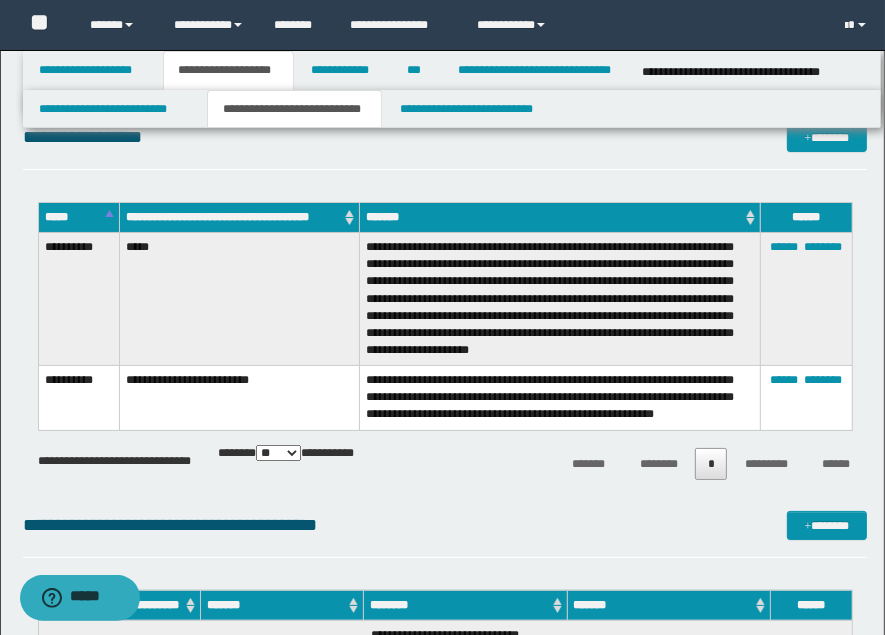 scroll, scrollTop: 0, scrollLeft: 0, axis: both 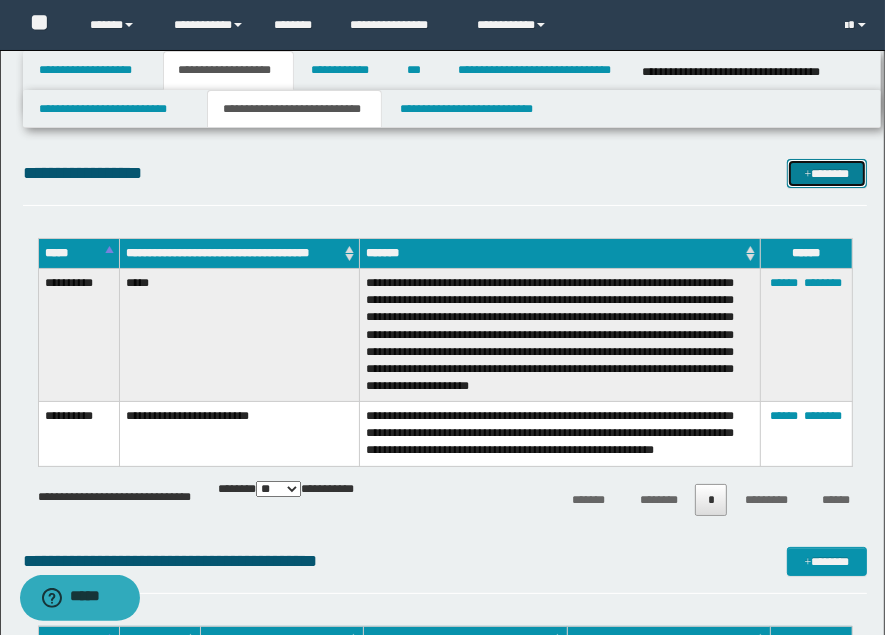 click on "*******" at bounding box center (826, 173) 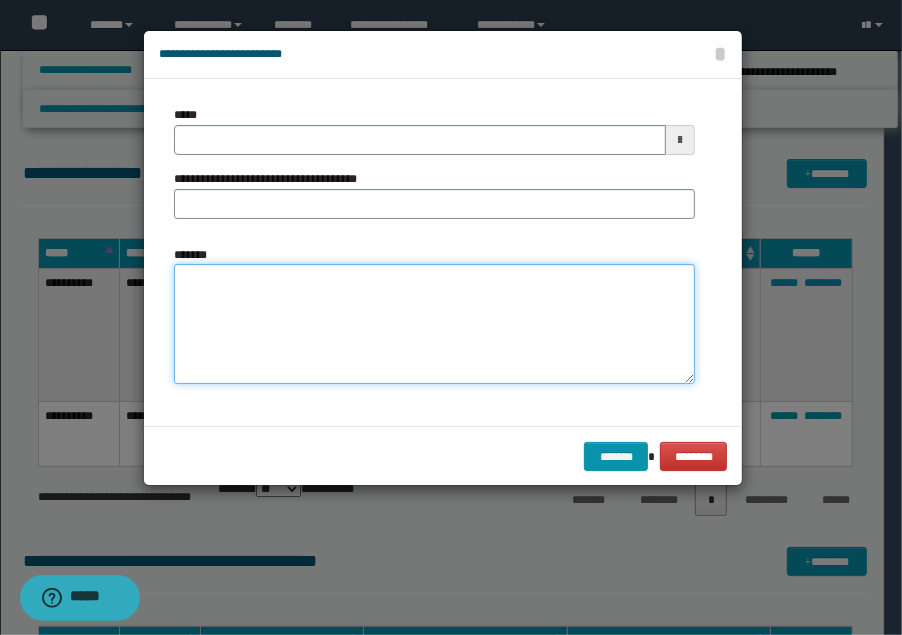click on "*******" at bounding box center (435, 324) 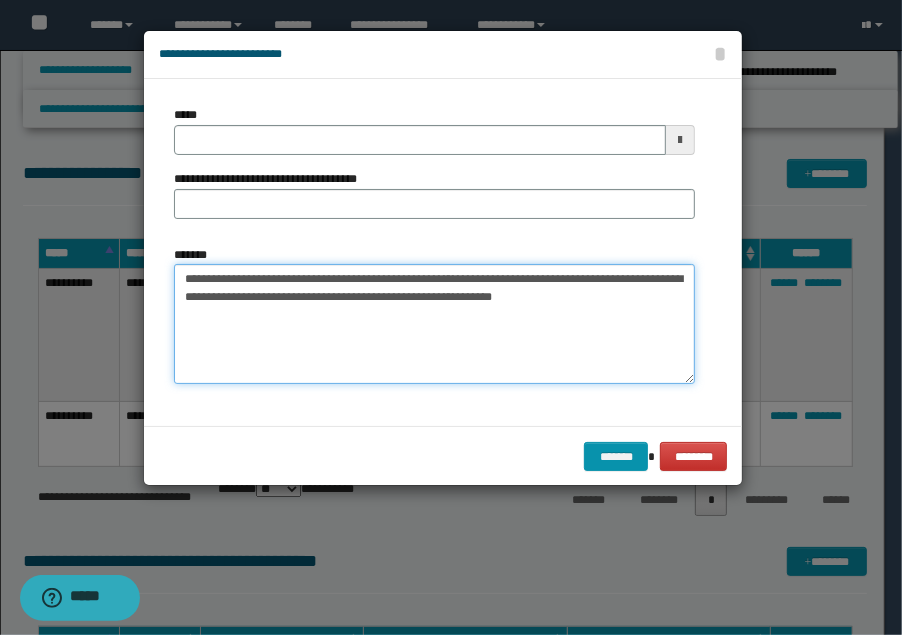 drag, startPoint x: 305, startPoint y: 272, endPoint x: 145, endPoint y: 267, distance: 160.07811 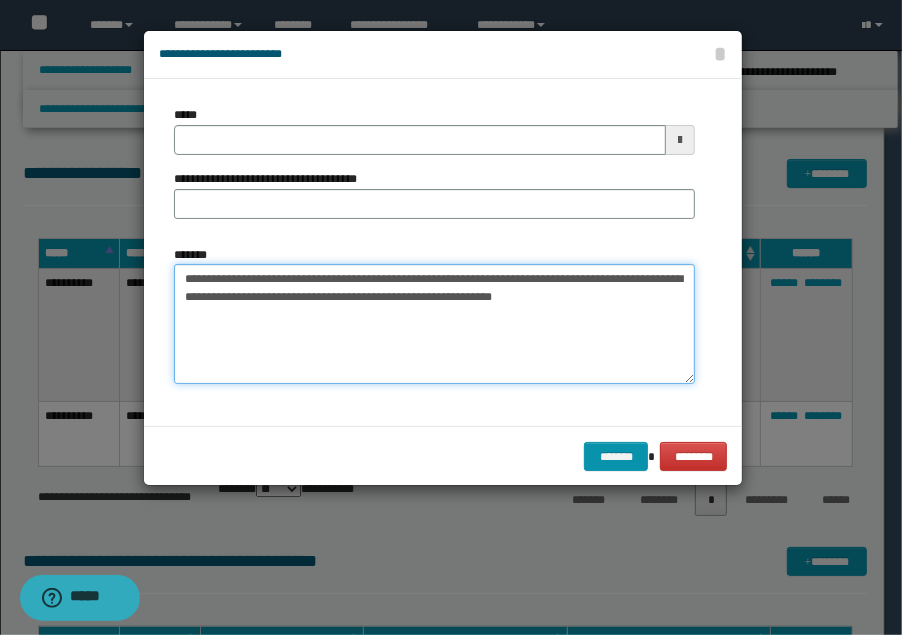 type on "**********" 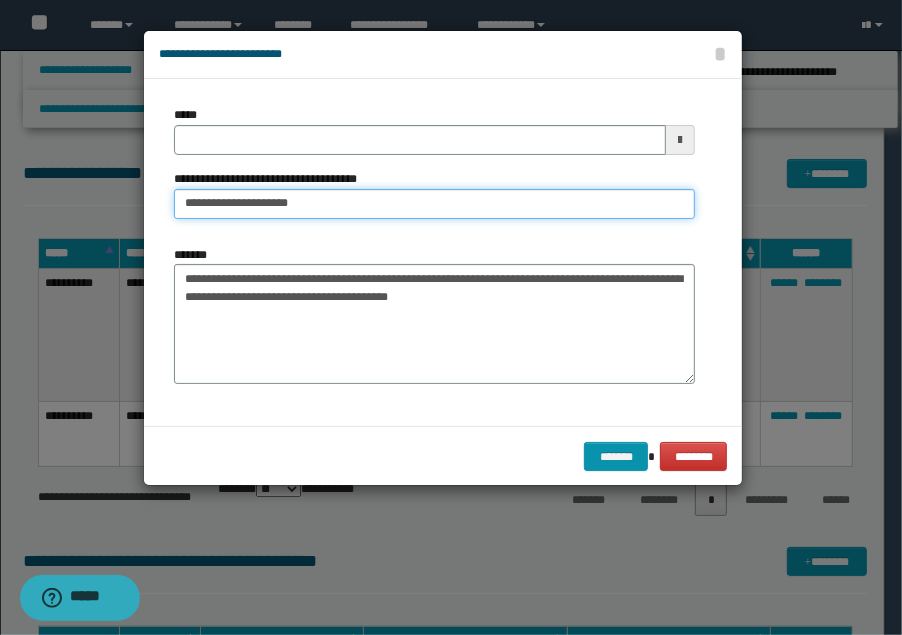 click on "**********" at bounding box center [435, 204] 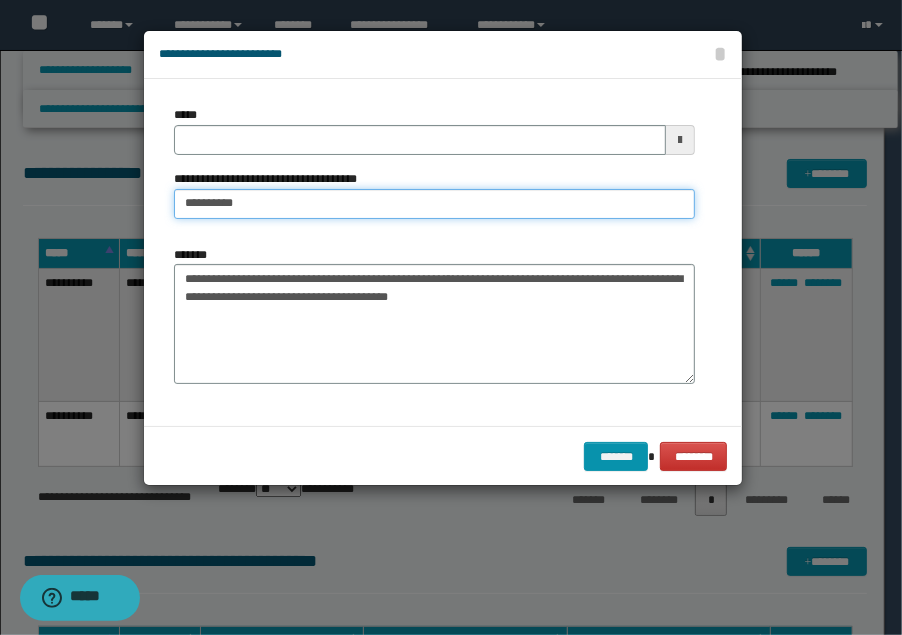 type 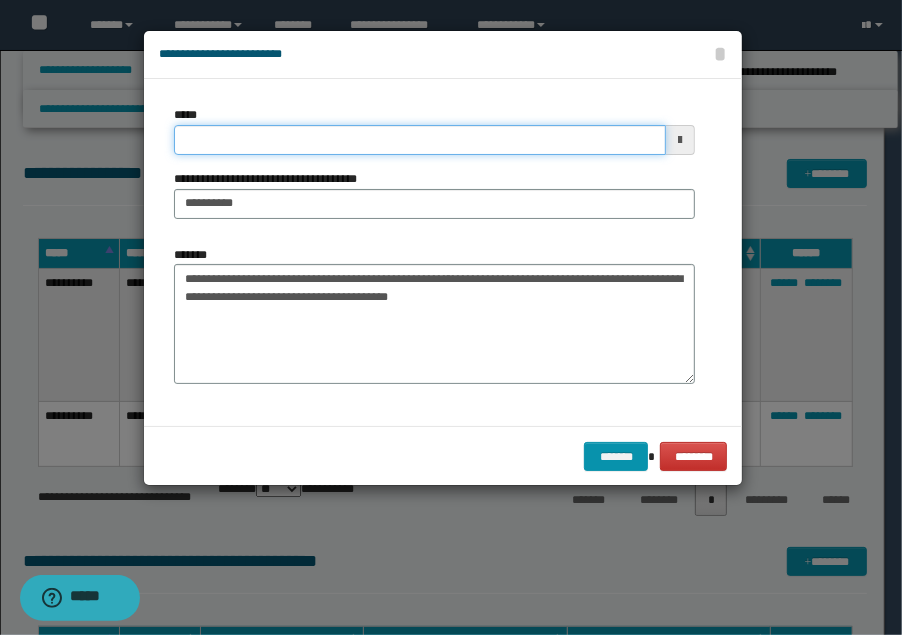 click on "*****" at bounding box center (420, 140) 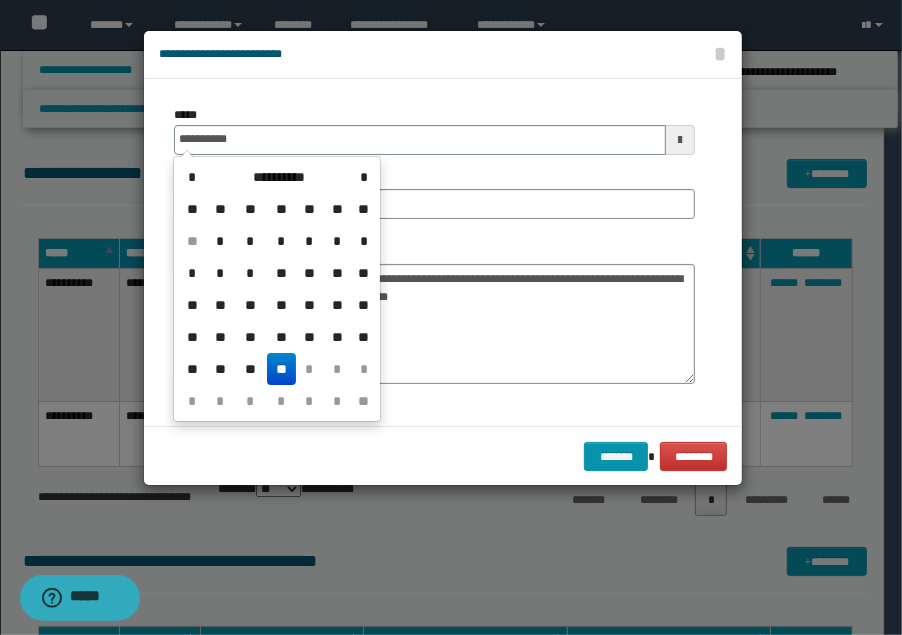 click on "**" at bounding box center (281, 369) 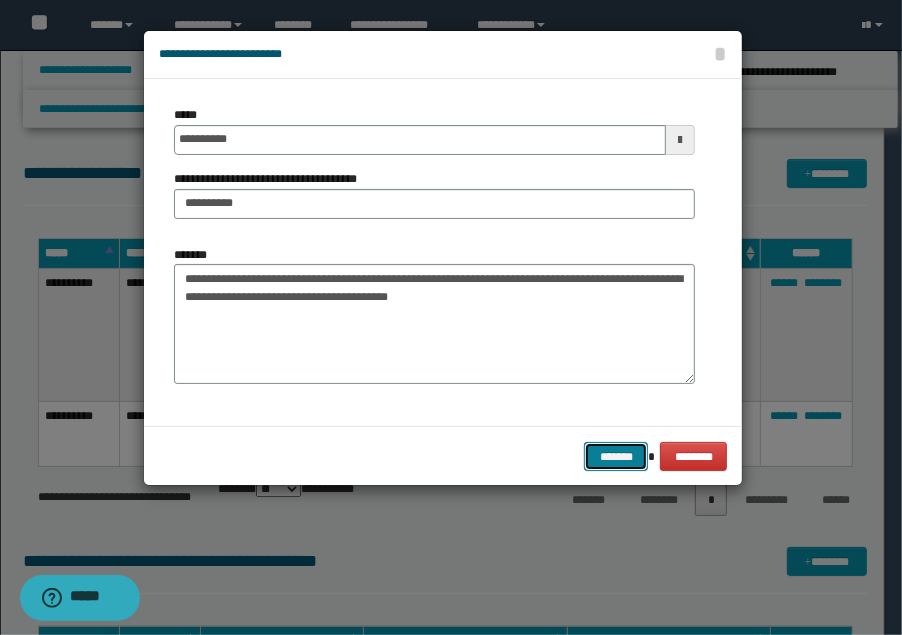 click on "*******" at bounding box center (616, 456) 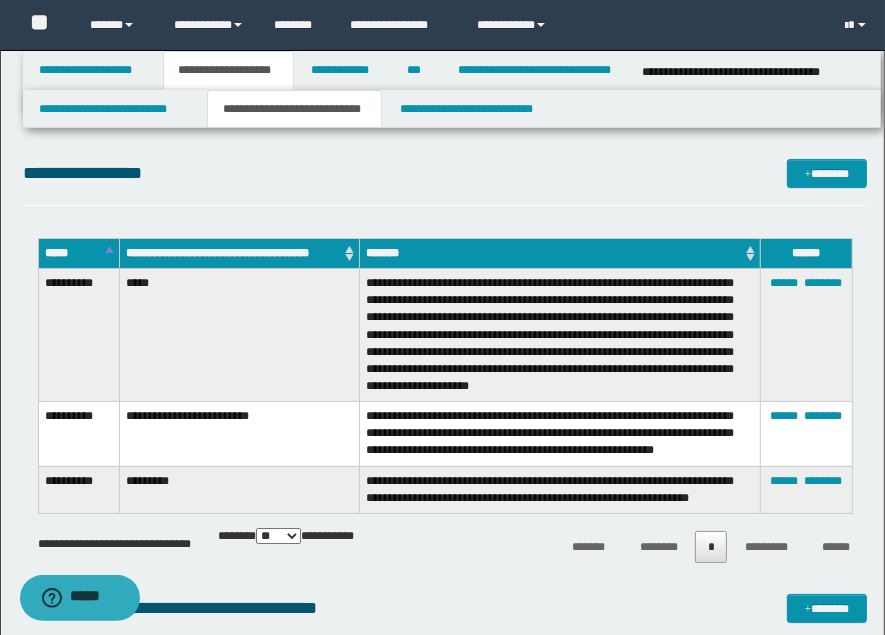 click on "**********" at bounding box center (445, 182) 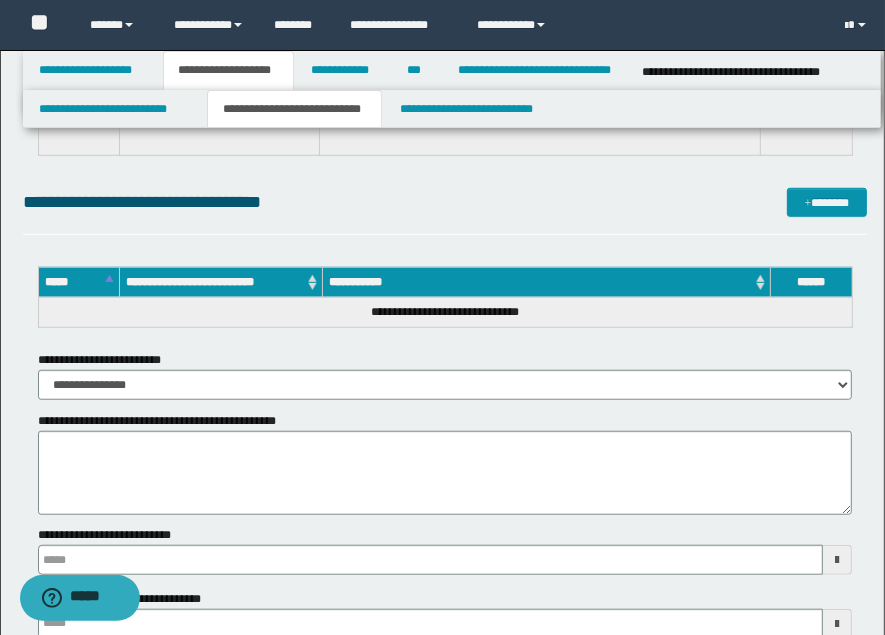 scroll, scrollTop: 888, scrollLeft: 0, axis: vertical 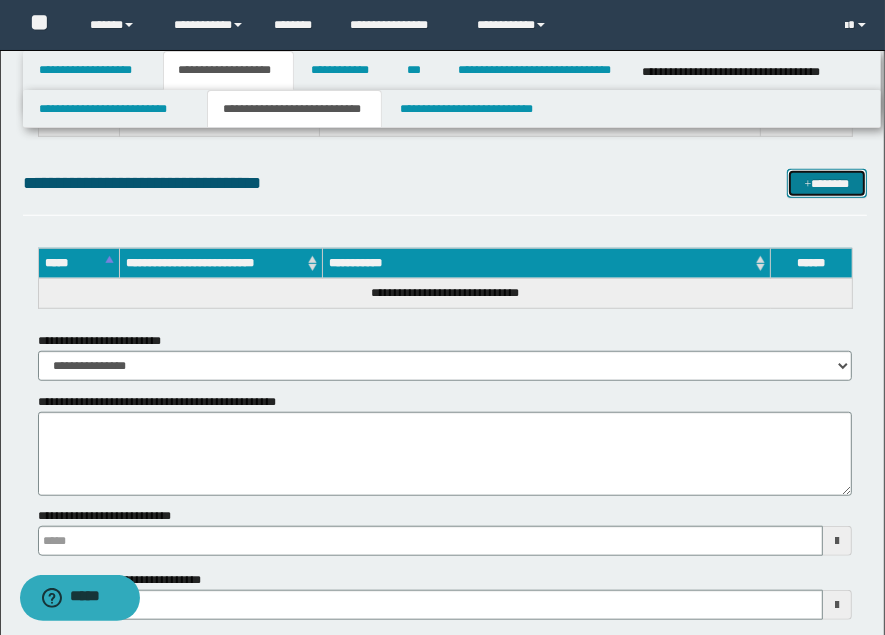 click on "*******" at bounding box center [826, 183] 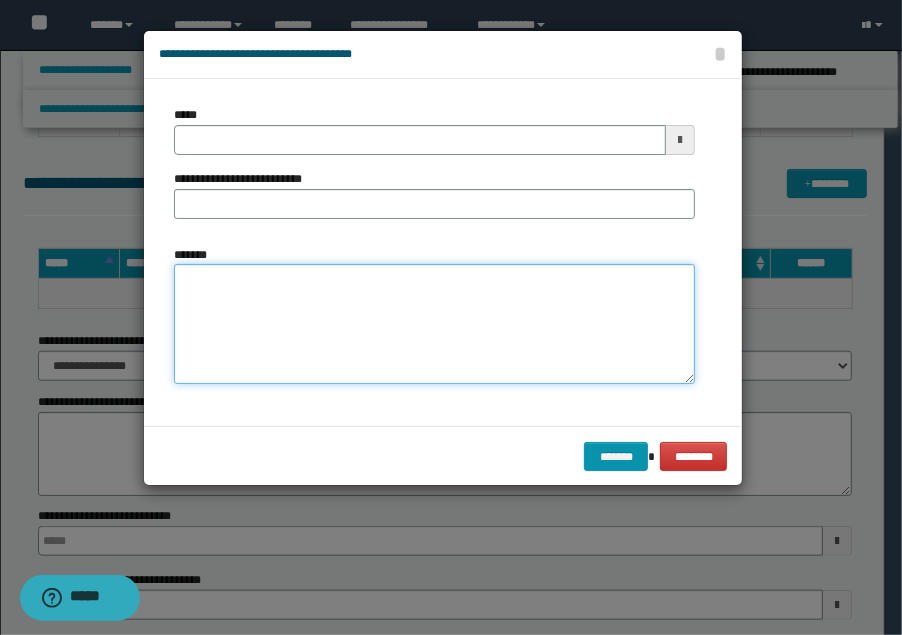 paste on "**********" 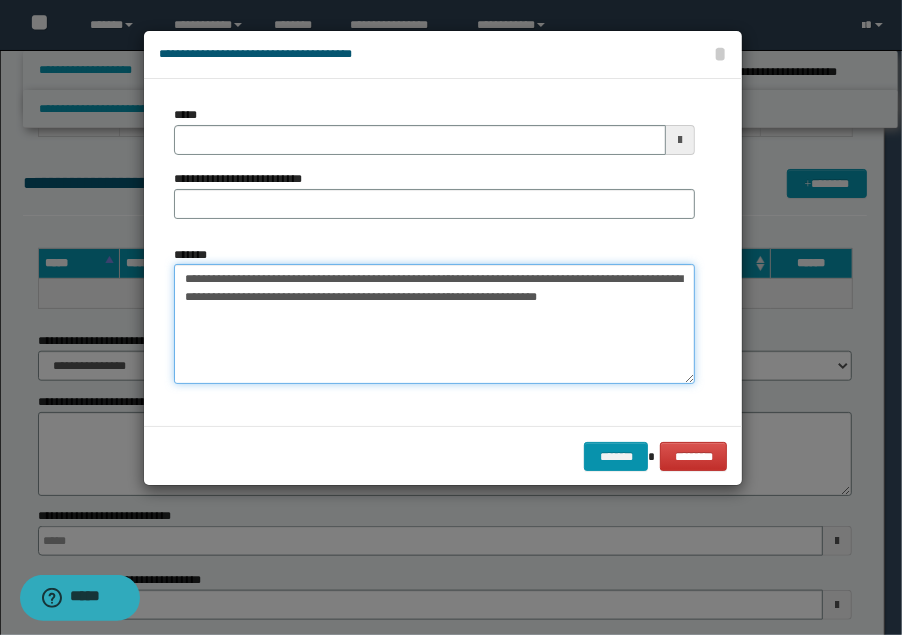 drag, startPoint x: 330, startPoint y: 277, endPoint x: 166, endPoint y: 267, distance: 164.3046 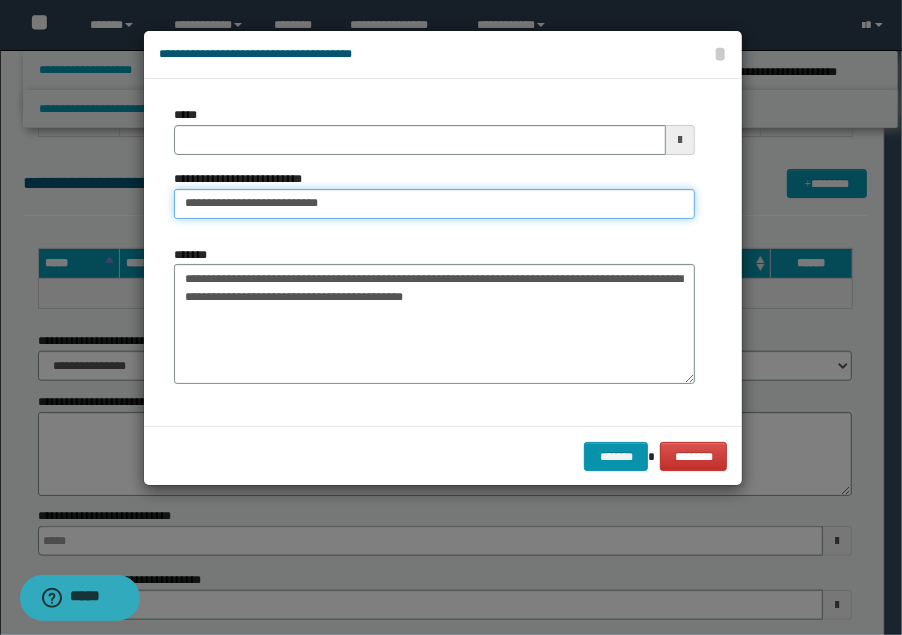 click on "**********" at bounding box center (435, 204) 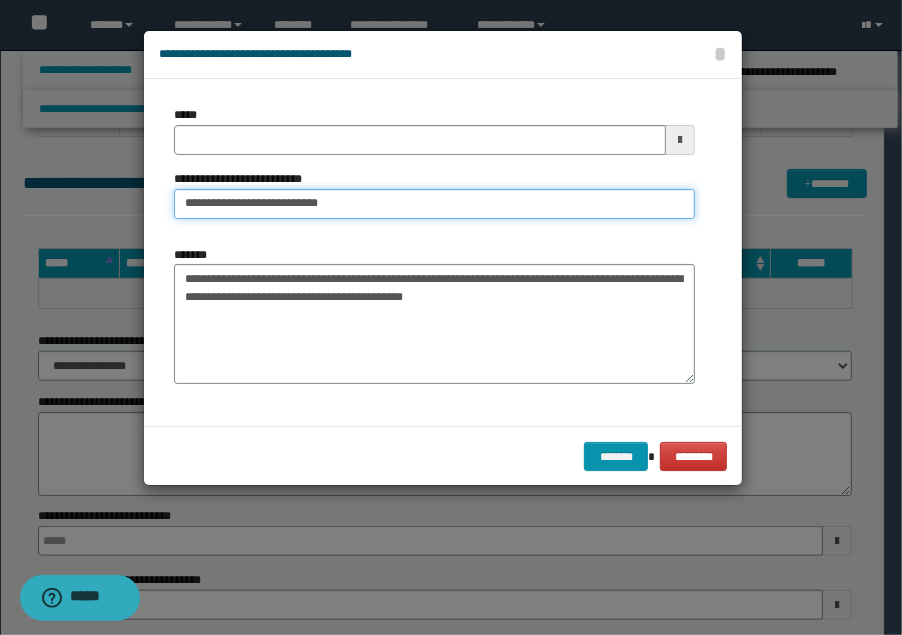 drag, startPoint x: 387, startPoint y: 202, endPoint x: 269, endPoint y: 204, distance: 118.016945 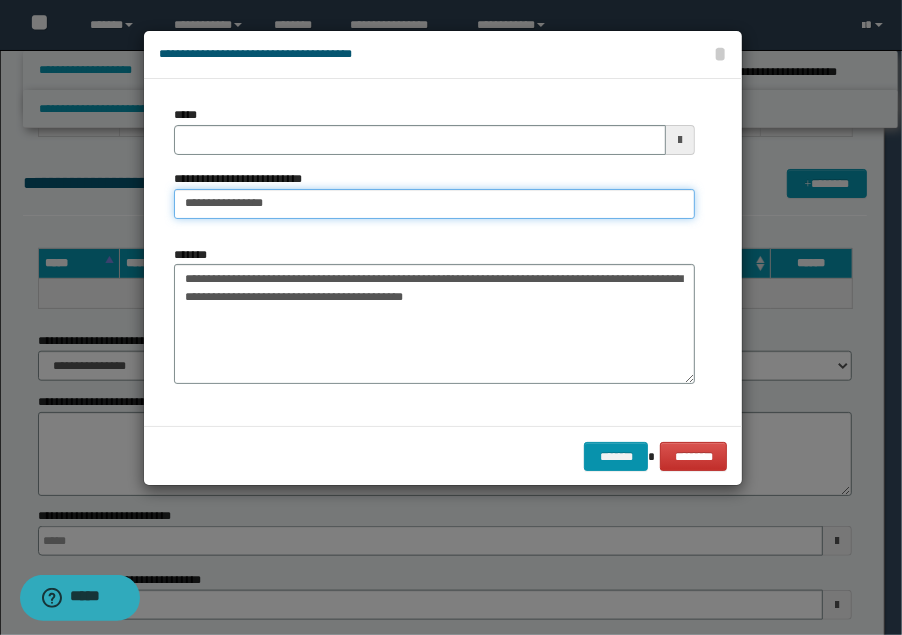 type 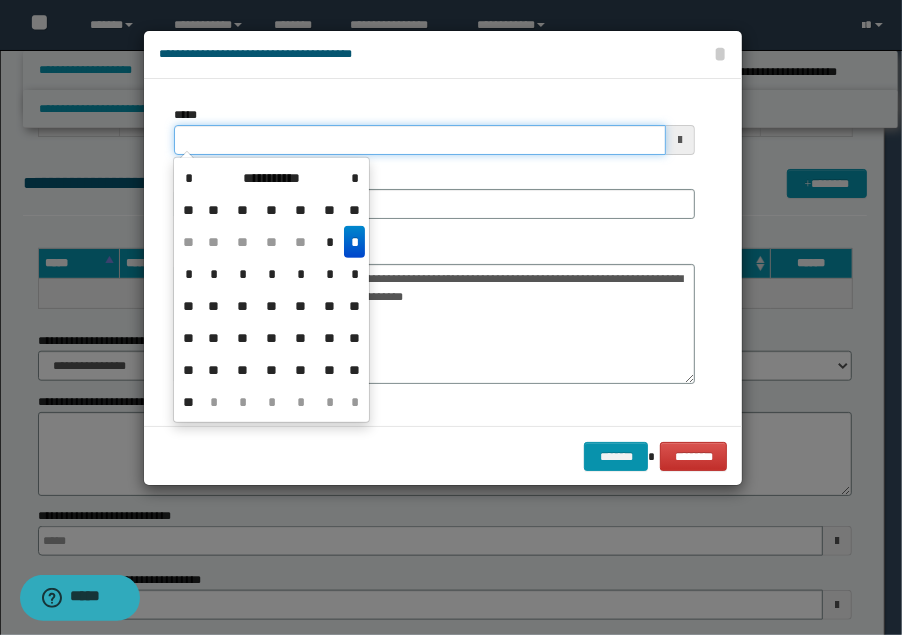 click on "*****" at bounding box center (420, 140) 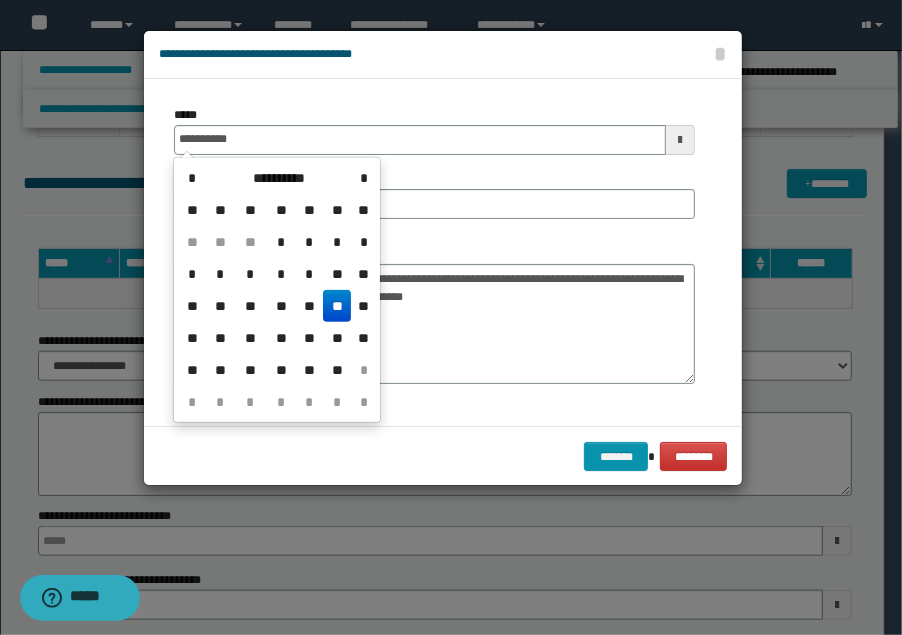 click on "**" at bounding box center (337, 306) 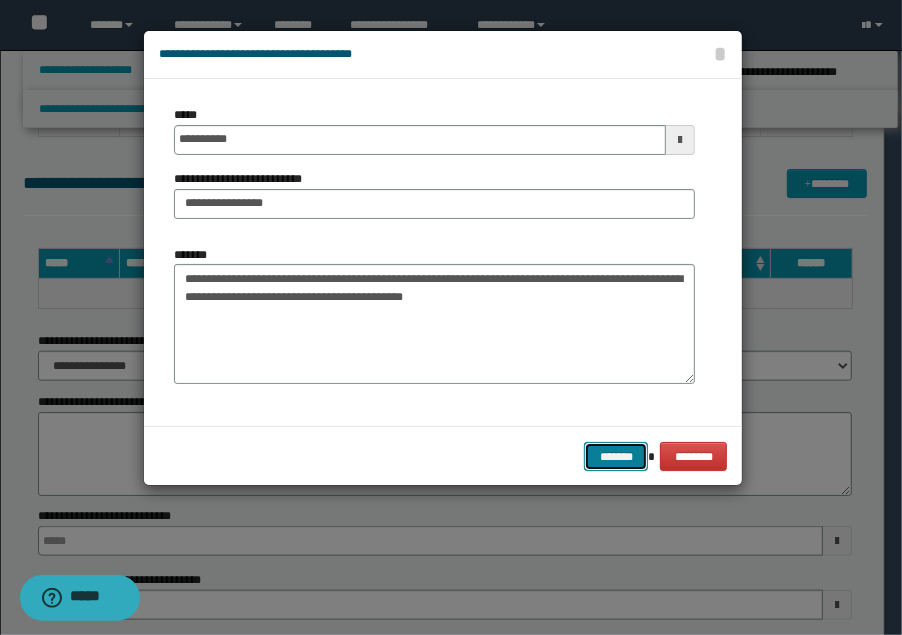 click on "*******" at bounding box center (616, 456) 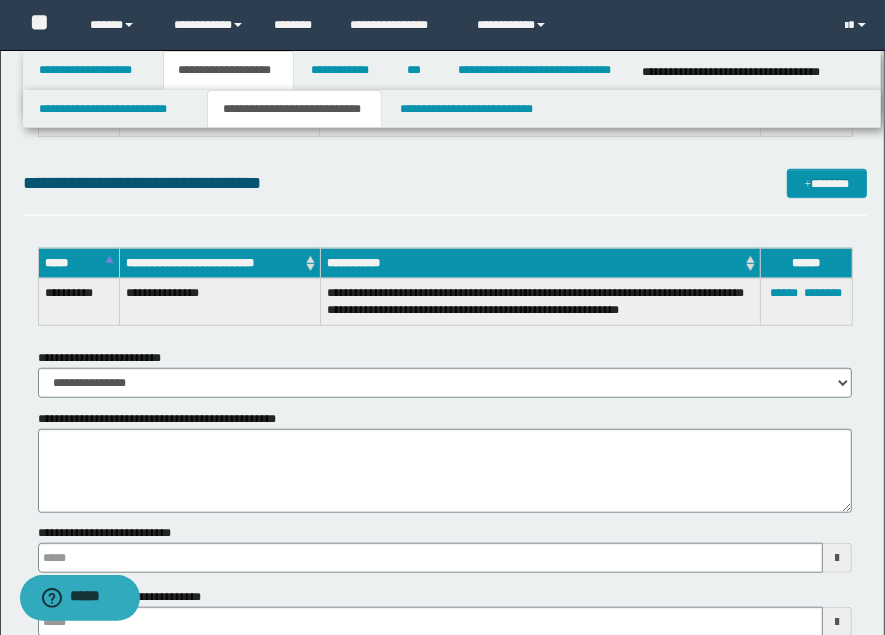 click on "**********" at bounding box center (445, 183) 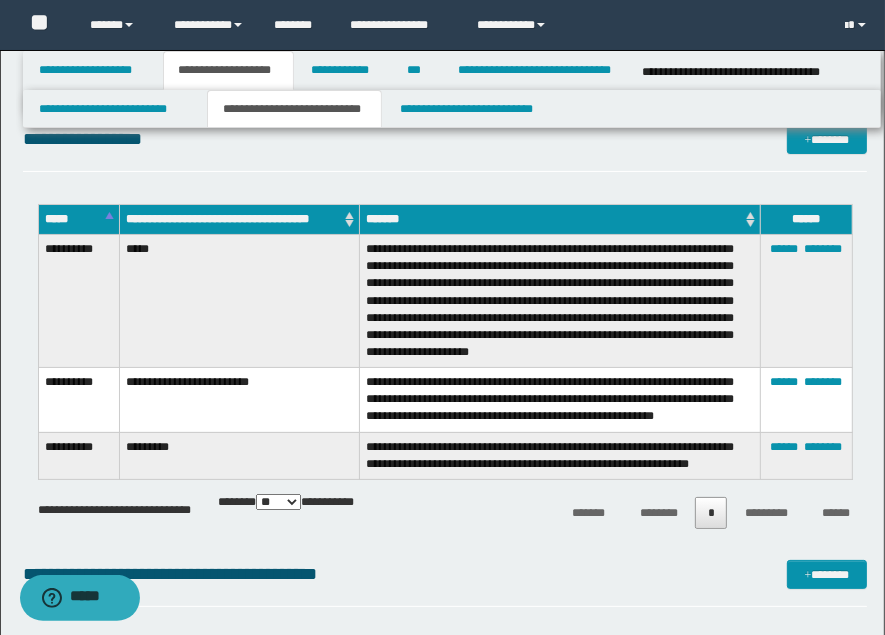 scroll, scrollTop: 0, scrollLeft: 0, axis: both 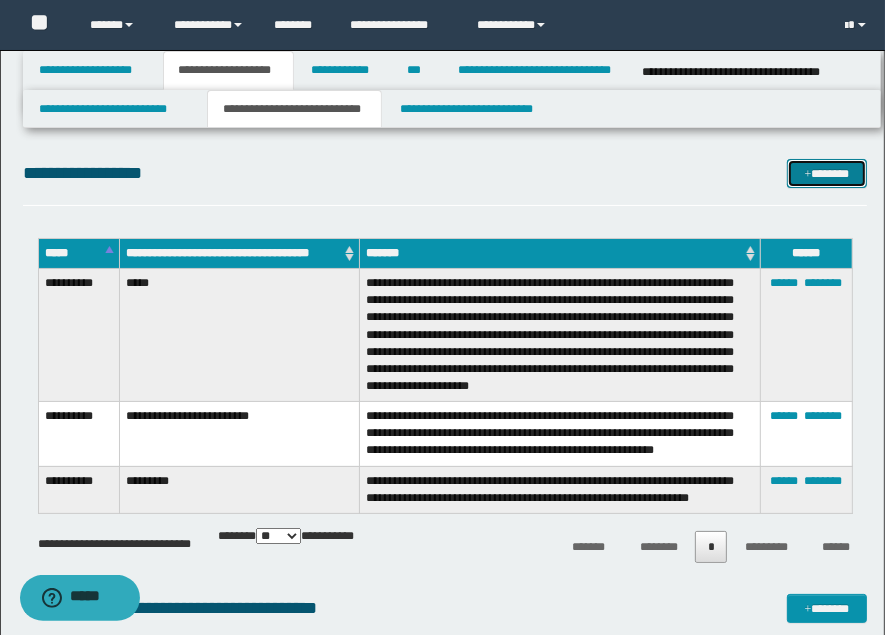 click at bounding box center (808, 175) 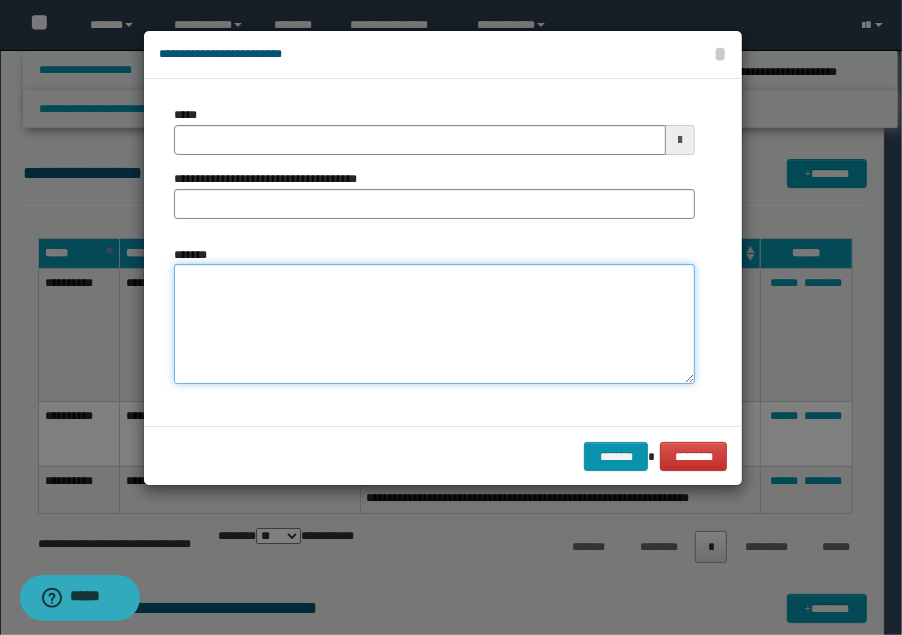paste on "**********" 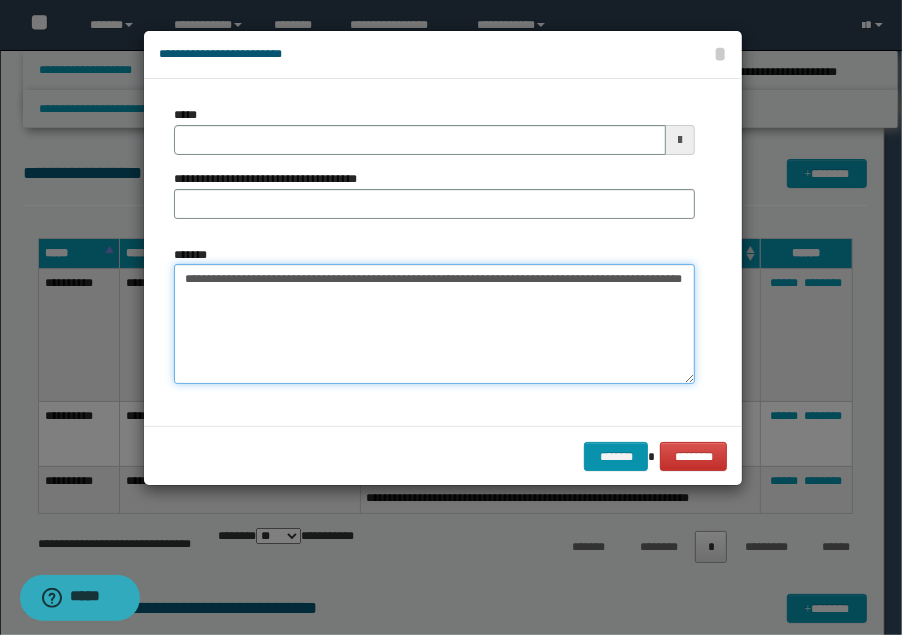 drag, startPoint x: 302, startPoint y: 278, endPoint x: 176, endPoint y: 272, distance: 126.14278 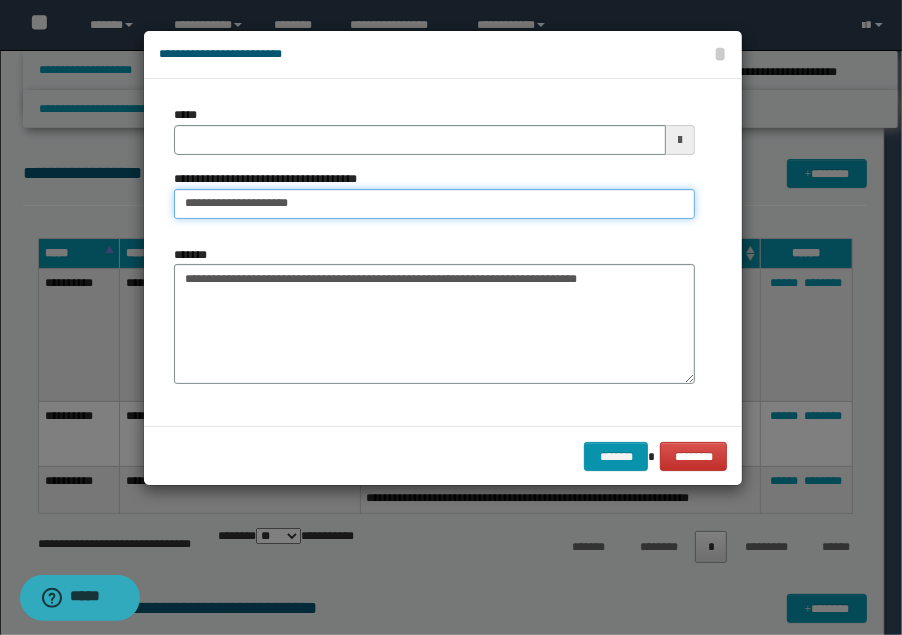 click on "**********" at bounding box center [435, 204] 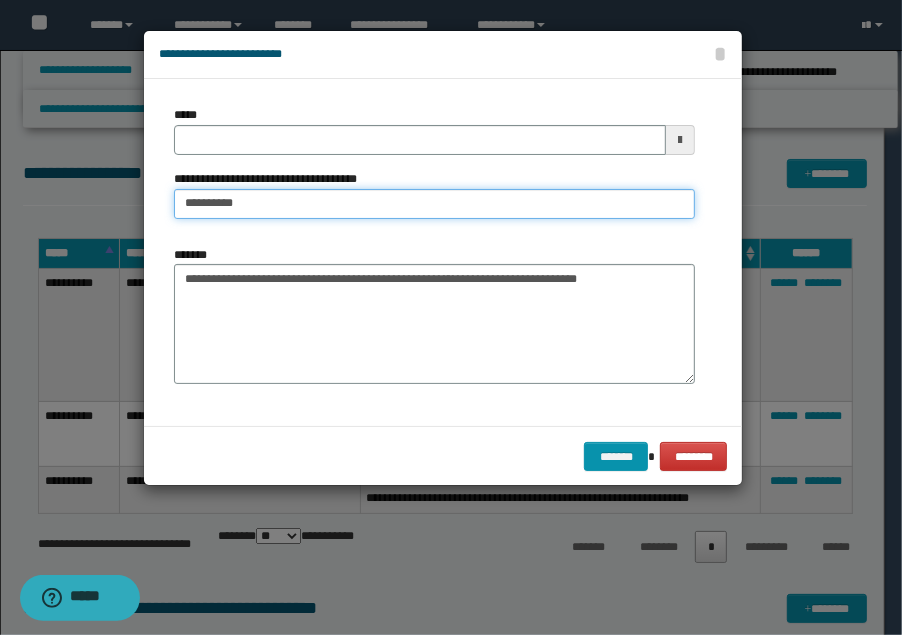 type 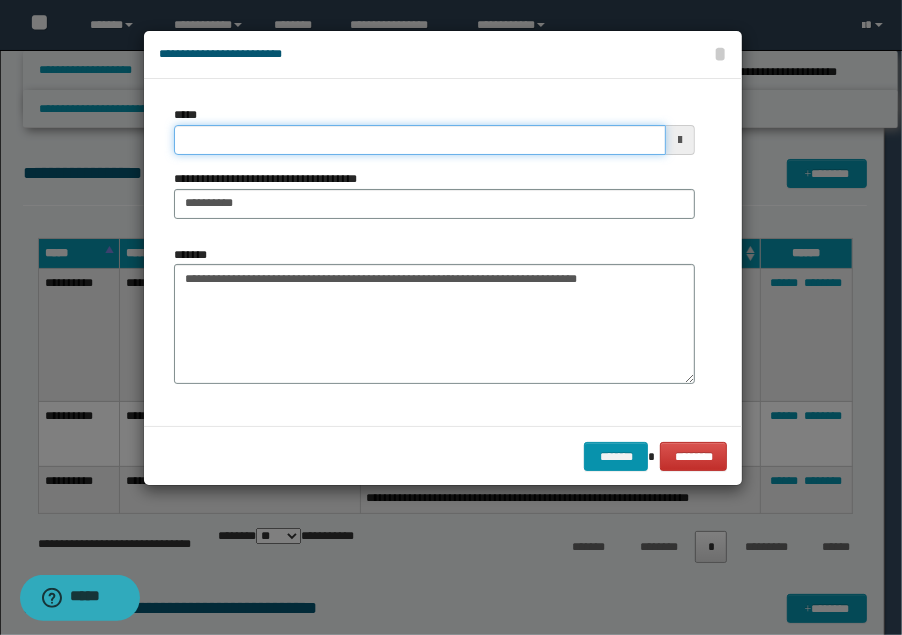 click on "*****" at bounding box center (420, 140) 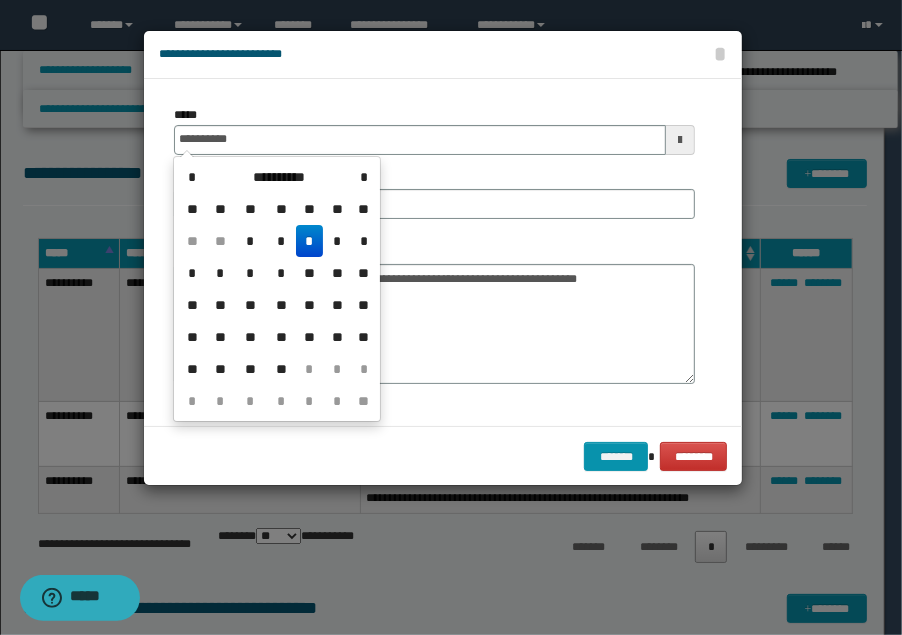 click on "*" at bounding box center [310, 241] 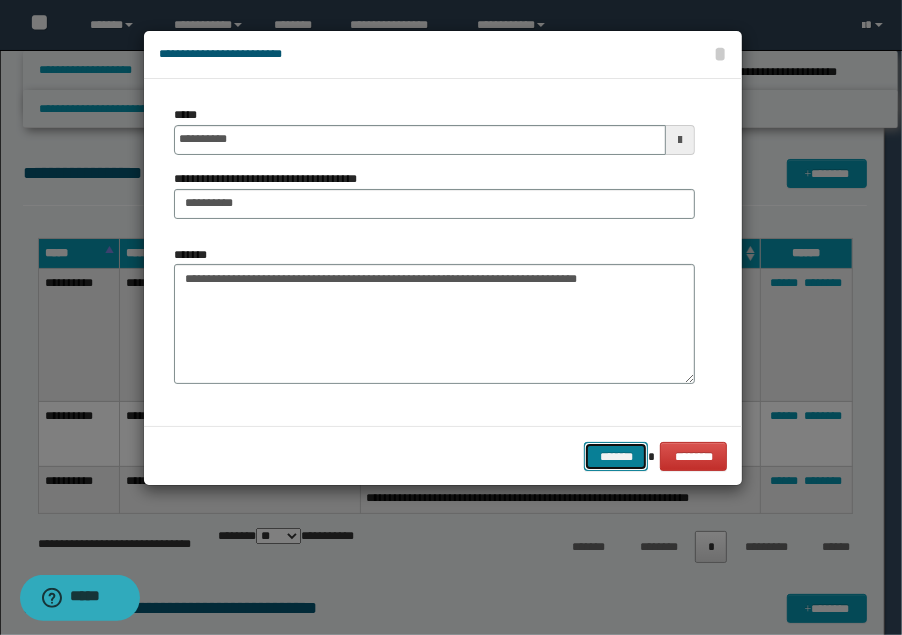 click on "*******" at bounding box center (616, 456) 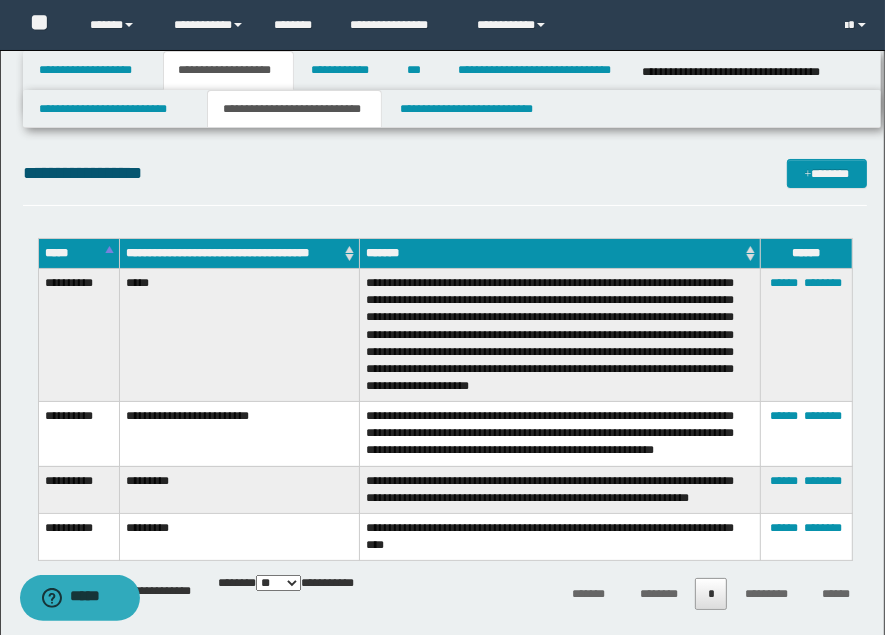 click on "**********" at bounding box center (445, 182) 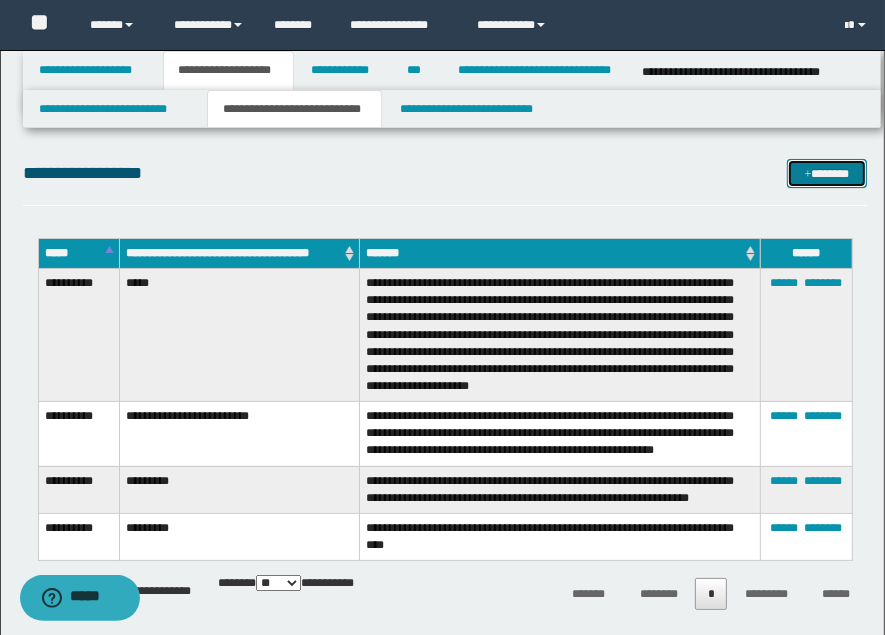 click on "*******" at bounding box center (826, 173) 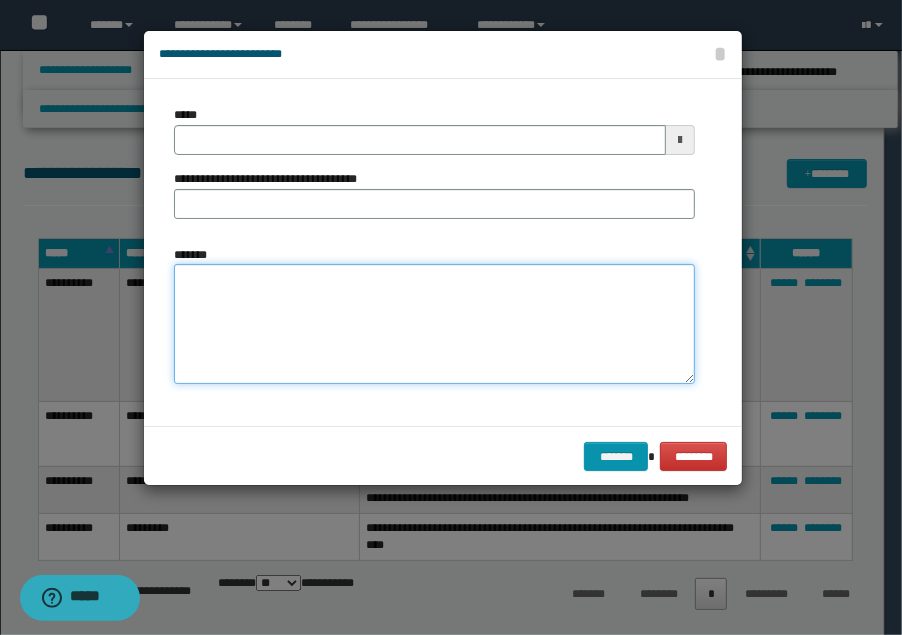 click on "*******" at bounding box center (435, 324) 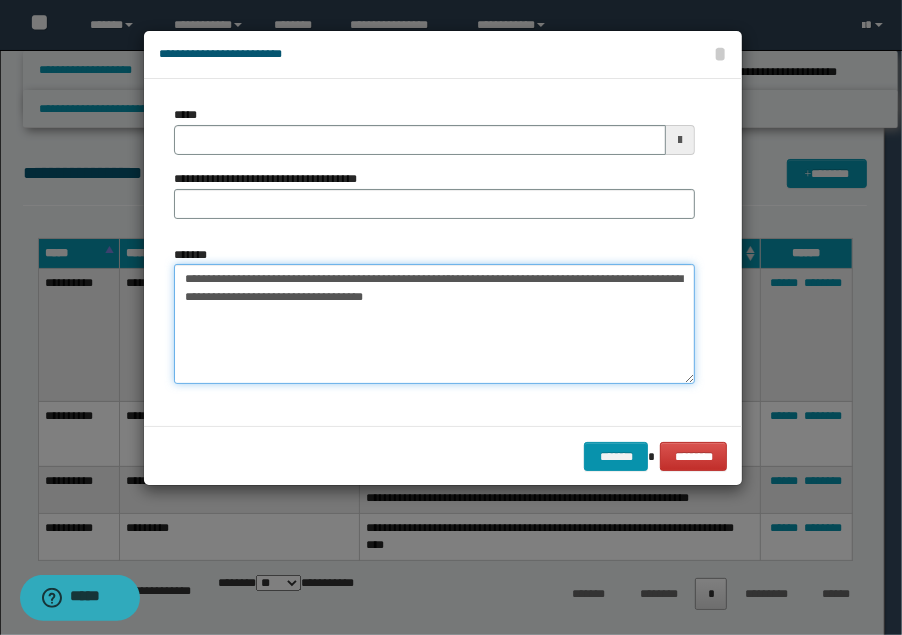 drag, startPoint x: 299, startPoint y: 275, endPoint x: 180, endPoint y: 274, distance: 119.0042 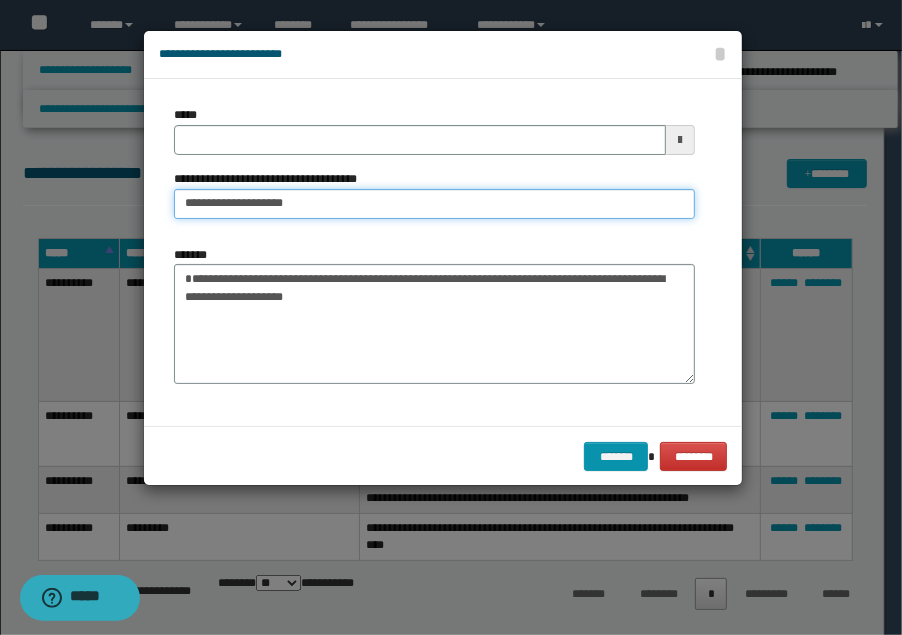 click on "**********" at bounding box center (435, 204) 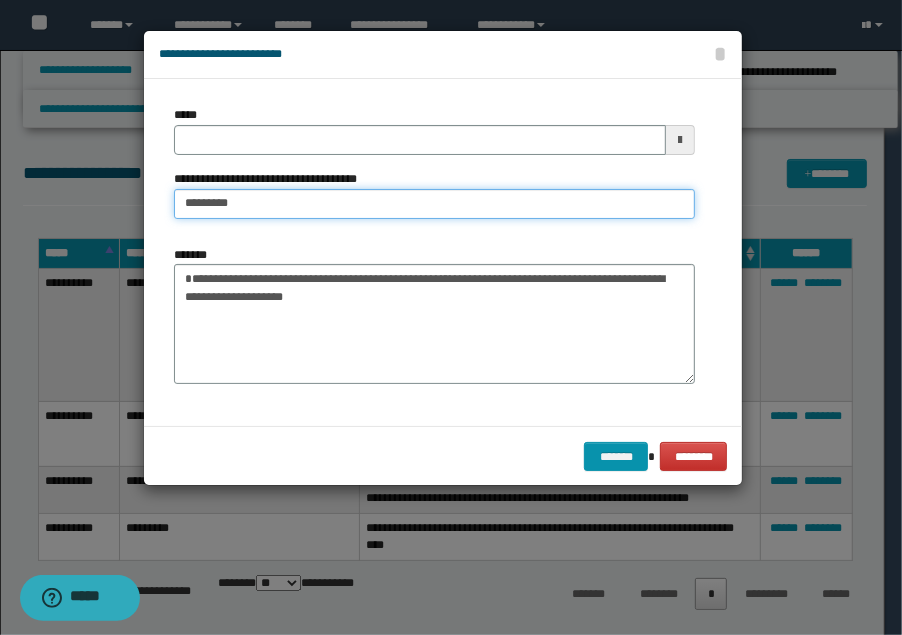 type 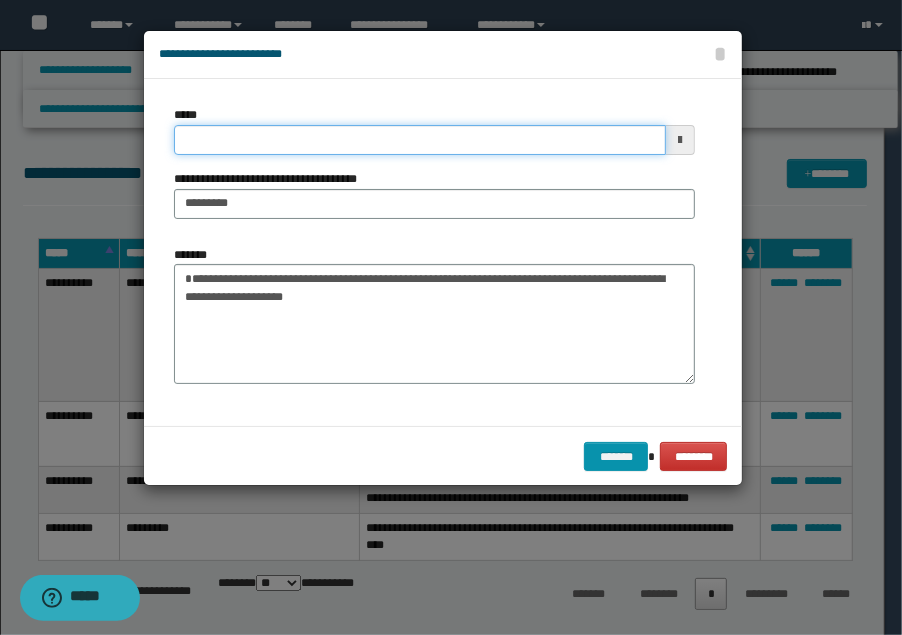 click on "*****" at bounding box center (420, 140) 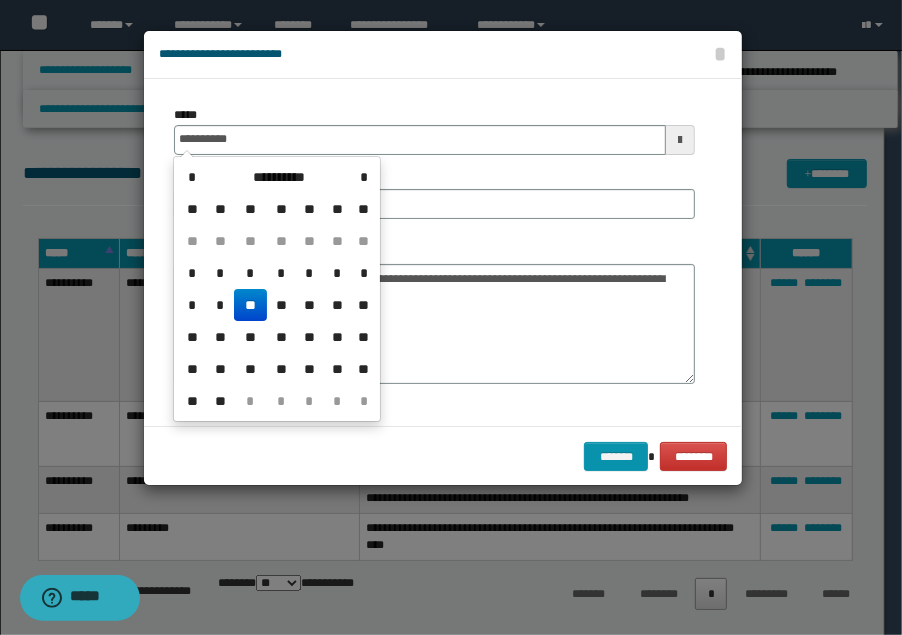 click on "**" at bounding box center [250, 305] 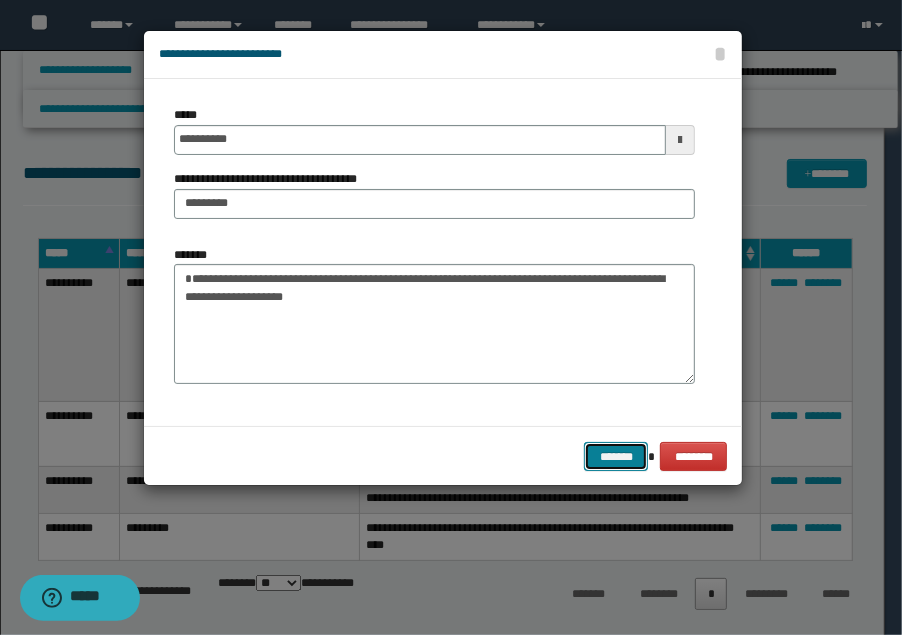 click on "*******" at bounding box center [616, 456] 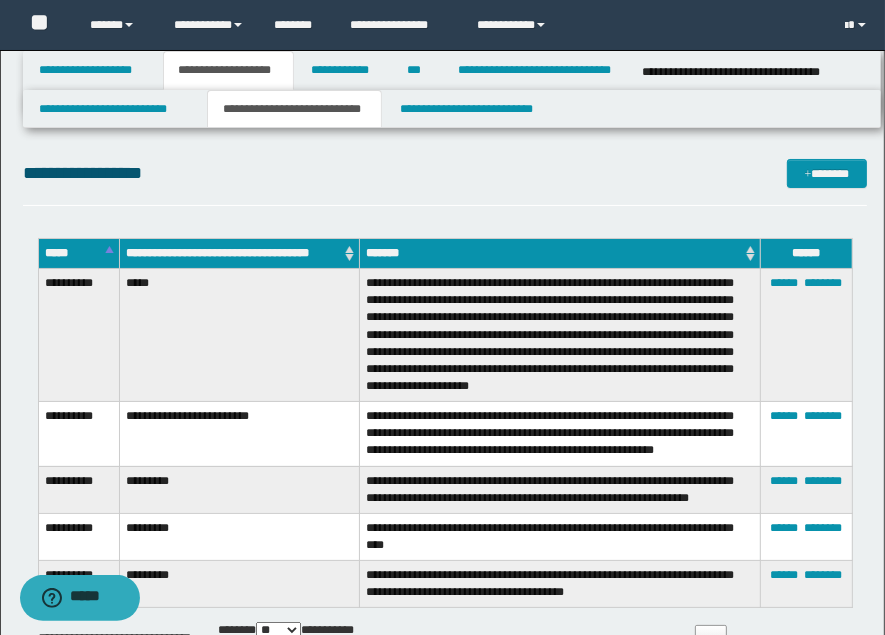 click on "**********" at bounding box center [445, 182] 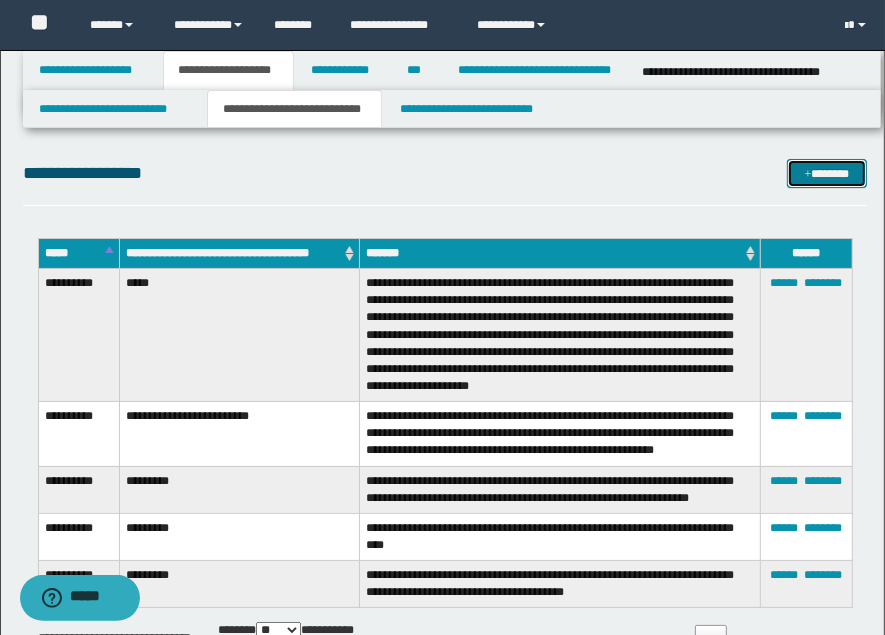 click on "*******" at bounding box center (826, 173) 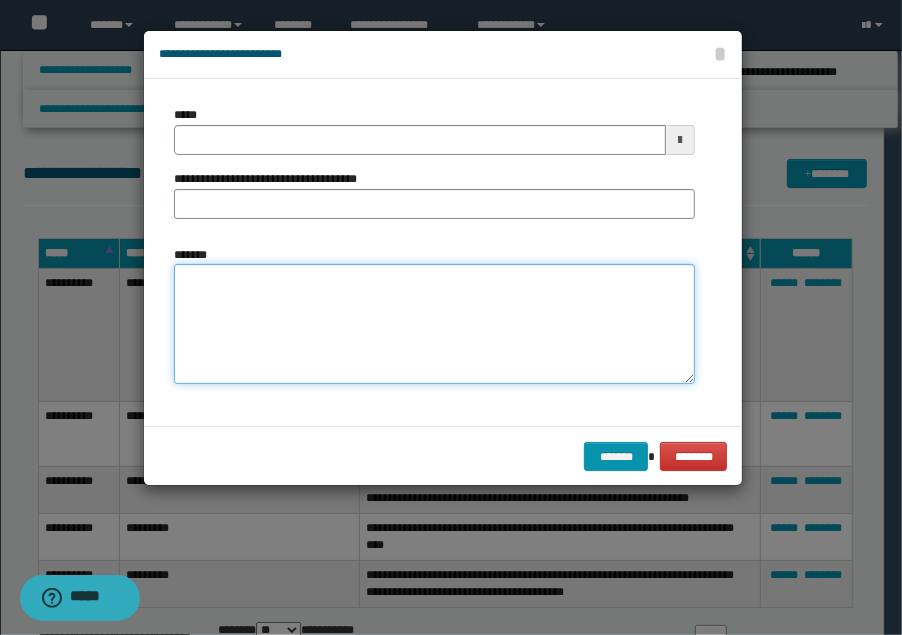 click on "*******" at bounding box center (435, 324) 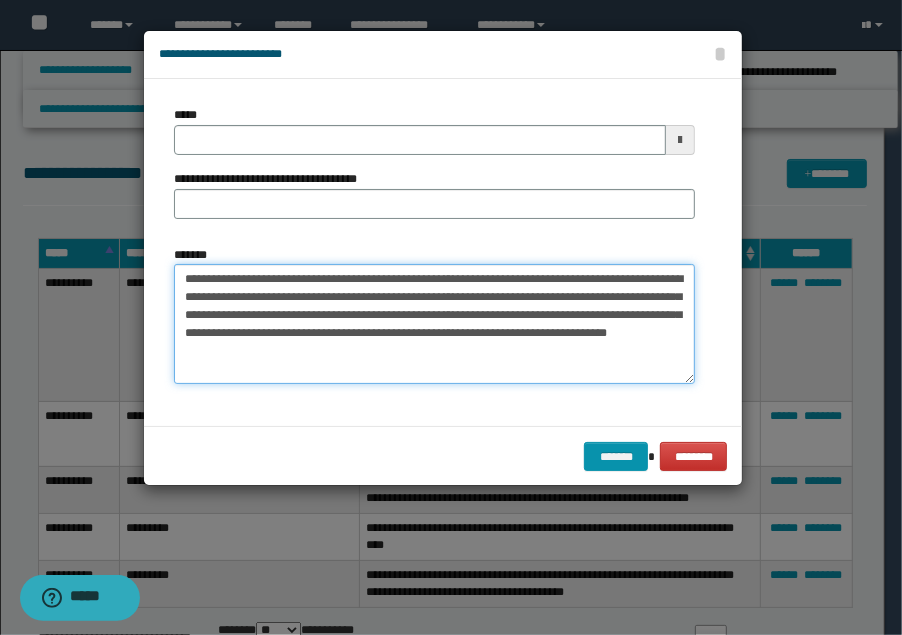 drag, startPoint x: 296, startPoint y: 275, endPoint x: 199, endPoint y: 274, distance: 97.00516 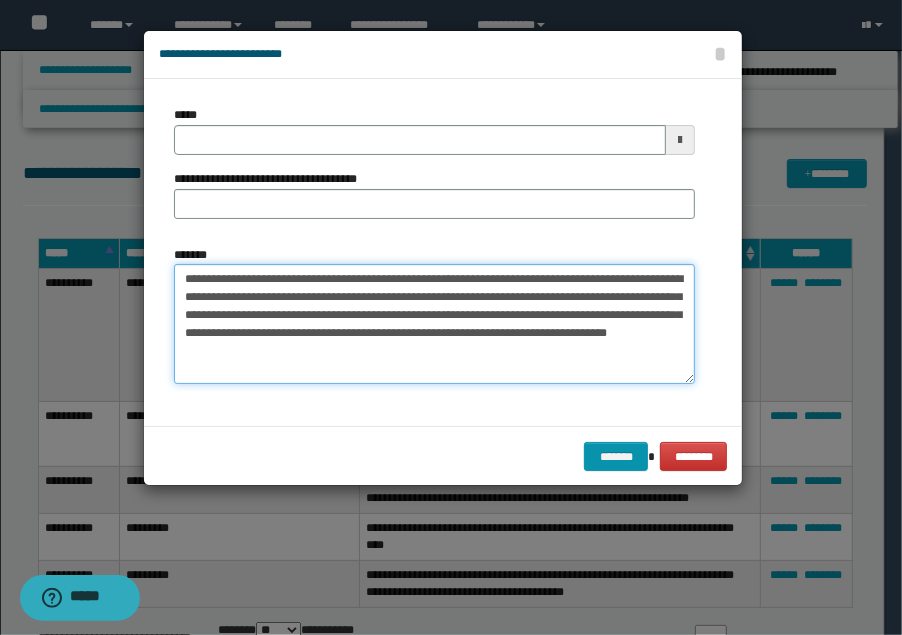 drag, startPoint x: 288, startPoint y: 277, endPoint x: 170, endPoint y: 287, distance: 118.42297 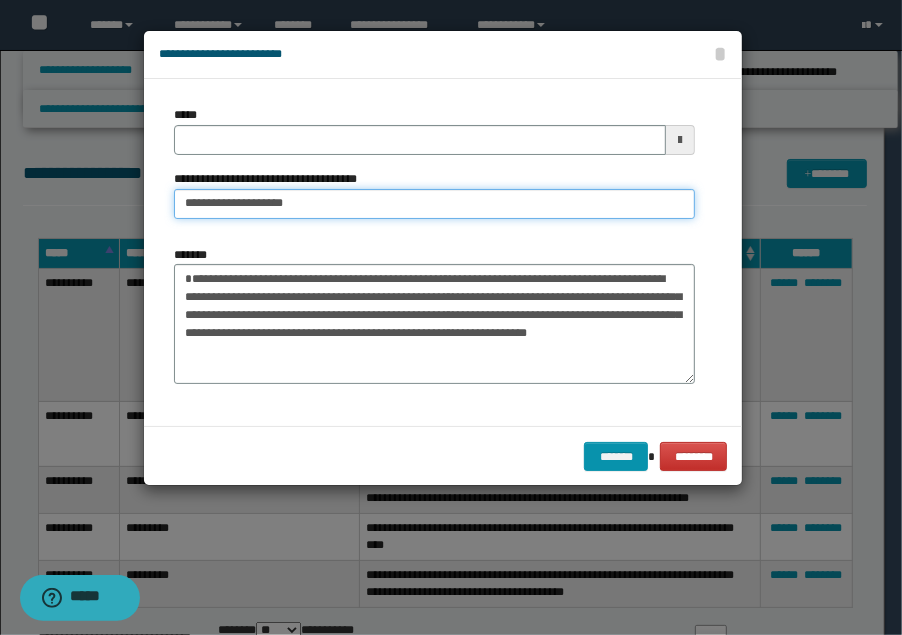 click on "**********" at bounding box center [435, 204] 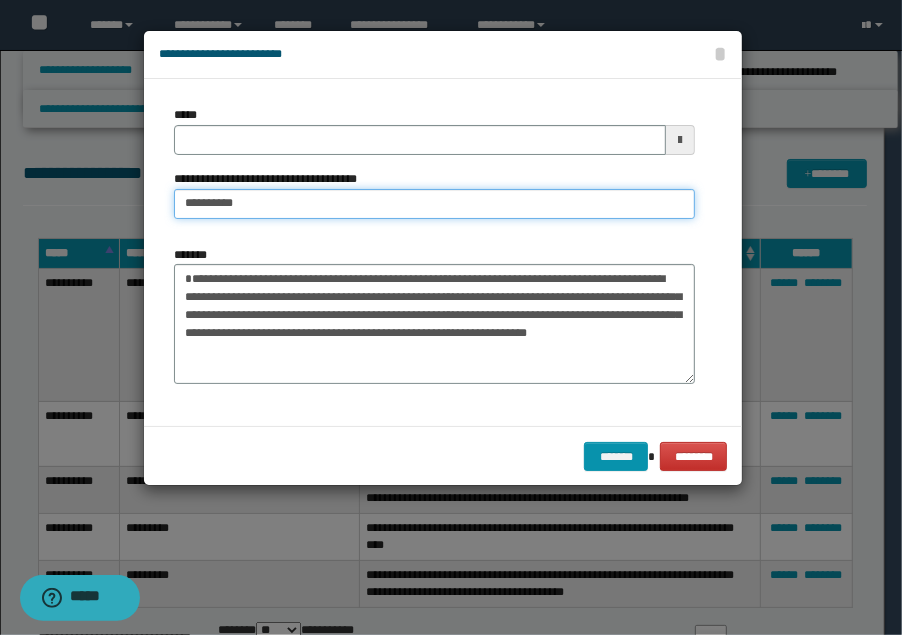 type 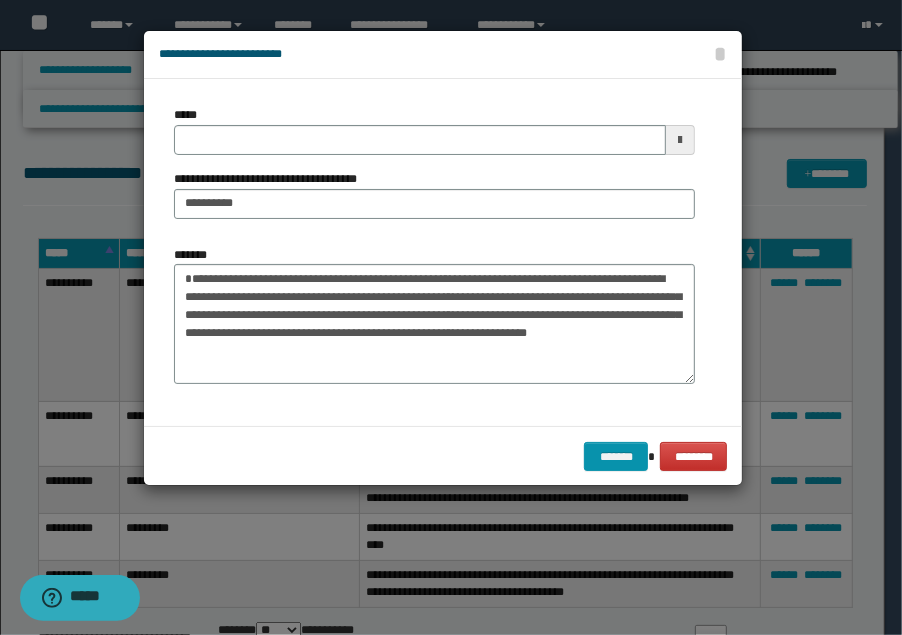 click on "*****" at bounding box center (434, 130) 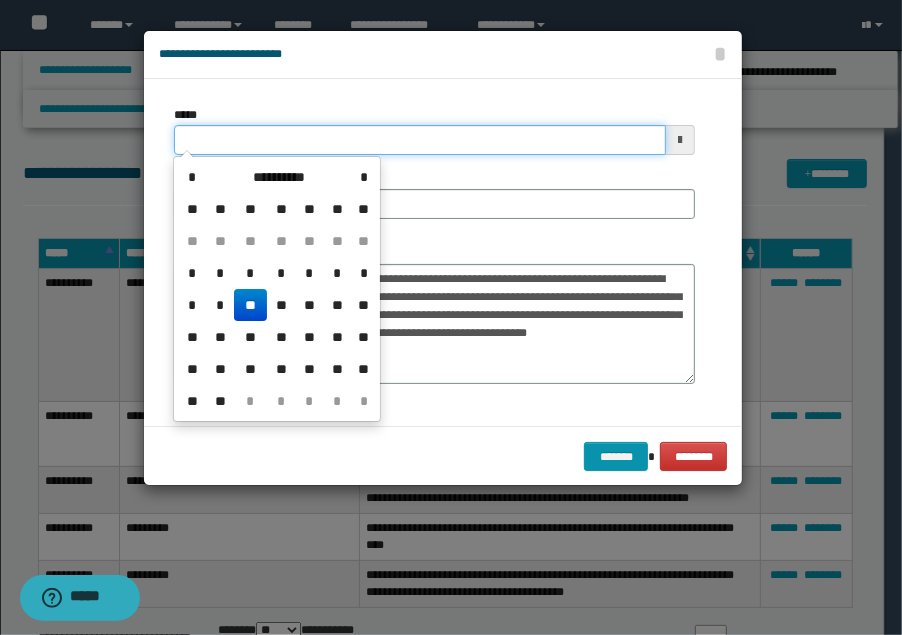 click on "*****" at bounding box center (420, 140) 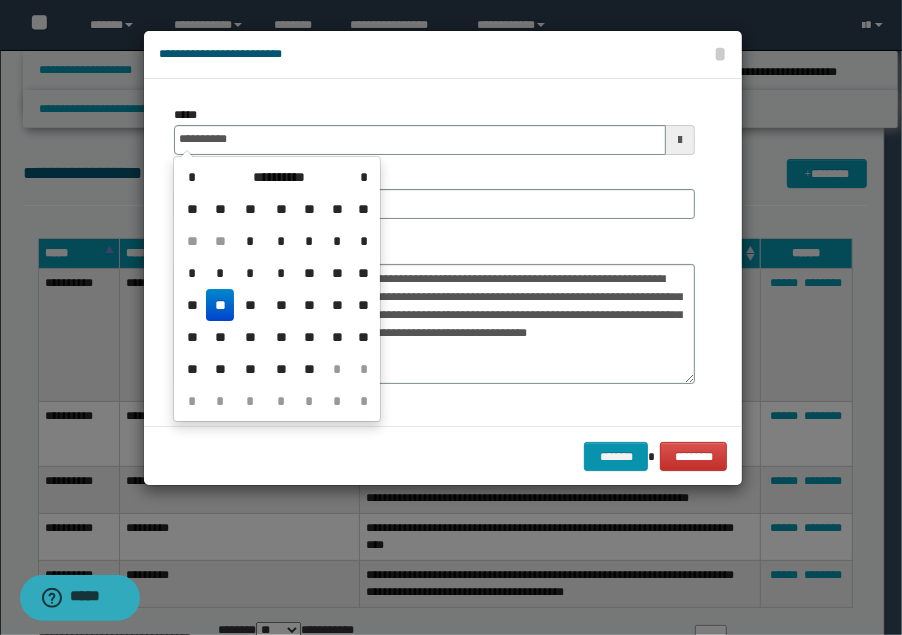 click on "**" at bounding box center (220, 305) 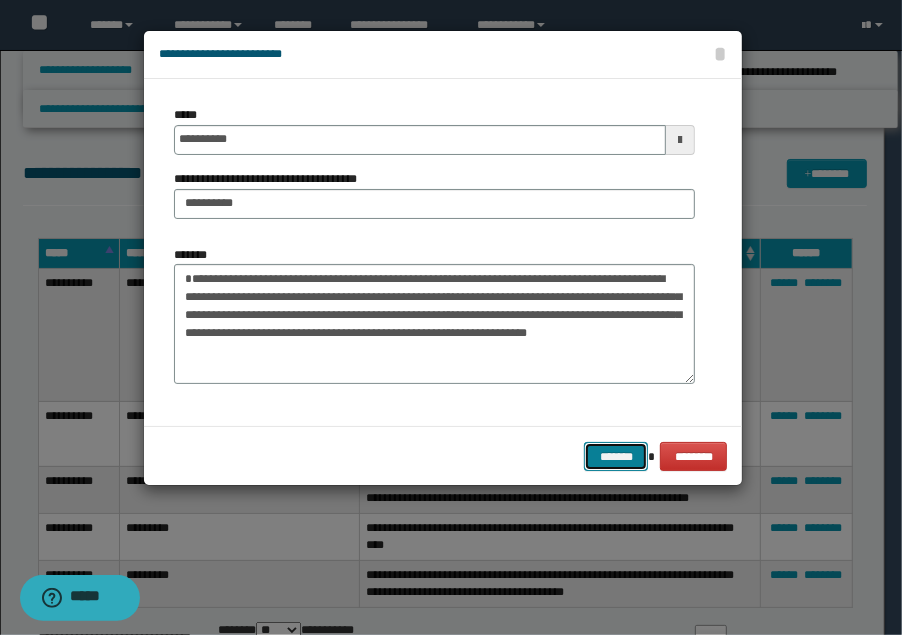 click on "*******" at bounding box center (616, 456) 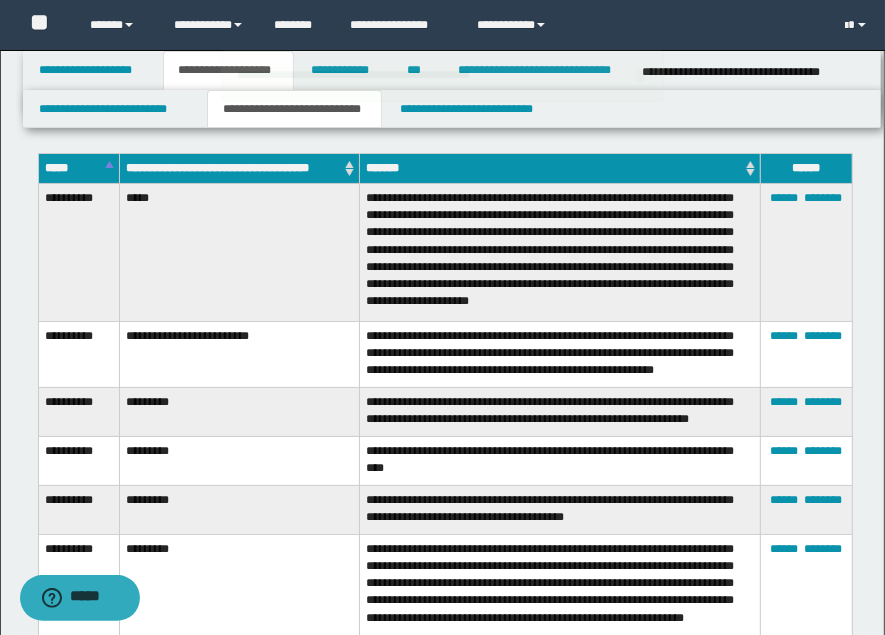 scroll, scrollTop: 222, scrollLeft: 0, axis: vertical 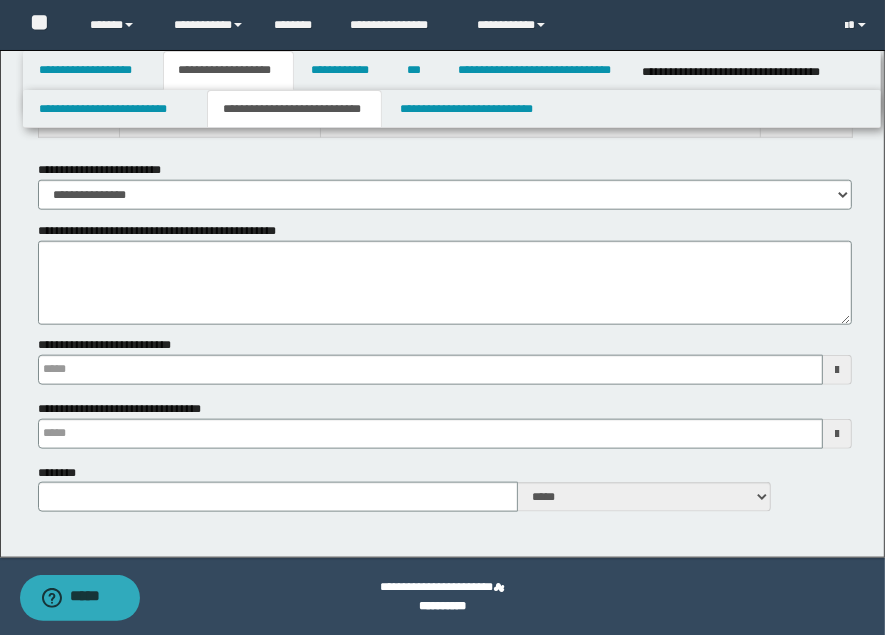 type 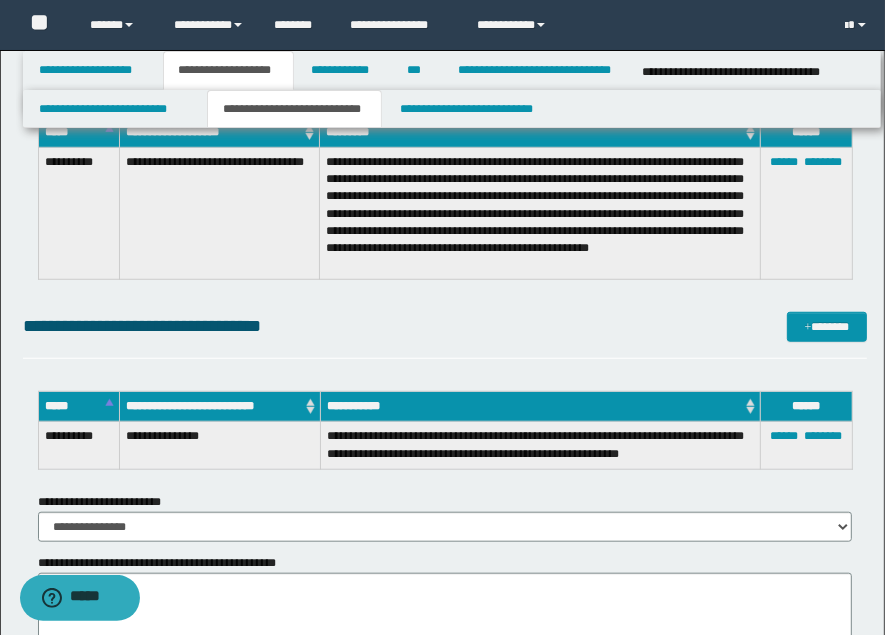 scroll, scrollTop: 953, scrollLeft: 0, axis: vertical 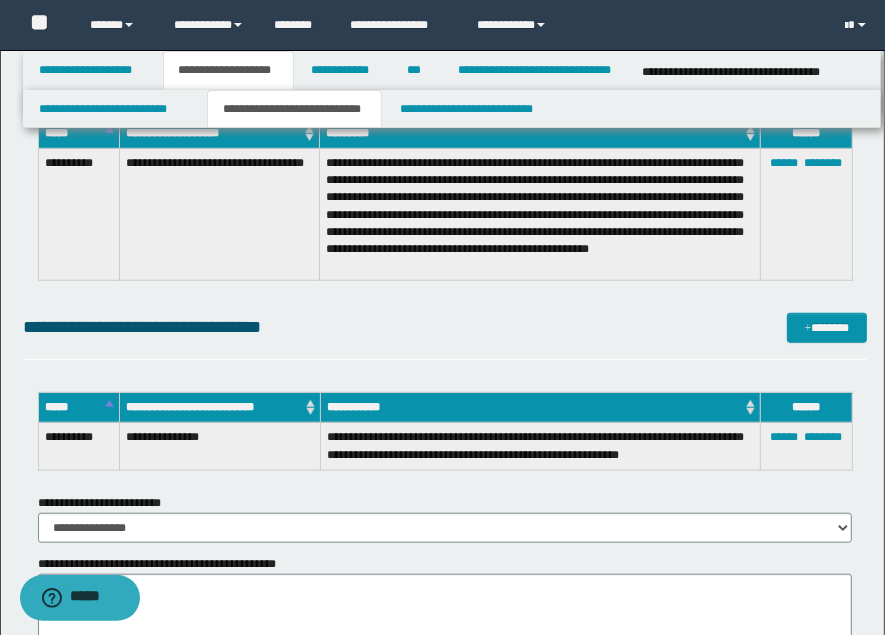 click on "**********" at bounding box center (445, 327) 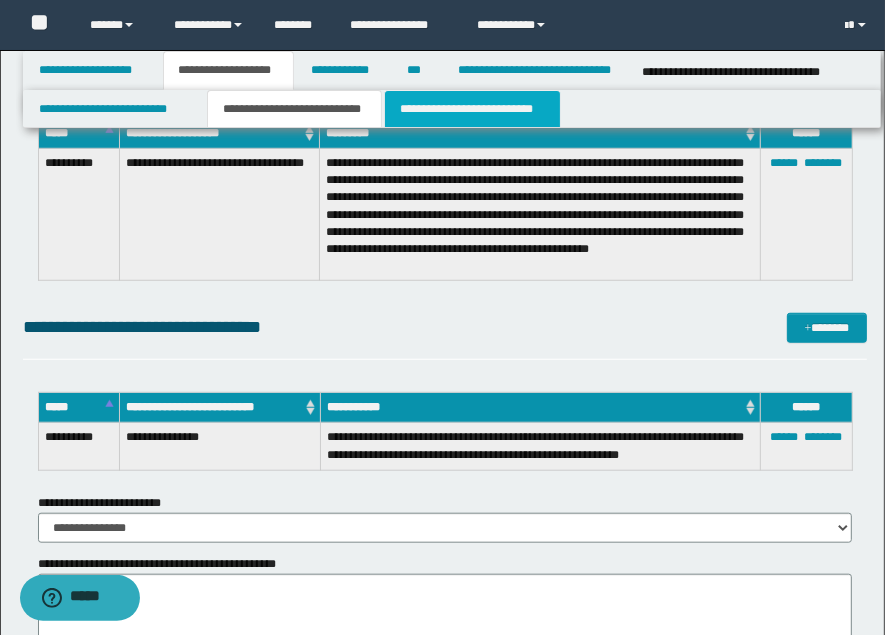 click on "**********" at bounding box center [472, 109] 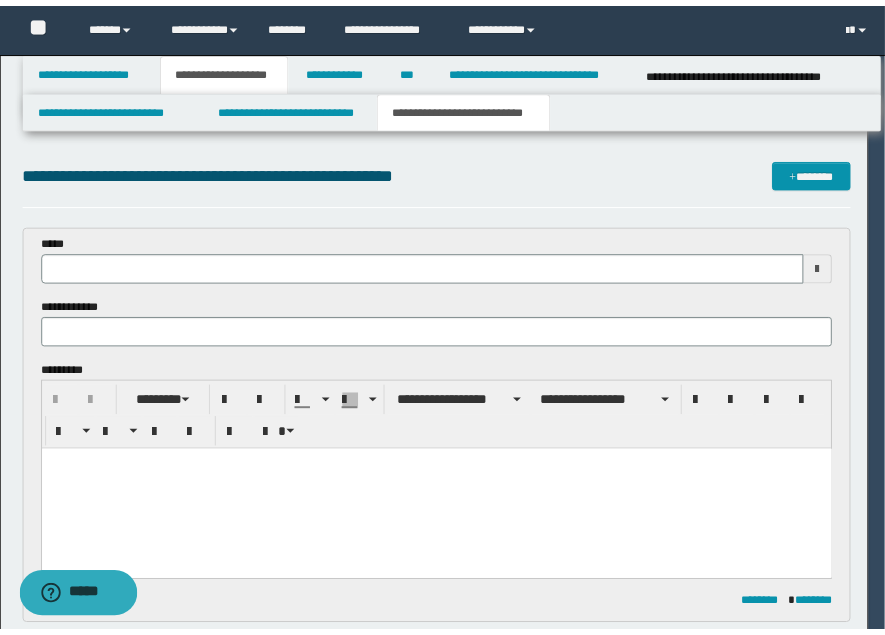 scroll, scrollTop: 0, scrollLeft: 0, axis: both 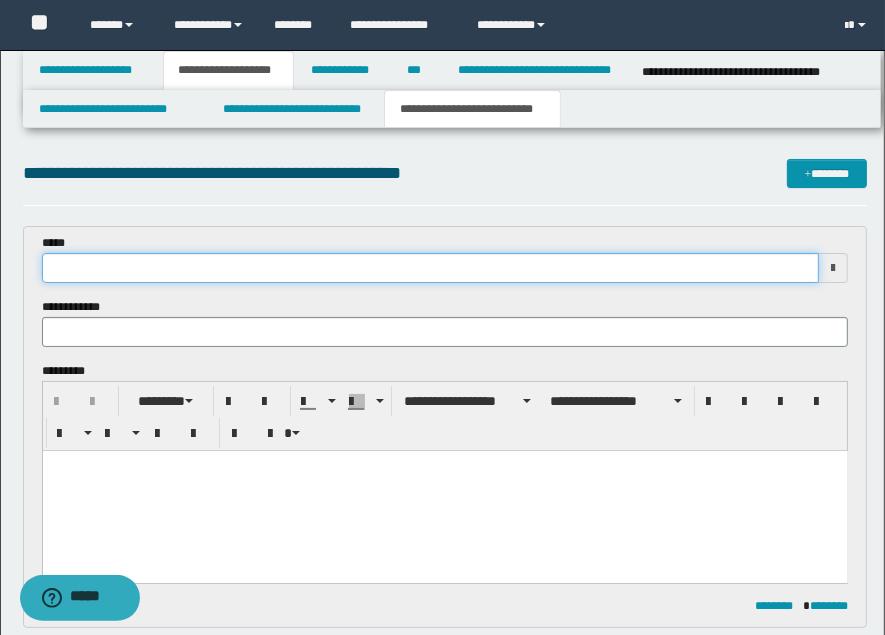click at bounding box center [431, 268] 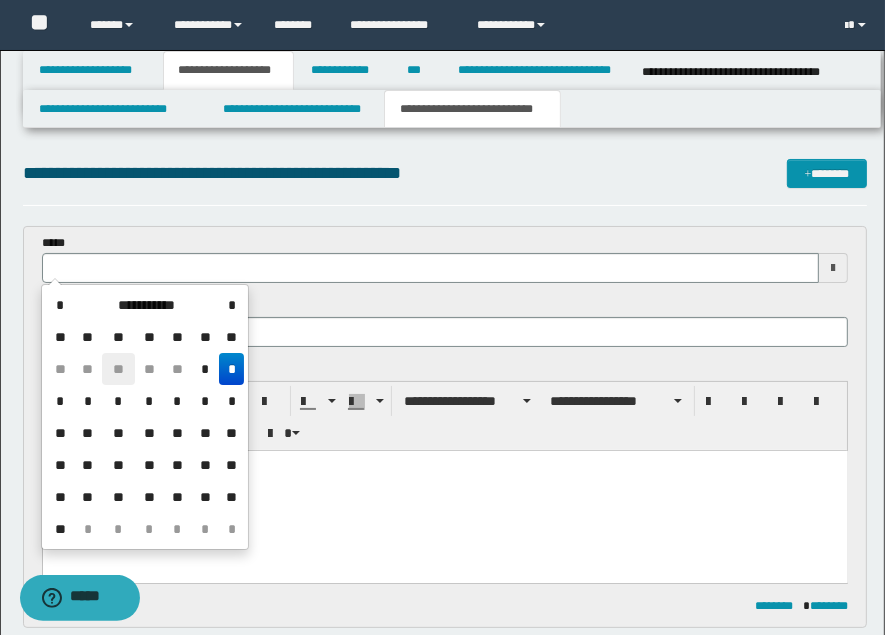 click on "**" at bounding box center [118, 369] 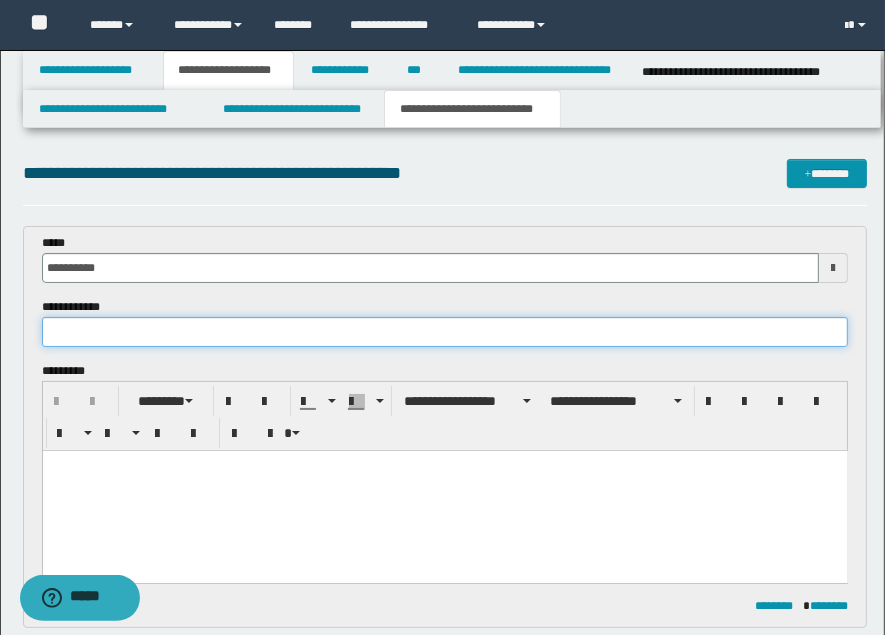 click at bounding box center [445, 332] 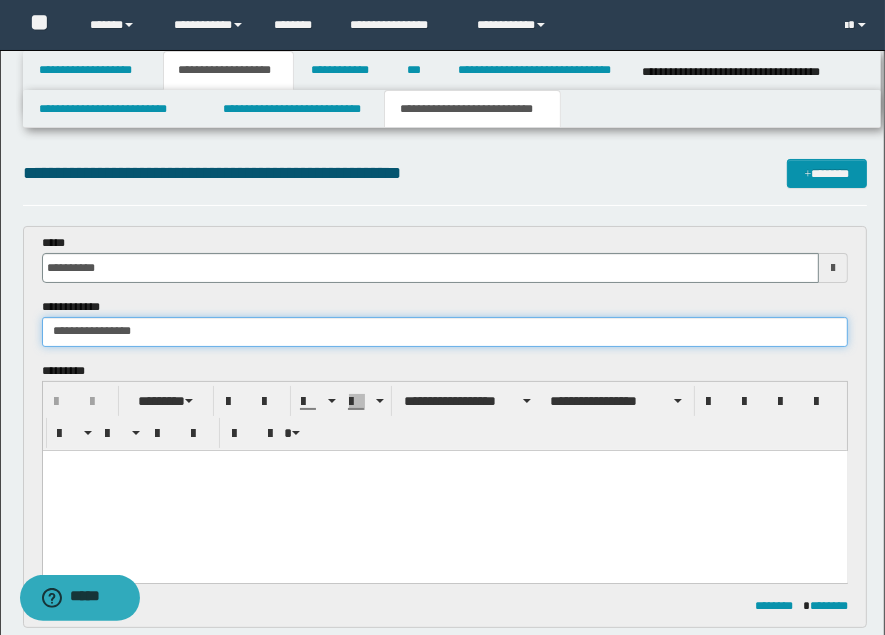 type on "**********" 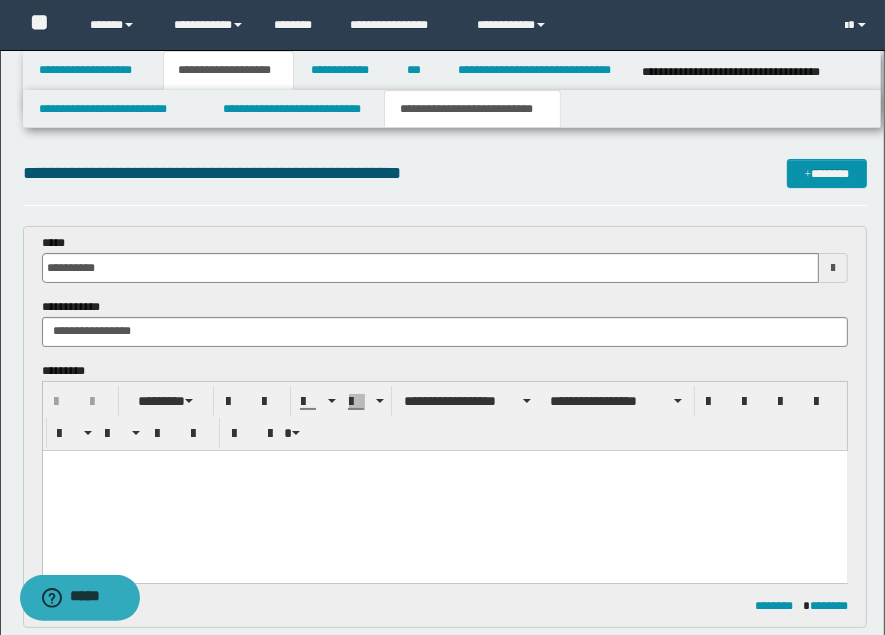 click at bounding box center (444, 490) 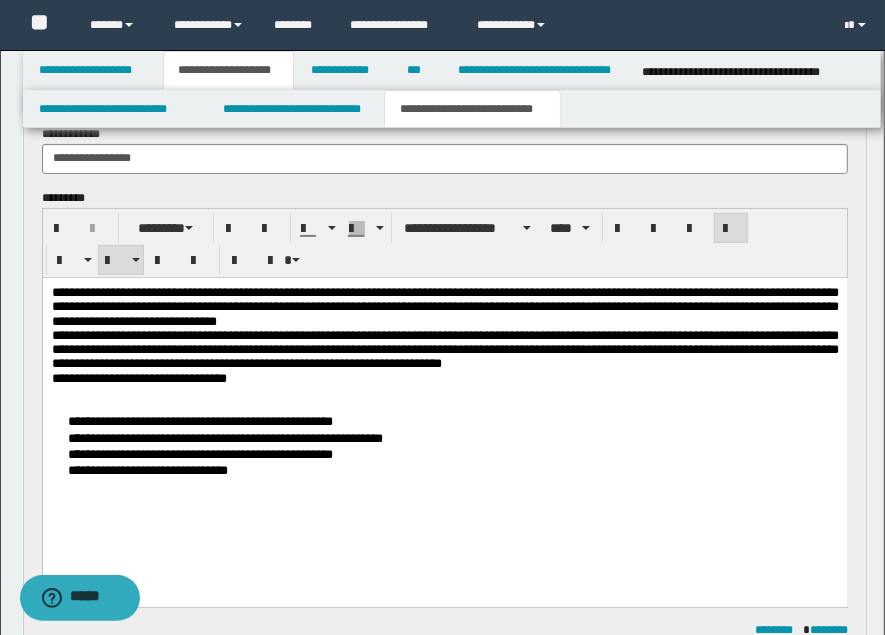 scroll, scrollTop: 222, scrollLeft: 0, axis: vertical 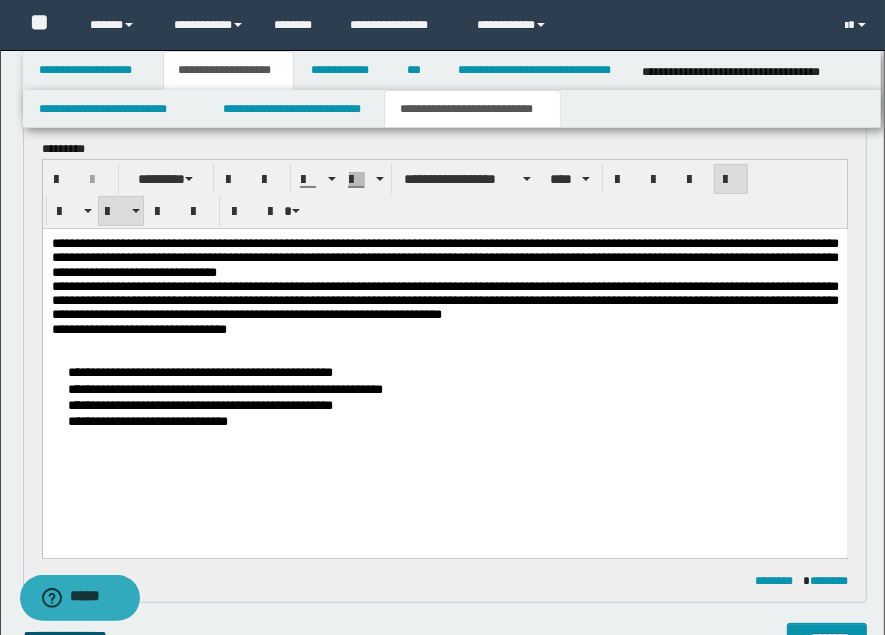 click at bounding box center [444, 343] 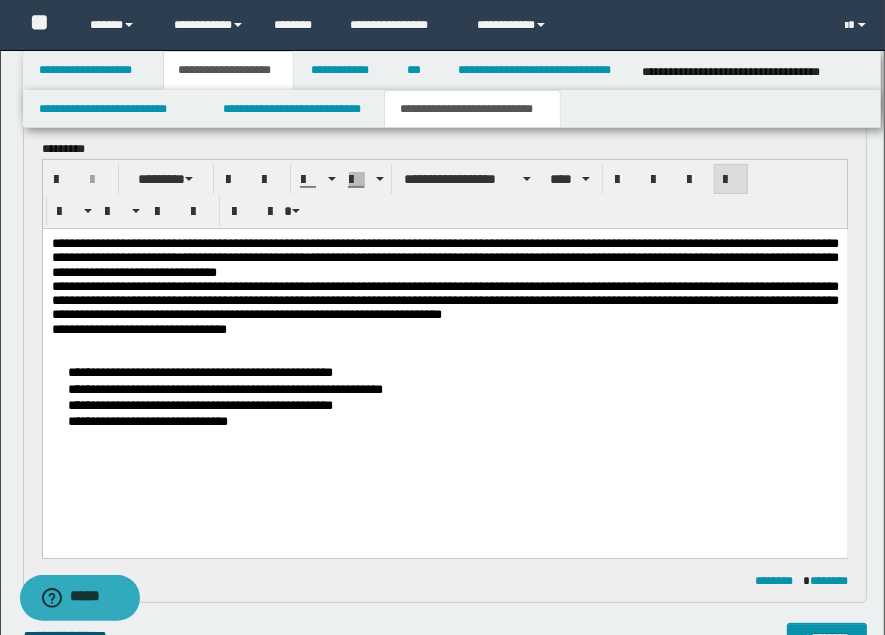 click on "**********" at bounding box center (444, 329) 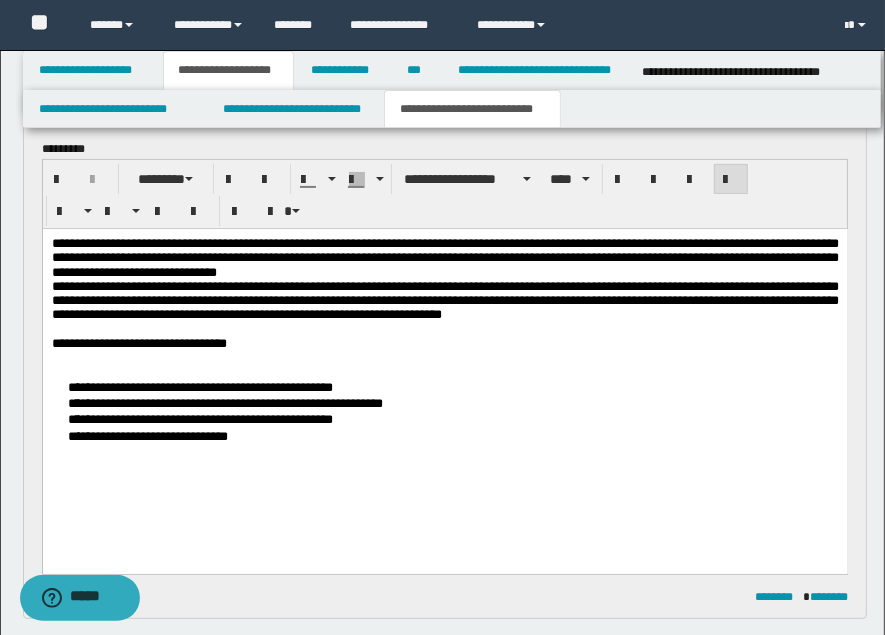 click on "**********" at bounding box center [444, 410] 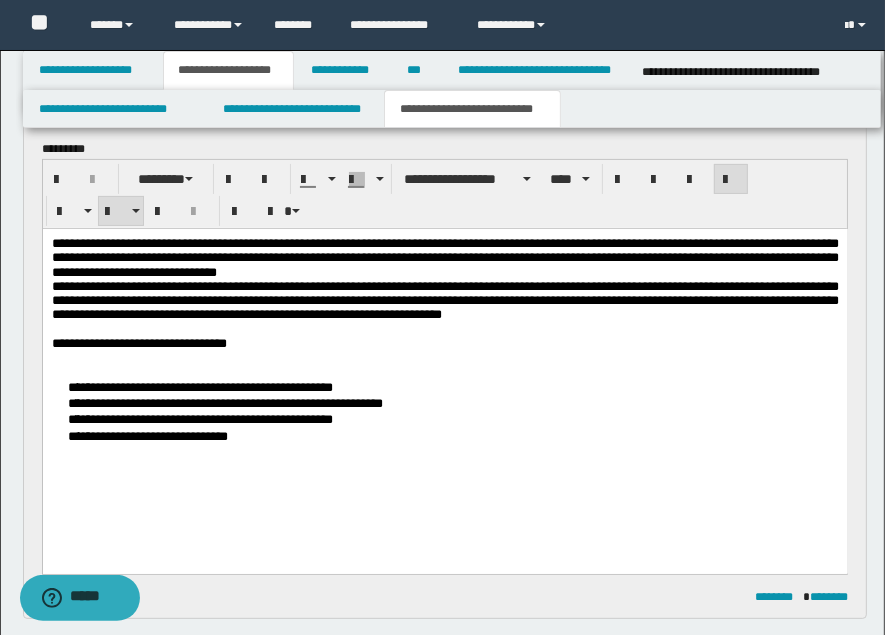 type 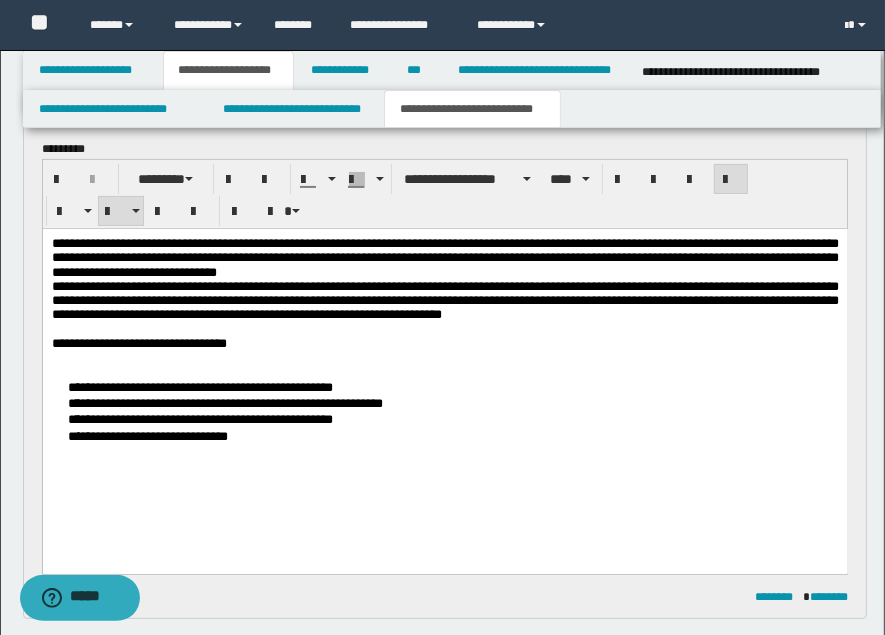 click on "**********" at bounding box center [444, 410] 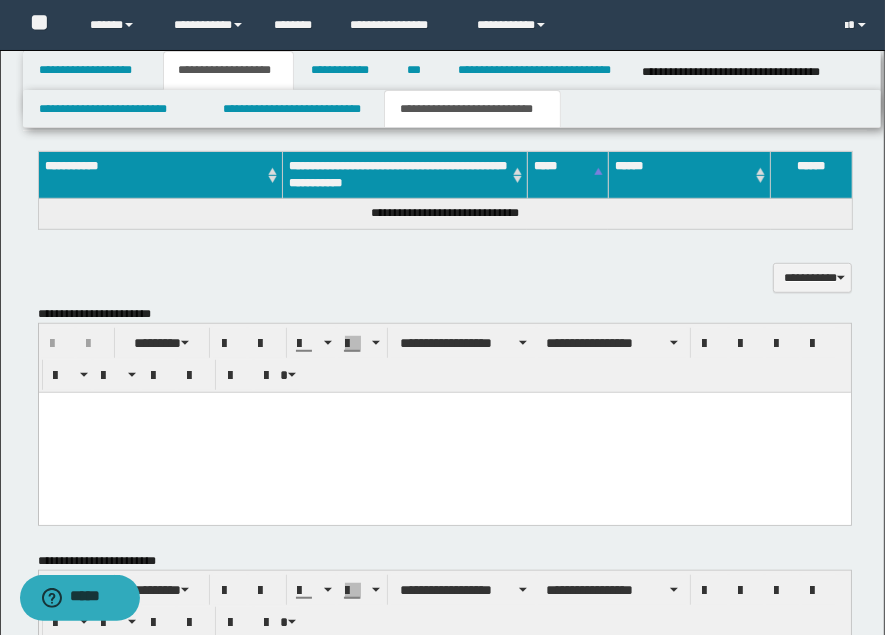 scroll, scrollTop: 0, scrollLeft: 0, axis: both 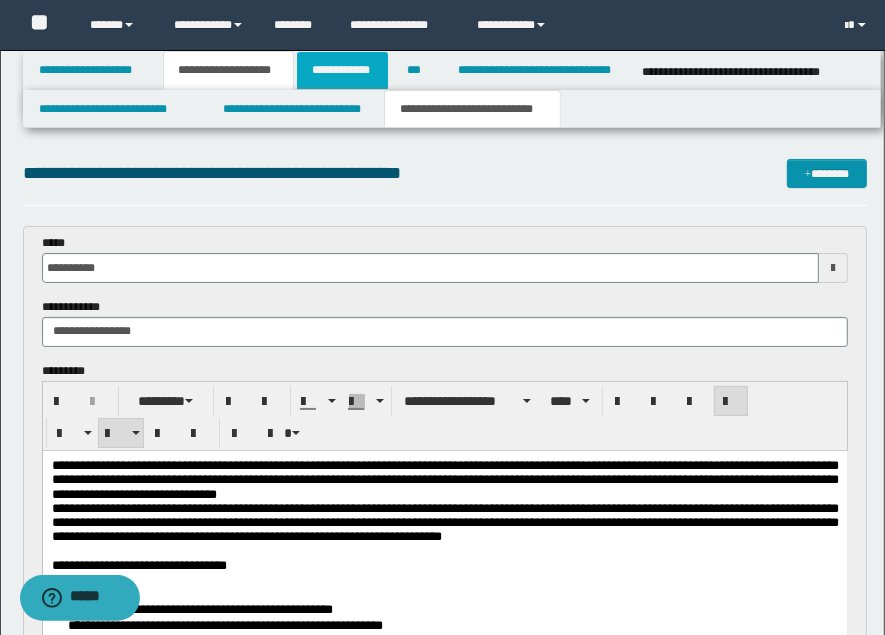 click on "**********" at bounding box center (343, 70) 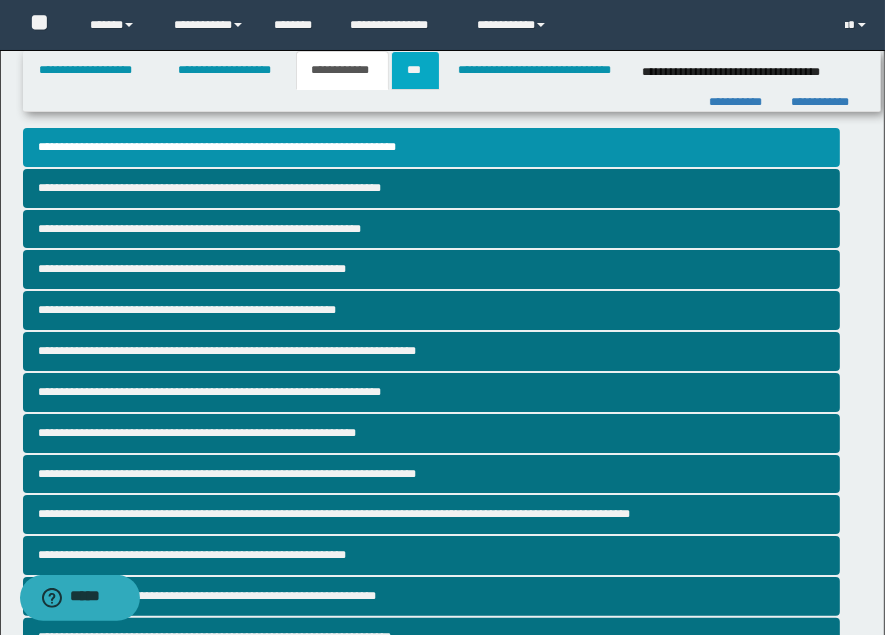click on "***" at bounding box center (415, 70) 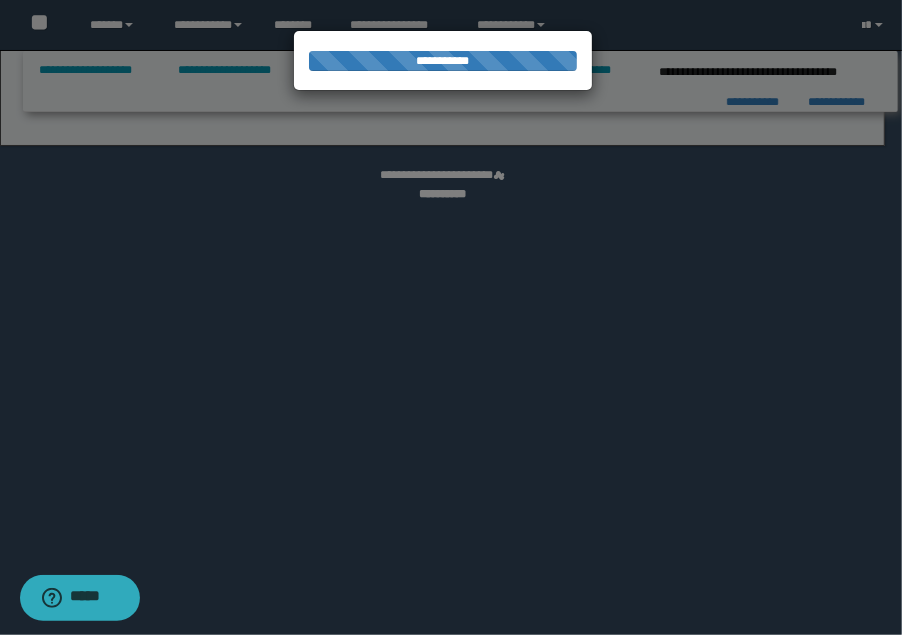select on "*" 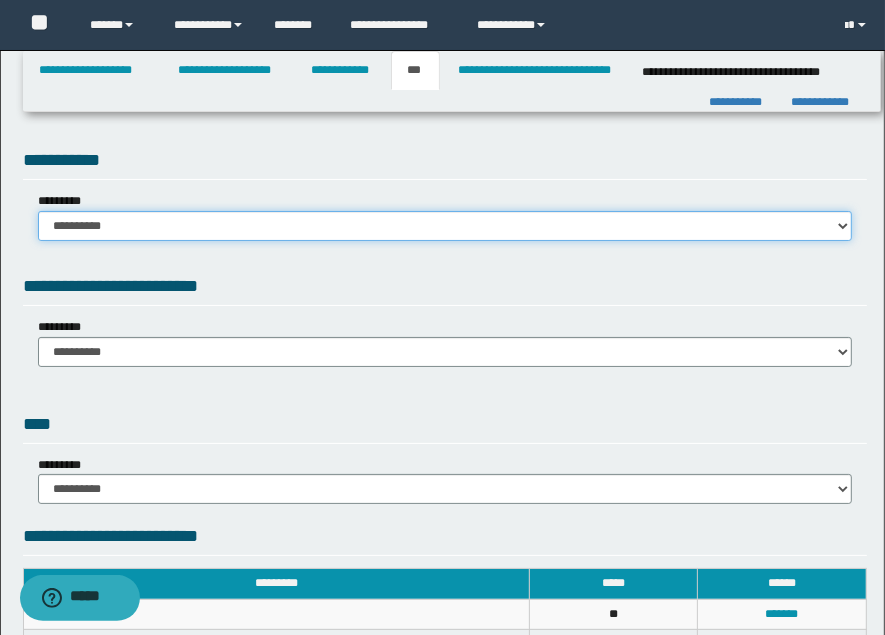 click on "**********" at bounding box center (445, 226) 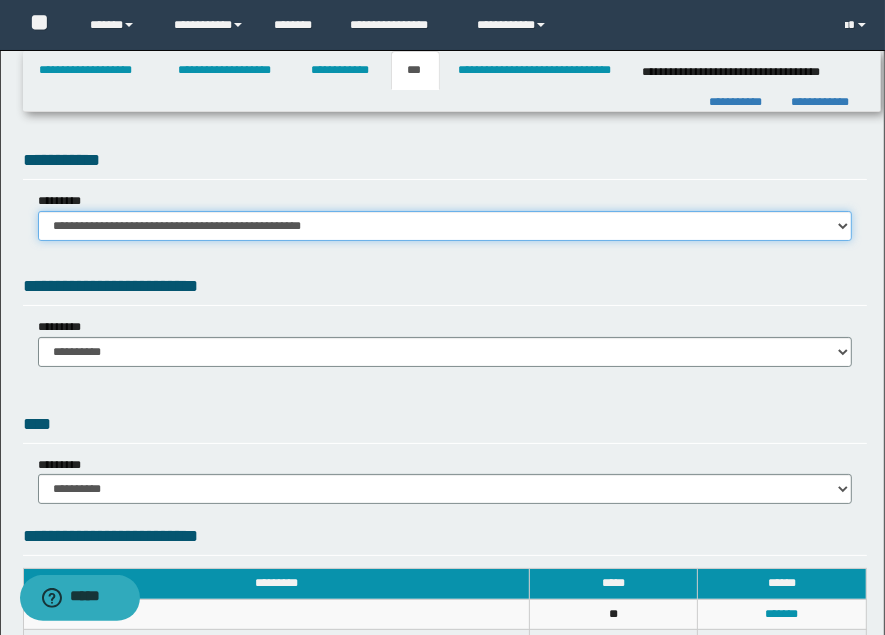 click on "**********" at bounding box center [445, 226] 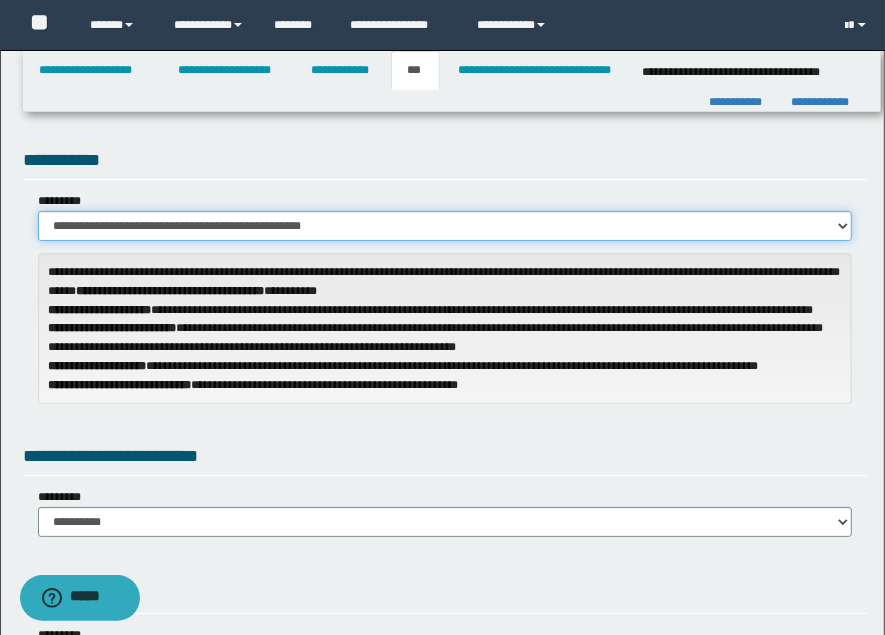 click on "**********" at bounding box center [445, 226] 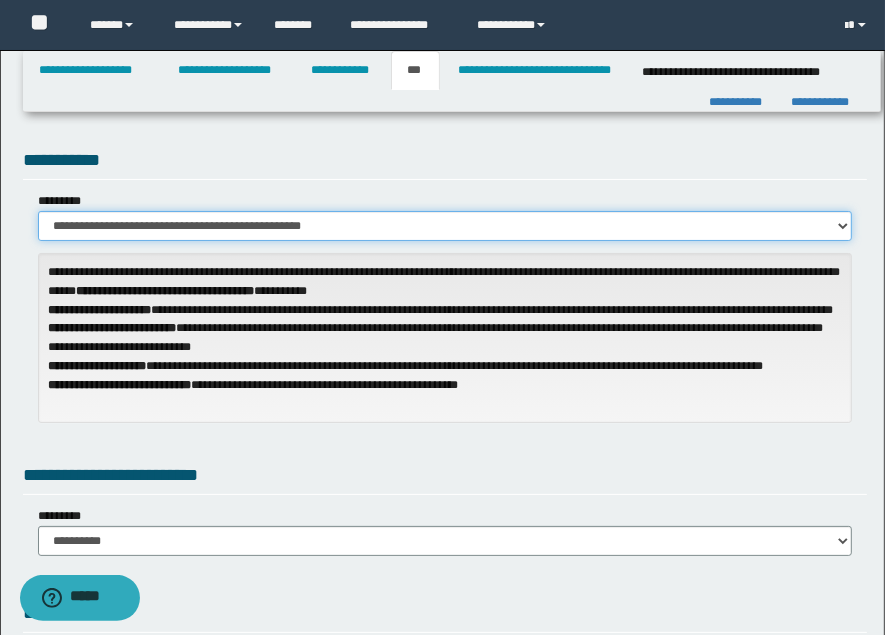 scroll, scrollTop: 333, scrollLeft: 0, axis: vertical 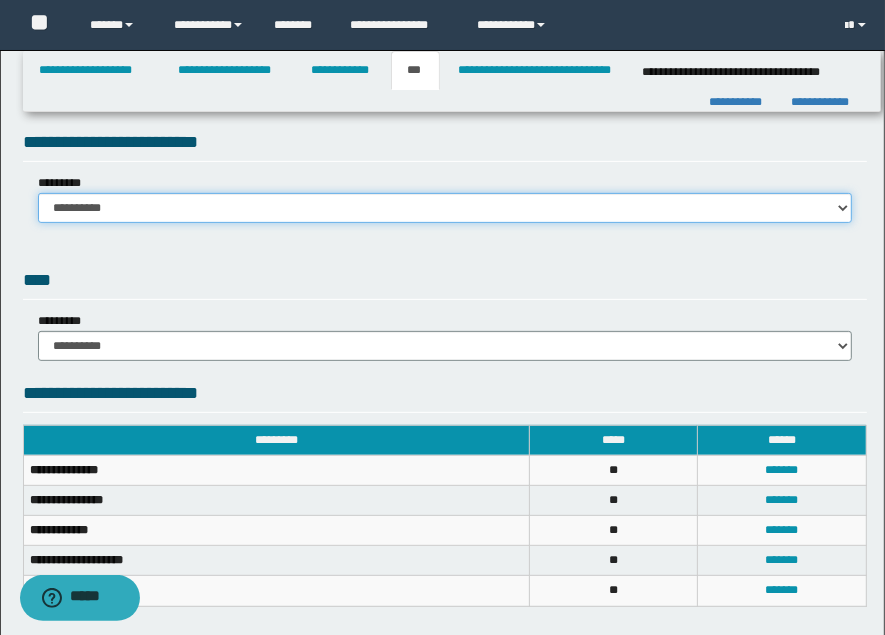 click on "**********" at bounding box center (445, 208) 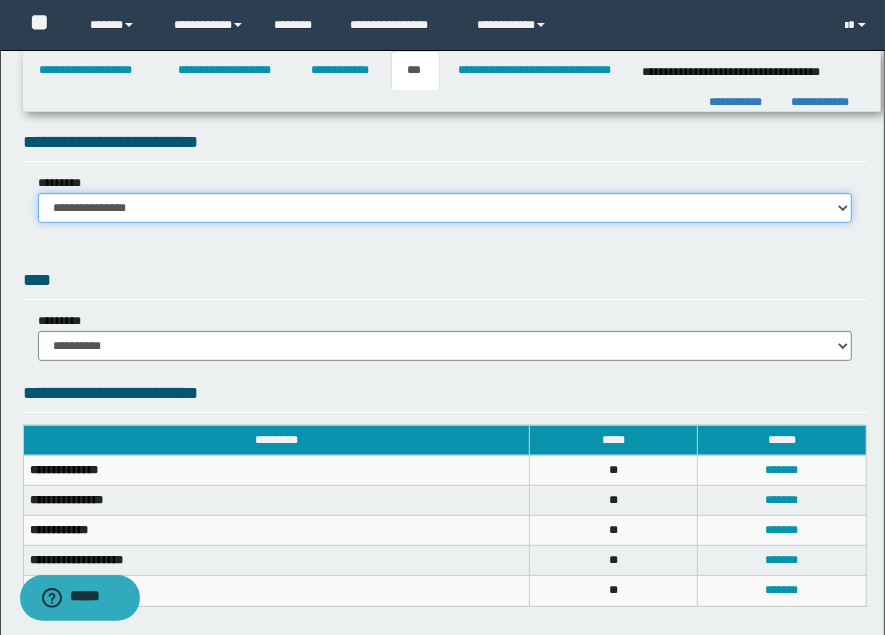 click on "**********" at bounding box center [445, 208] 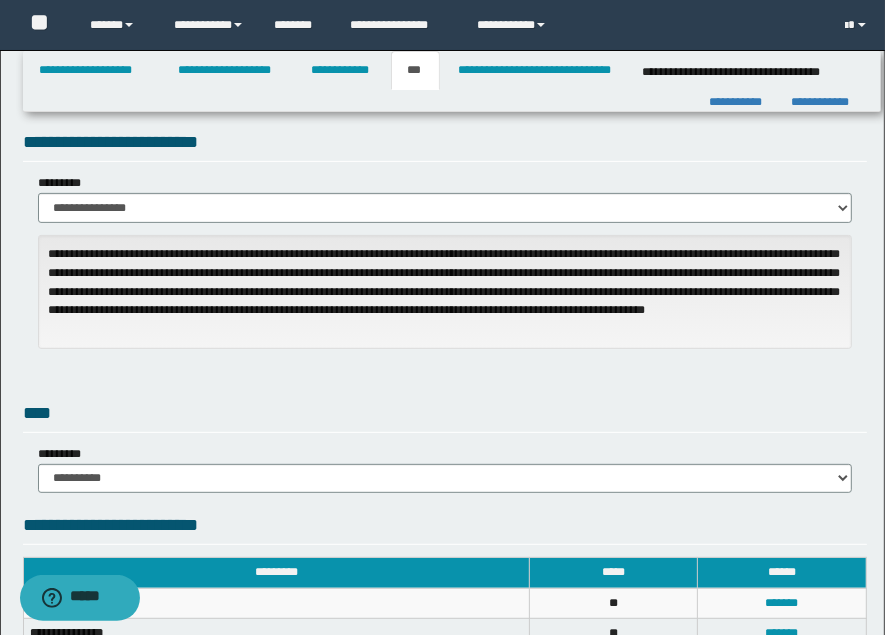 click on "****" at bounding box center (445, 416) 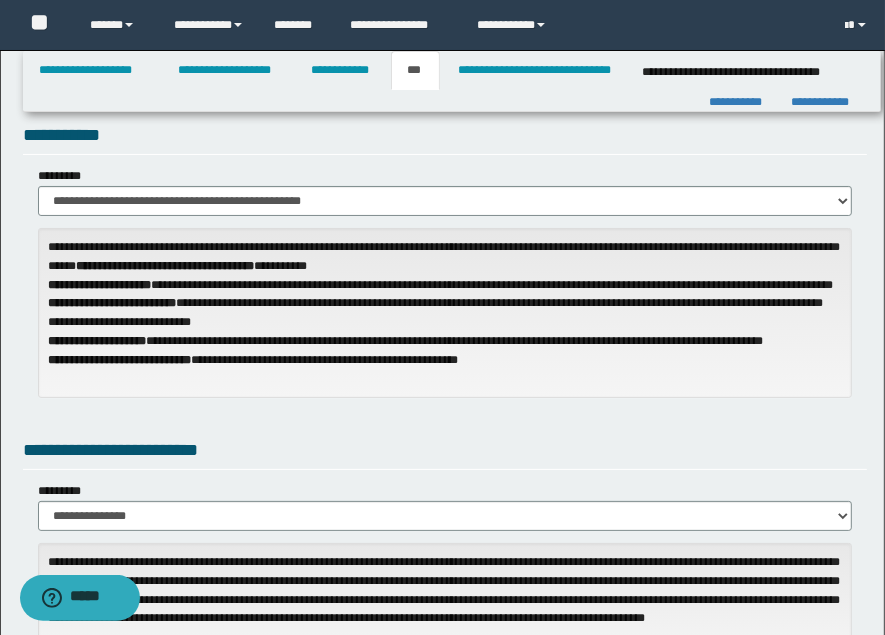 scroll, scrollTop: 0, scrollLeft: 0, axis: both 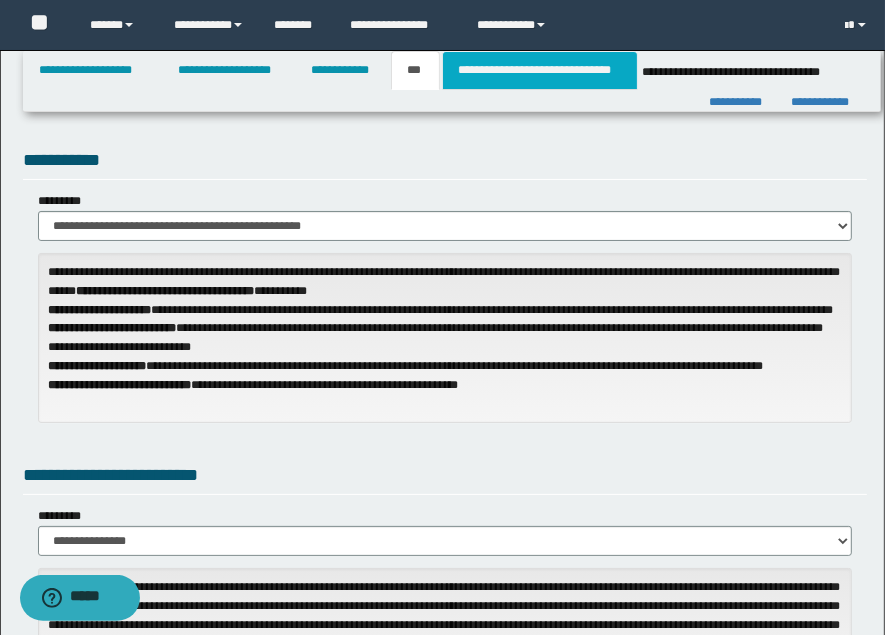 click on "**********" at bounding box center (540, 70) 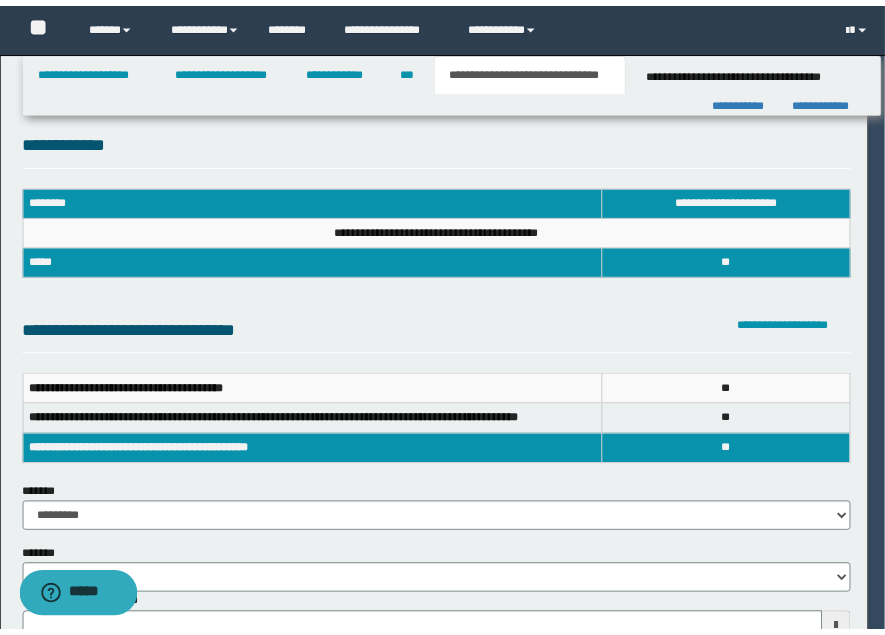 scroll, scrollTop: 0, scrollLeft: 0, axis: both 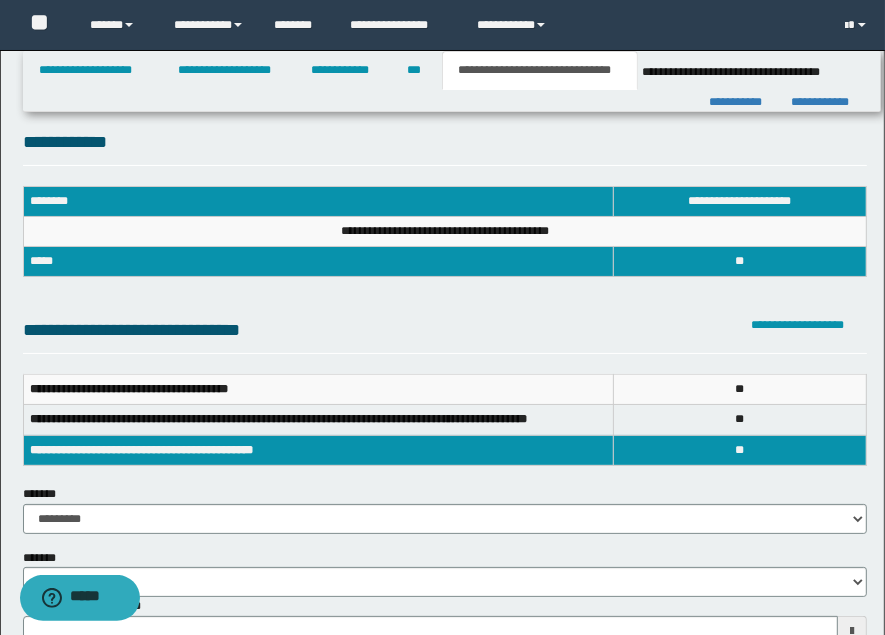 click on "**********" at bounding box center [445, 306] 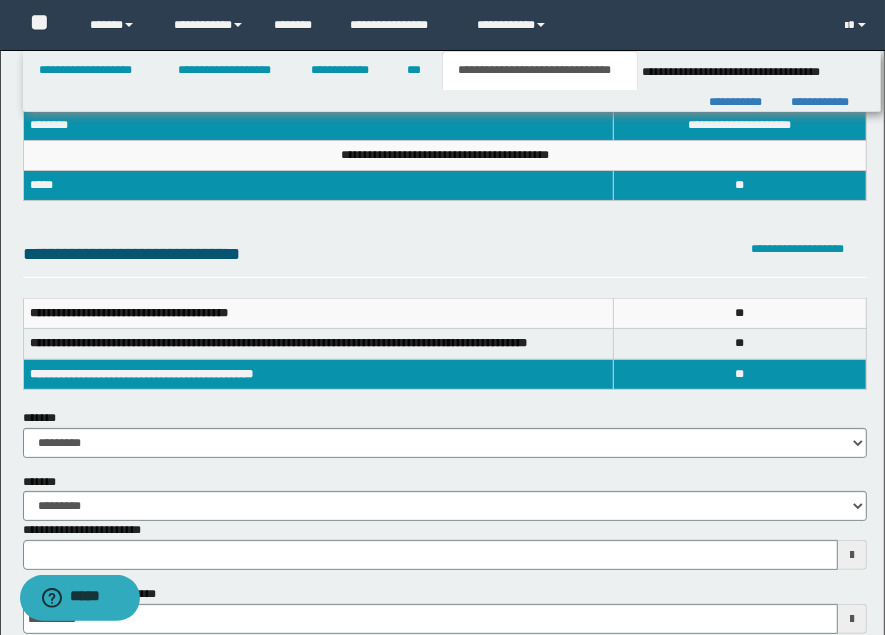 scroll, scrollTop: 111, scrollLeft: 0, axis: vertical 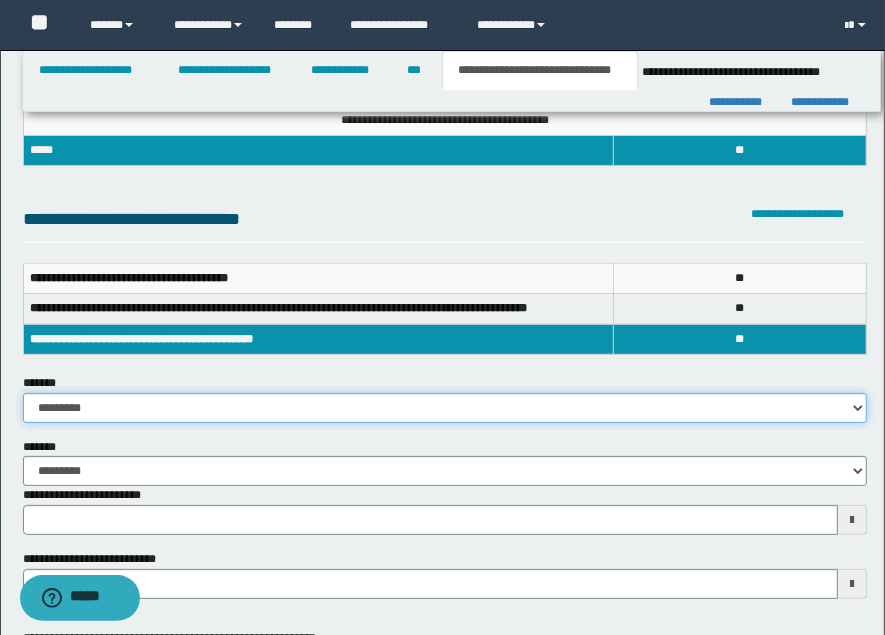 click on "**********" at bounding box center [445, 408] 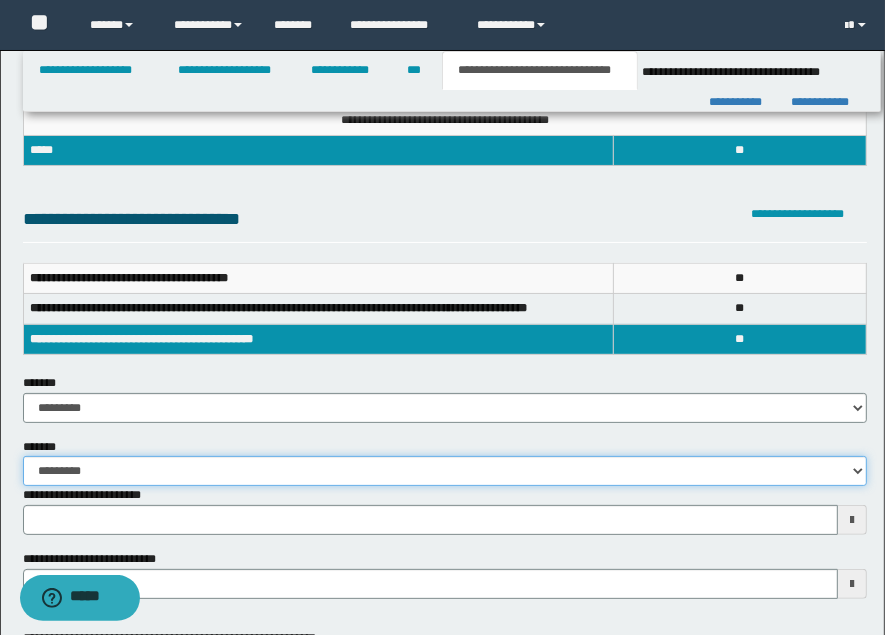 click on "**********" at bounding box center (445, 471) 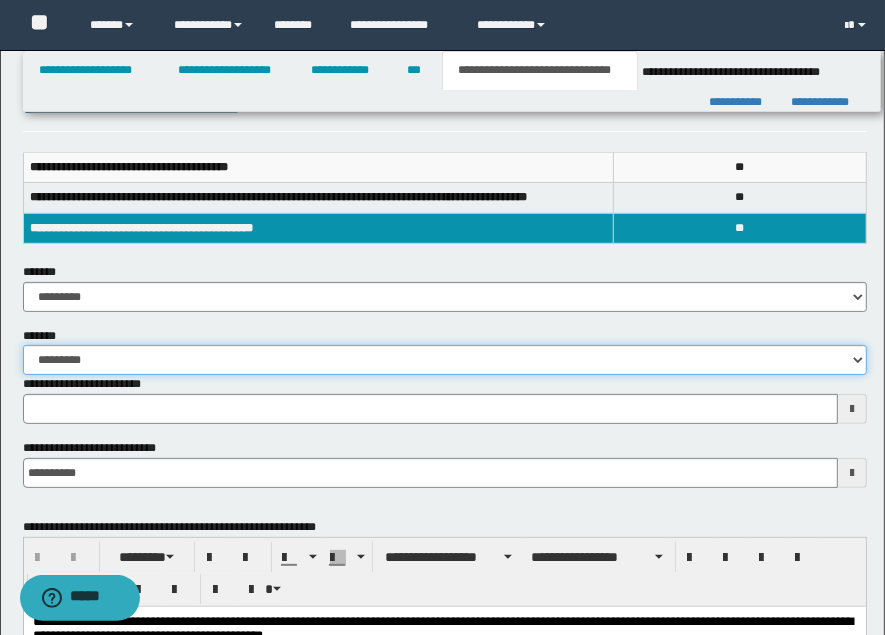 scroll, scrollTop: 333, scrollLeft: 0, axis: vertical 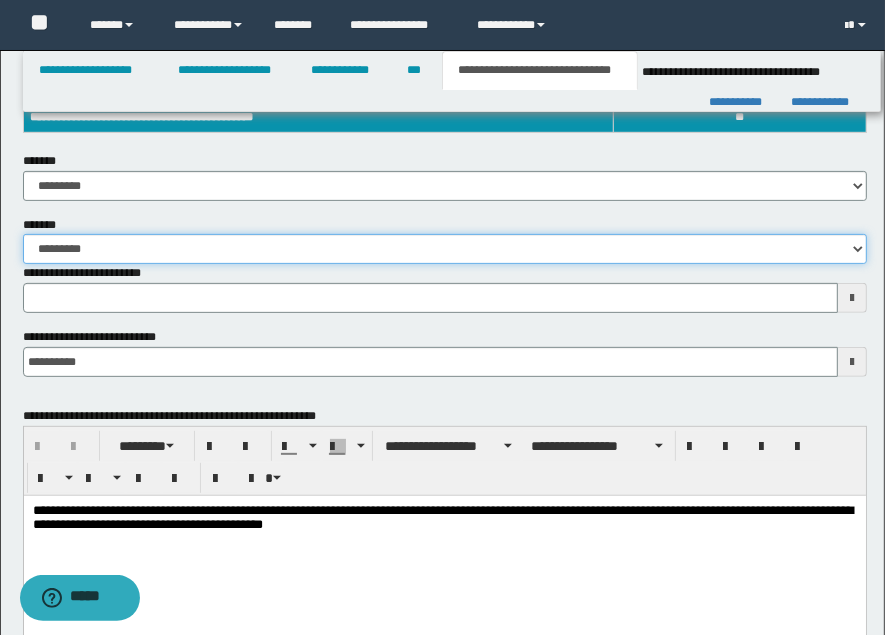 type 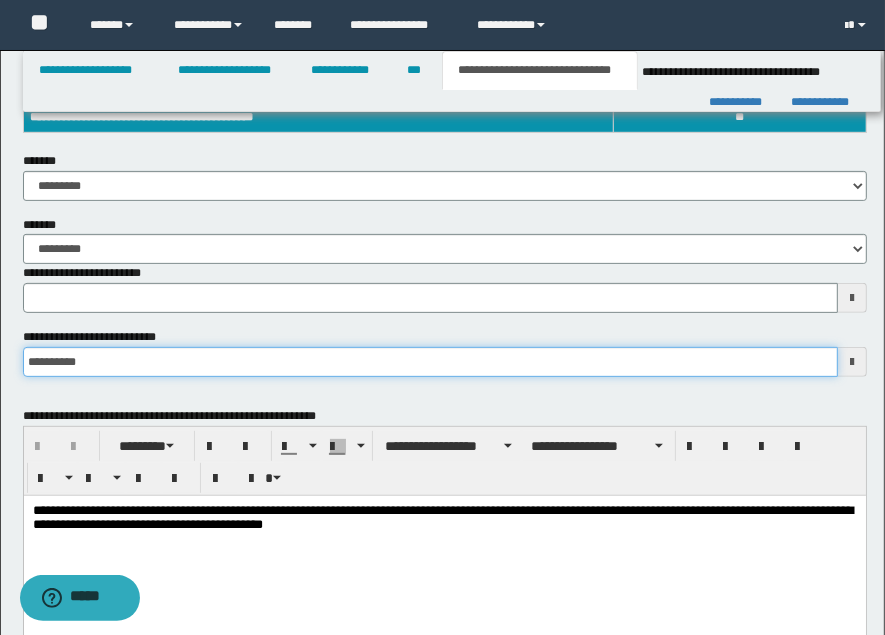 click on "**********" at bounding box center [430, 362] 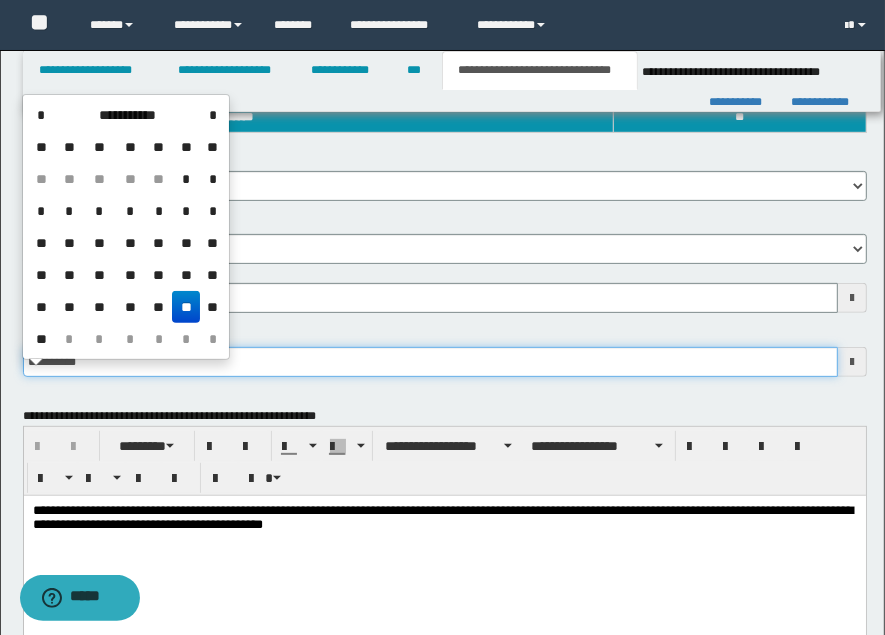 click on "**********" at bounding box center (430, 362) 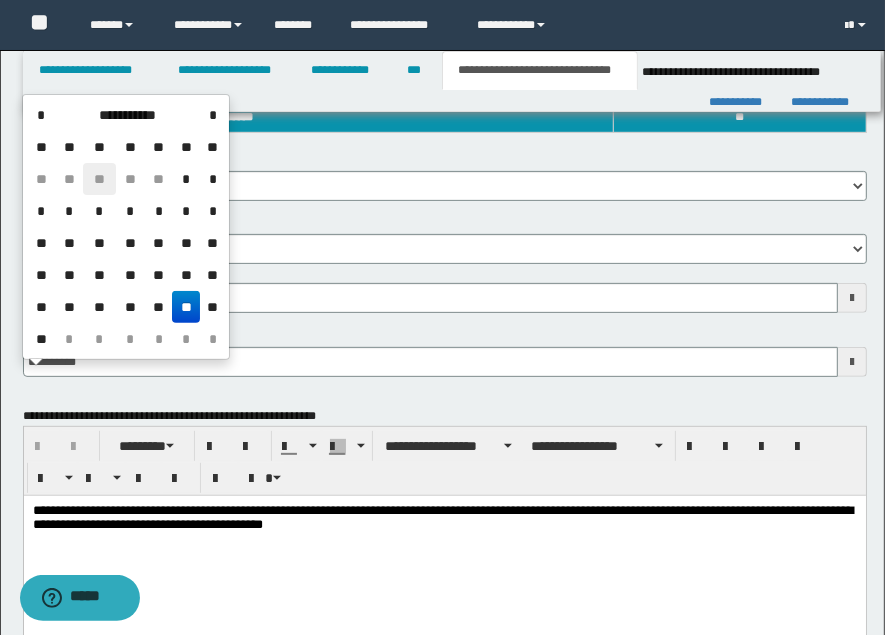click on "**" at bounding box center [99, 179] 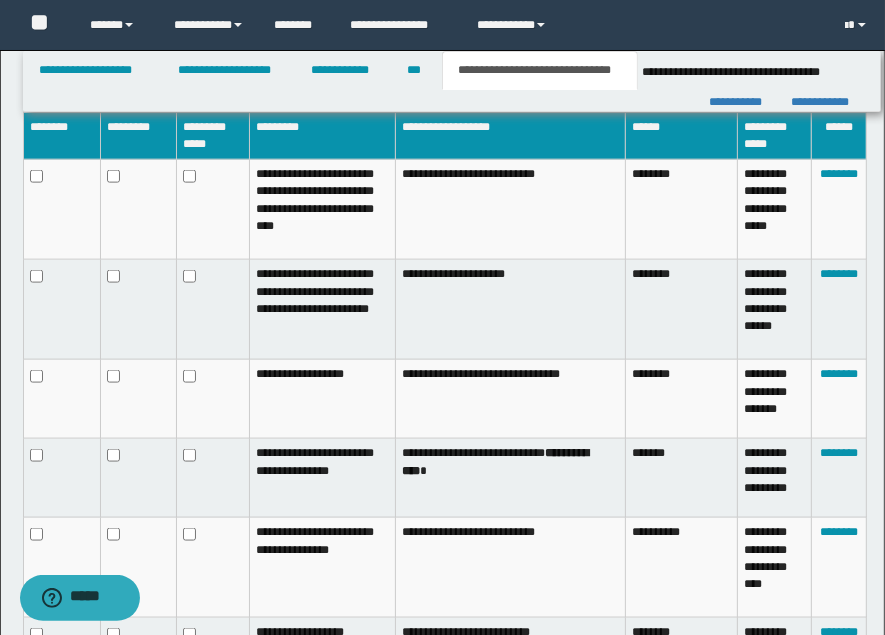 scroll, scrollTop: 1948, scrollLeft: 0, axis: vertical 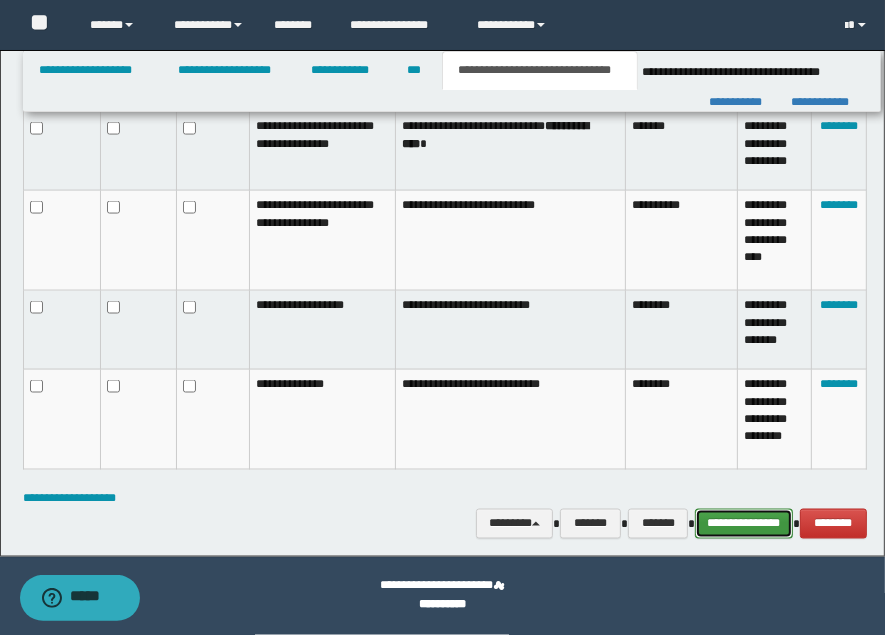 click on "**********" at bounding box center [744, 523] 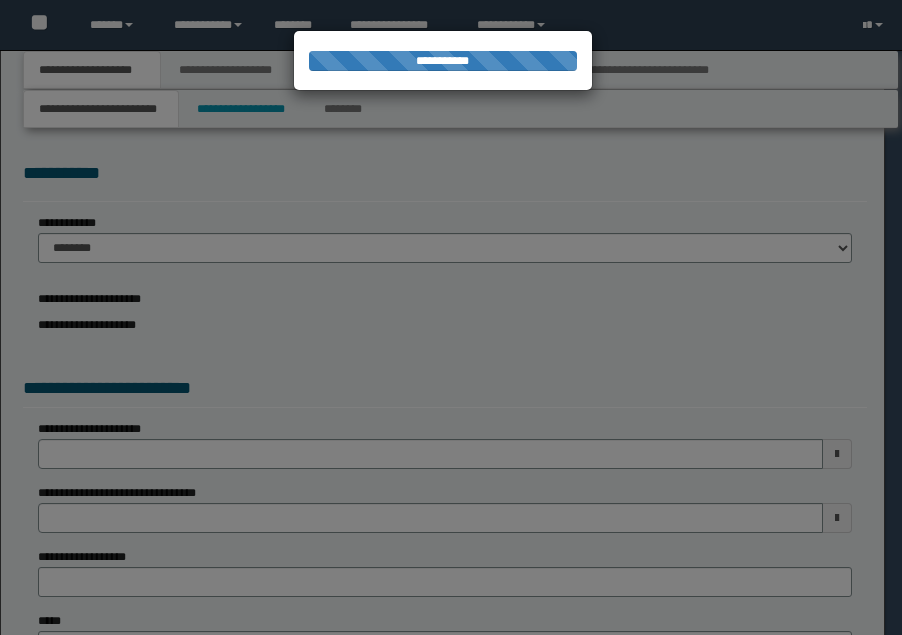scroll, scrollTop: 0, scrollLeft: 0, axis: both 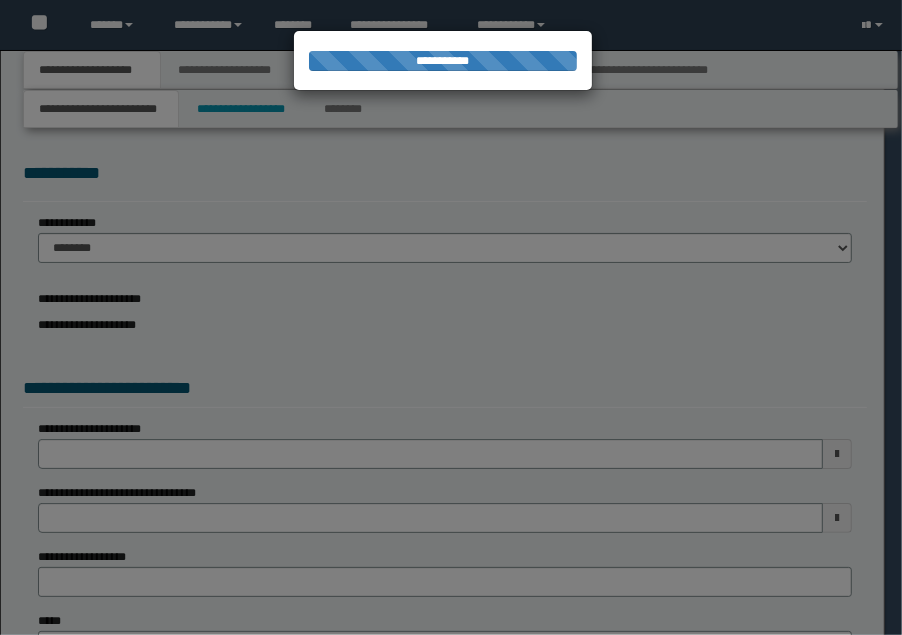 select on "*" 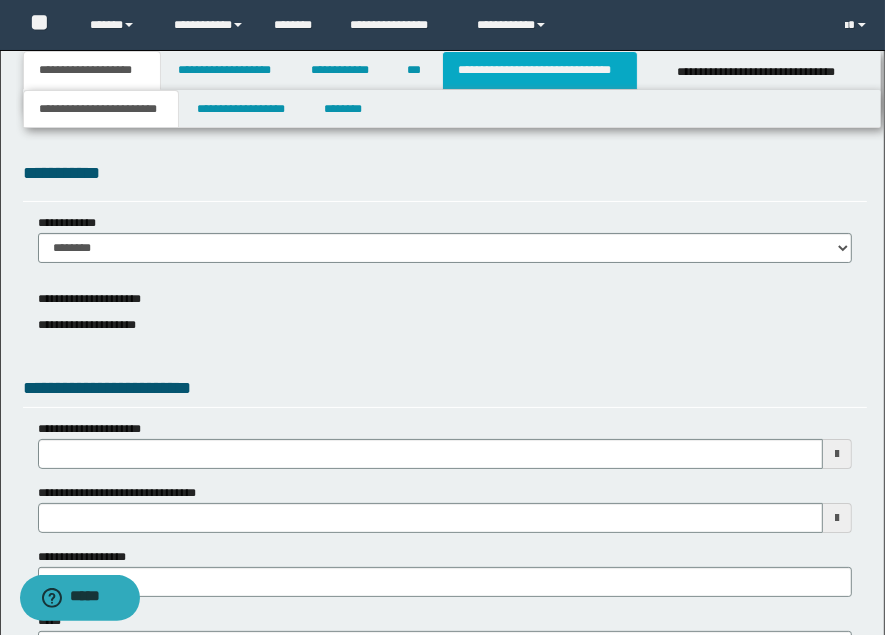 click on "**********" at bounding box center (540, 70) 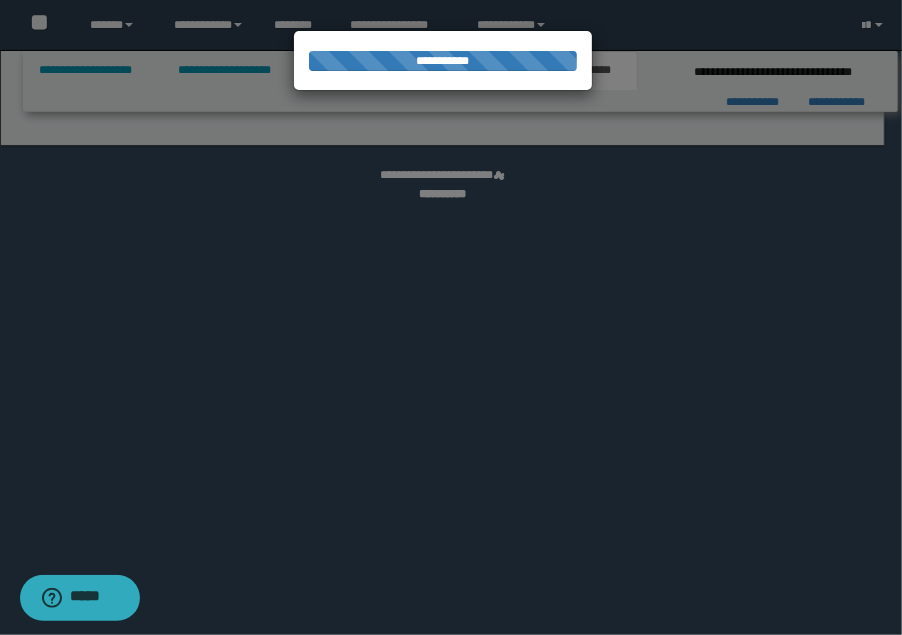 select on "*" 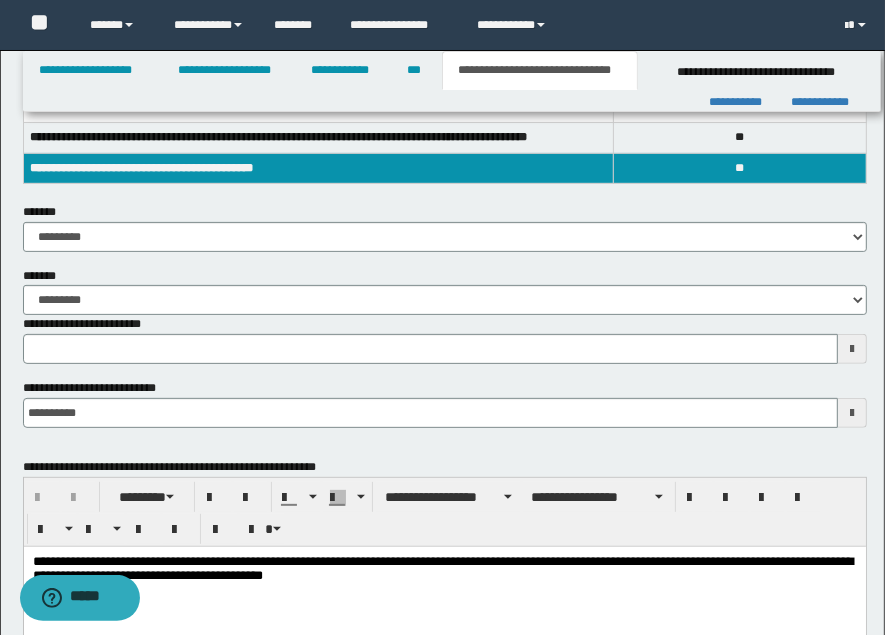 scroll, scrollTop: 333, scrollLeft: 0, axis: vertical 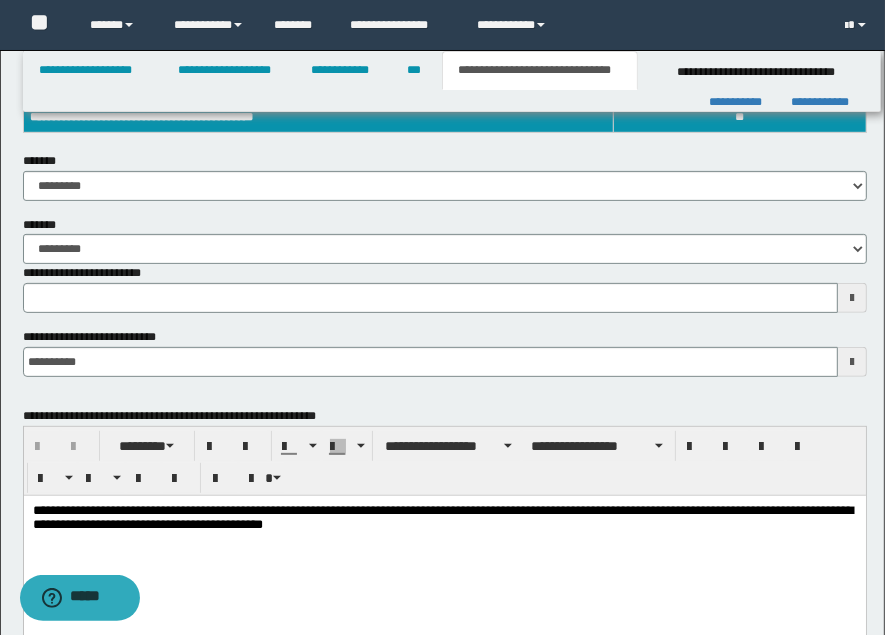 type 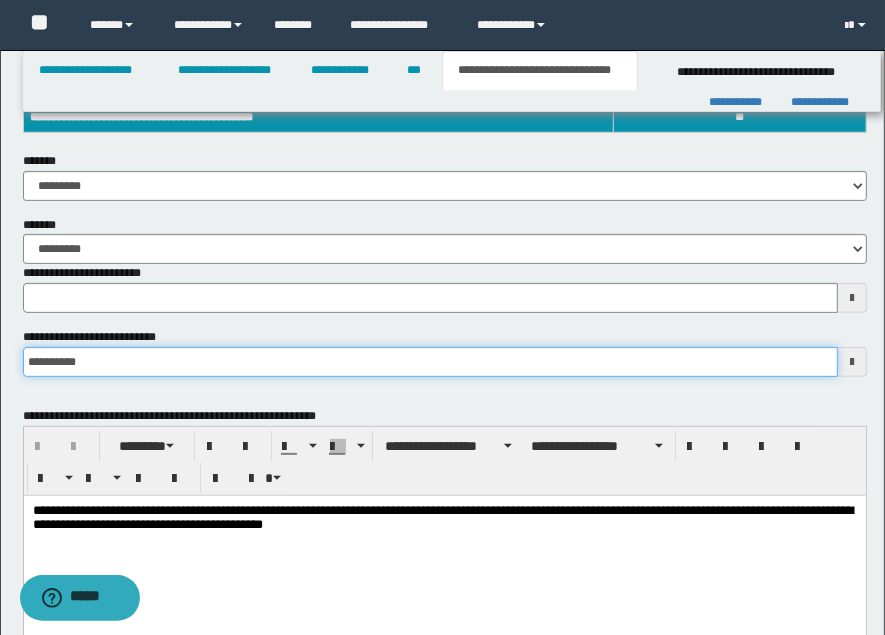 click on "**********" at bounding box center [430, 362] 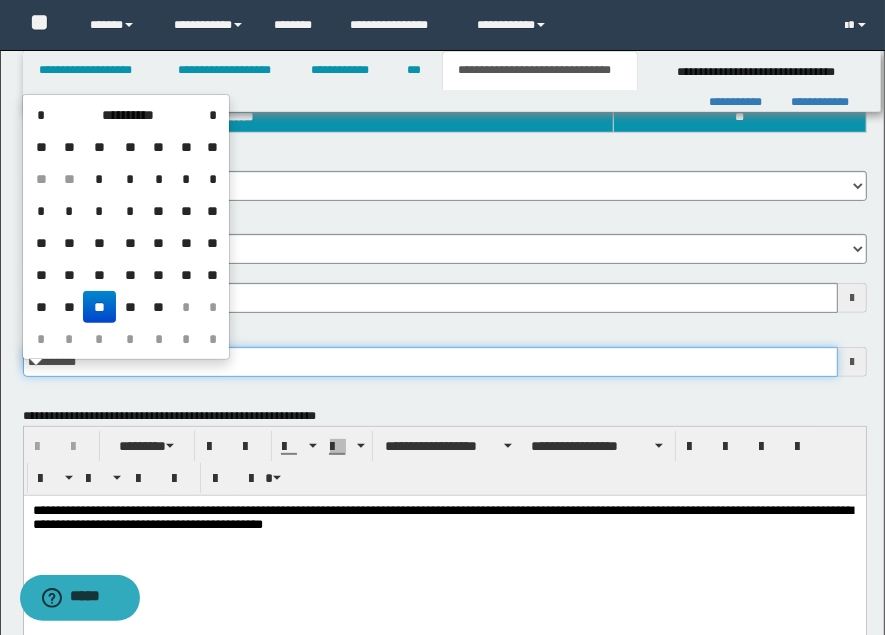 click on "**********" at bounding box center [430, 362] 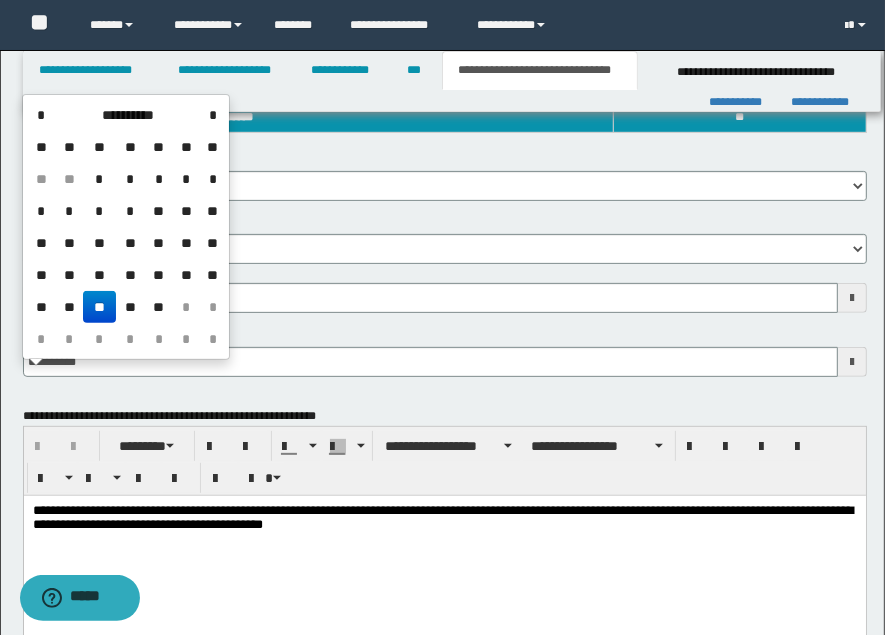 click on "**********" at bounding box center (444, 543) 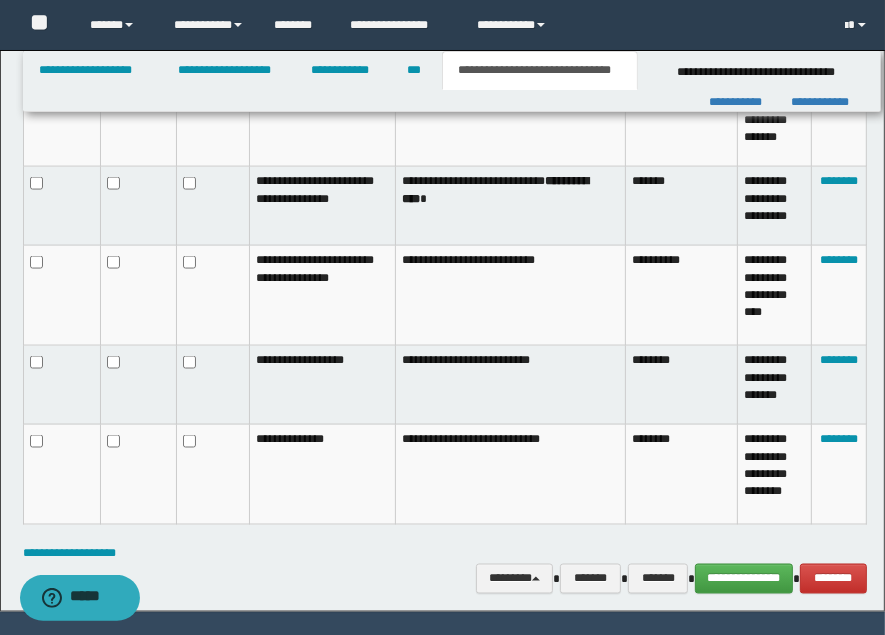 scroll, scrollTop: 1948, scrollLeft: 0, axis: vertical 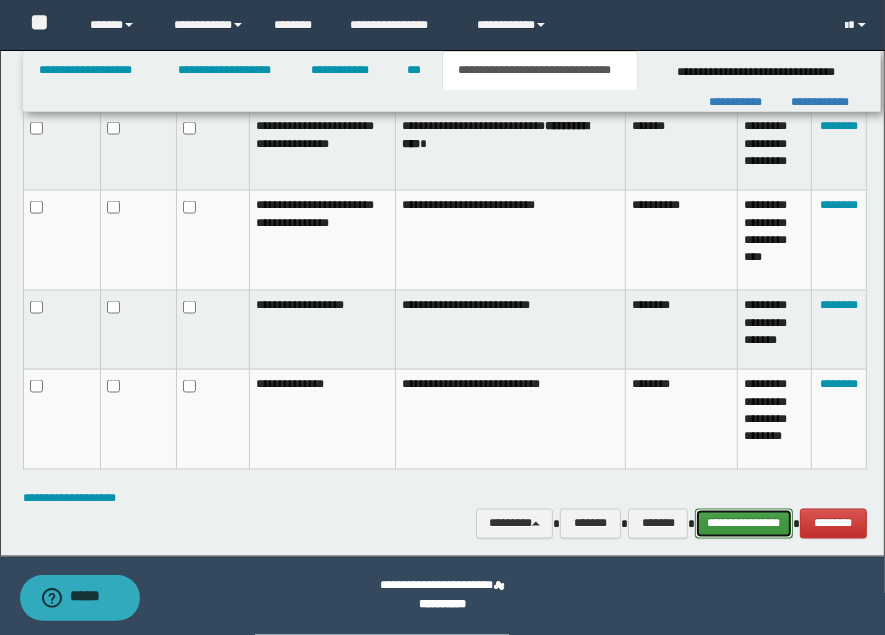 type on "**********" 